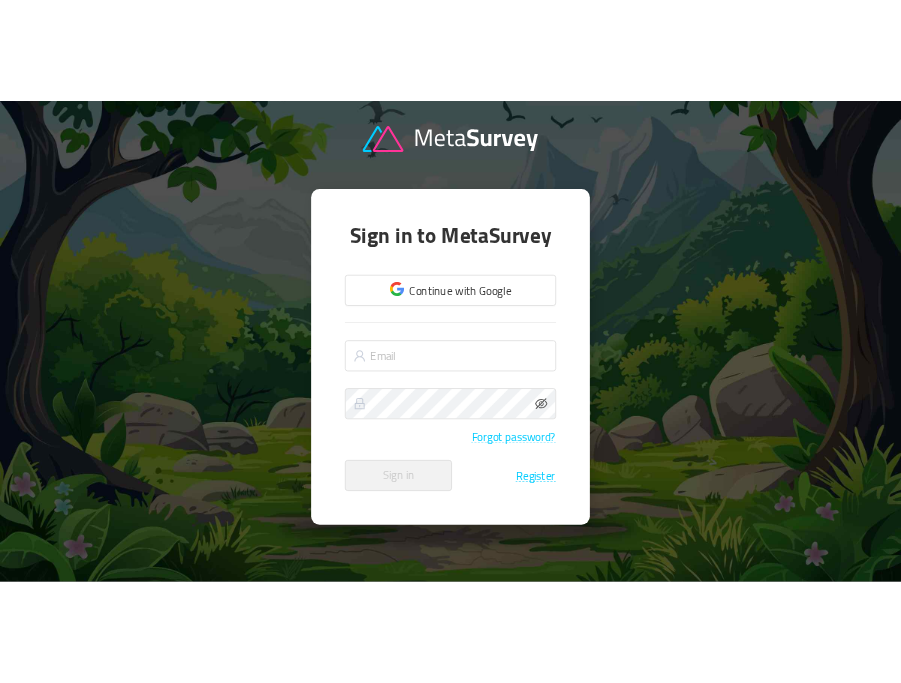 scroll, scrollTop: 0, scrollLeft: 0, axis: both 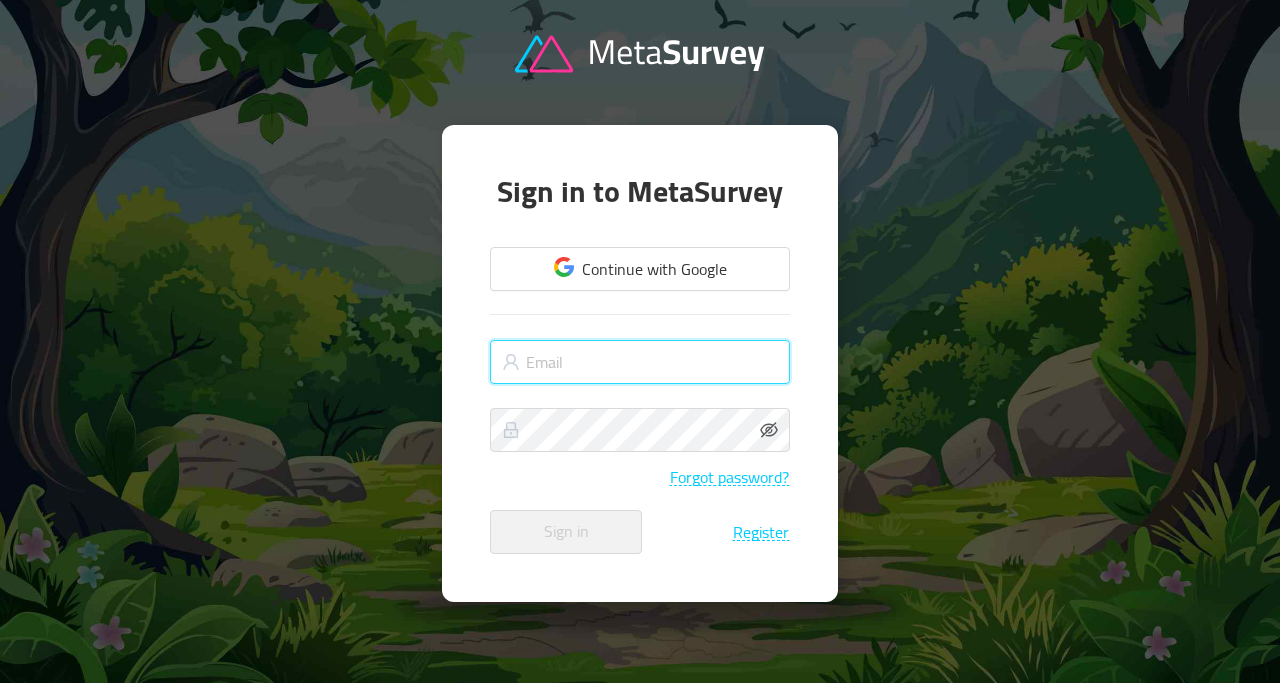 type on "[EMAIL_ADDRESS][DOMAIN_NAME]" 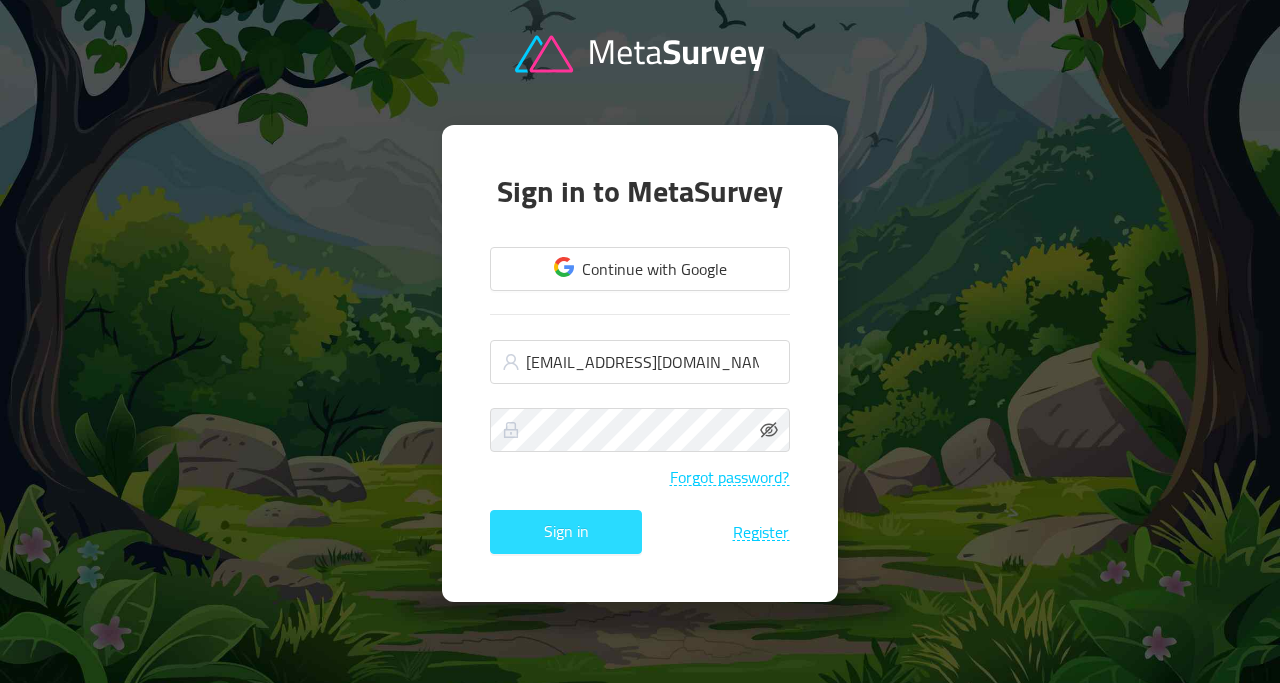 click on "Sign in" at bounding box center [566, 532] 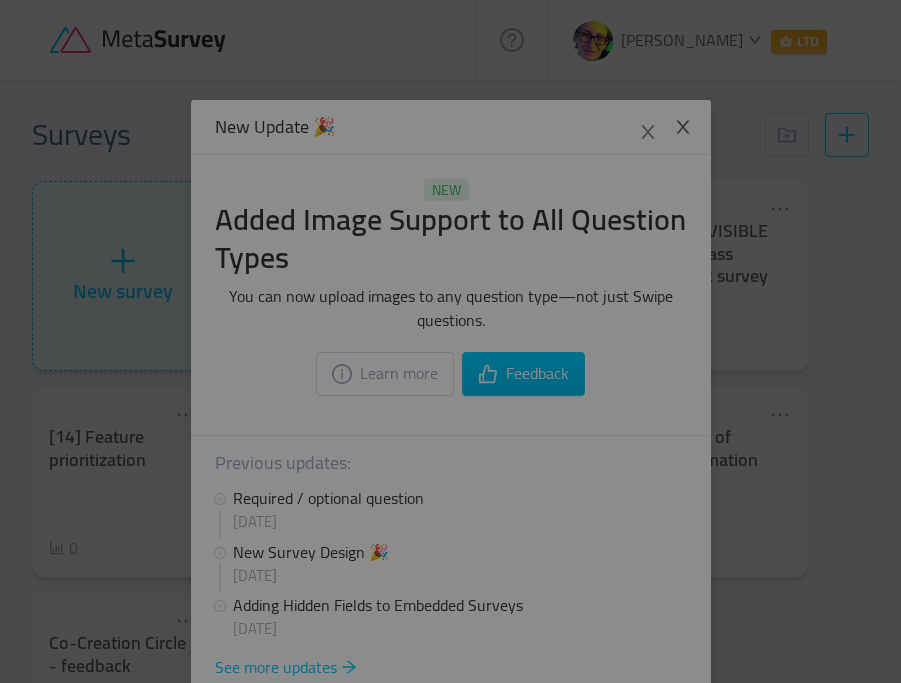 click at bounding box center [450, 341] 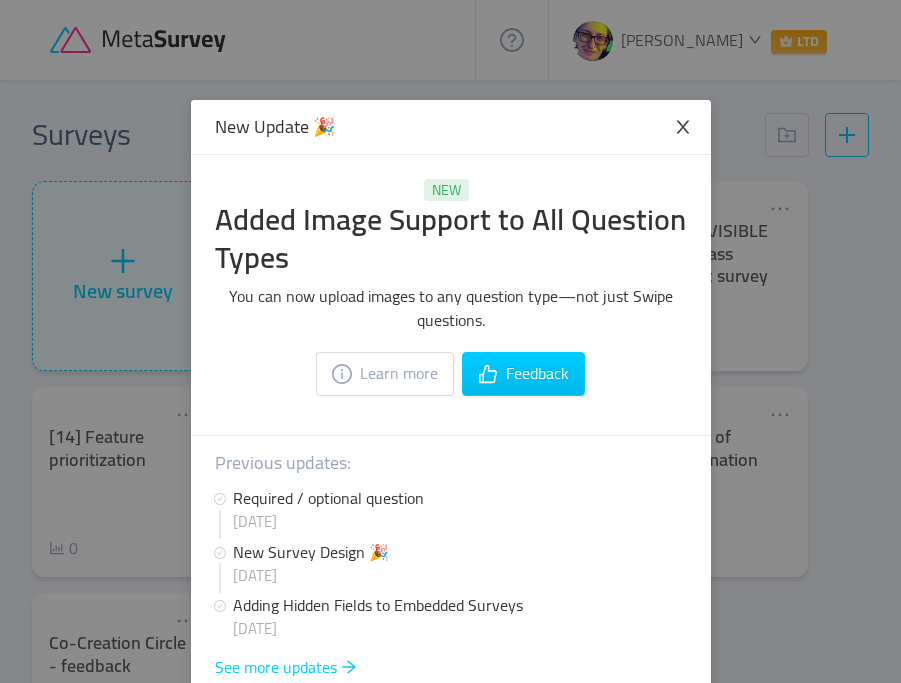 click 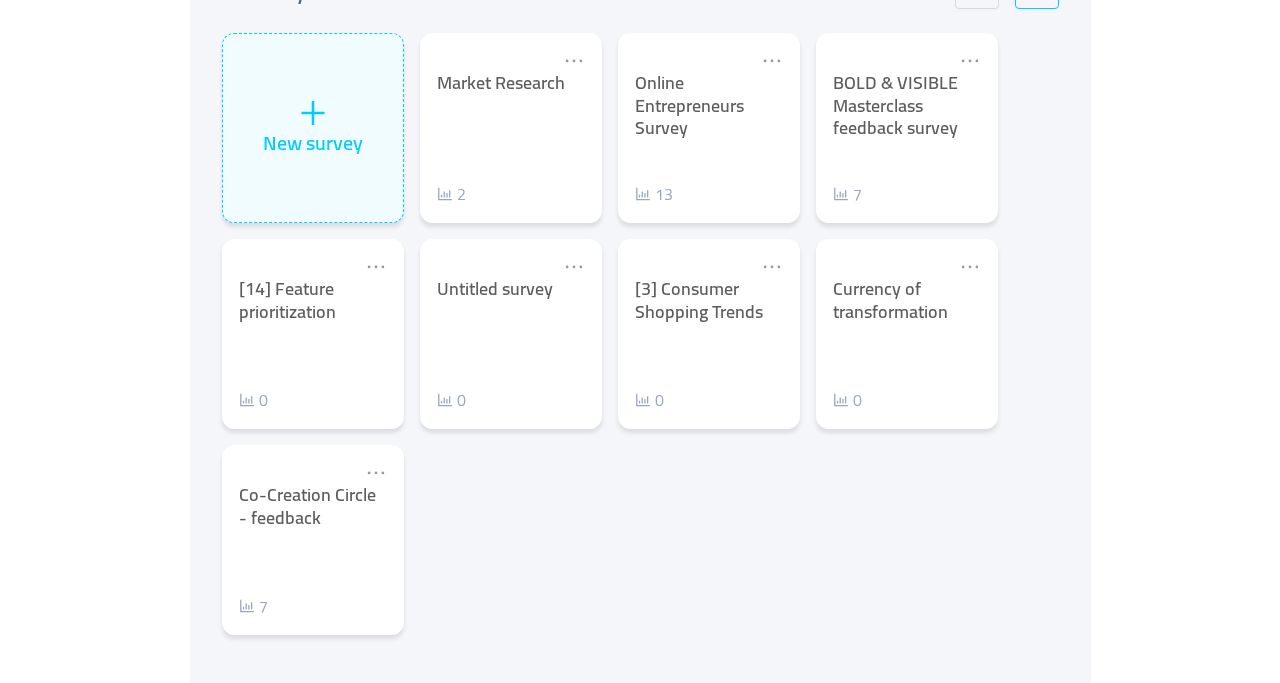 scroll, scrollTop: 0, scrollLeft: 0, axis: both 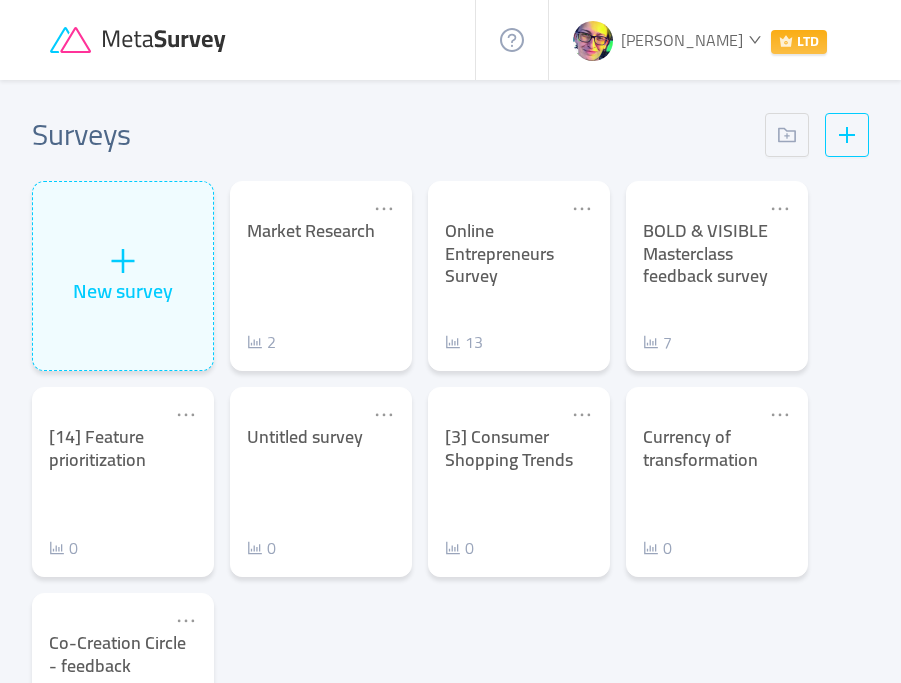 click 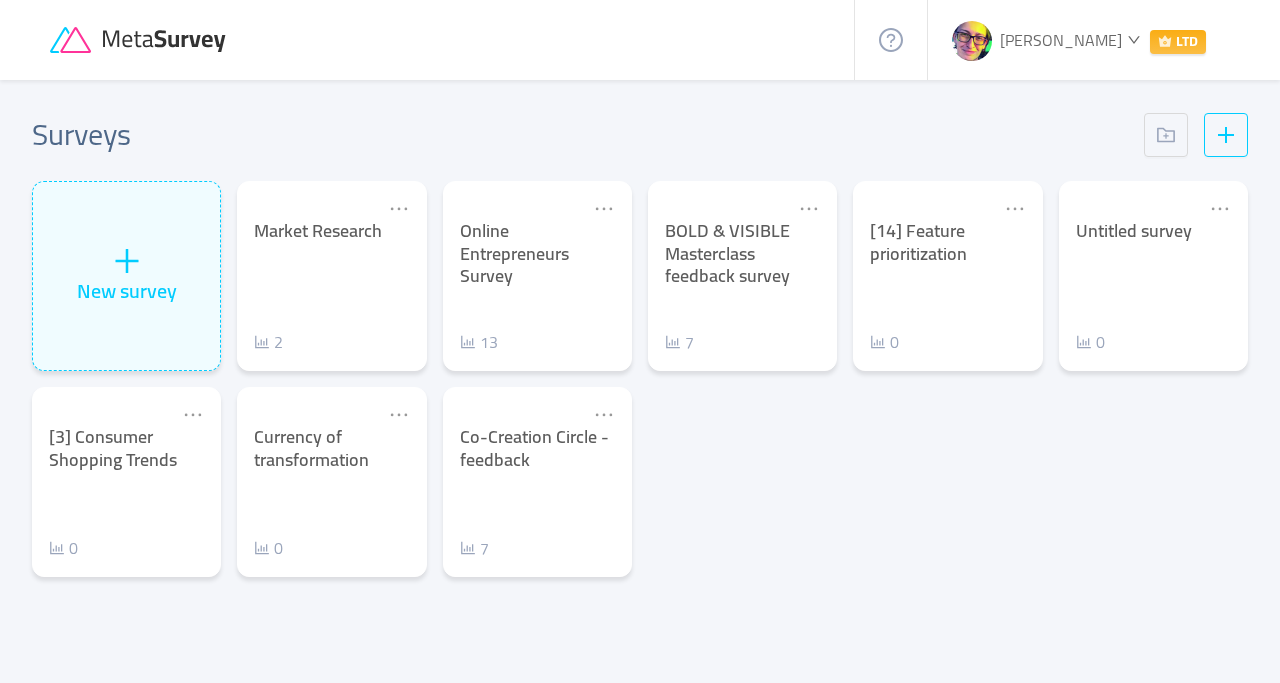 click 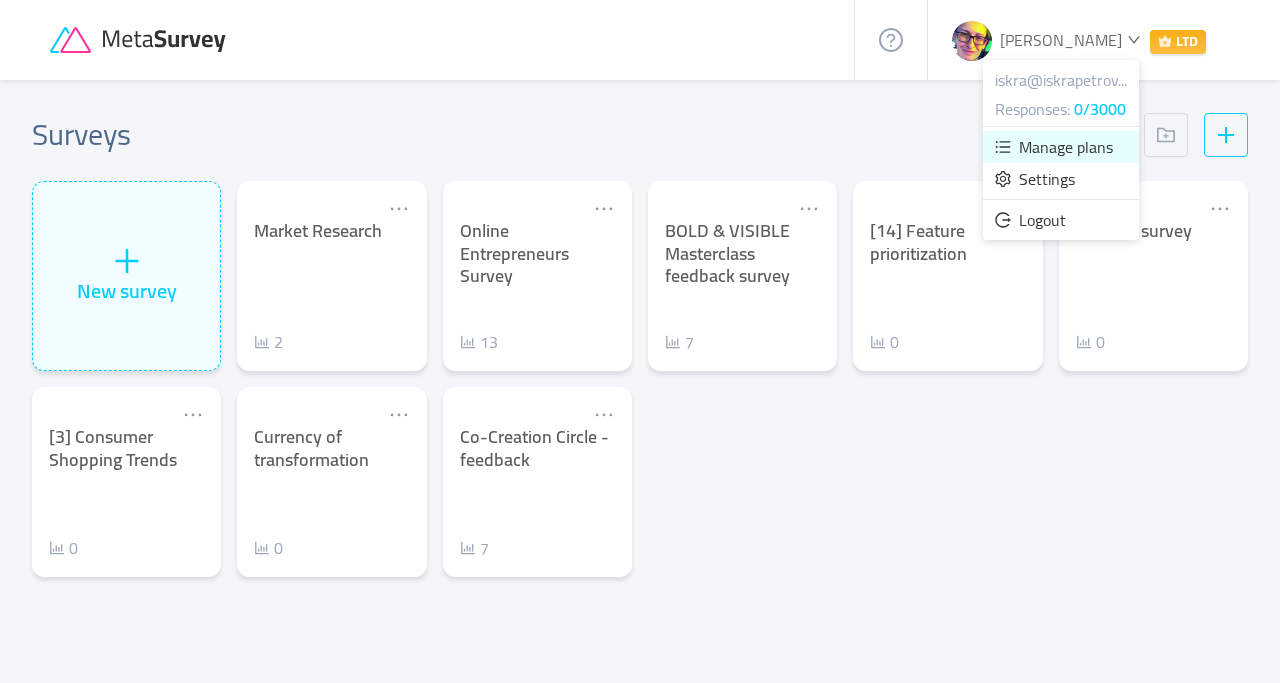 click on "Manage plans" at bounding box center (1066, 147) 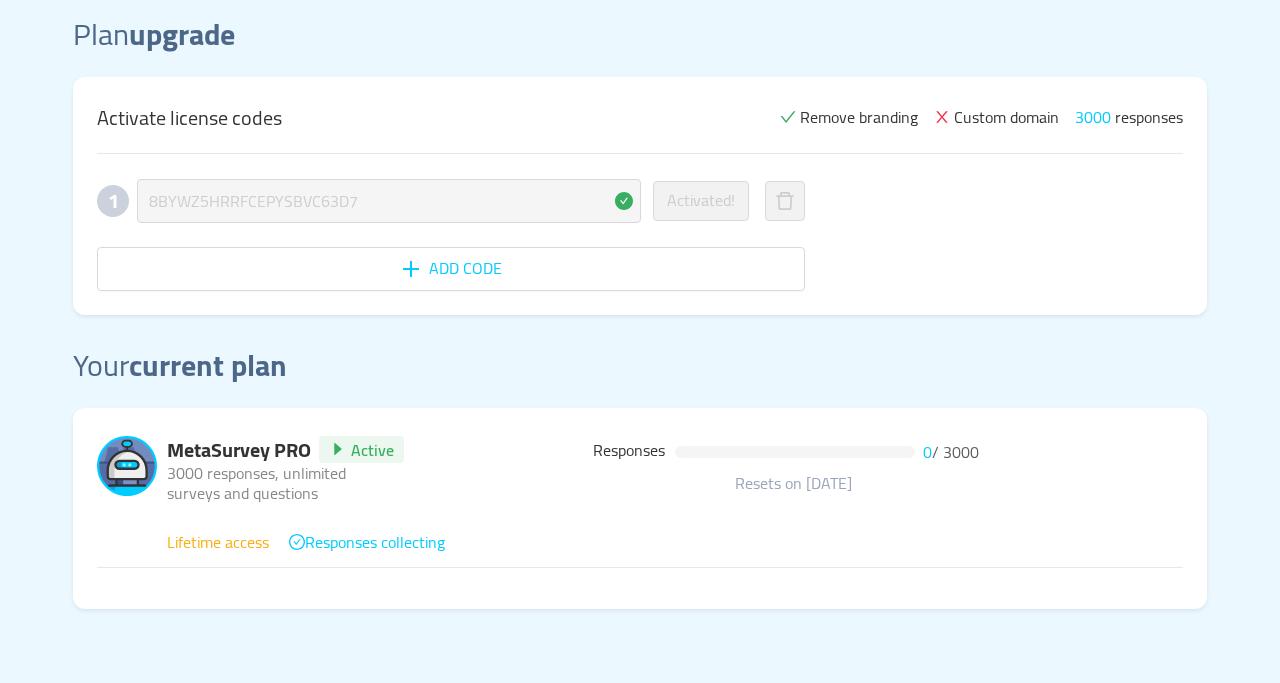 scroll, scrollTop: 0, scrollLeft: 0, axis: both 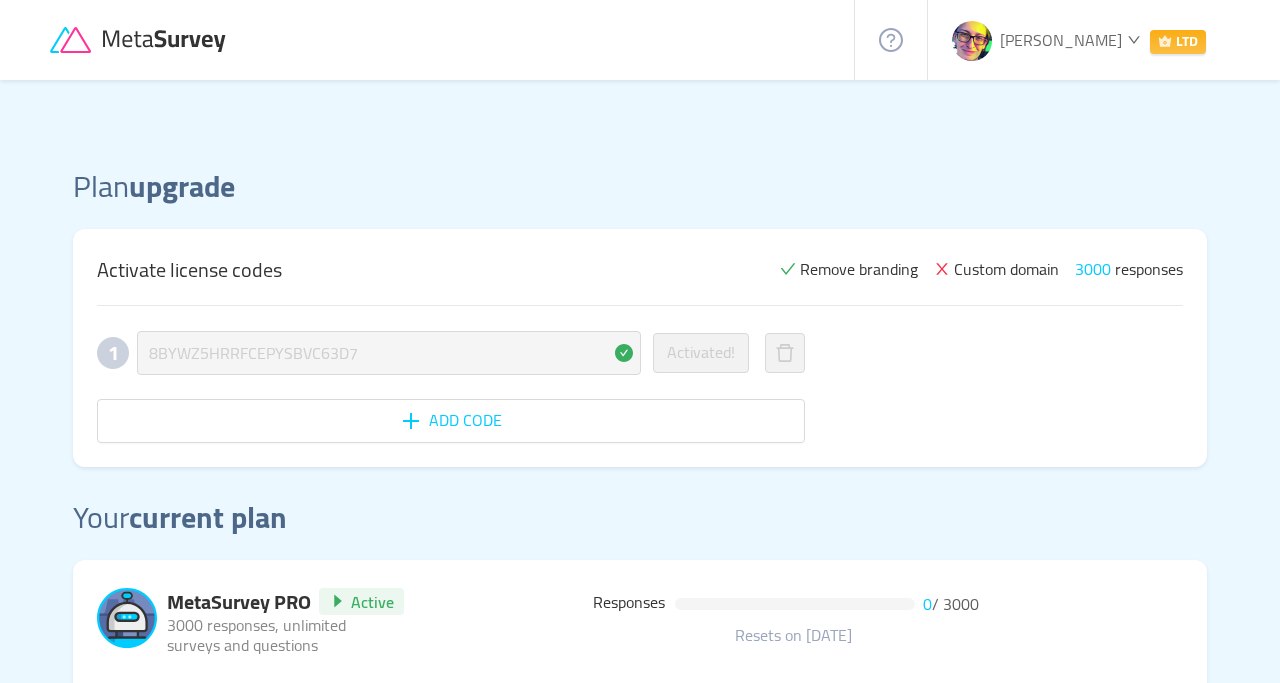 click 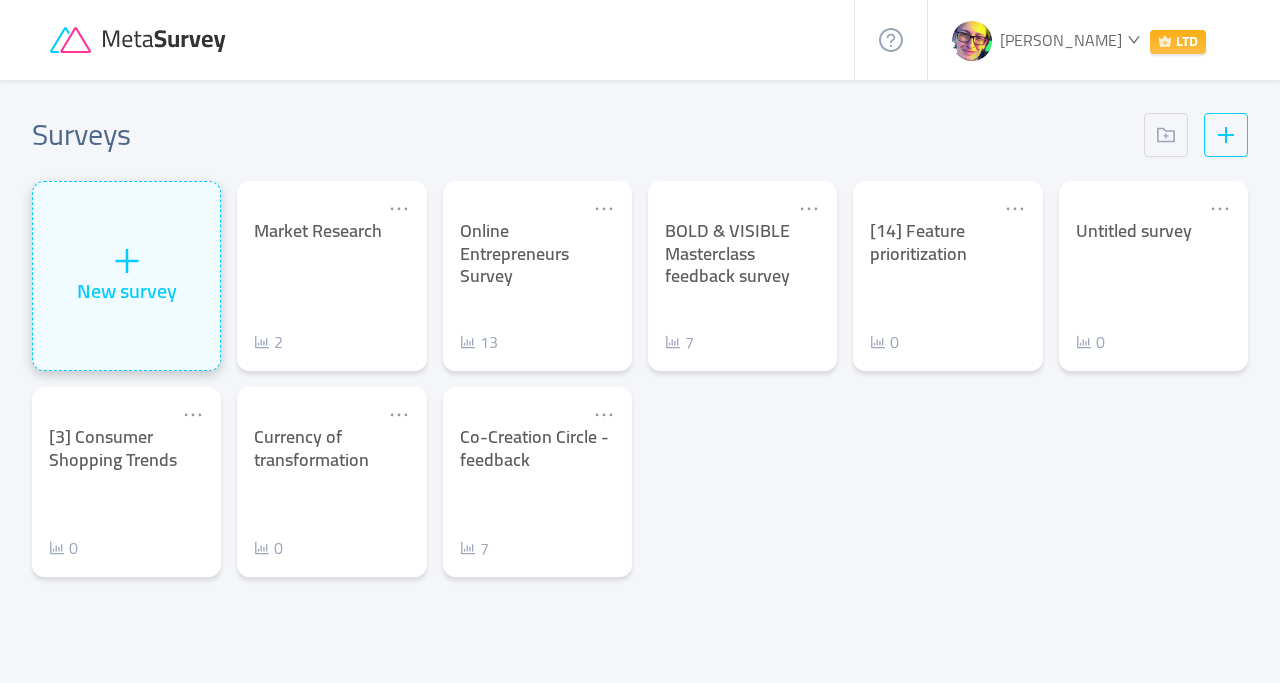 click on "New survey" at bounding box center [127, 291] 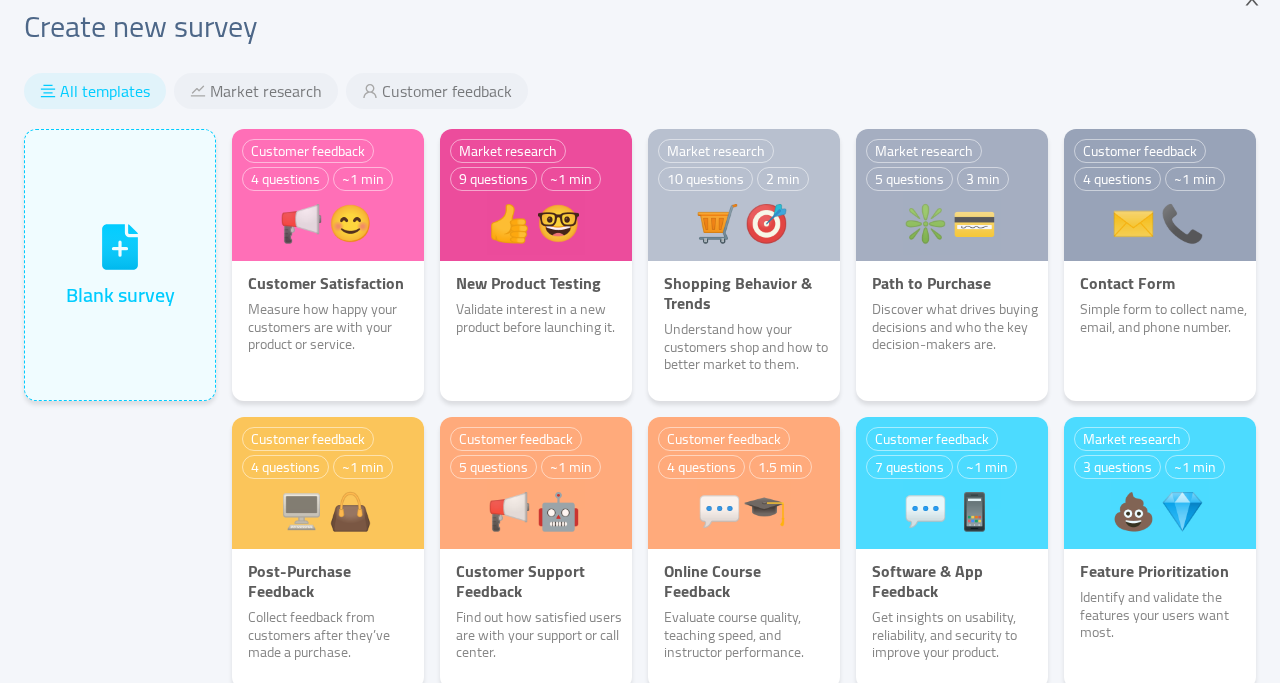 scroll, scrollTop: 27, scrollLeft: 0, axis: vertical 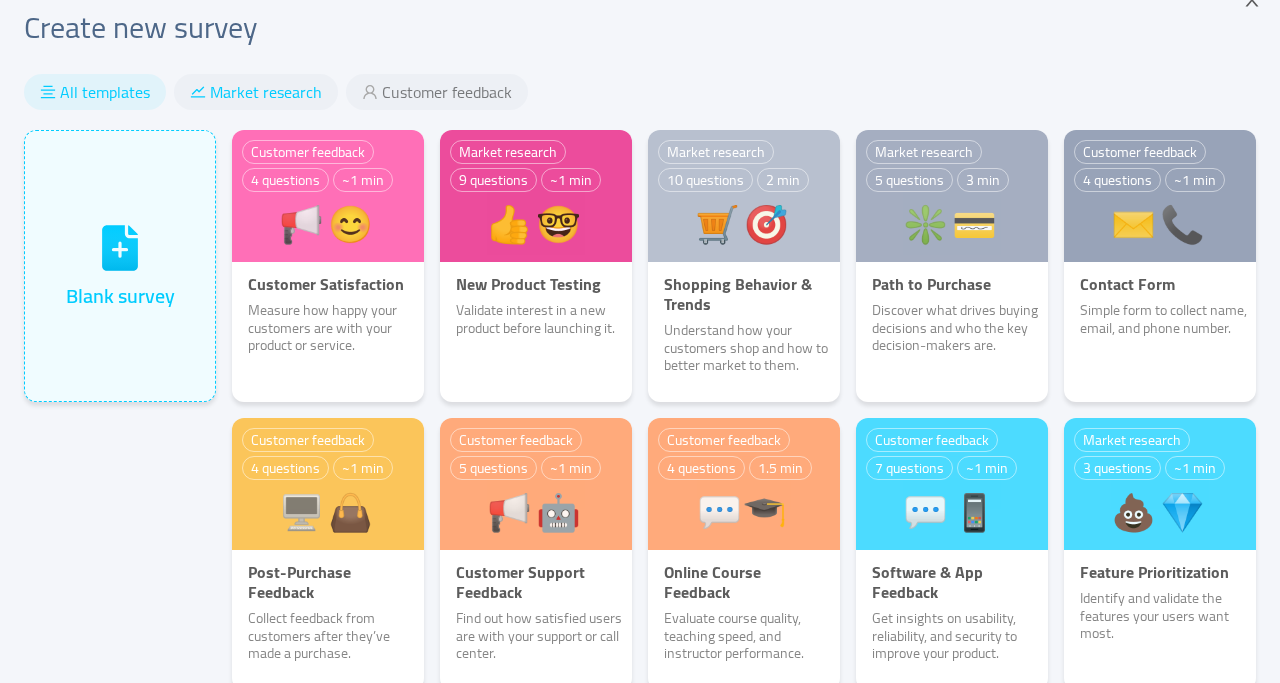 click on "Market research" at bounding box center (266, 92) 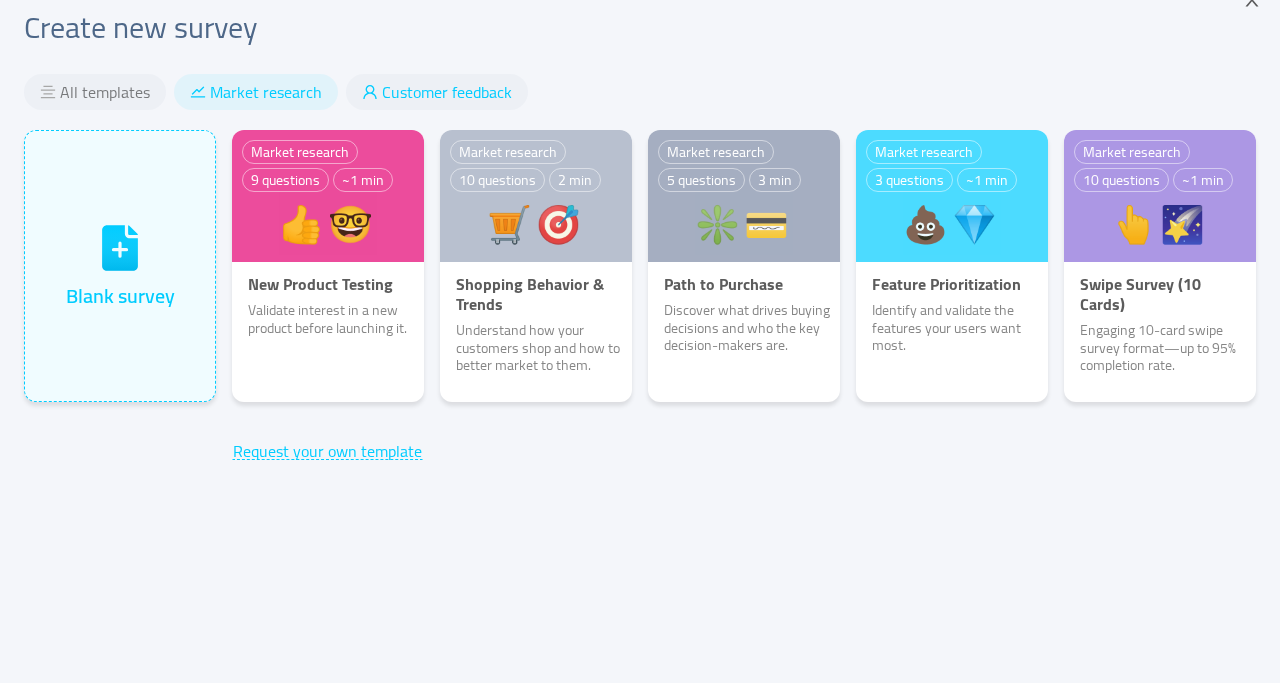 click on "Customer feedback" at bounding box center [447, 92] 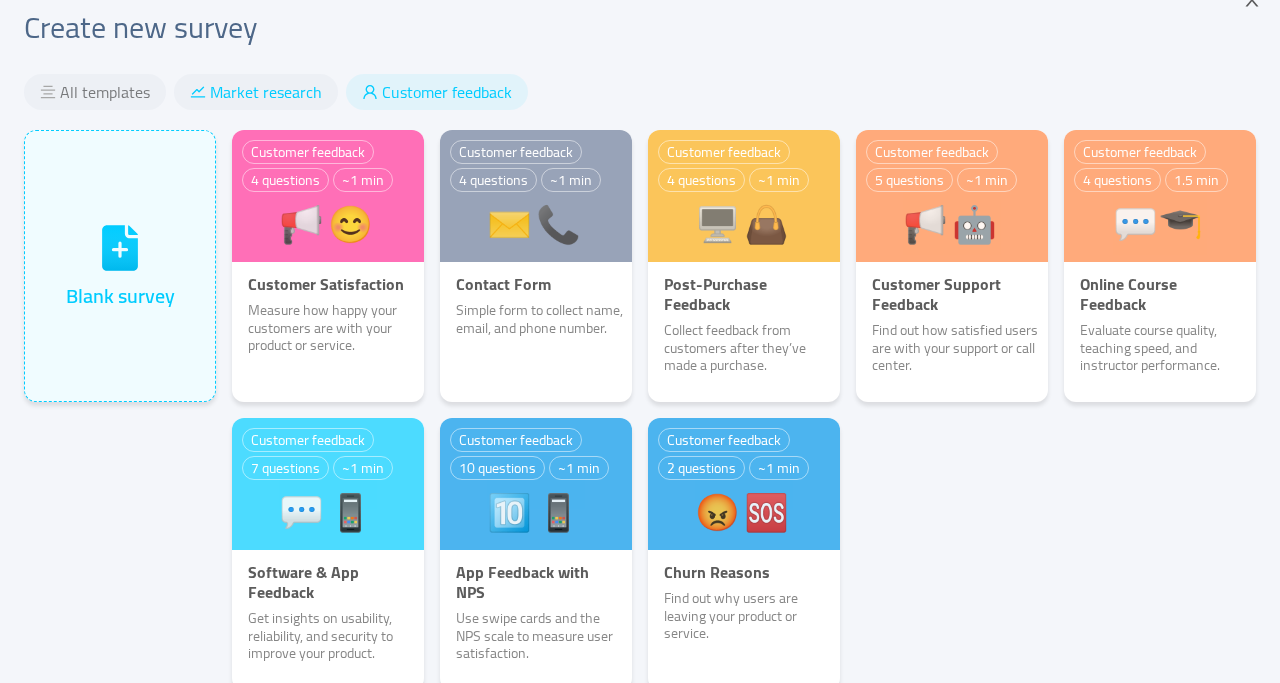 click on "Market research" at bounding box center [266, 92] 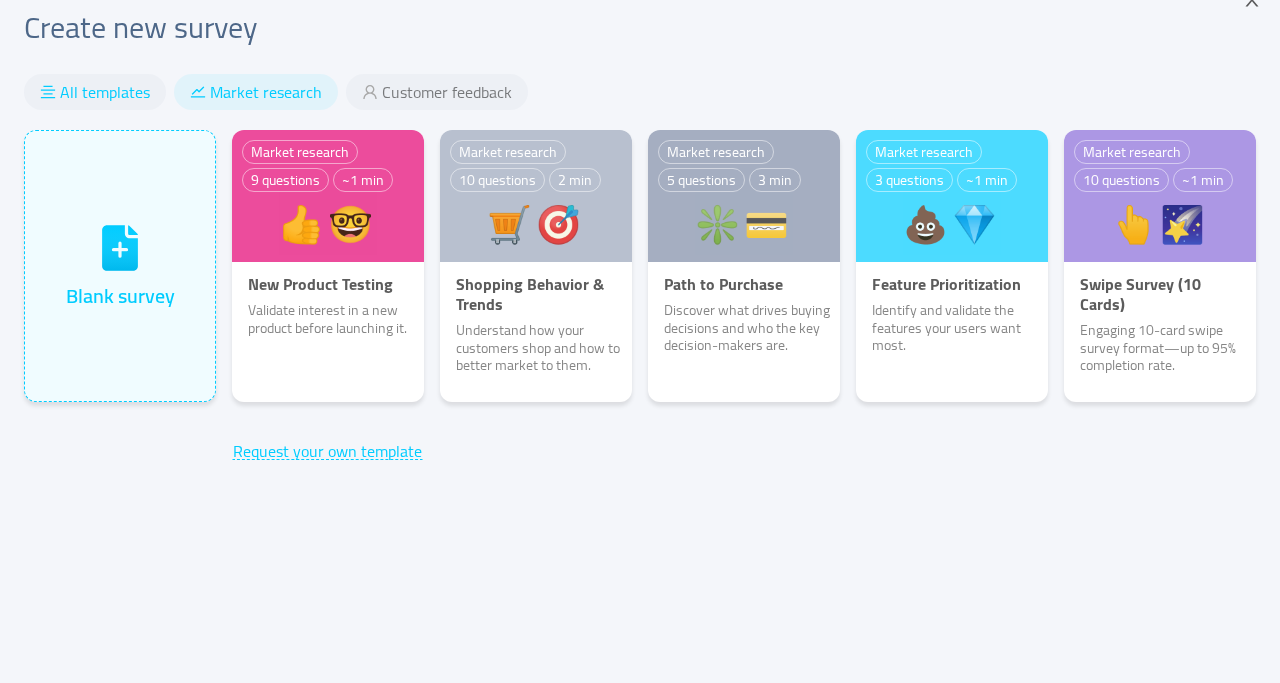 click on "All templates" at bounding box center (105, 92) 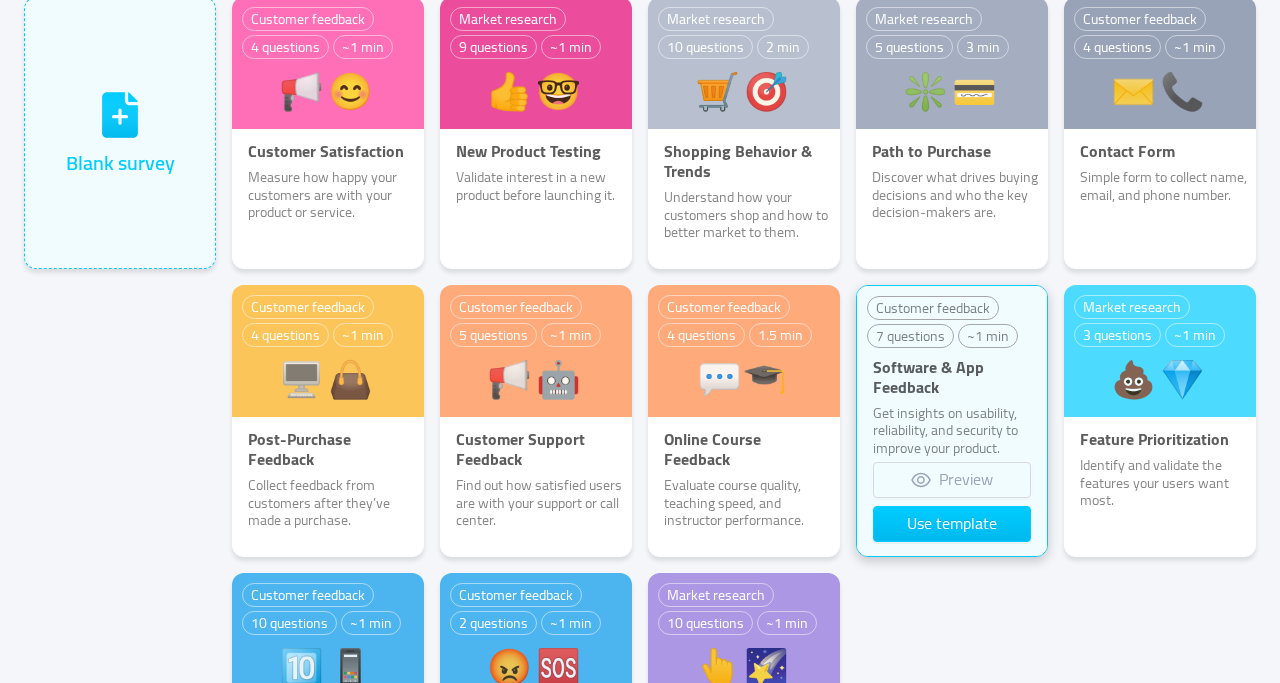 scroll, scrollTop: 161, scrollLeft: 0, axis: vertical 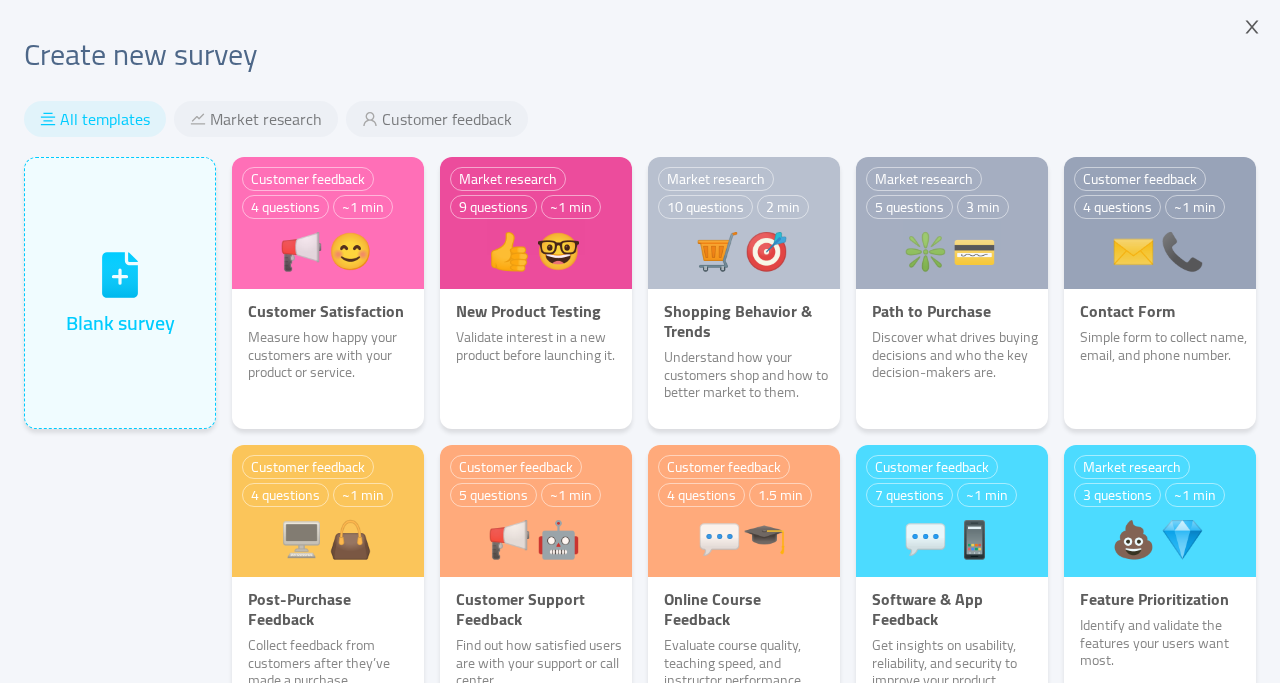 click on "All templates" at bounding box center (105, 119) 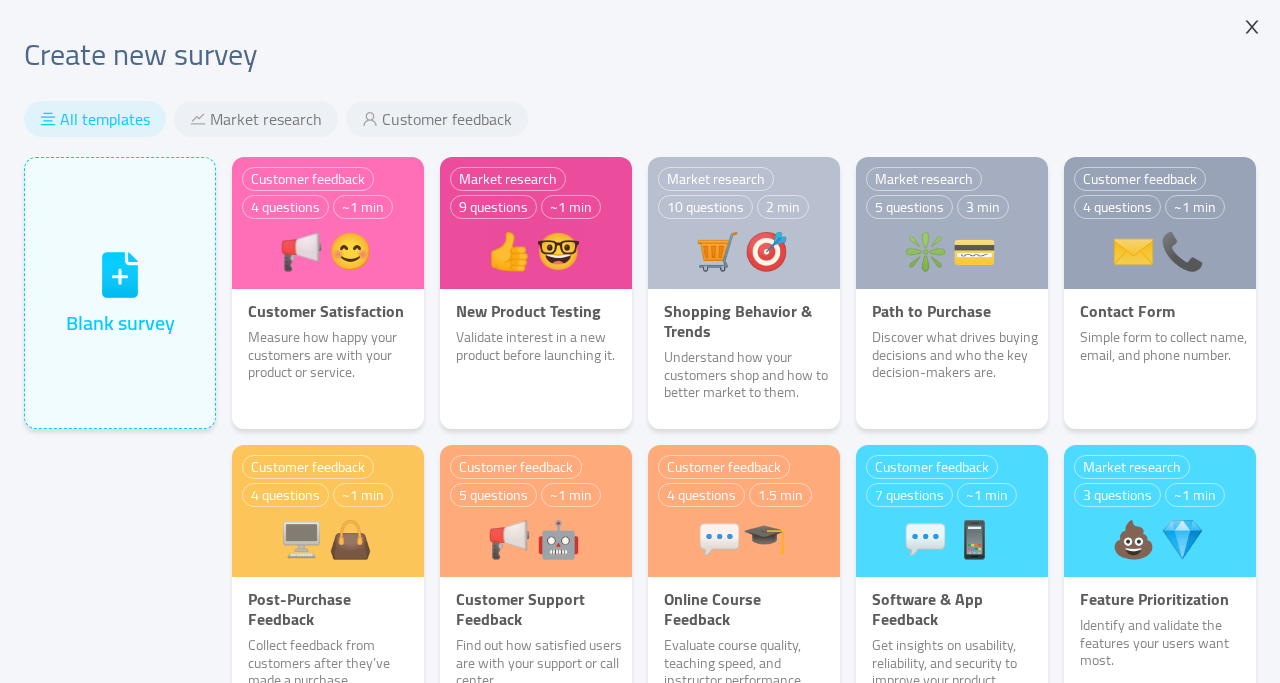 click 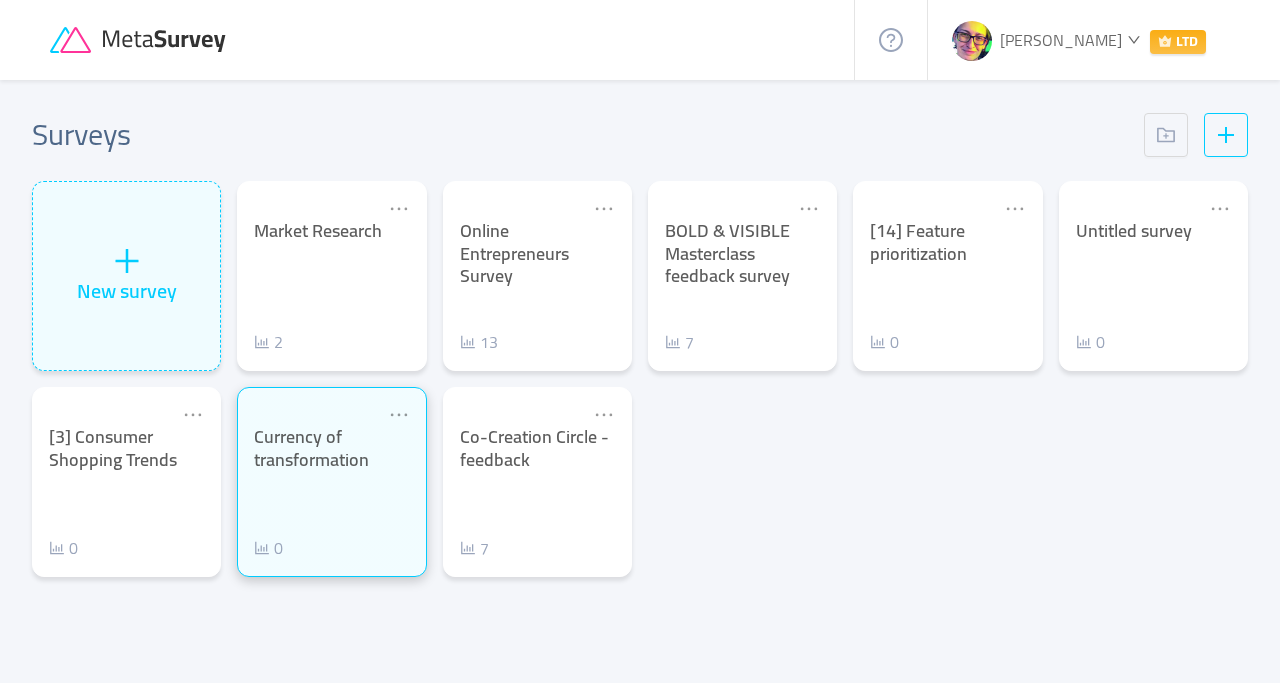 click on "Currency of transformation" at bounding box center [331, 448] 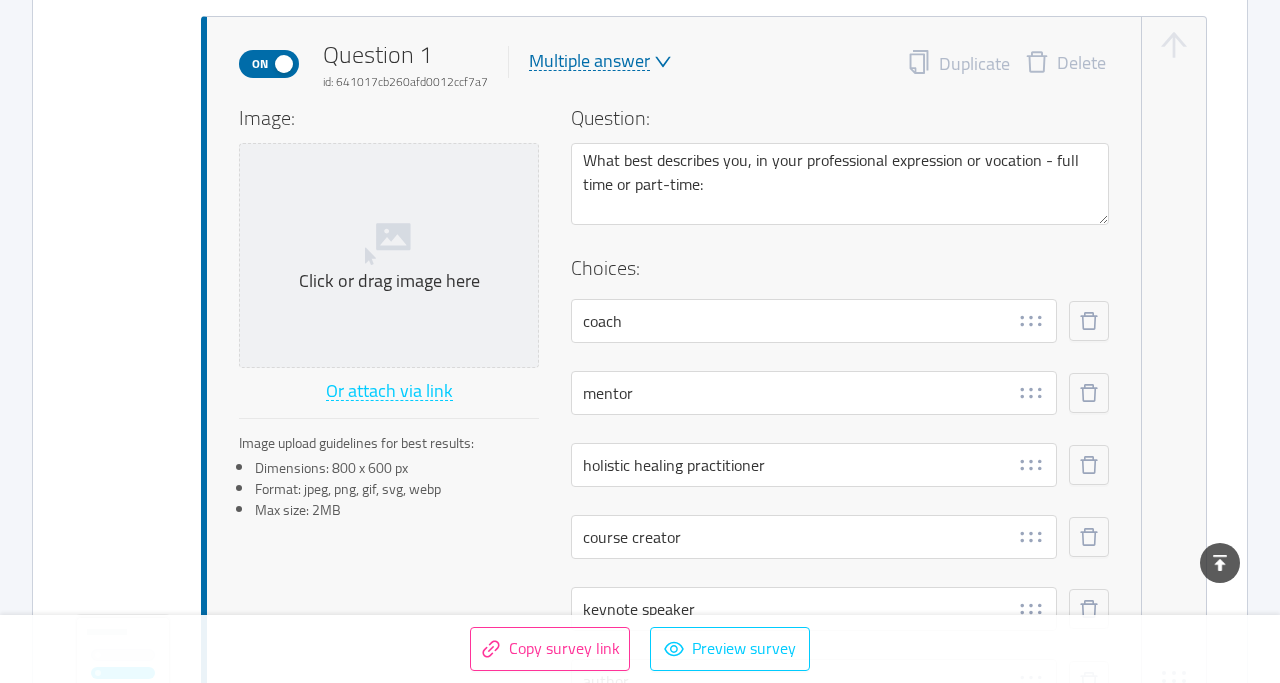 scroll, scrollTop: 0, scrollLeft: 0, axis: both 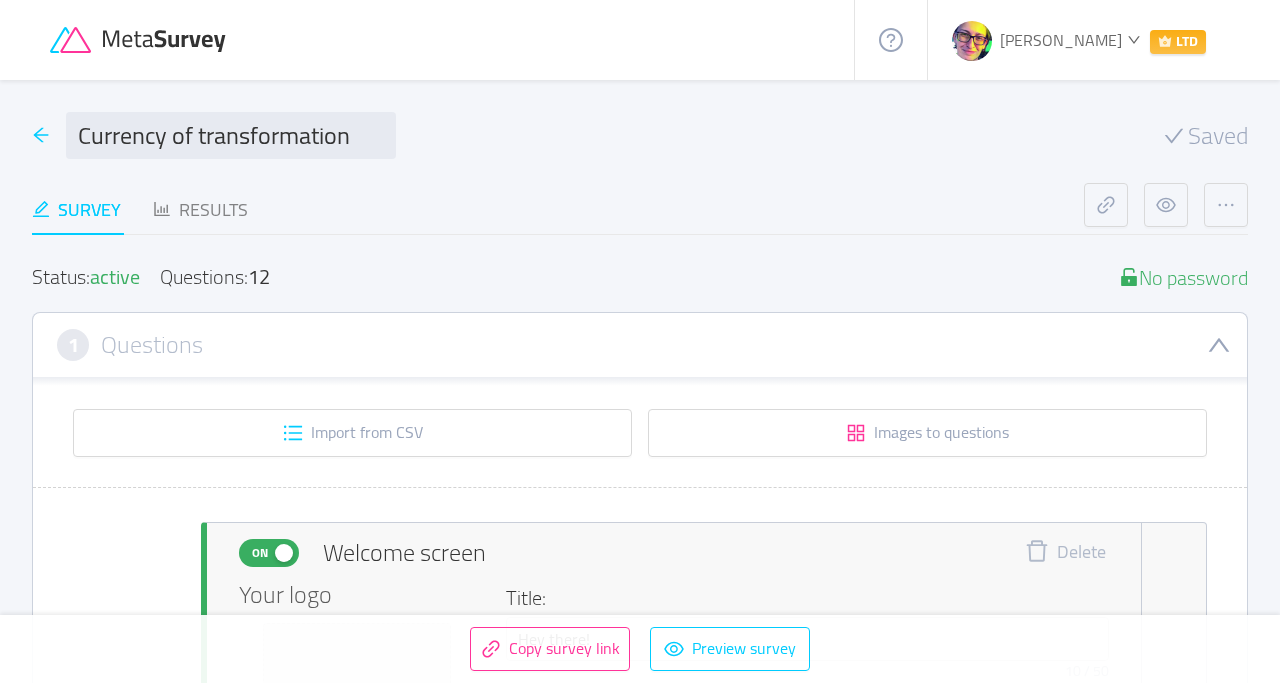 click 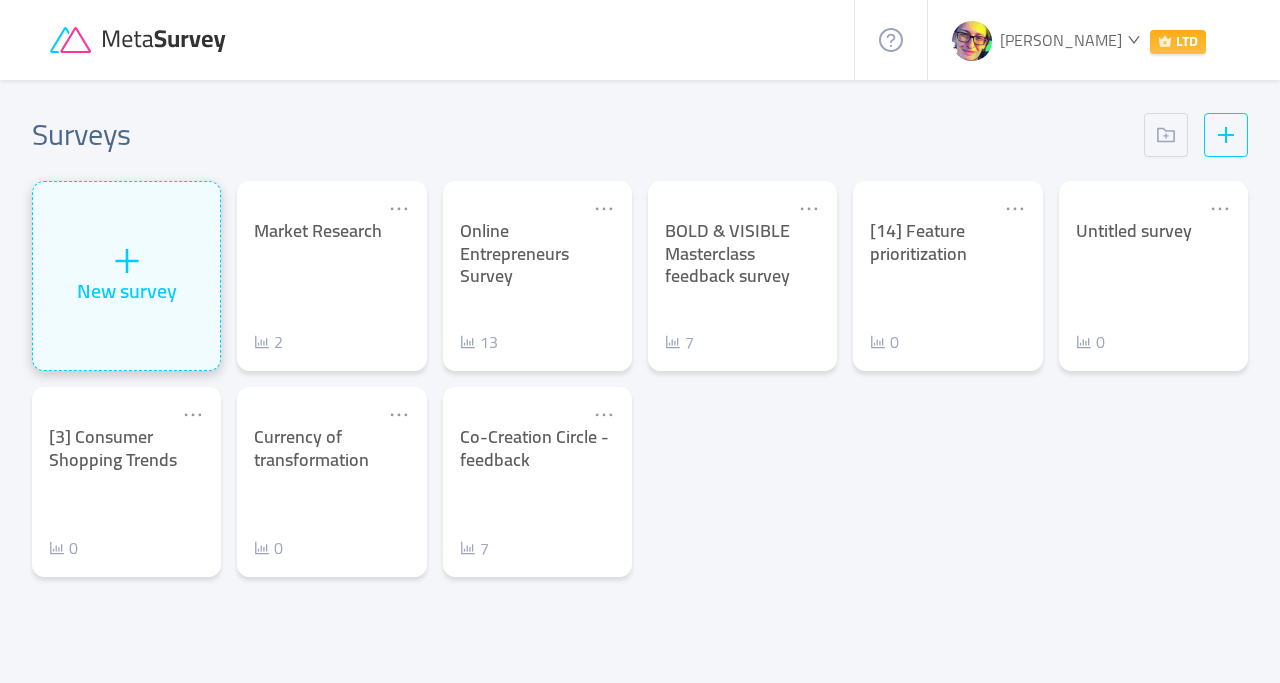 click 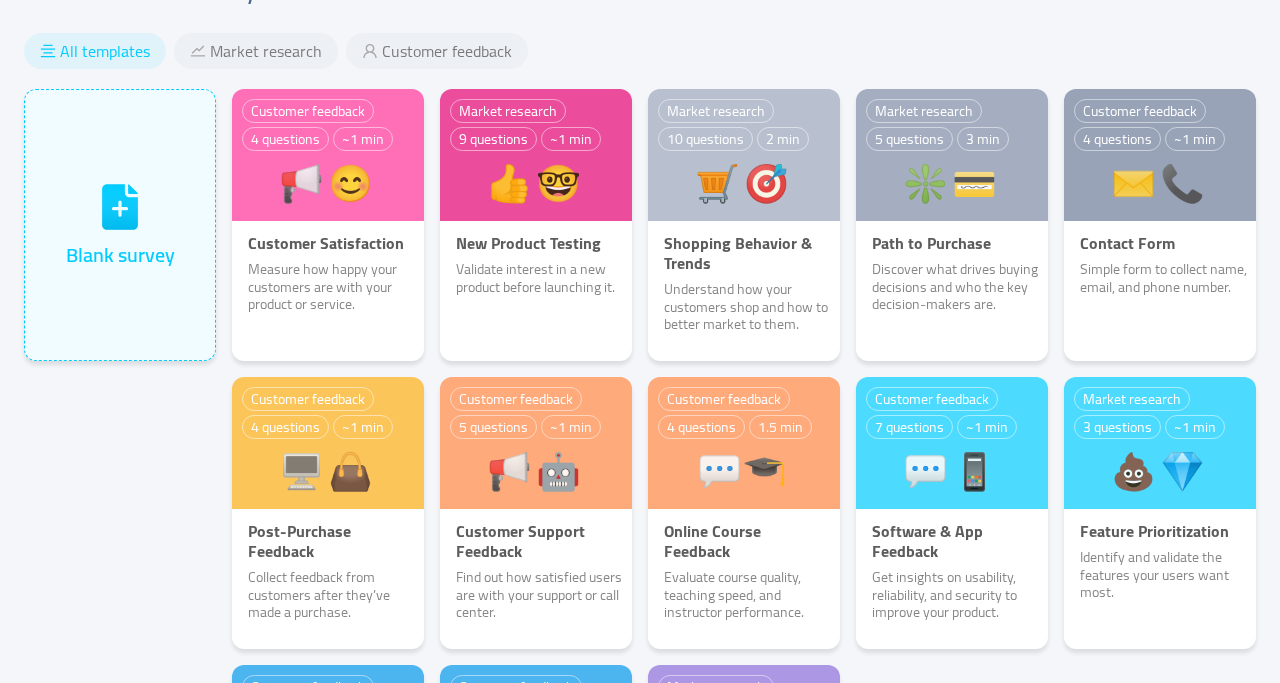 scroll, scrollTop: 0, scrollLeft: 0, axis: both 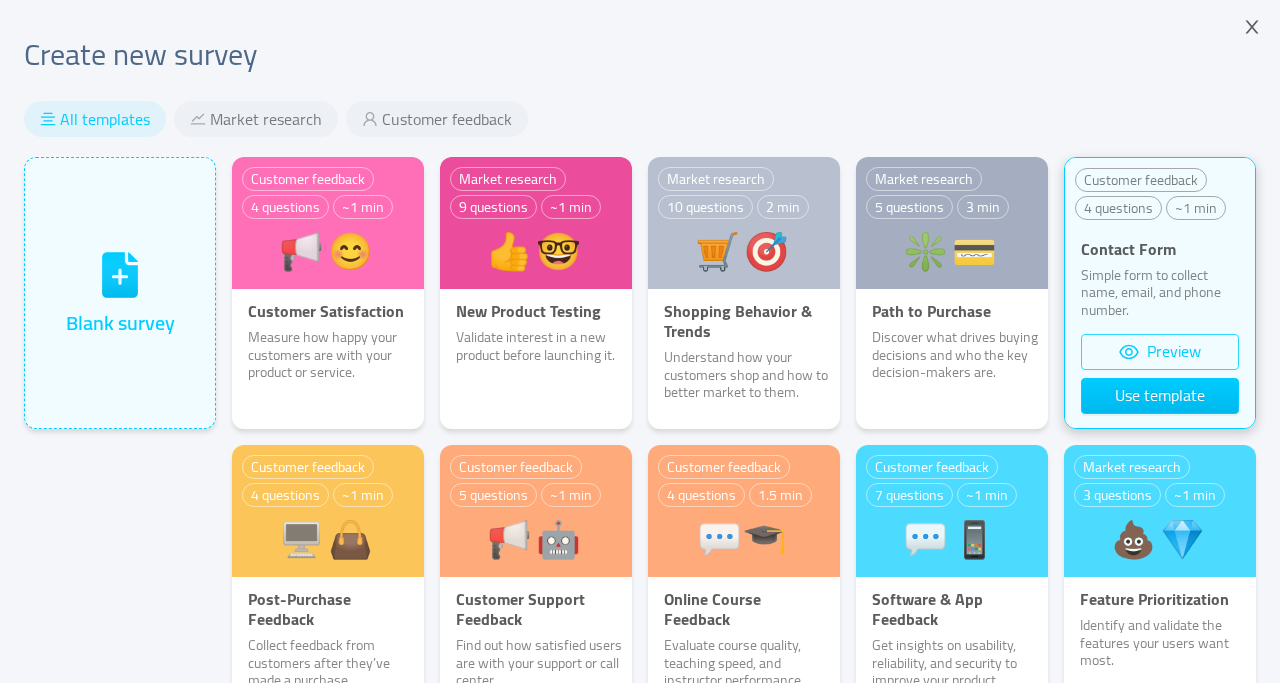 click on "Preview" at bounding box center [1160, 352] 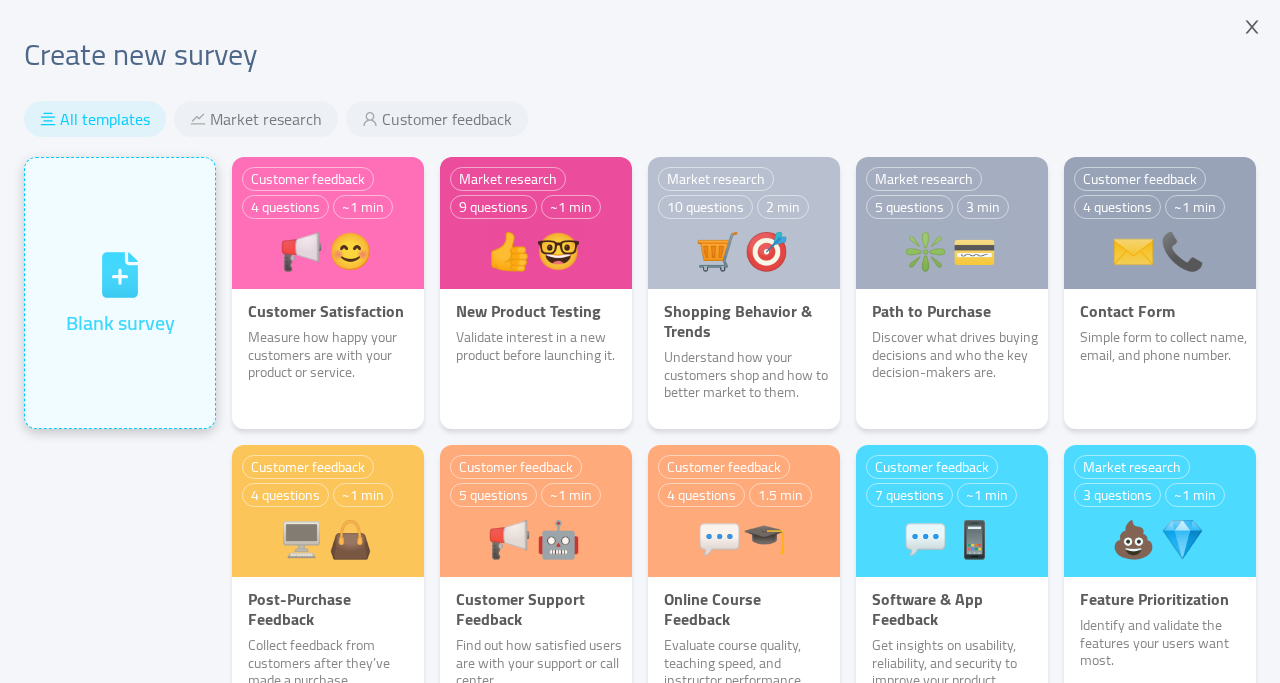 click 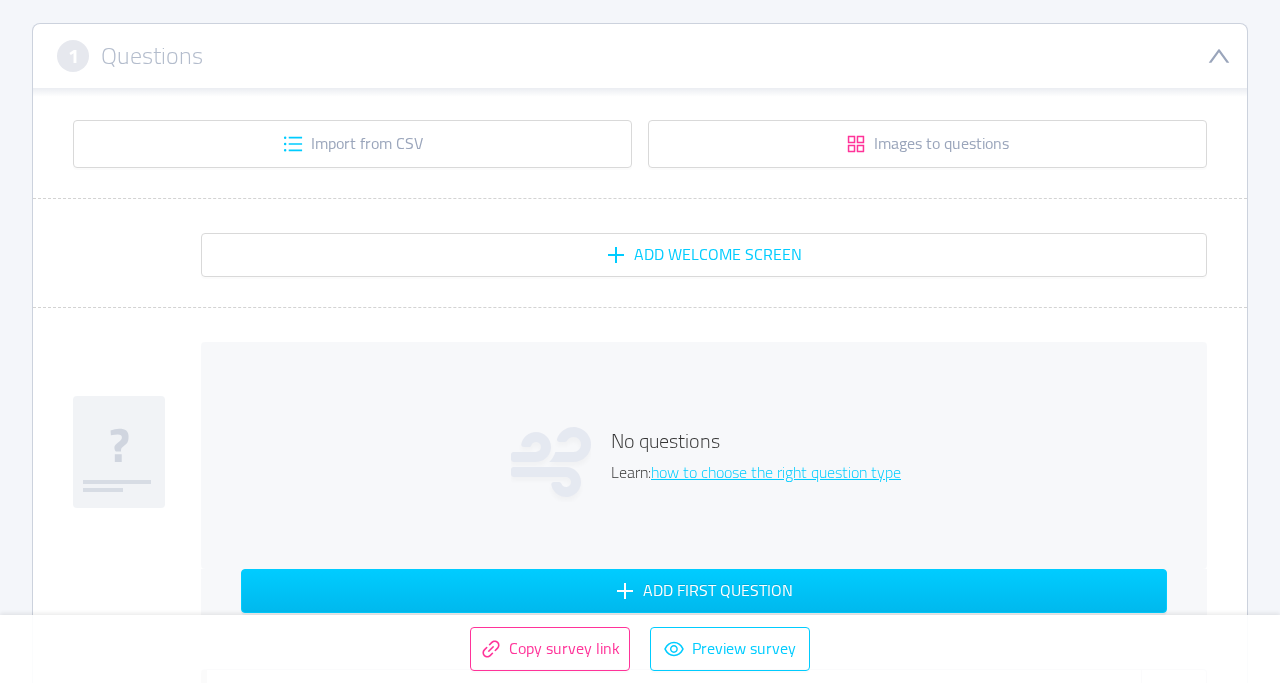 scroll, scrollTop: 301, scrollLeft: 0, axis: vertical 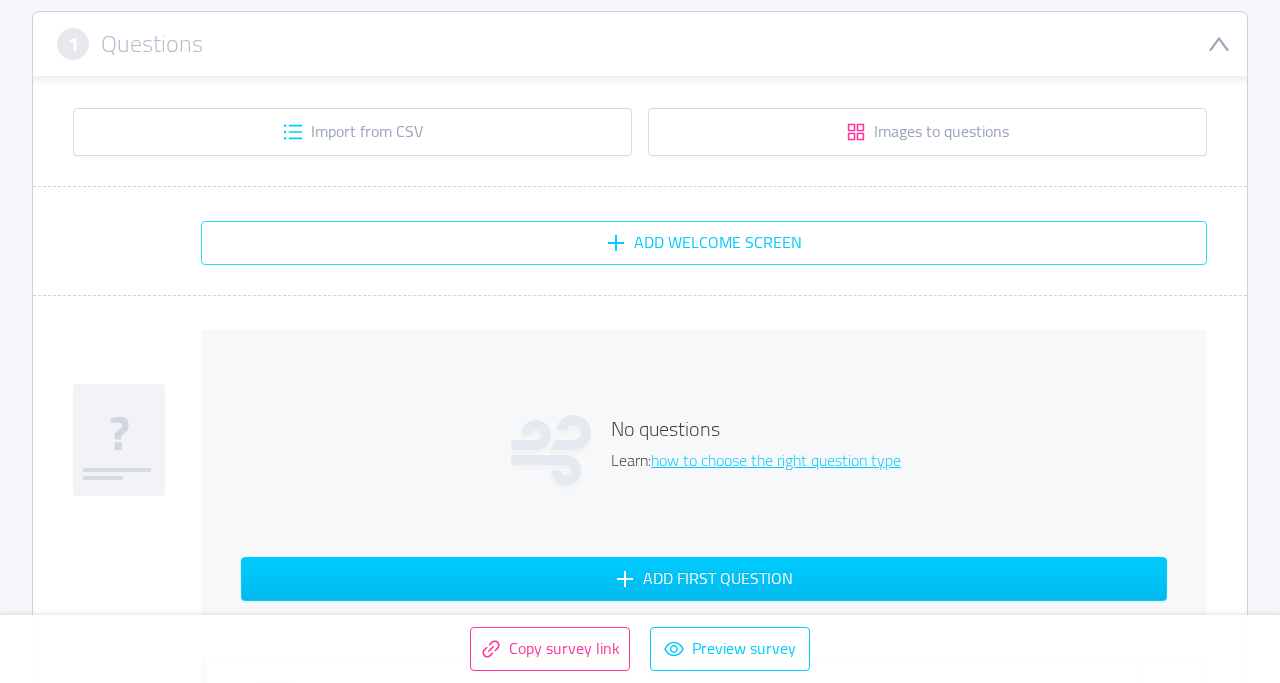 click on "Add Welcome screen" at bounding box center (704, 243) 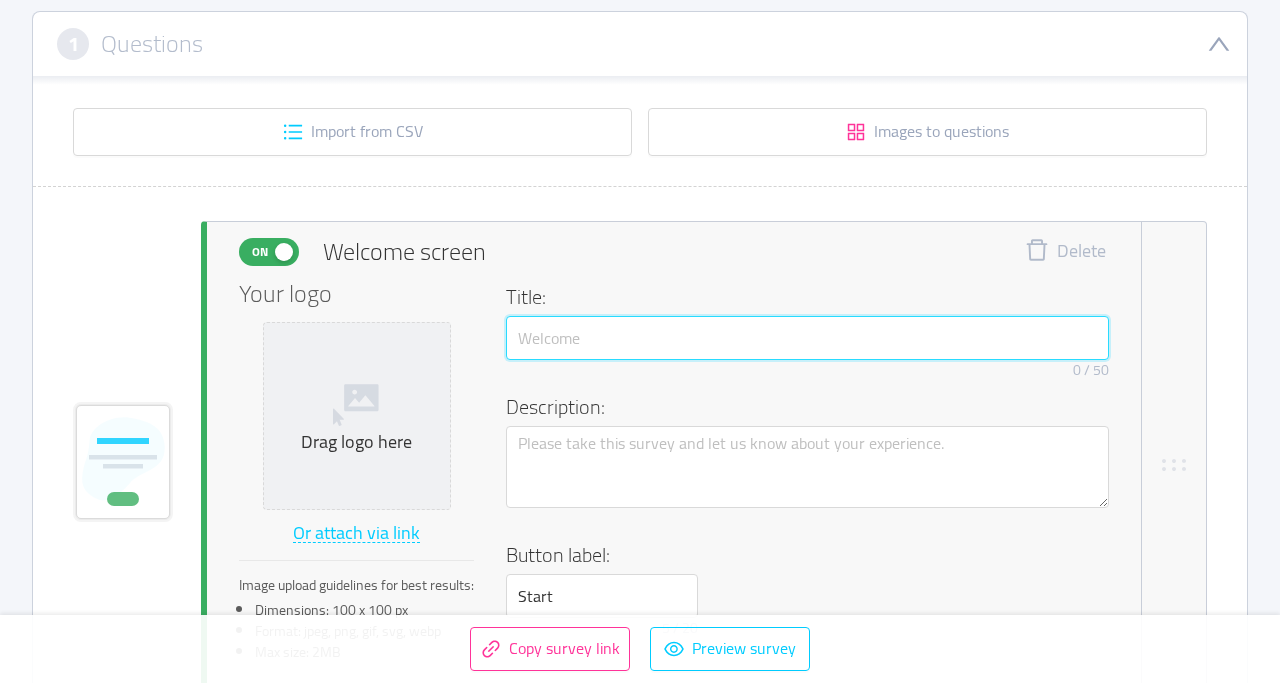 click at bounding box center (807, 338) 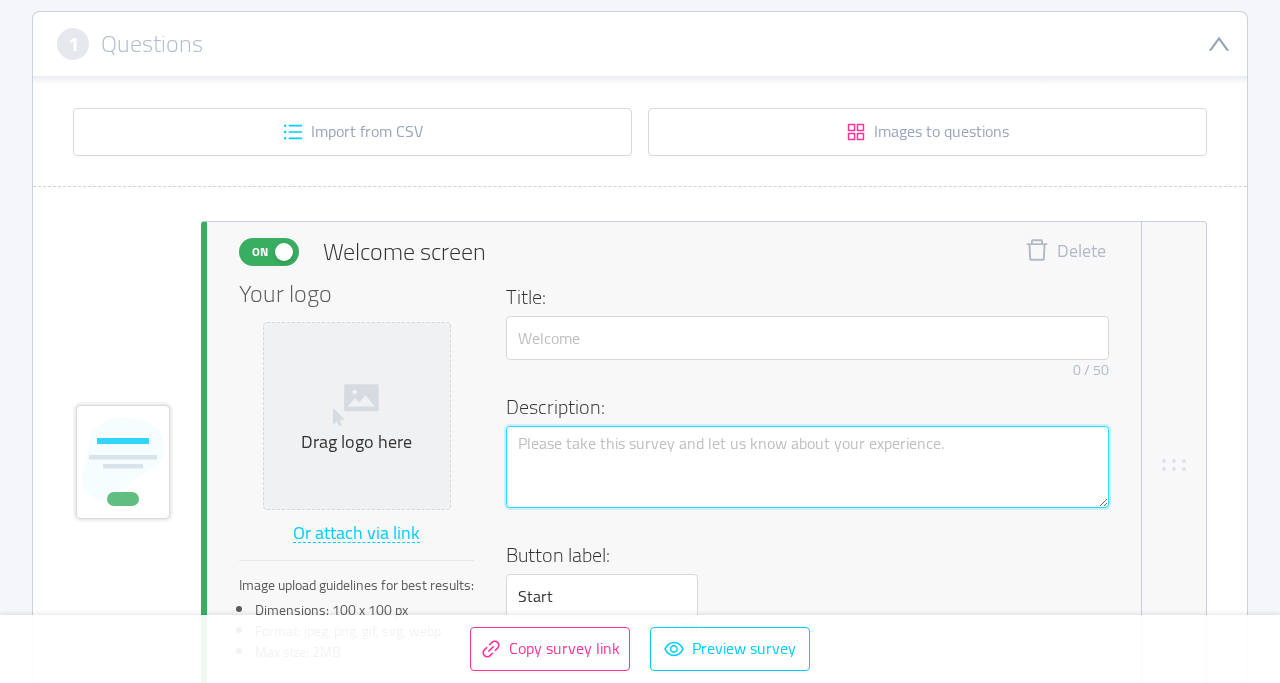 click at bounding box center [807, 467] 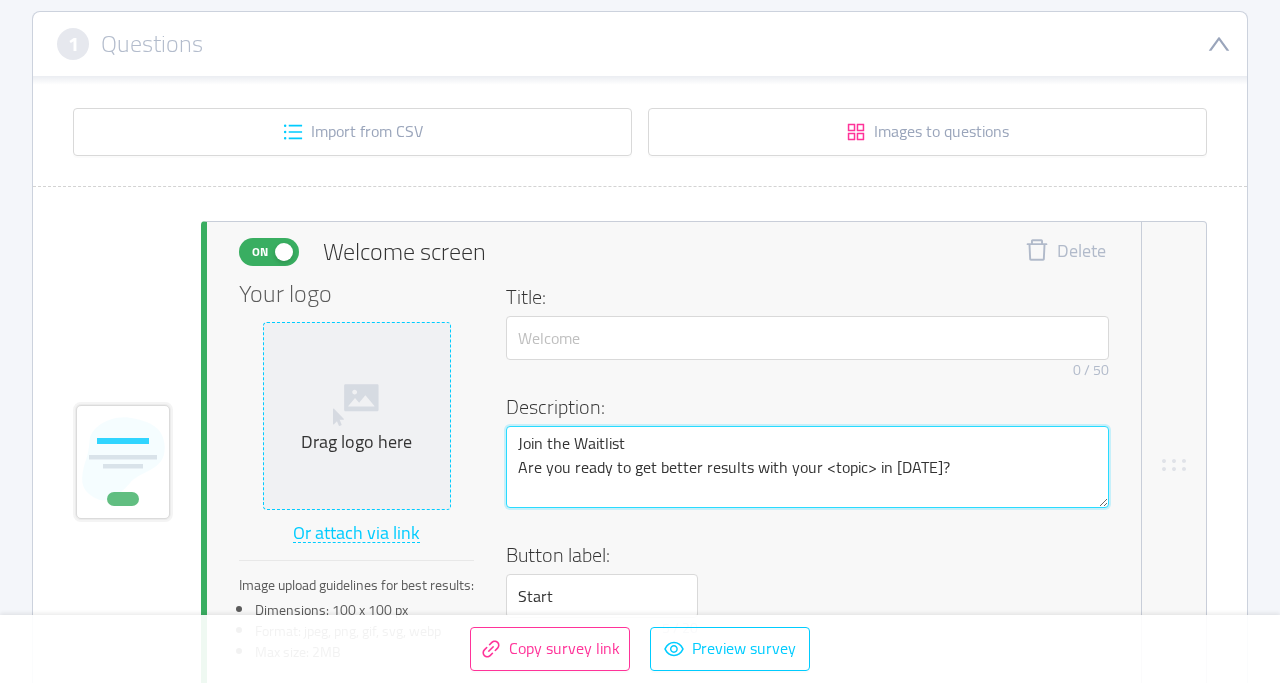 drag, startPoint x: 651, startPoint y: 438, endPoint x: 450, endPoint y: 439, distance: 201.00249 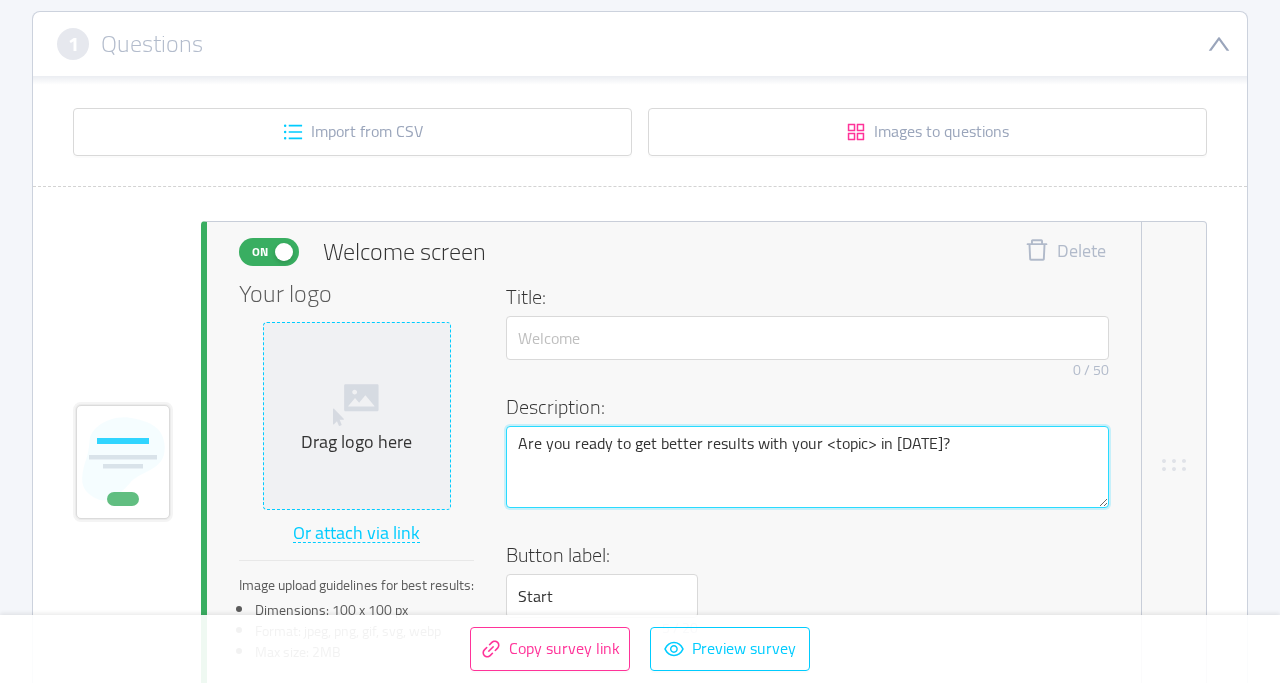 type 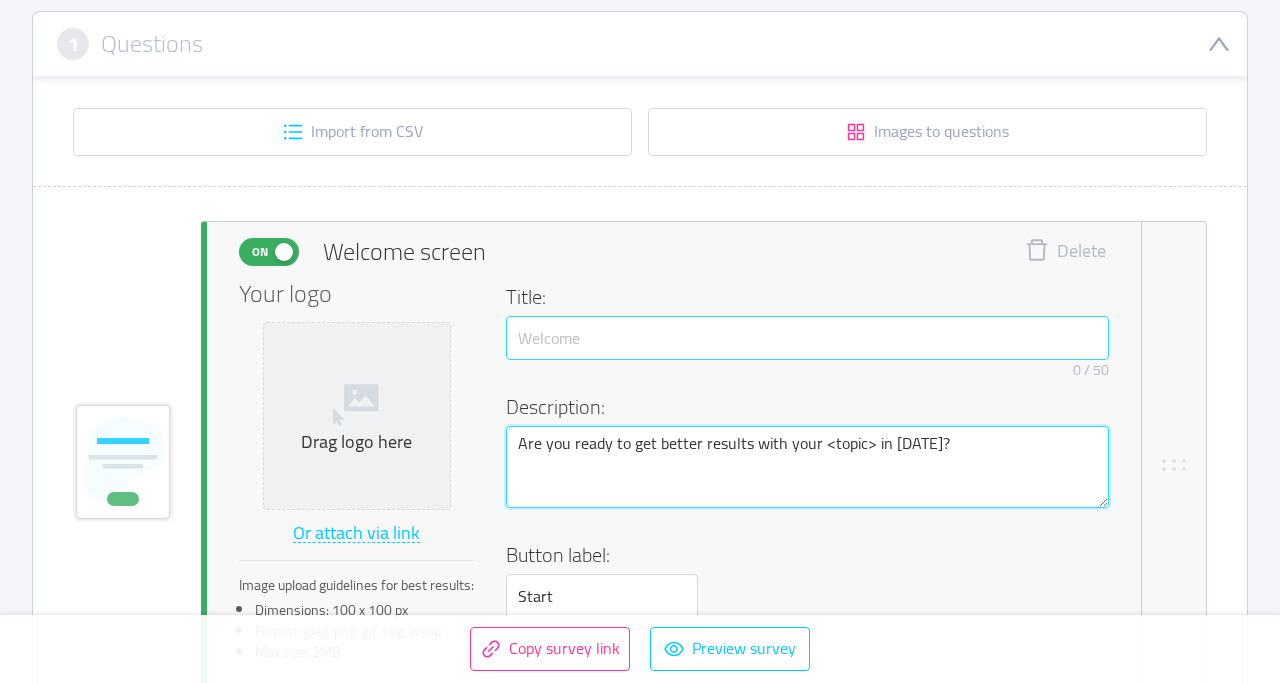 type on "Are you ready to get better results with your <topic> in [DATE]?" 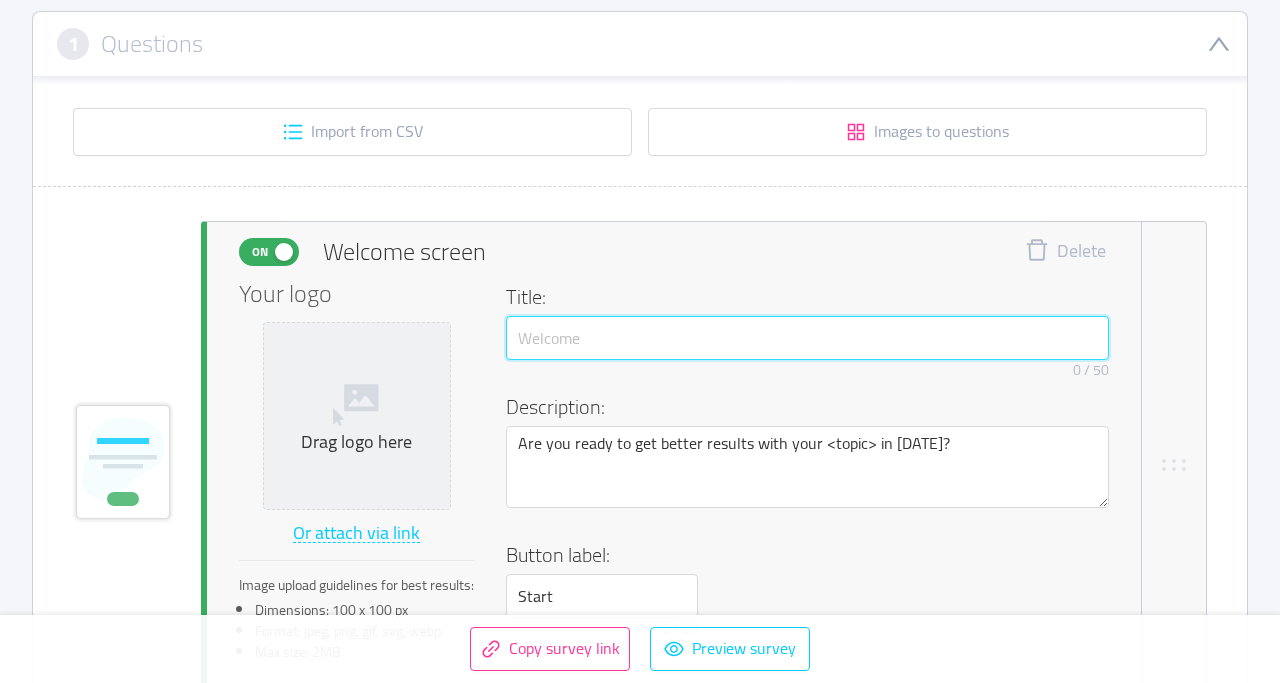 click at bounding box center [807, 338] 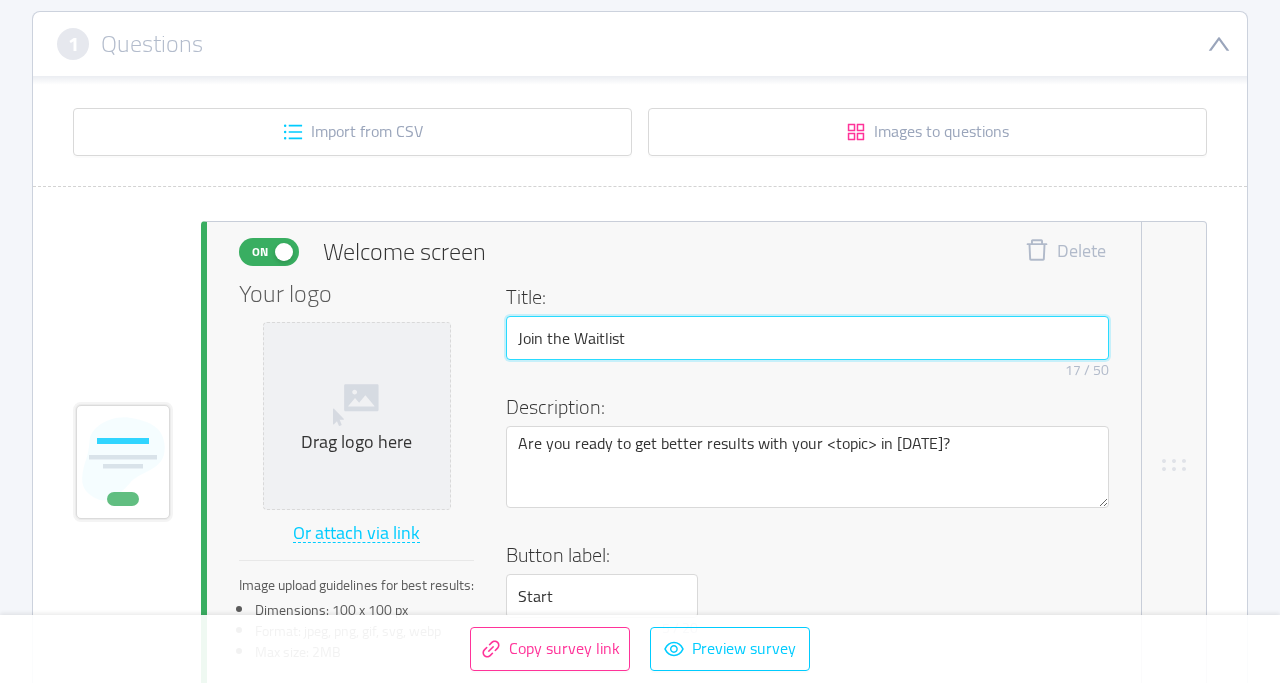 type on "Join the Waitlist" 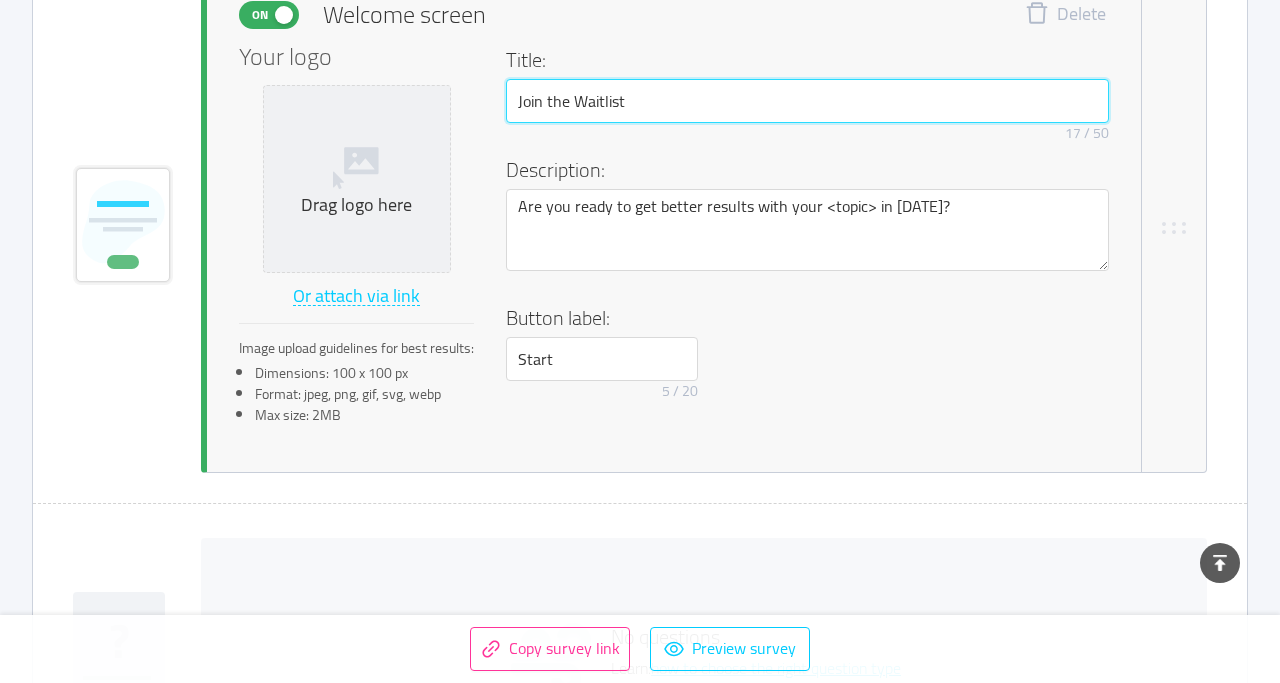 scroll, scrollTop: 543, scrollLeft: 0, axis: vertical 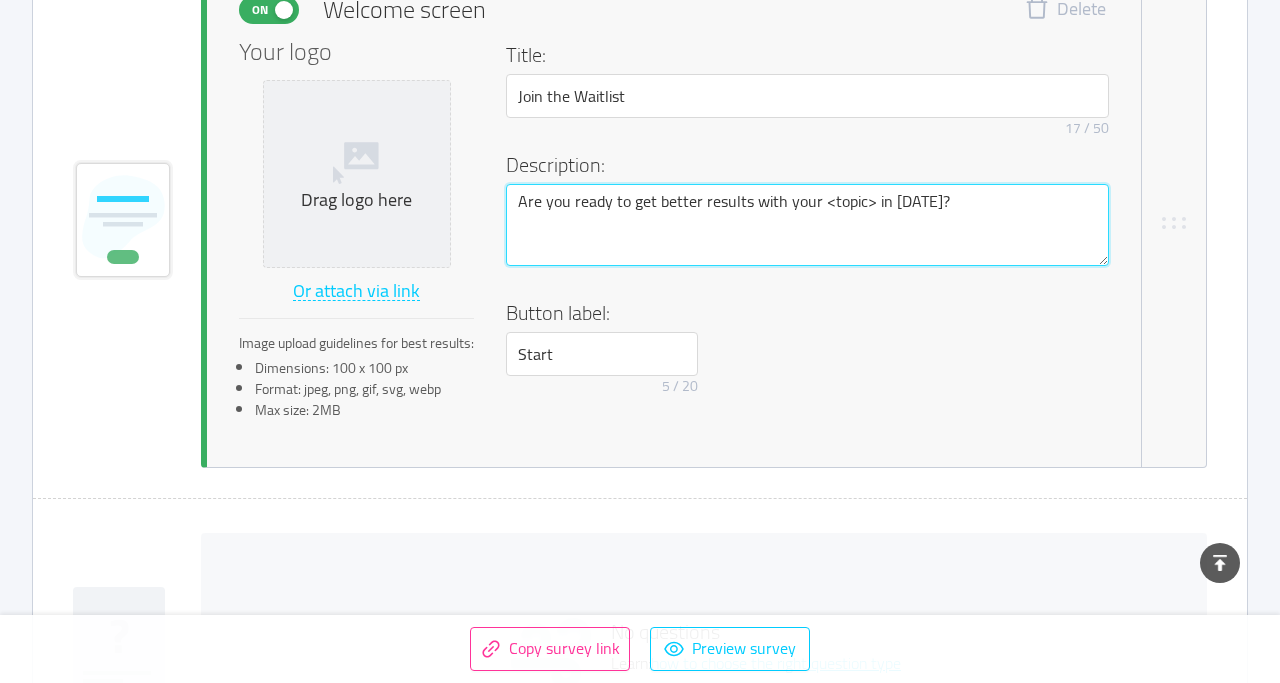 click on "Are you ready to get better results with your <topic> in [DATE]?" at bounding box center (807, 225) 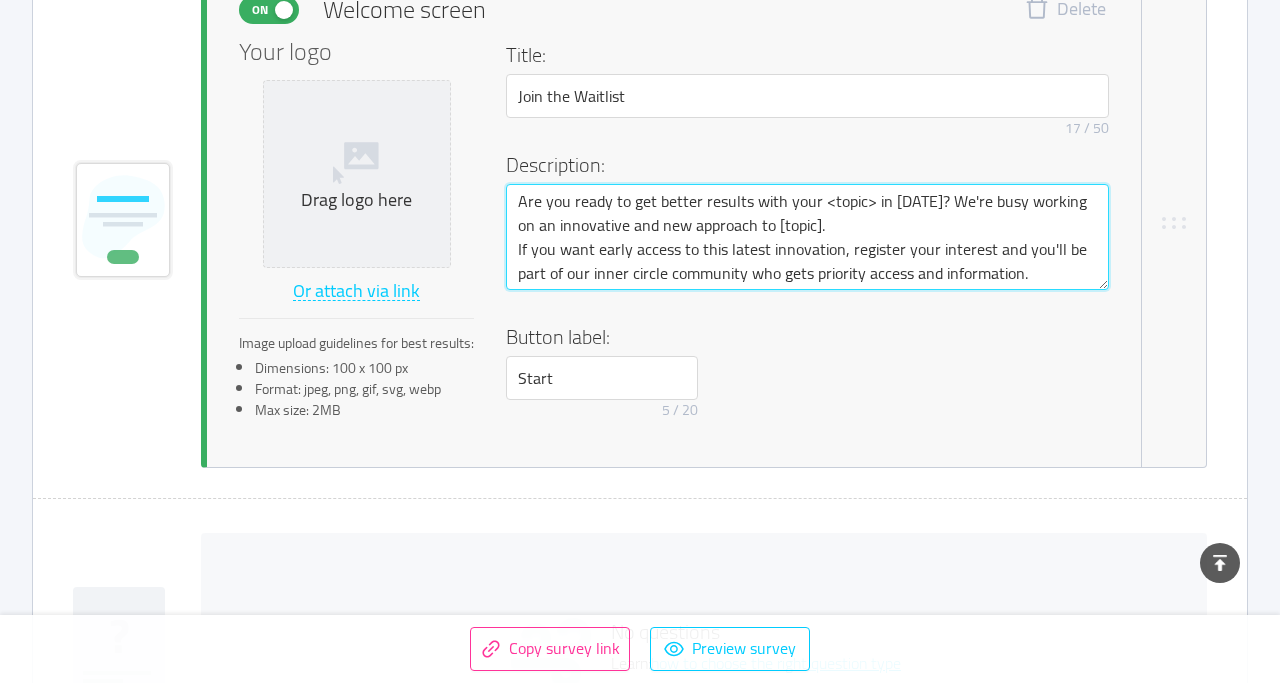 type on "Are you ready to get better results with your <topic> in [DATE]? We're busy working on an innovative and new approach to [topic].
If you want early access to this latest innovation, register your interest and you'll be part of our inner circle community who gets priority access and information." 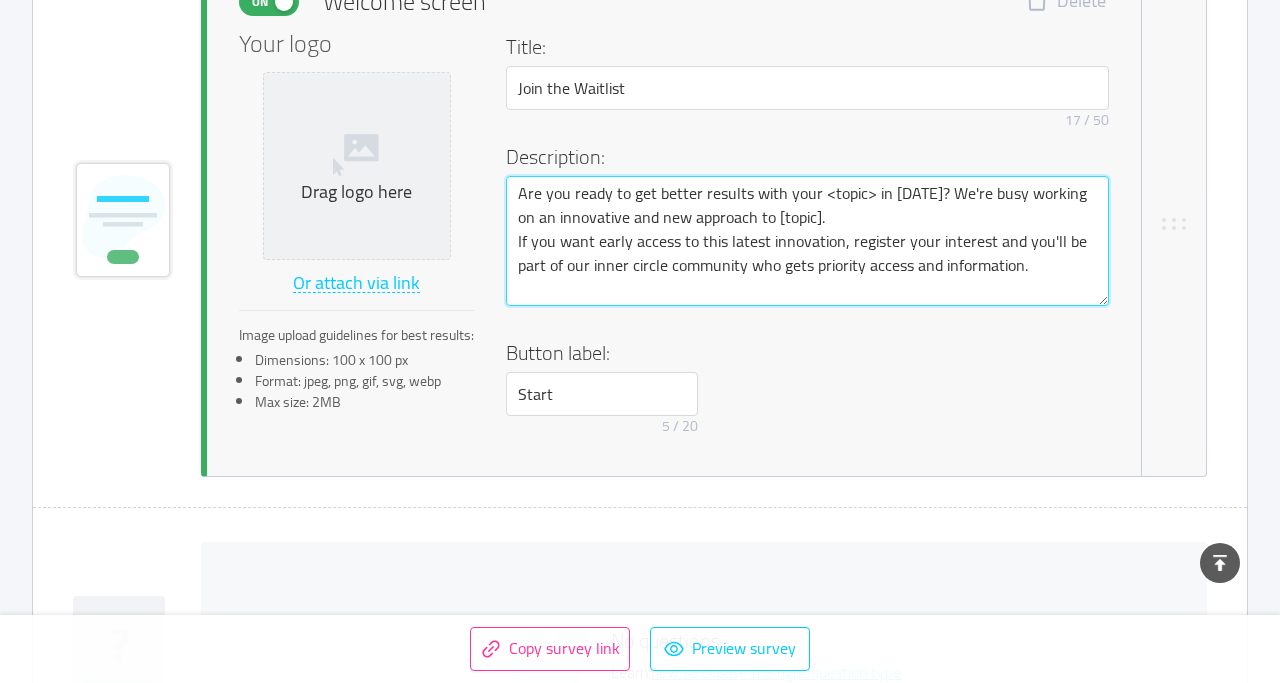 type 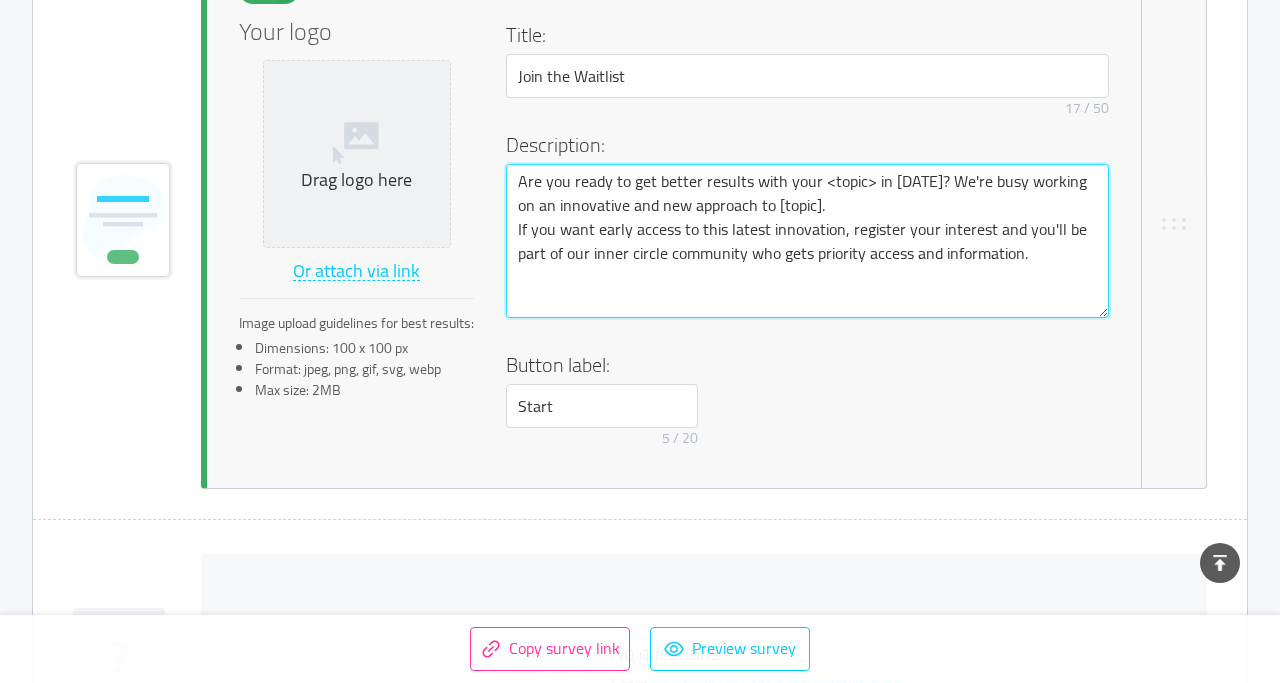 paste on "Getting more <good thing>
Discover how mastering [topic] can supercharge your ability to achieve [Good Thing] and set you on the path to excellence.
Preventing <bad thing>
Learn how [topic] can serve as your protective shield, preventing the adverse effects of [Bad Thing] and securing your future.
Why <category> Matters
Explore the critical domain of [topic], where success is defined, and uncover how it can transform your life or business for the better." 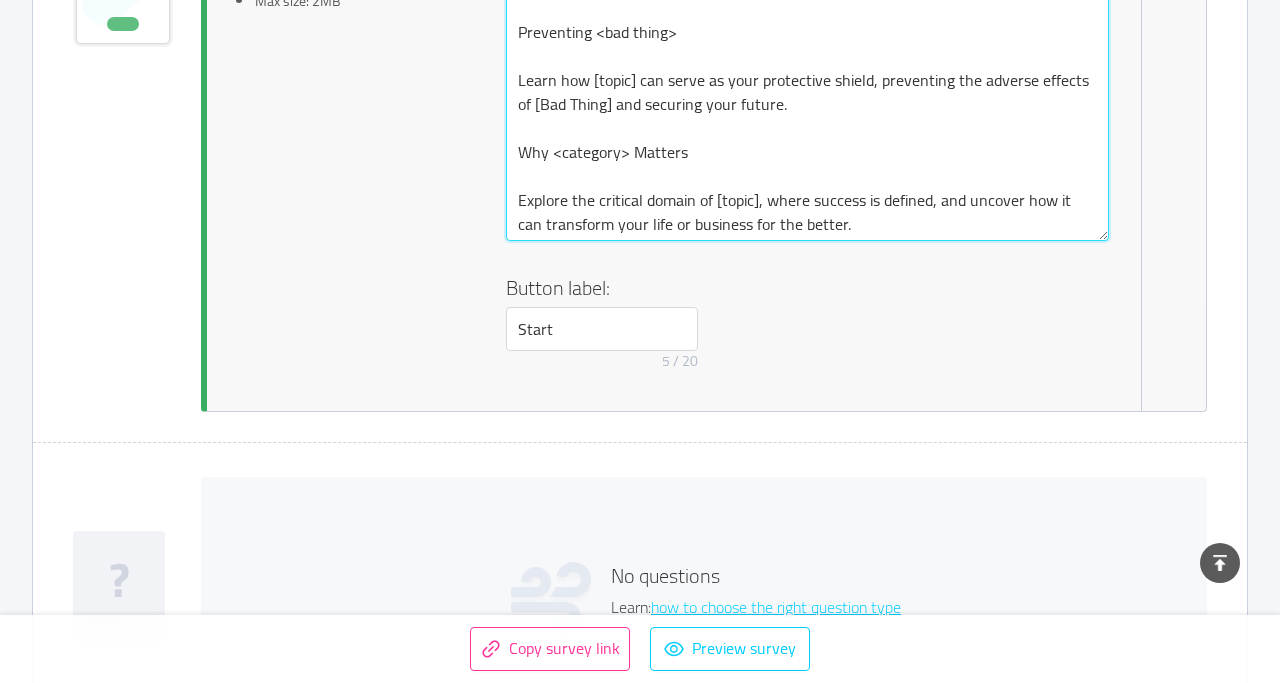 scroll, scrollTop: 979, scrollLeft: 0, axis: vertical 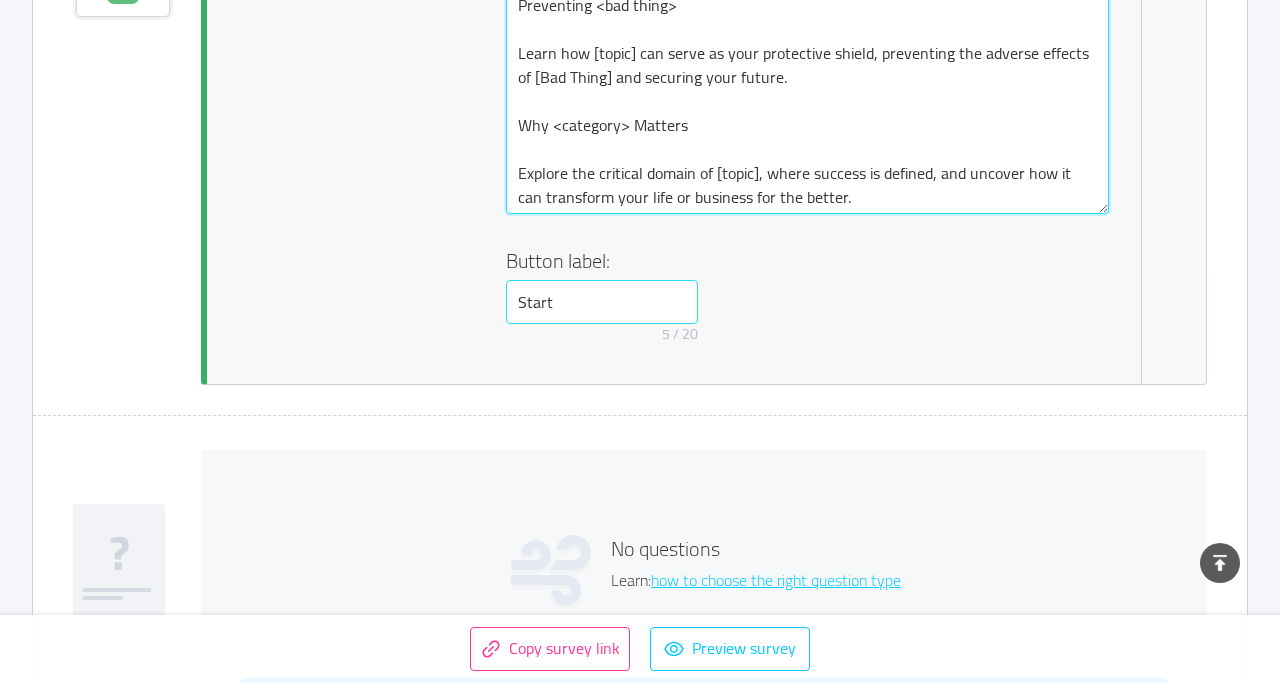 type on "Are you ready to get better results with your <topic> in [DATE]? We're busy working on an innovative and new approach to [topic].
If you want early access to this latest innovation, register your interest and you'll be part of our inner circle community who gets priority access and information.
Getting more <good thing>
Discover how mastering [topic] can supercharge your ability to achieve [Good Thing] and set you on the path to excellence.
Preventing <bad thing>
Learn how [topic] can serve as your protective shield, preventing the adverse effects of [Bad Thing] and securing your future.
Why <category> Matters
Explore the critical domain of [topic], where success is defined, and uncover how it can transform your life or business for the better." 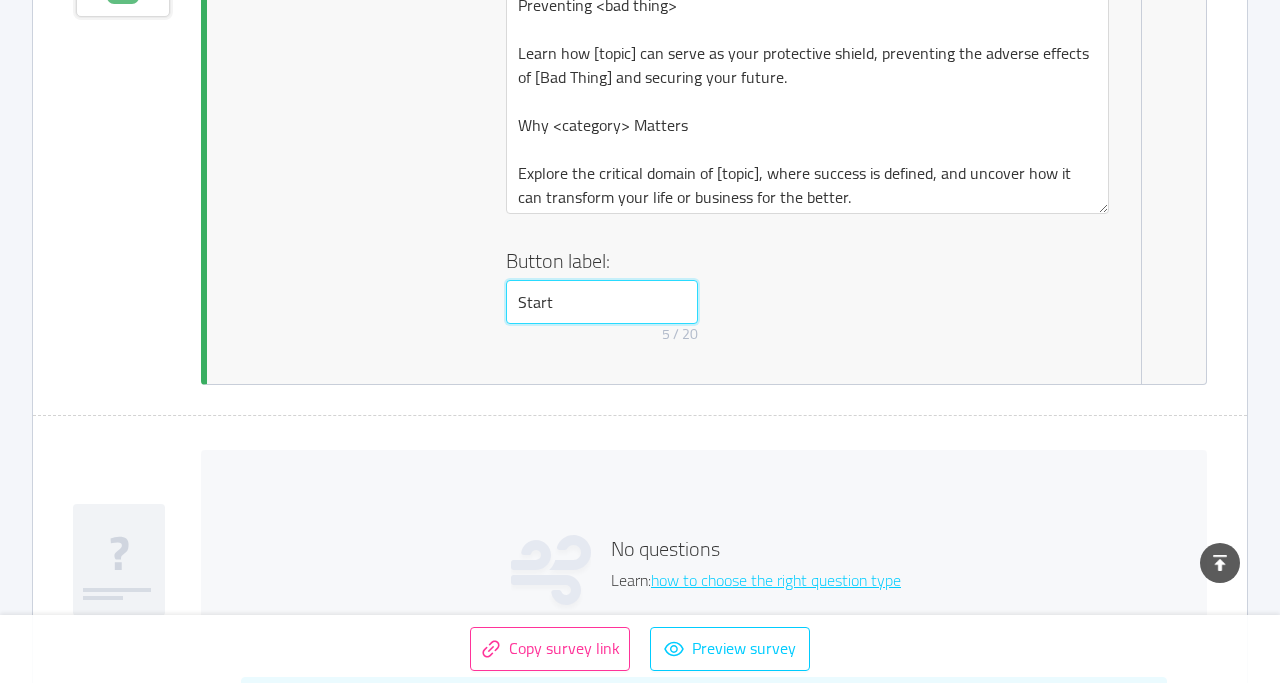 click on "Start" at bounding box center (602, 302) 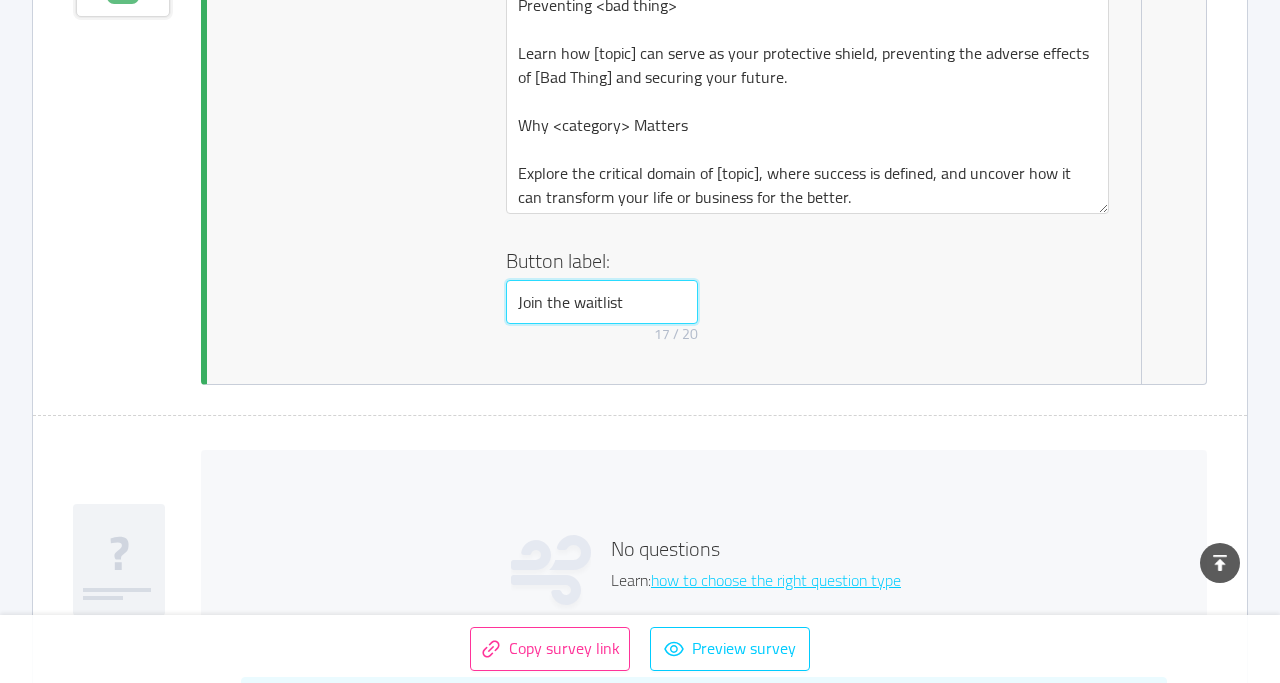 type on "Join the waitlist" 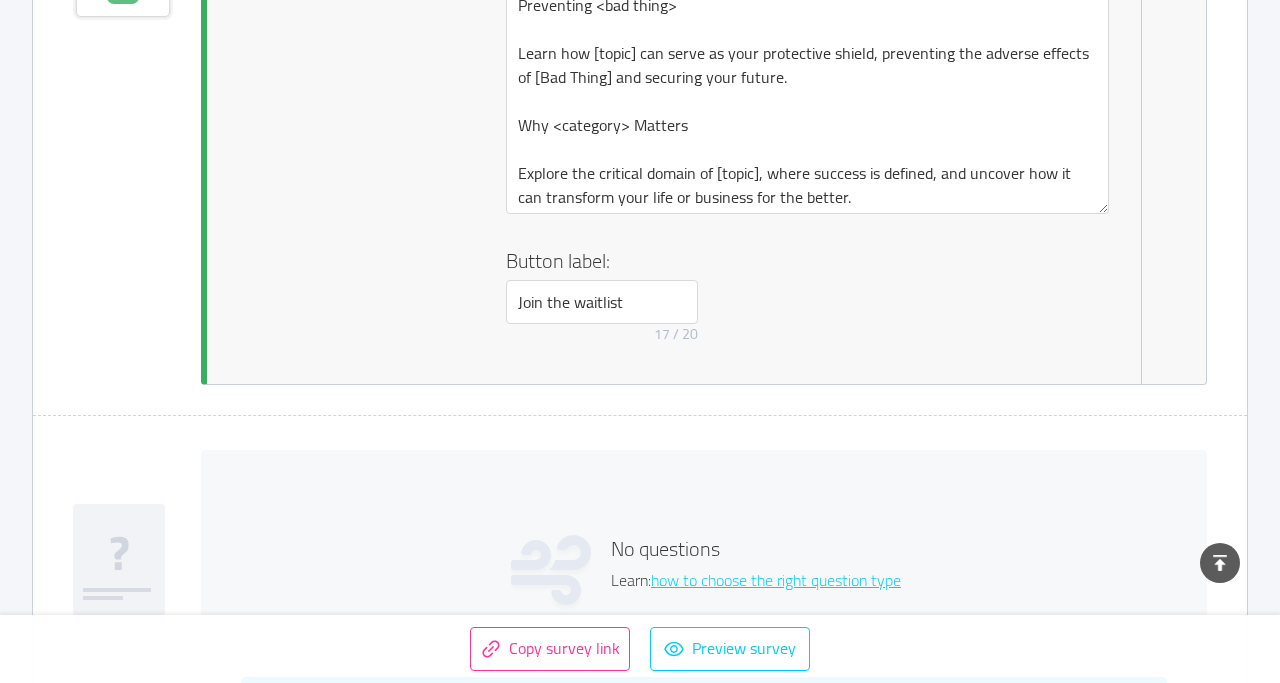 click on "Button label:" at bounding box center (801, 261) 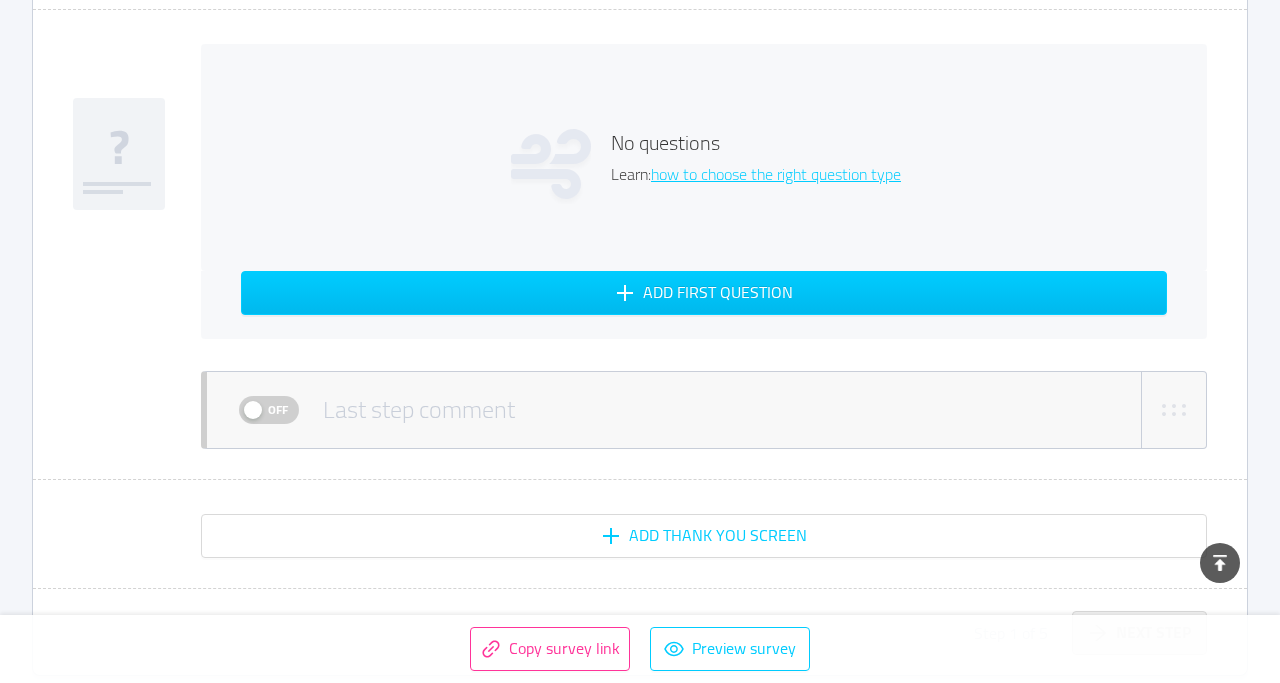 scroll, scrollTop: 1388, scrollLeft: 0, axis: vertical 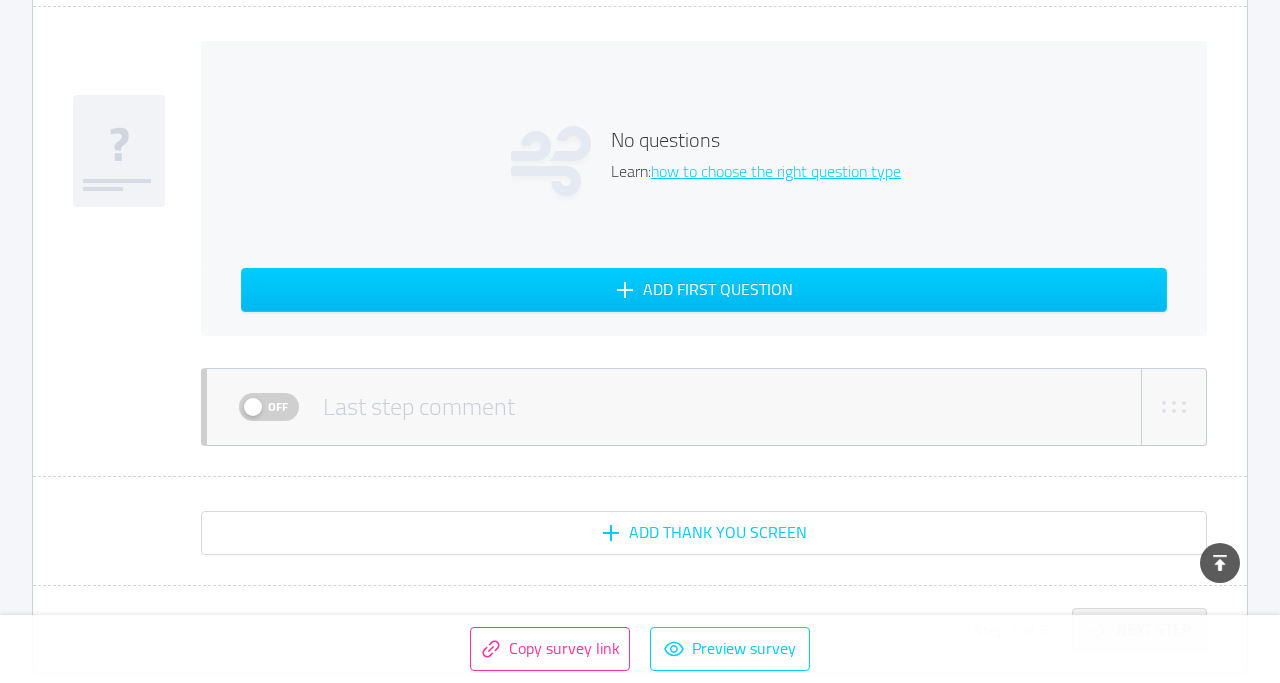 click on "No questions" at bounding box center [756, 140] 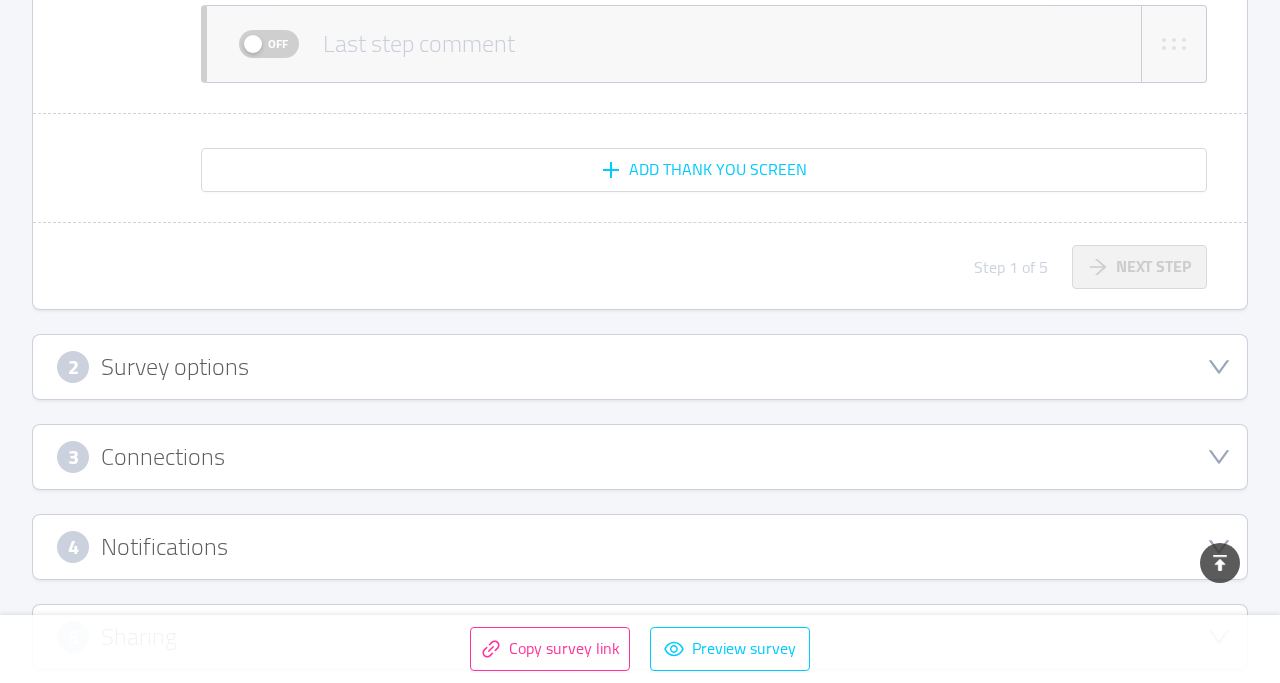 scroll, scrollTop: 1748, scrollLeft: 0, axis: vertical 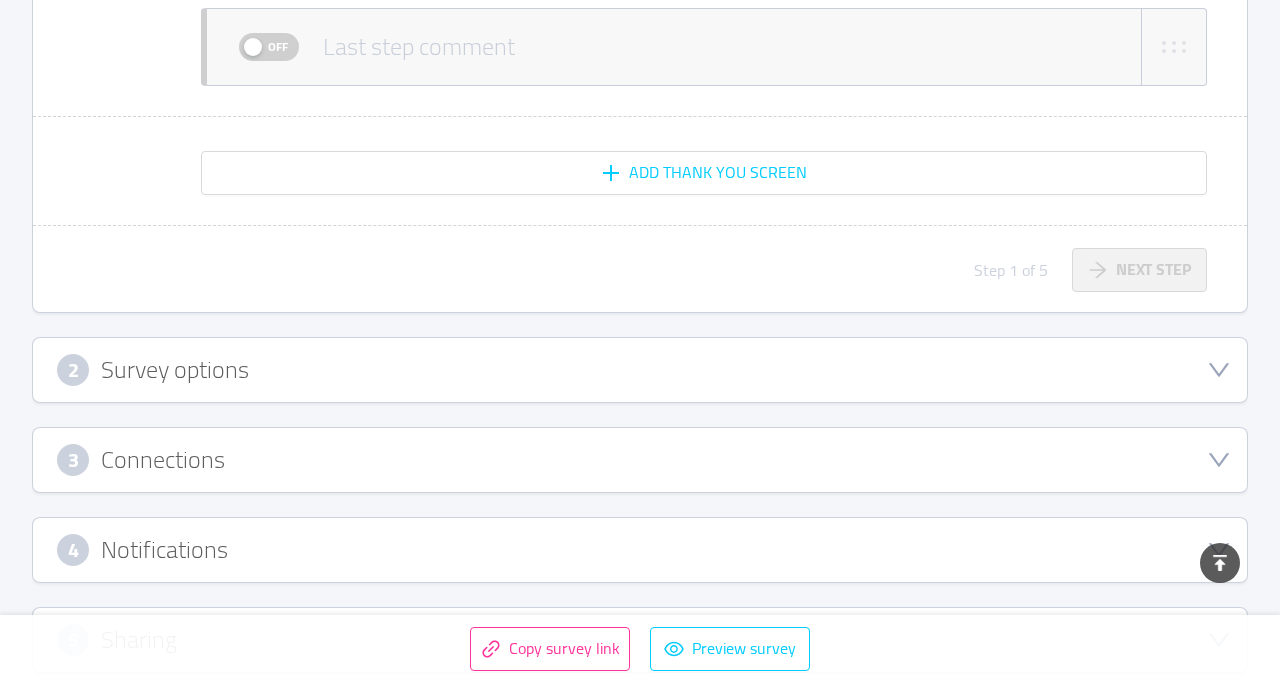 click 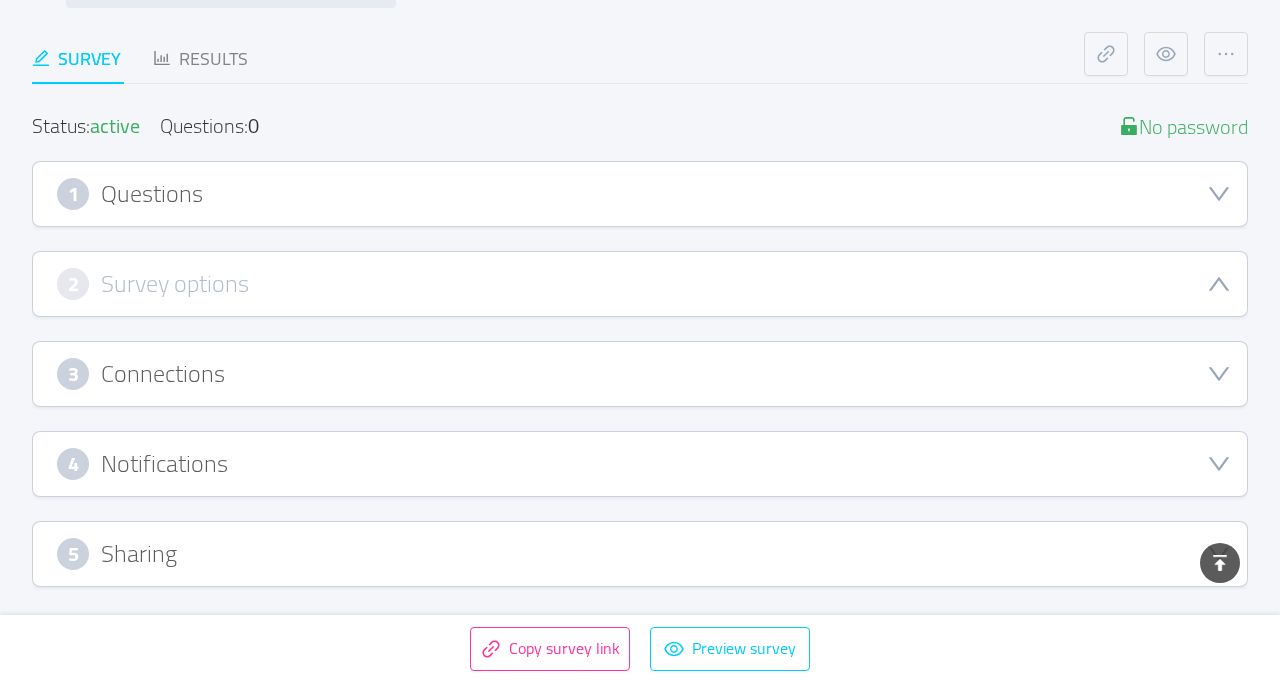 scroll, scrollTop: 387, scrollLeft: 0, axis: vertical 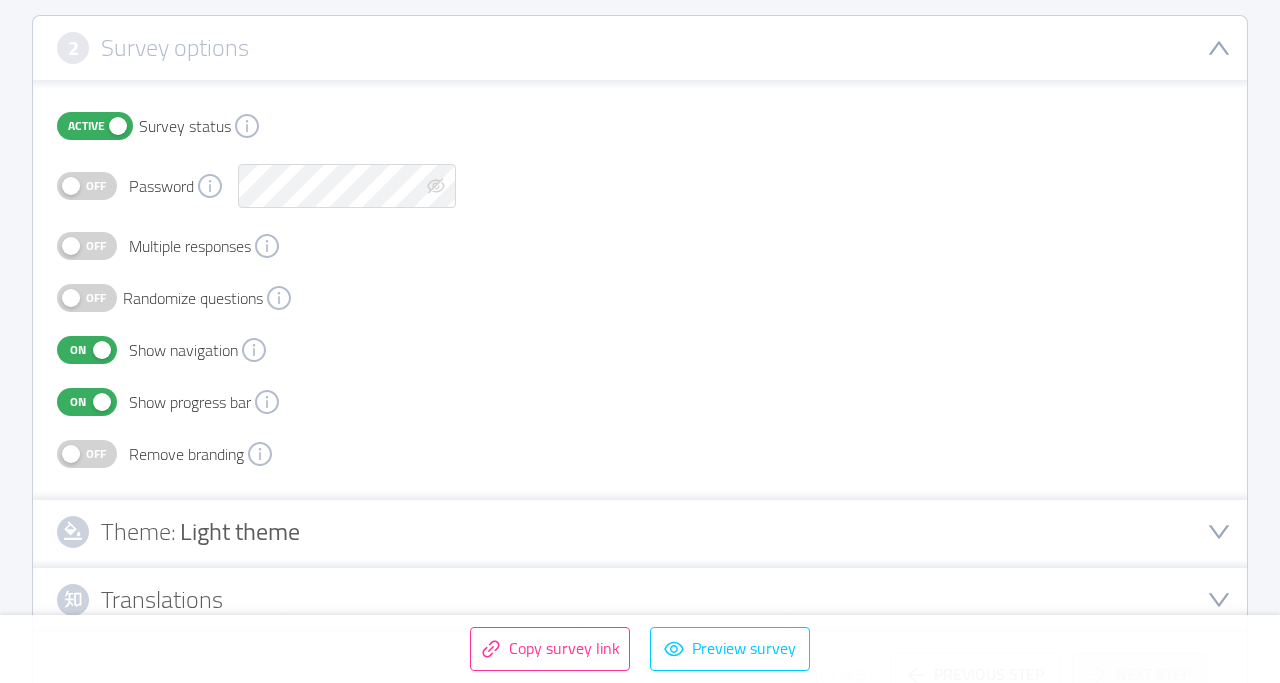 click on "Off" at bounding box center [96, 454] 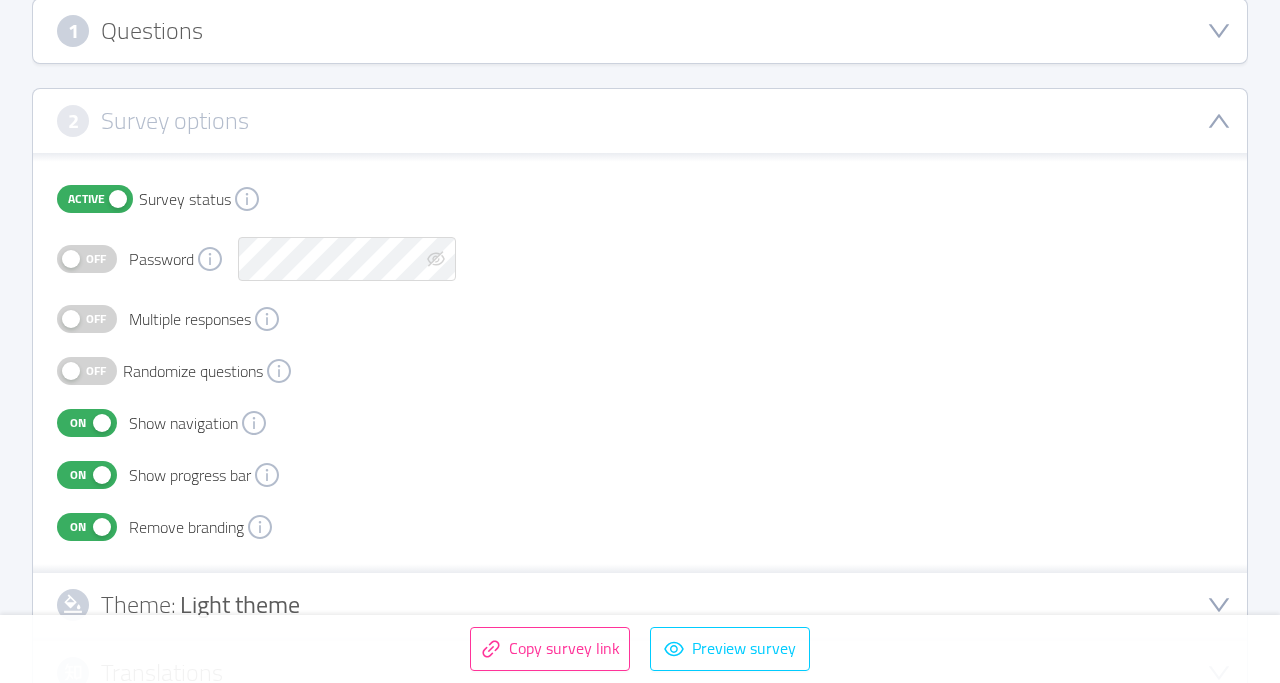 scroll, scrollTop: 0, scrollLeft: 0, axis: both 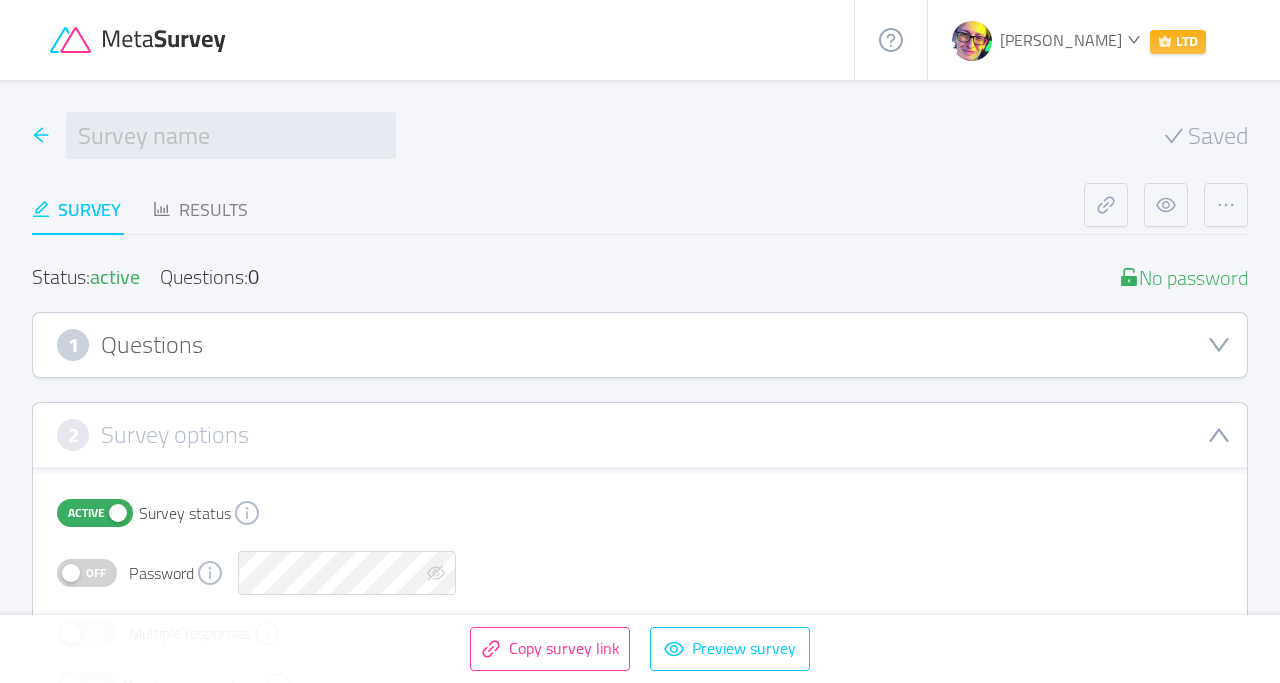 click 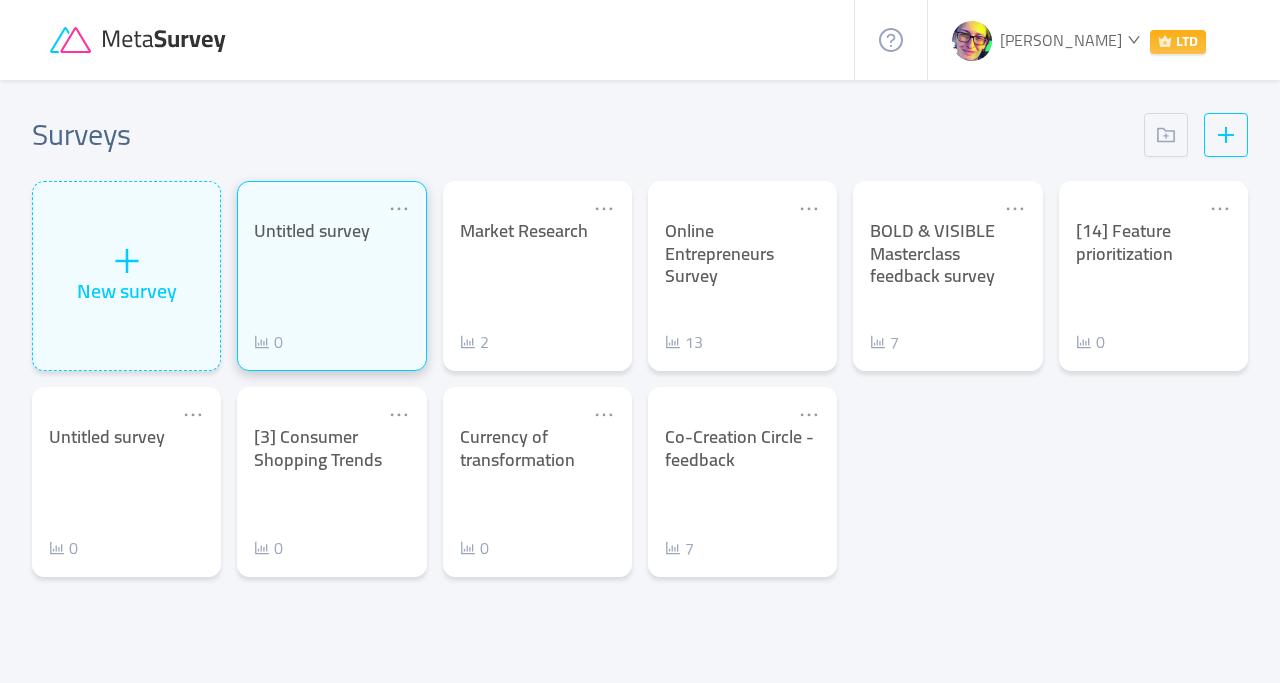 click on "Untitled survey  0" at bounding box center [331, 287] 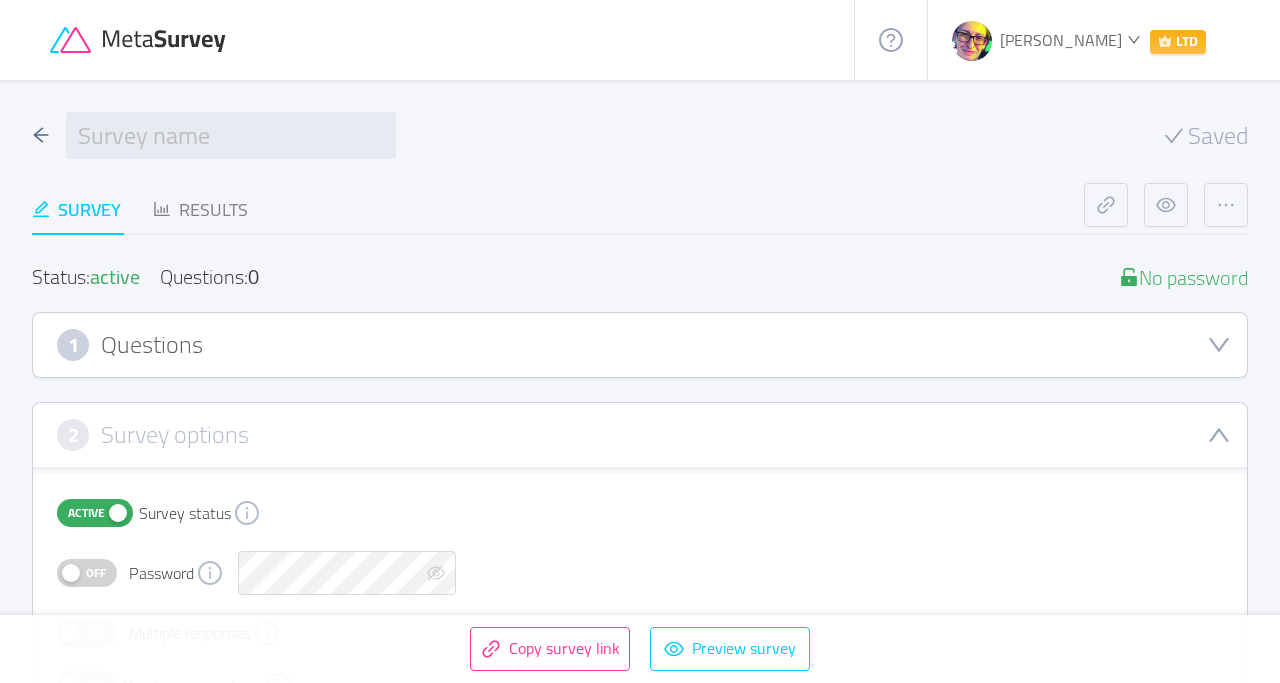 click on "Survey" at bounding box center [76, 209] 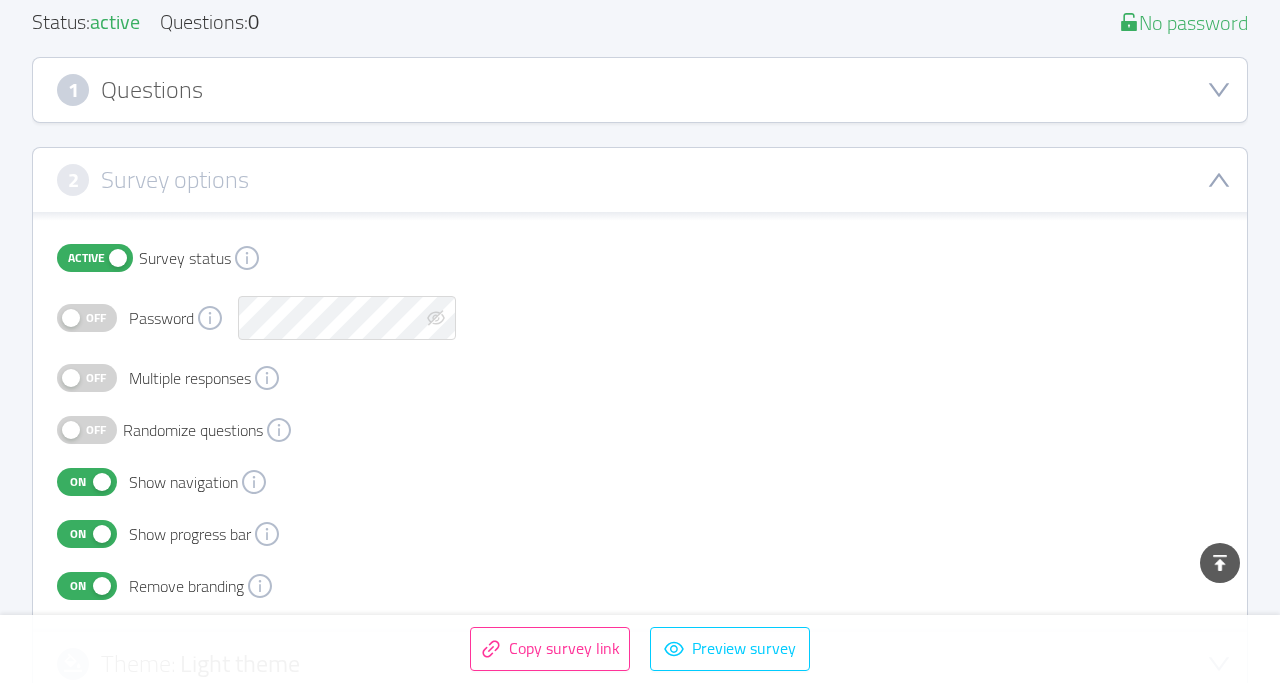 scroll, scrollTop: 0, scrollLeft: 0, axis: both 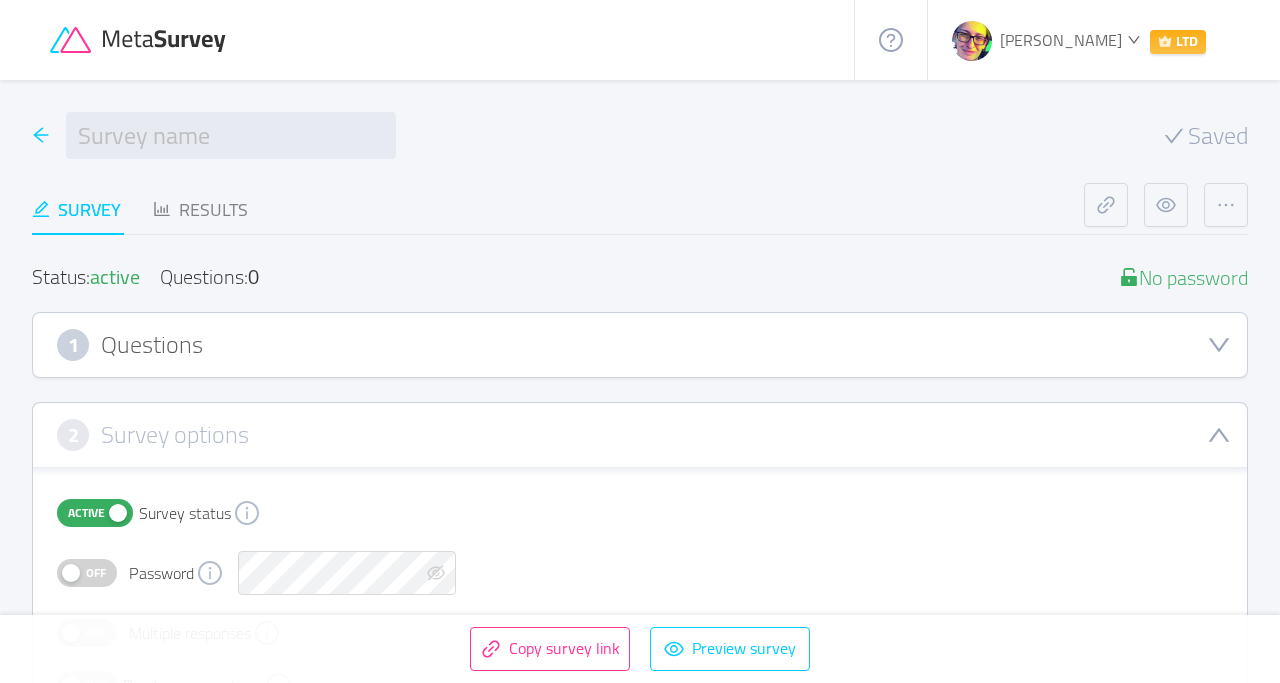 click 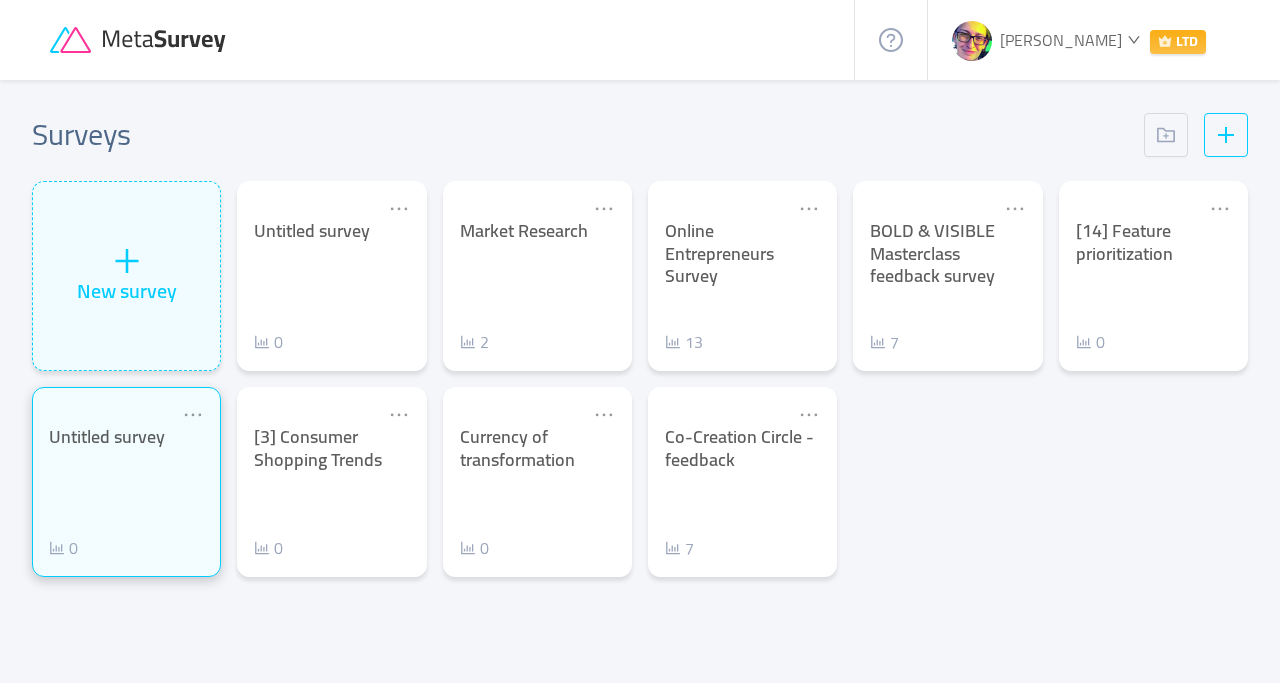 click on "Untitled survey  0" at bounding box center (126, 493) 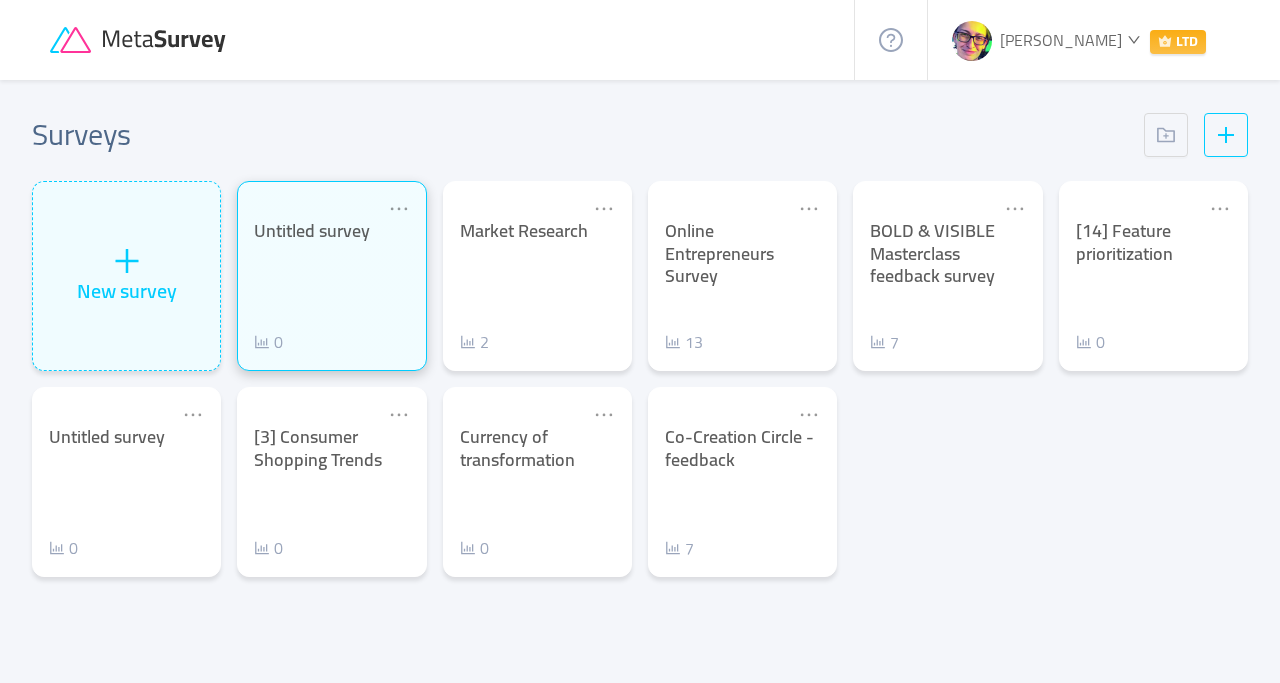 click on "Untitled survey  0" at bounding box center (331, 287) 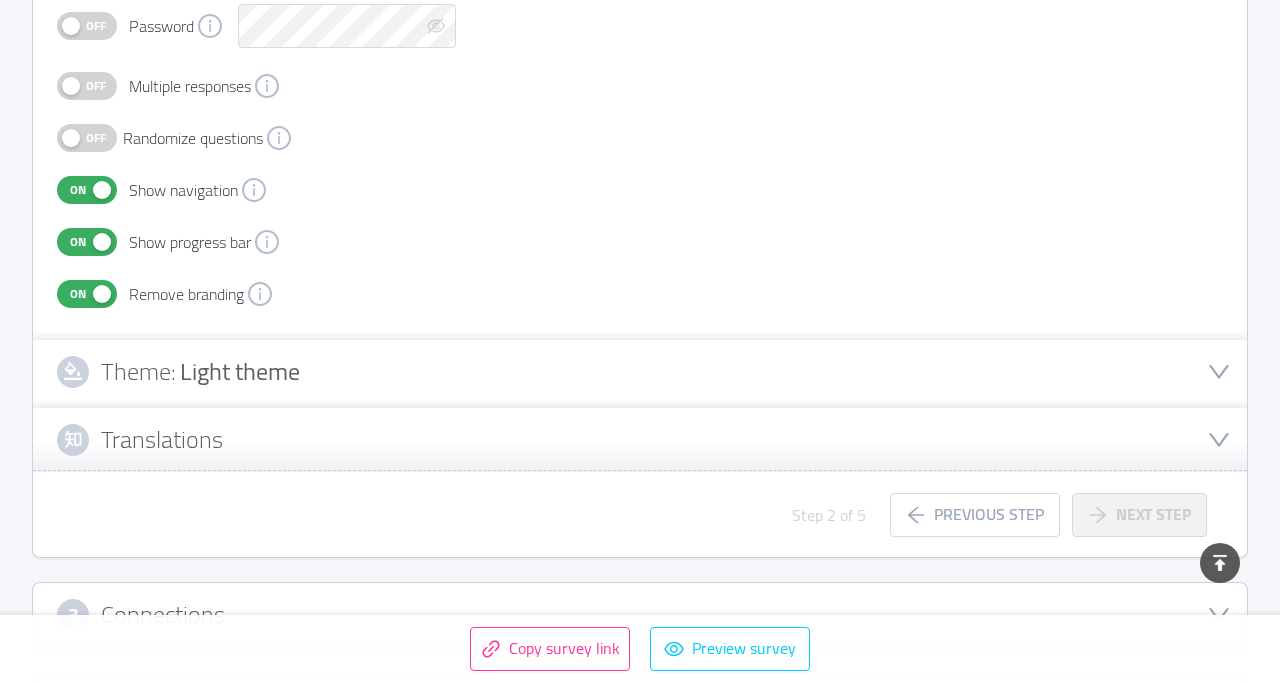scroll, scrollTop: 0, scrollLeft: 0, axis: both 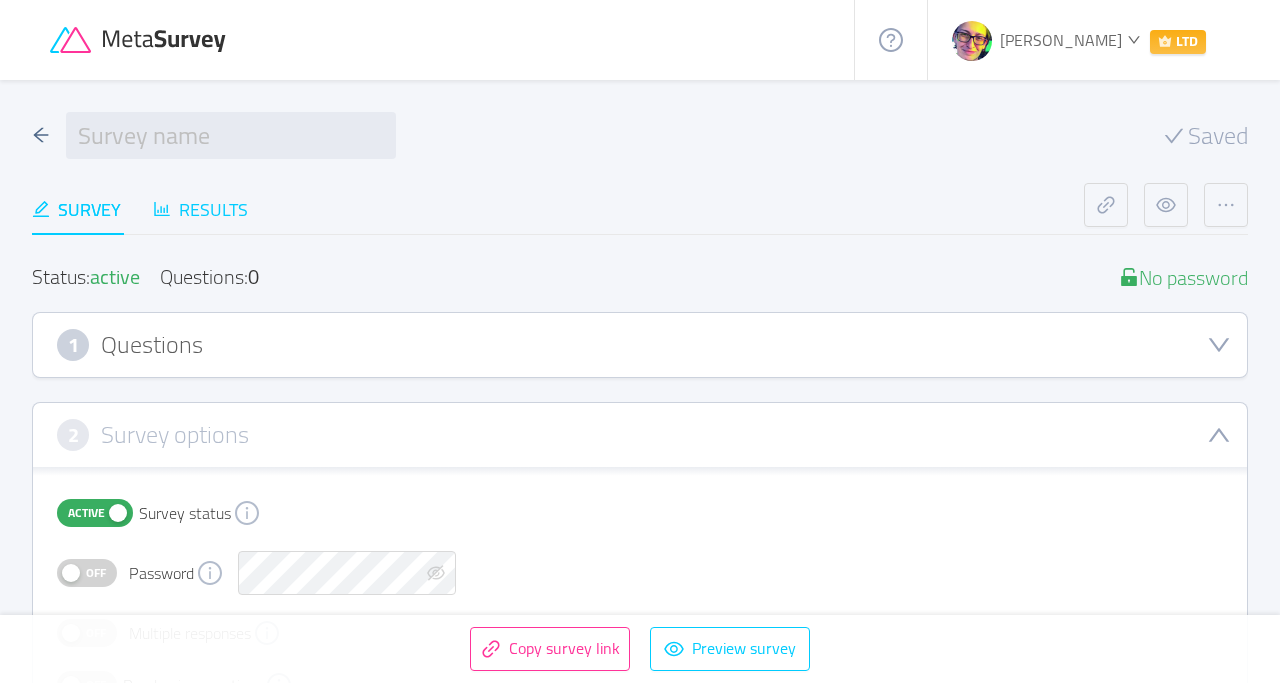 click on "Results" at bounding box center [200, 209] 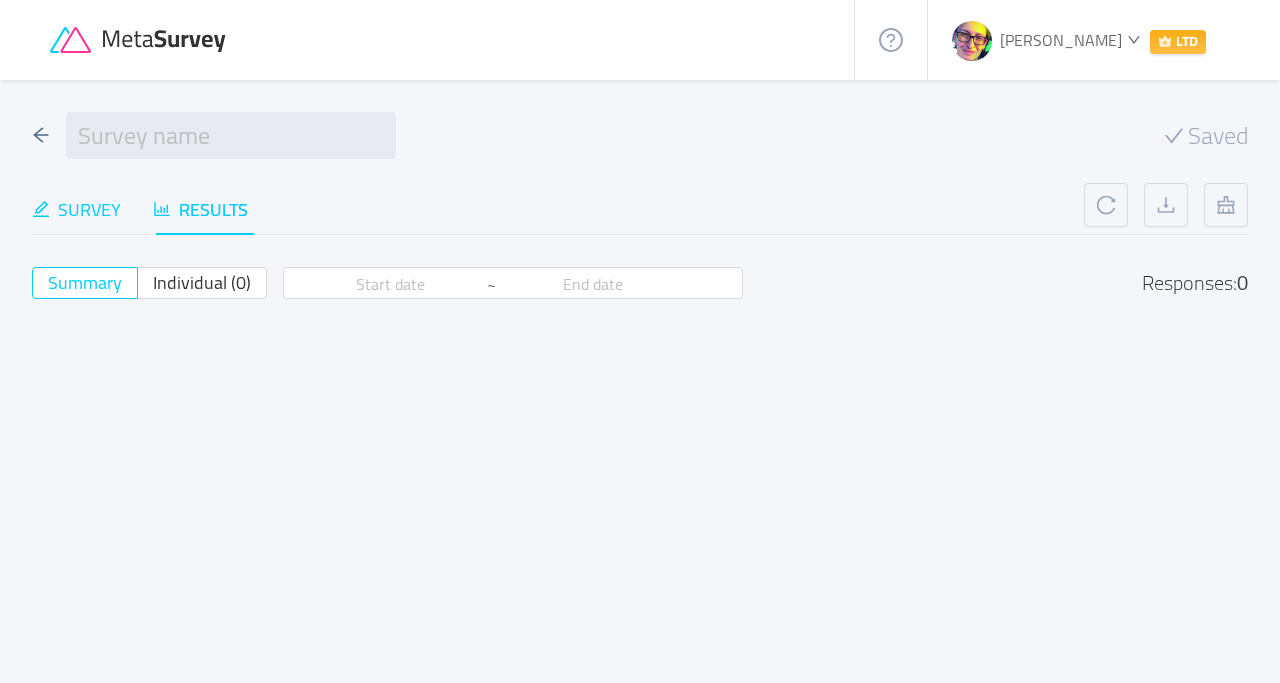 click on "Survey" at bounding box center [76, 209] 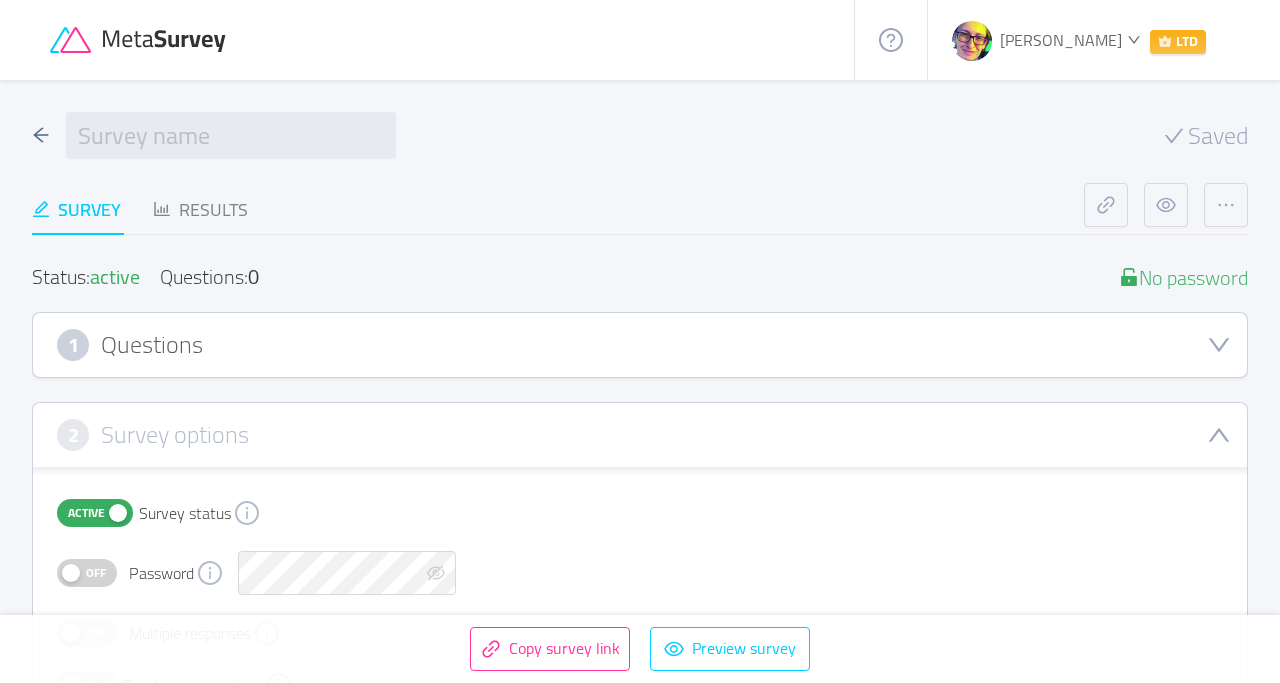 click 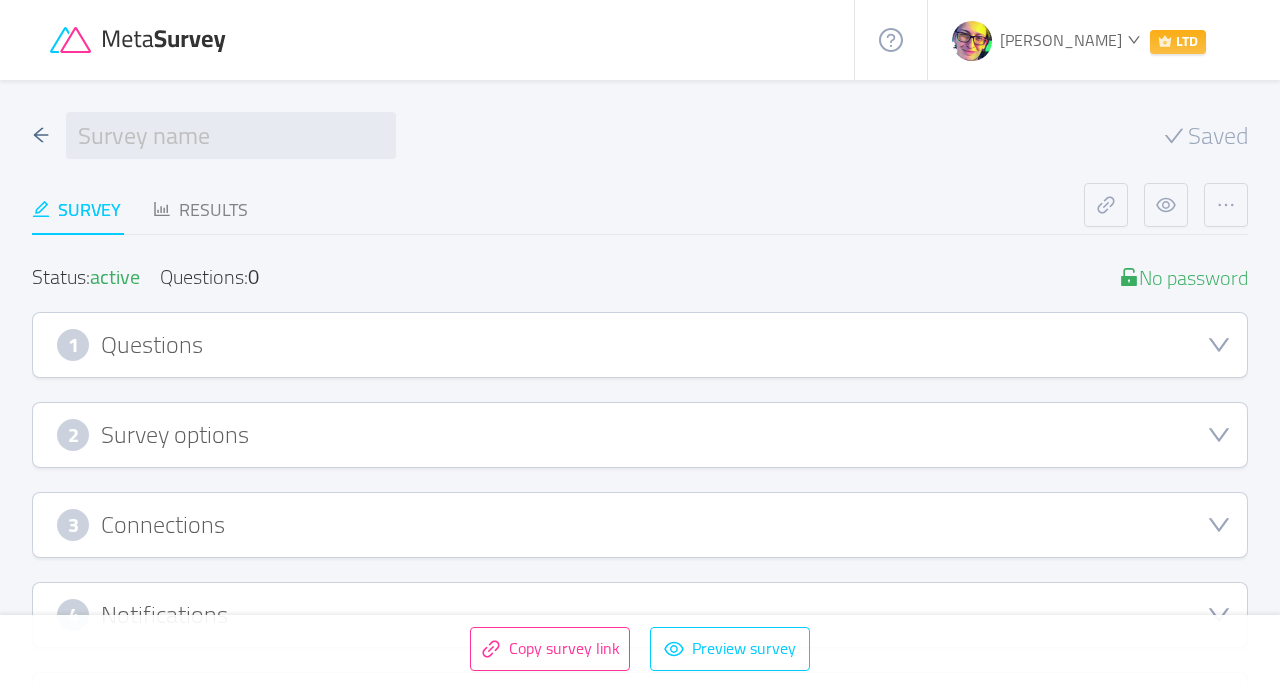 click 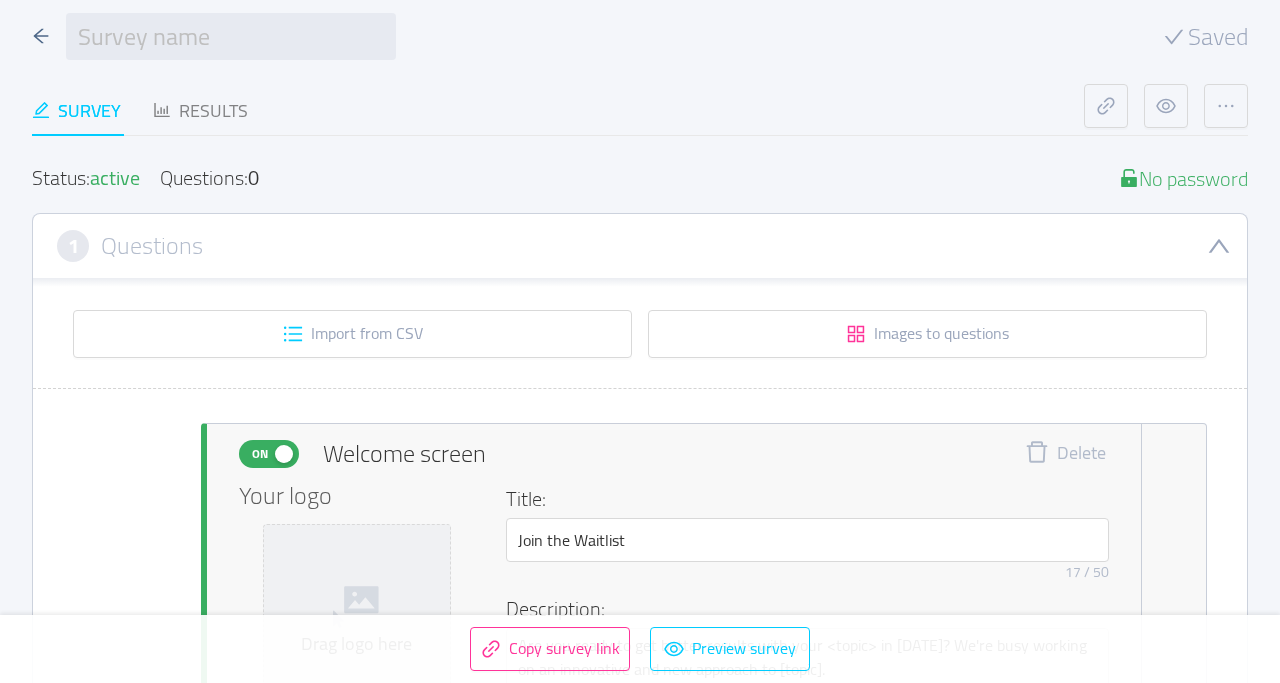 scroll, scrollTop: 0, scrollLeft: 0, axis: both 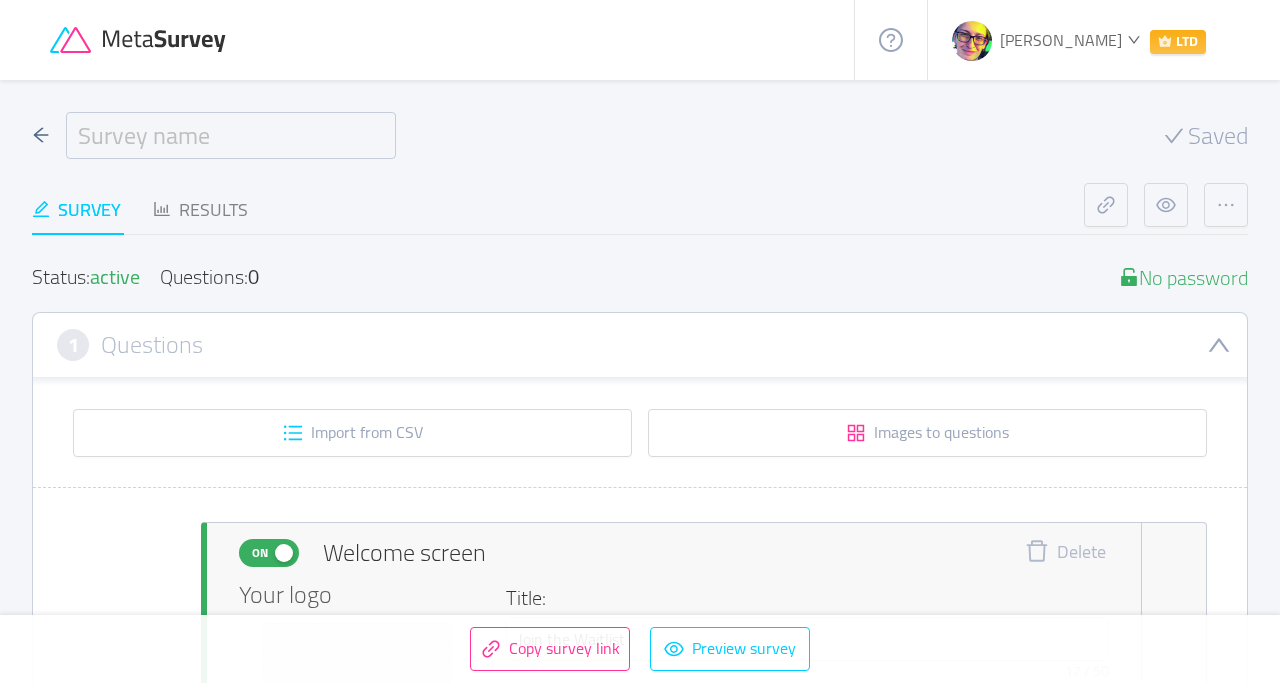 click at bounding box center [231, 135] 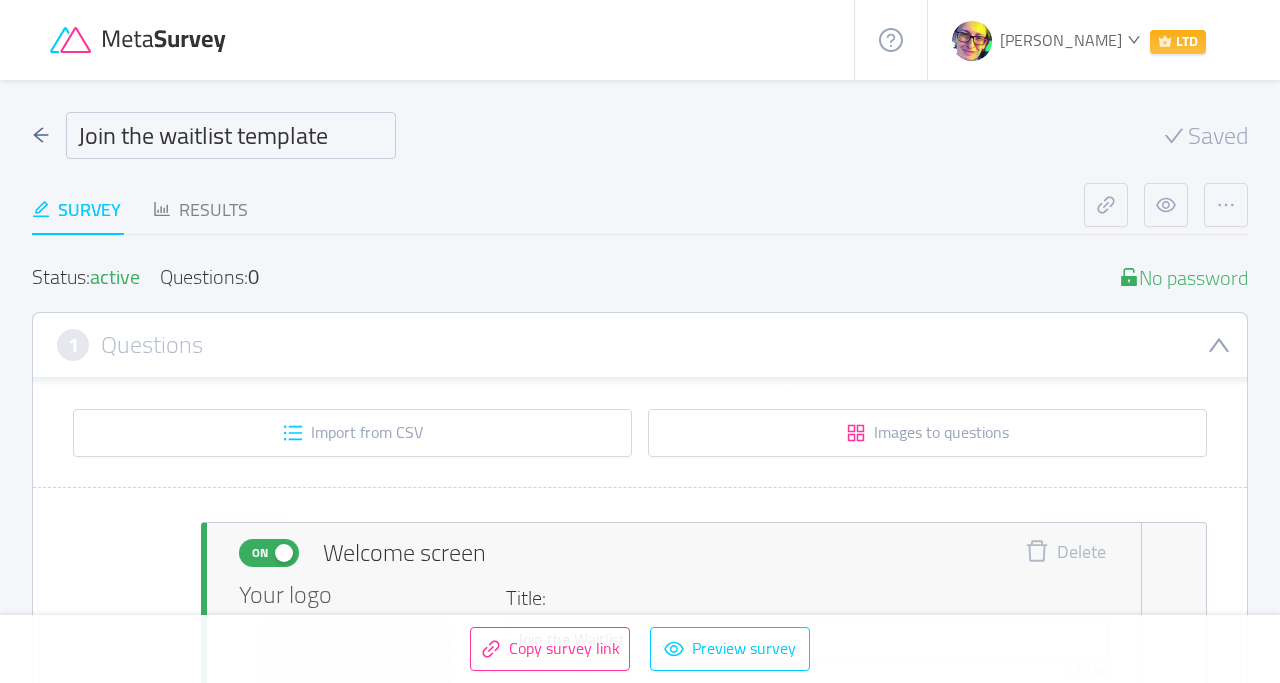 type on "Join the waitlist template" 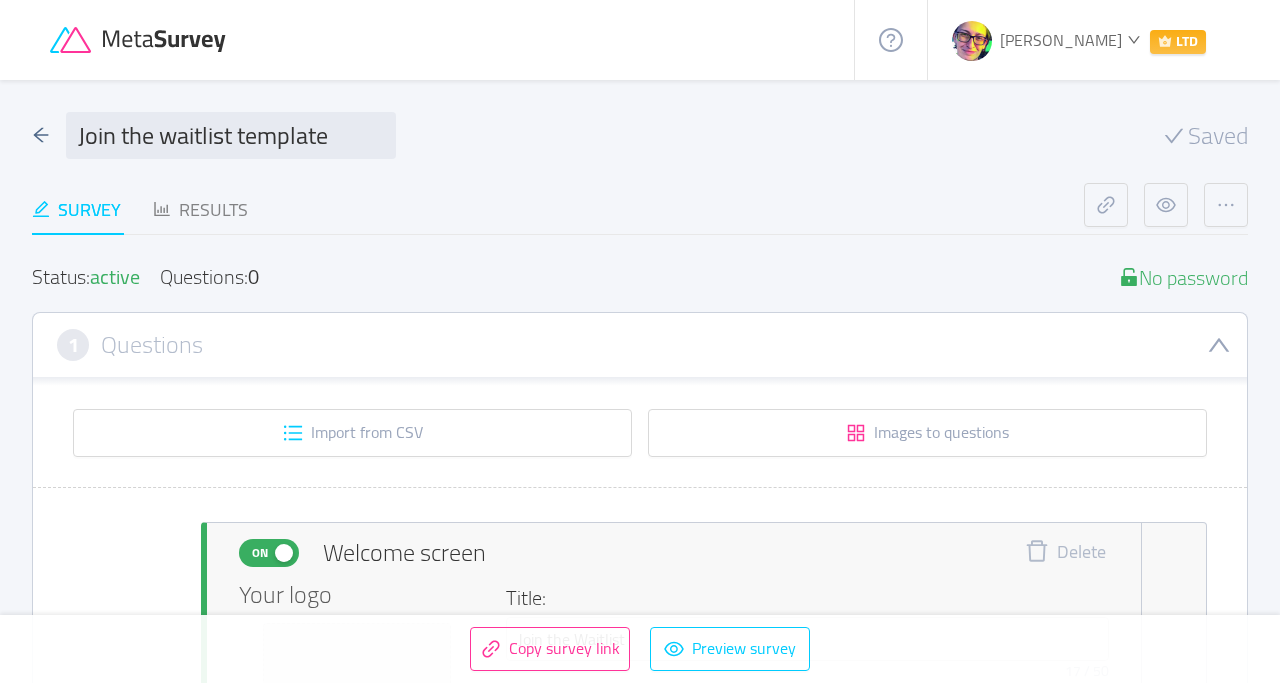 click on "Survey   Results" at bounding box center [558, 209] 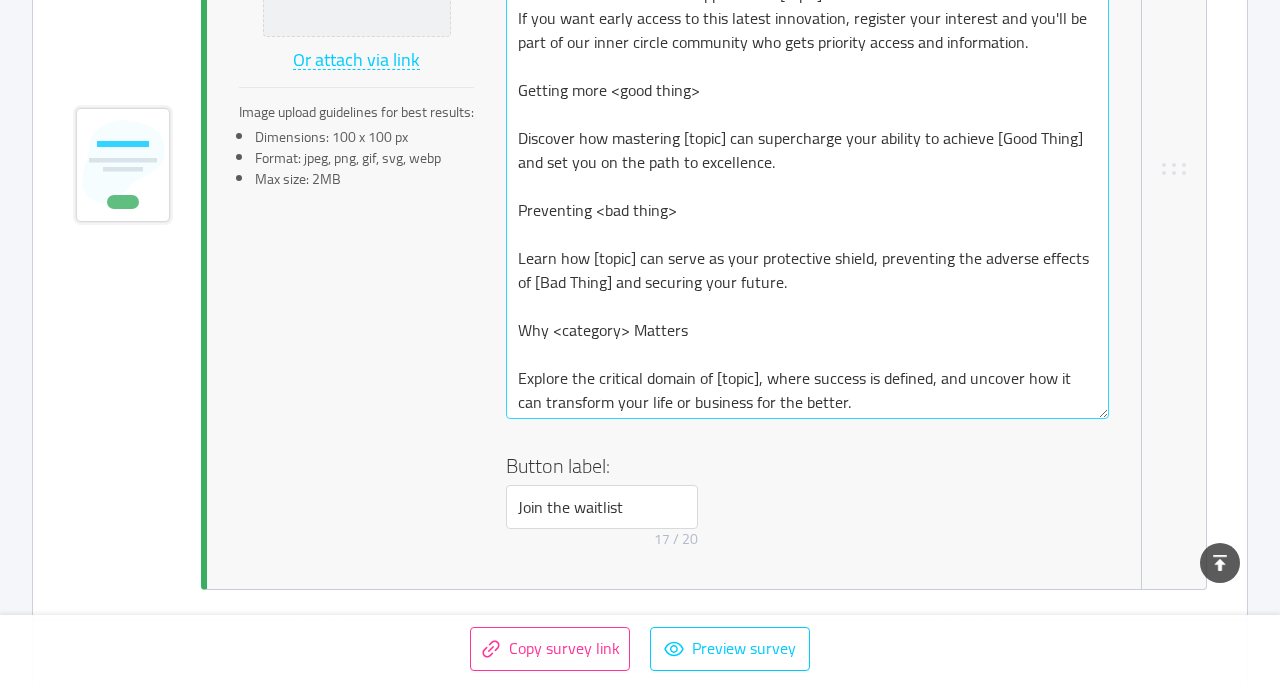 scroll, scrollTop: 779, scrollLeft: 0, axis: vertical 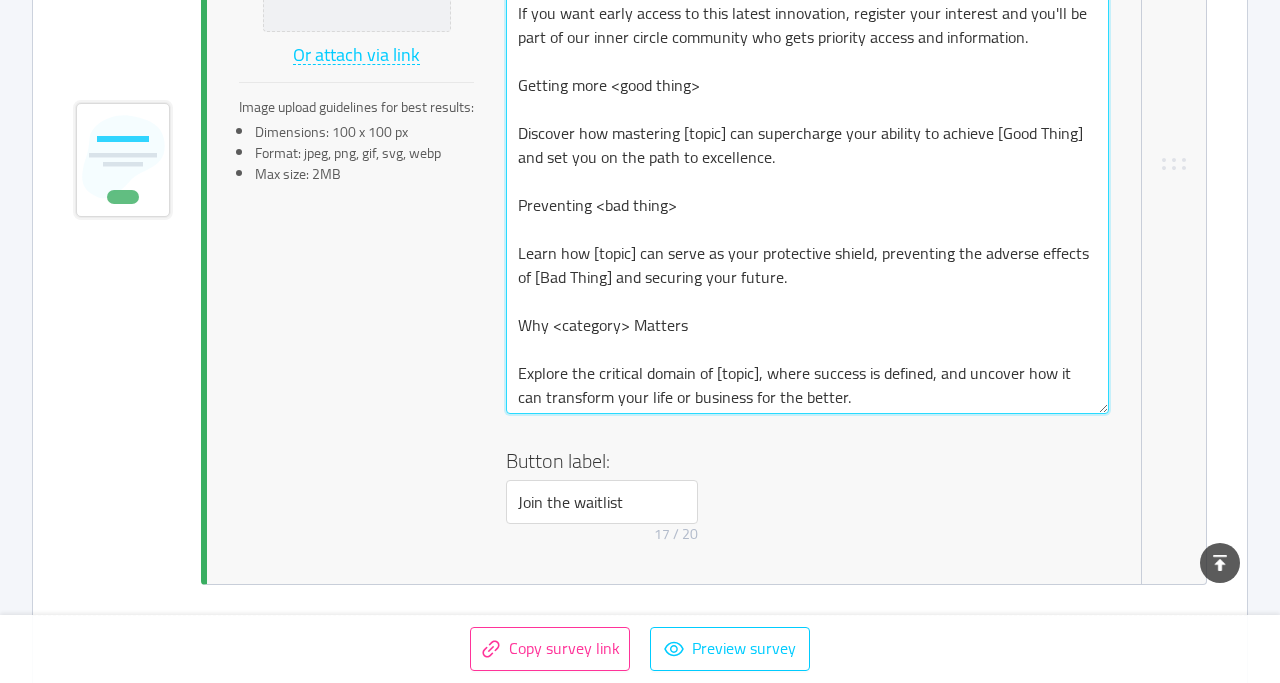 click on "Are you ready to get better results with your <topic> in [DATE]? We're busy working on an innovative and new approach to [topic].
If you want early access to this latest innovation, register your interest and you'll be part of our inner circle community who gets priority access and information.
Getting more <good thing>
Discover how mastering [topic] can supercharge your ability to achieve [Good Thing] and set you on the path to excellence.
Preventing <bad thing>
Learn how [topic] can serve as your protective shield, preventing the adverse effects of [Bad Thing] and securing your future.
Why <category> Matters
Explore the critical domain of [topic], where success is defined, and uncover how it can transform your life or business for the better." at bounding box center [807, 181] 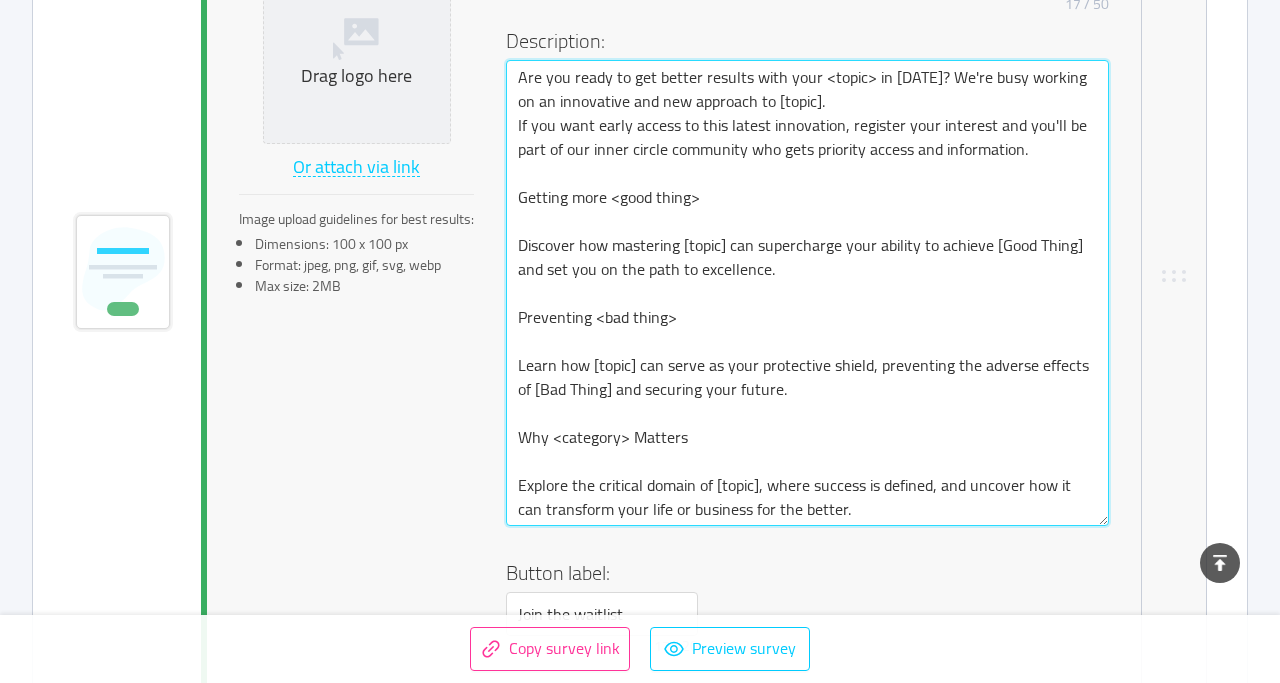 scroll, scrollTop: 689, scrollLeft: 0, axis: vertical 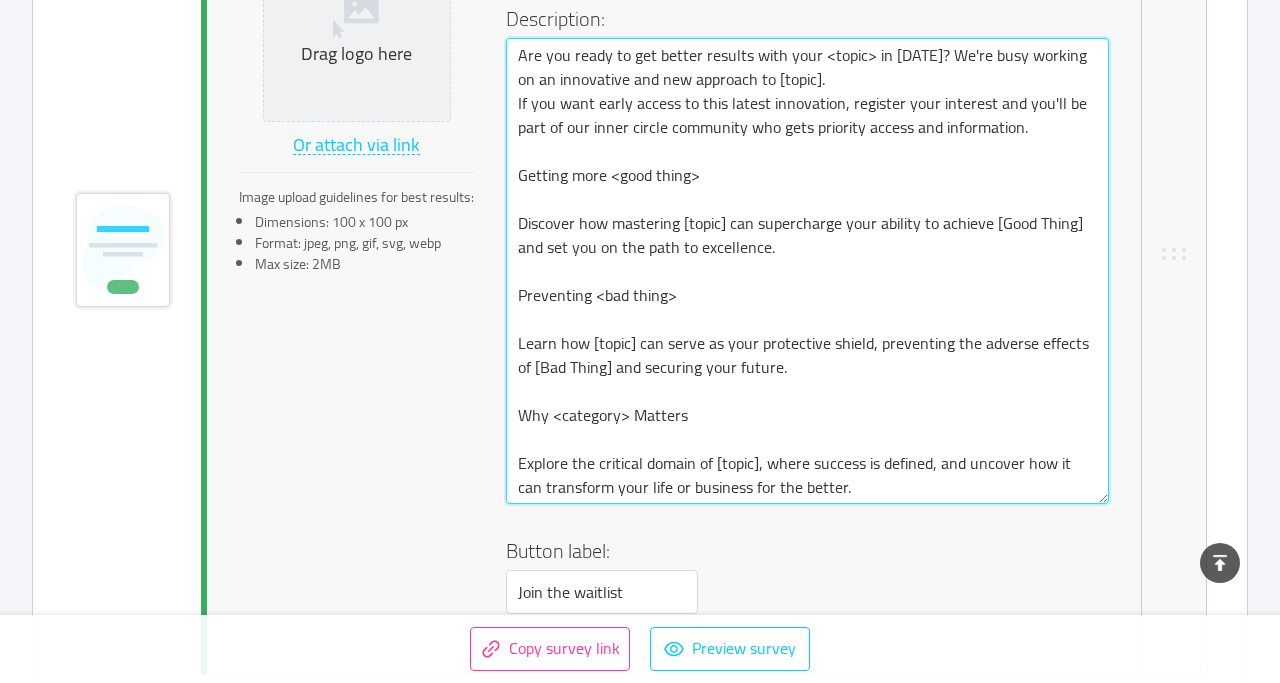 type 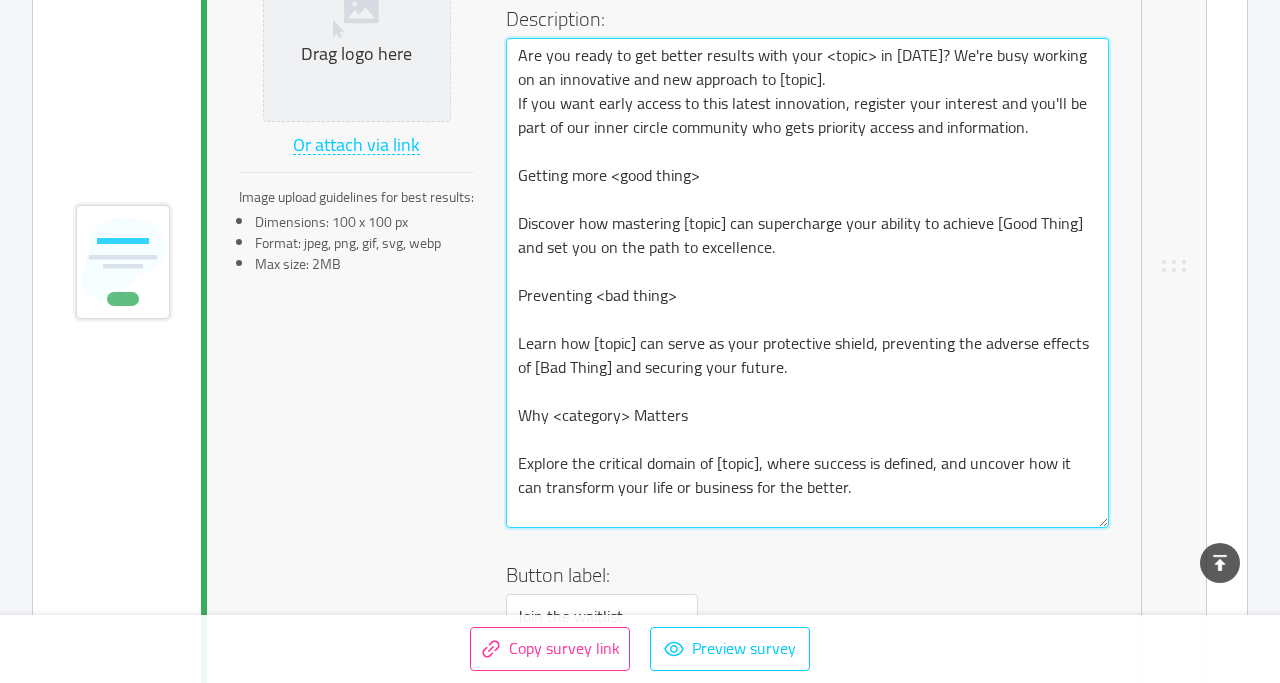 scroll, scrollTop: 701, scrollLeft: 0, axis: vertical 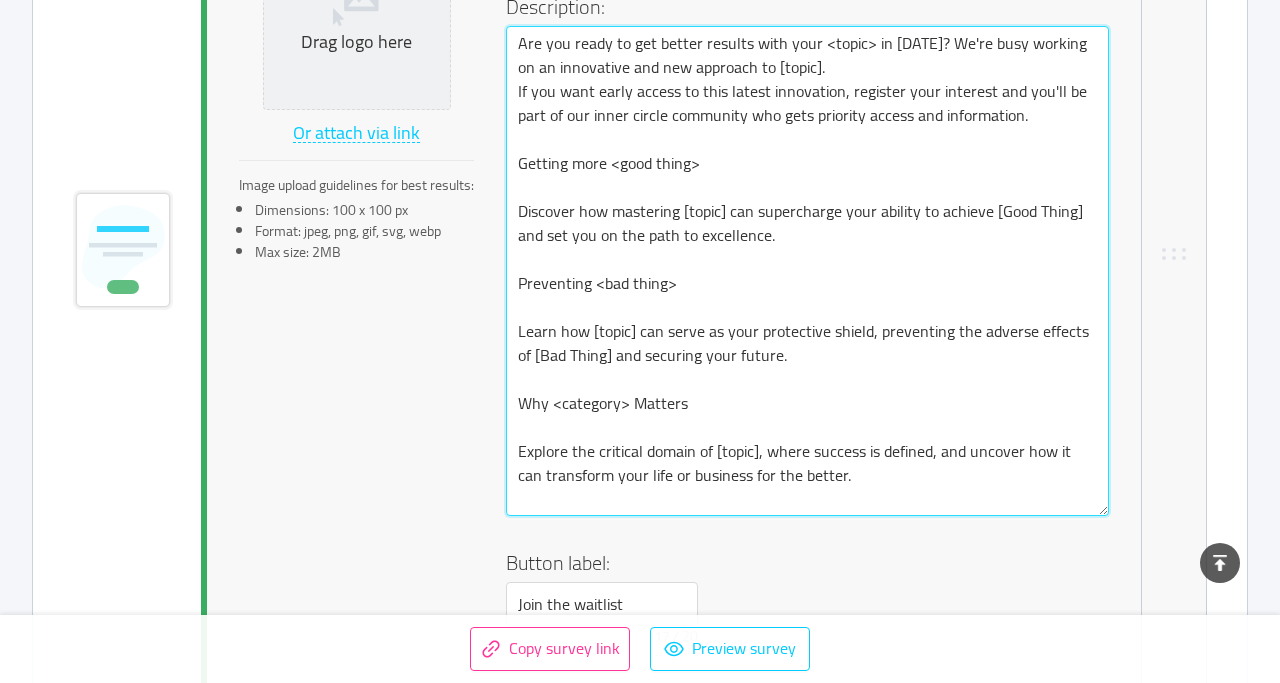 type 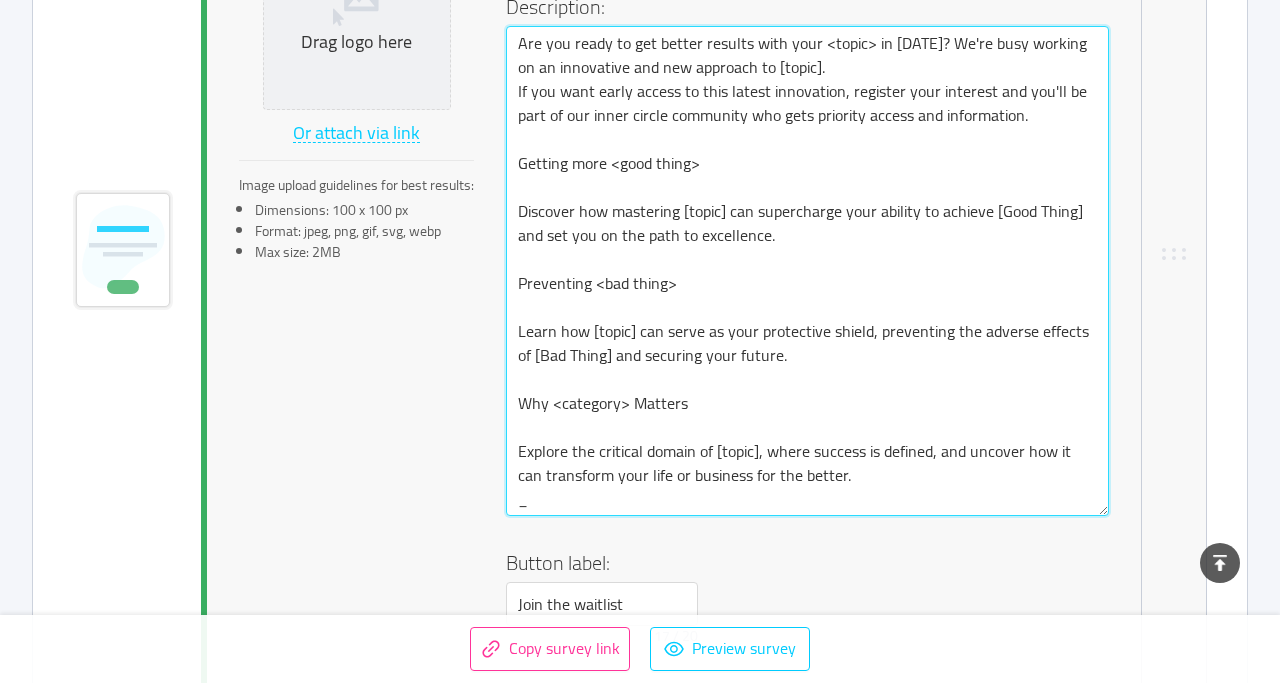 type 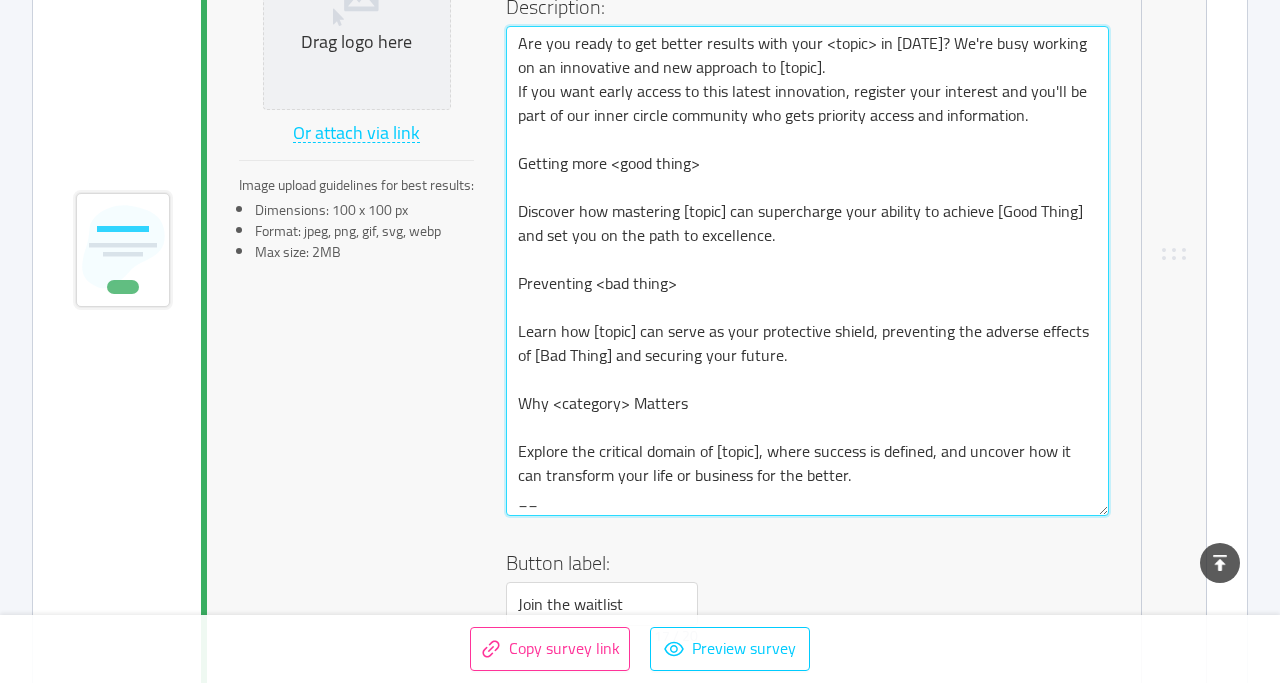 type 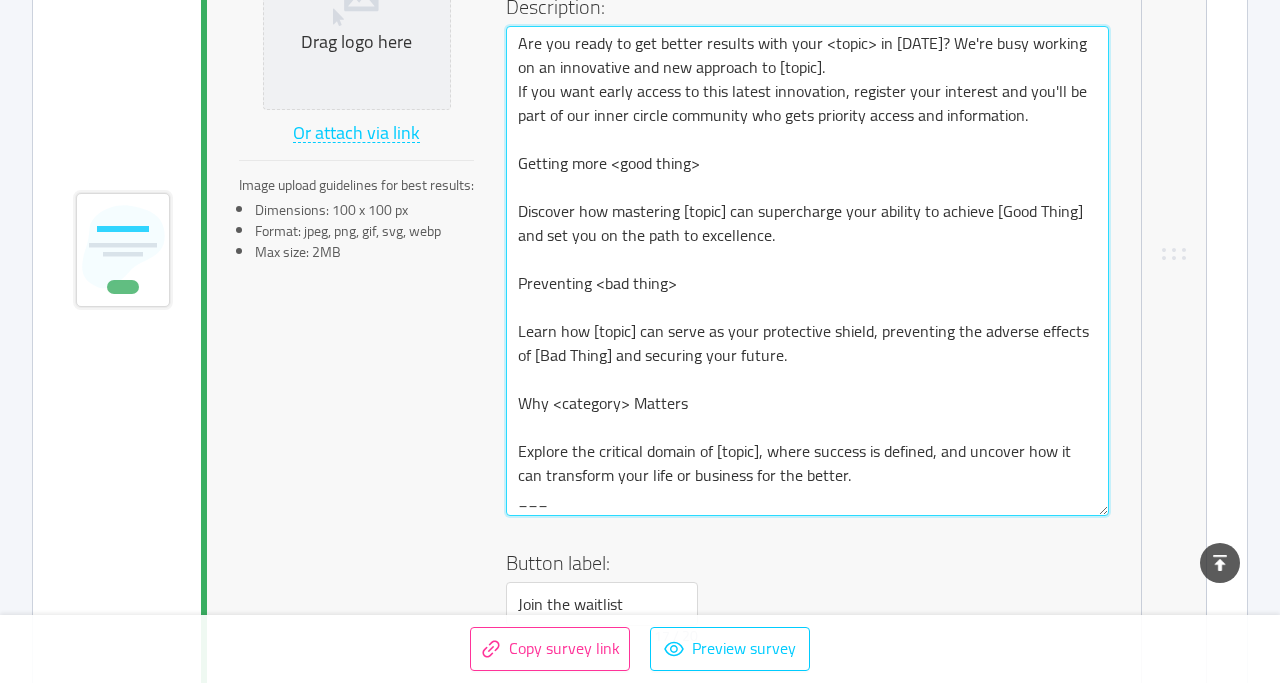 type 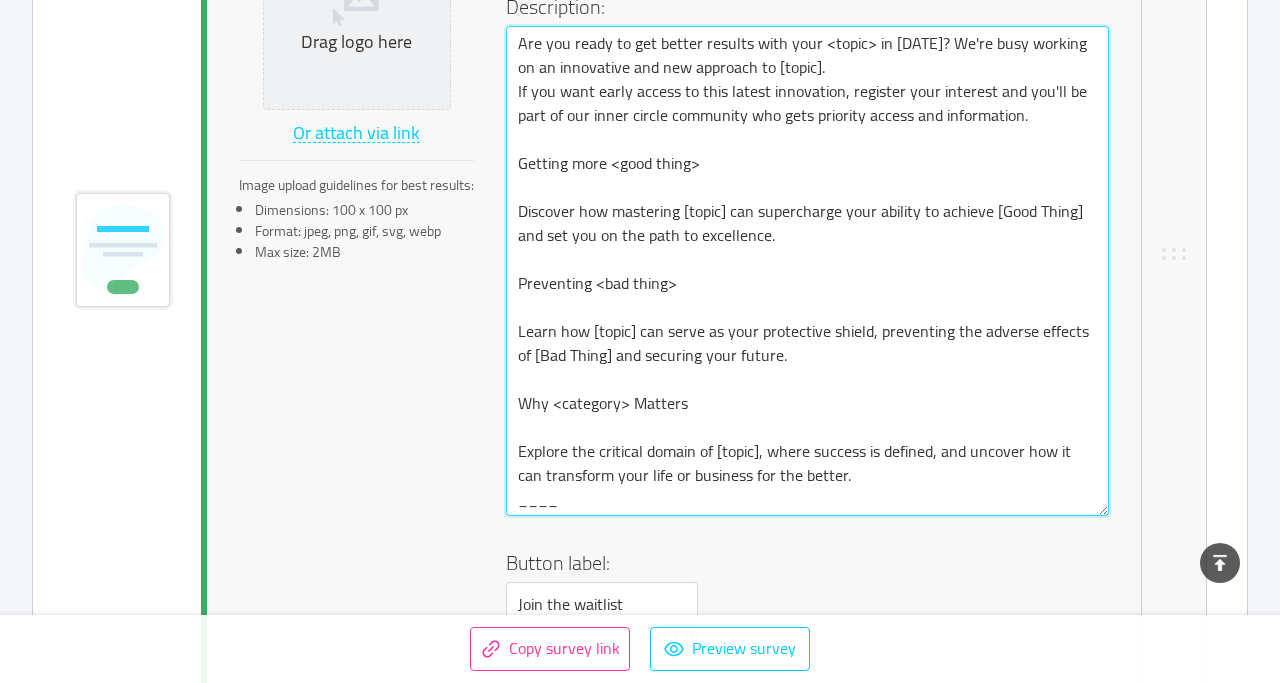 type 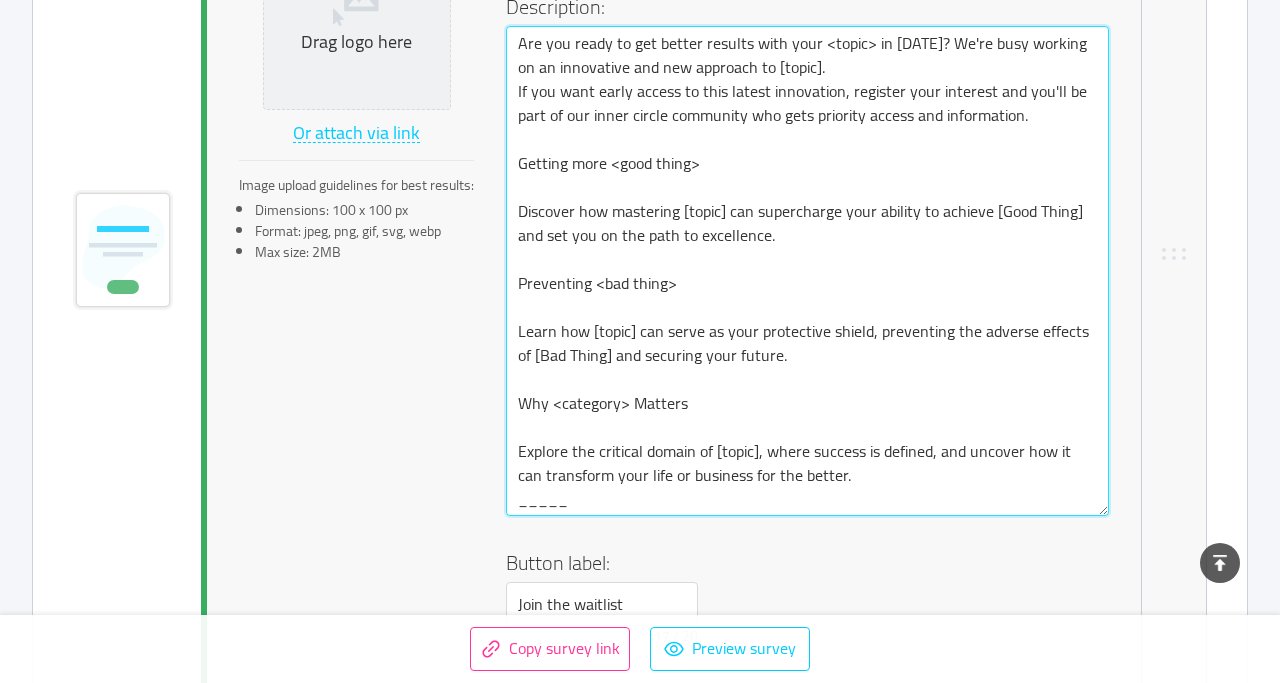 type 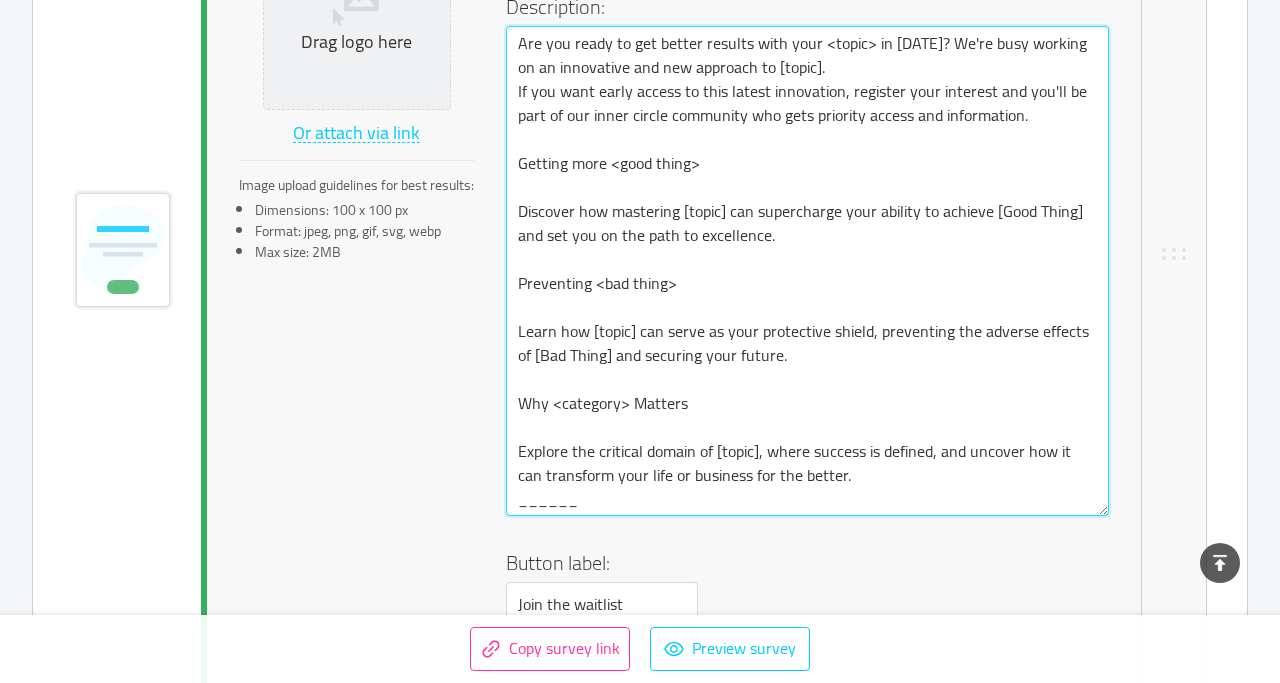 type 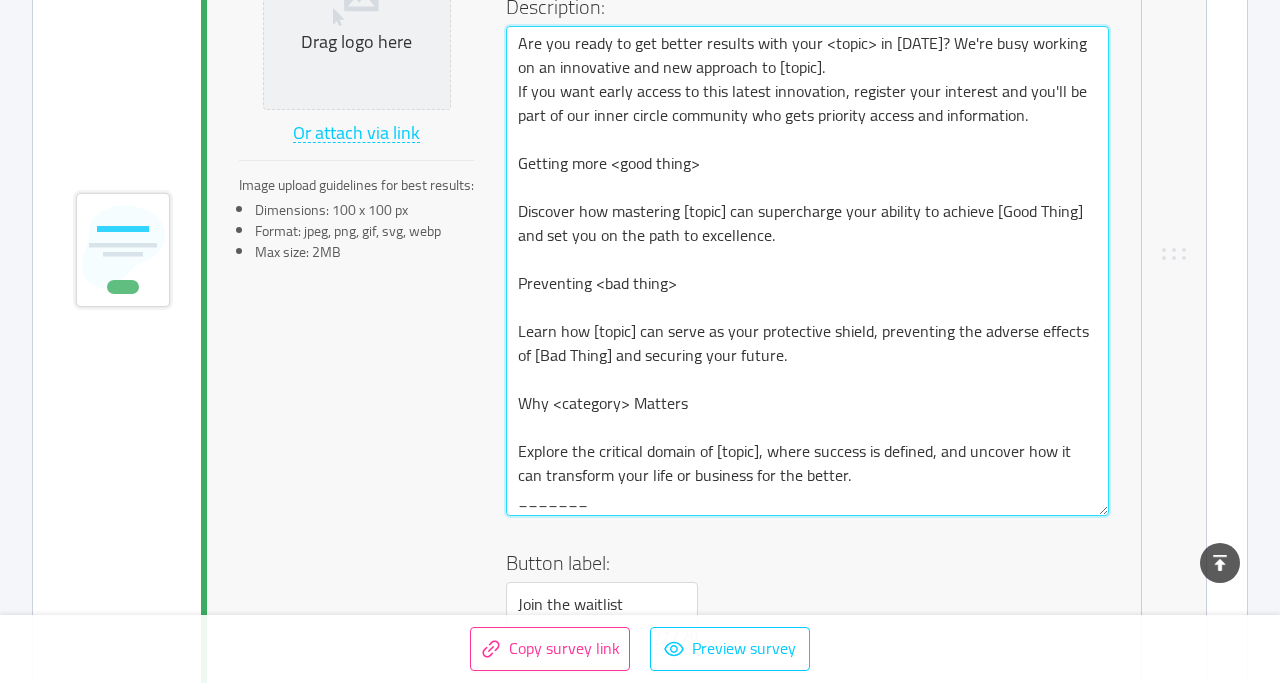 type 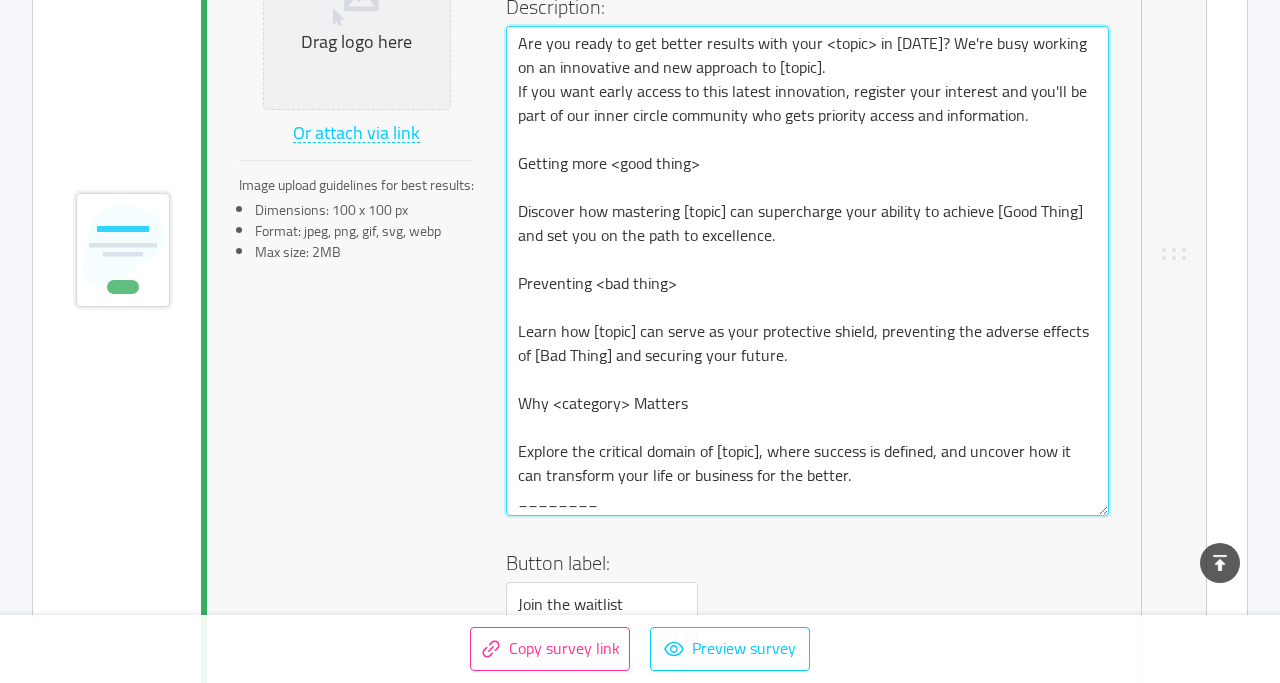 type 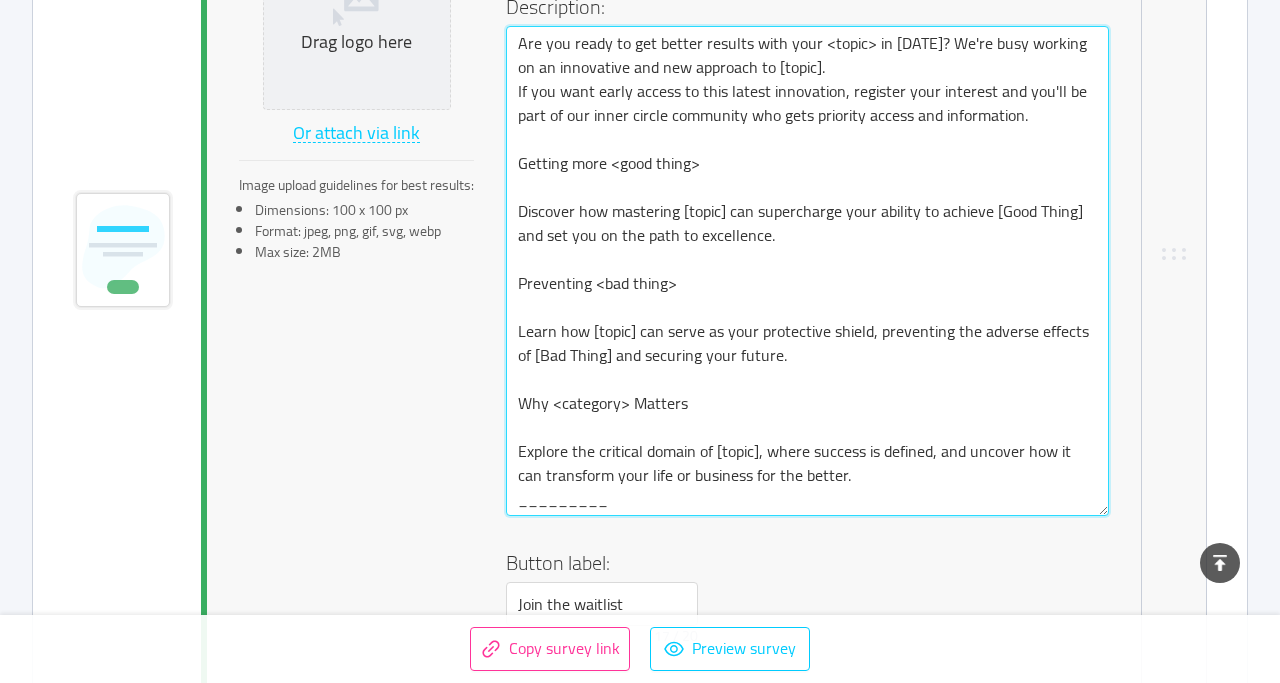 type 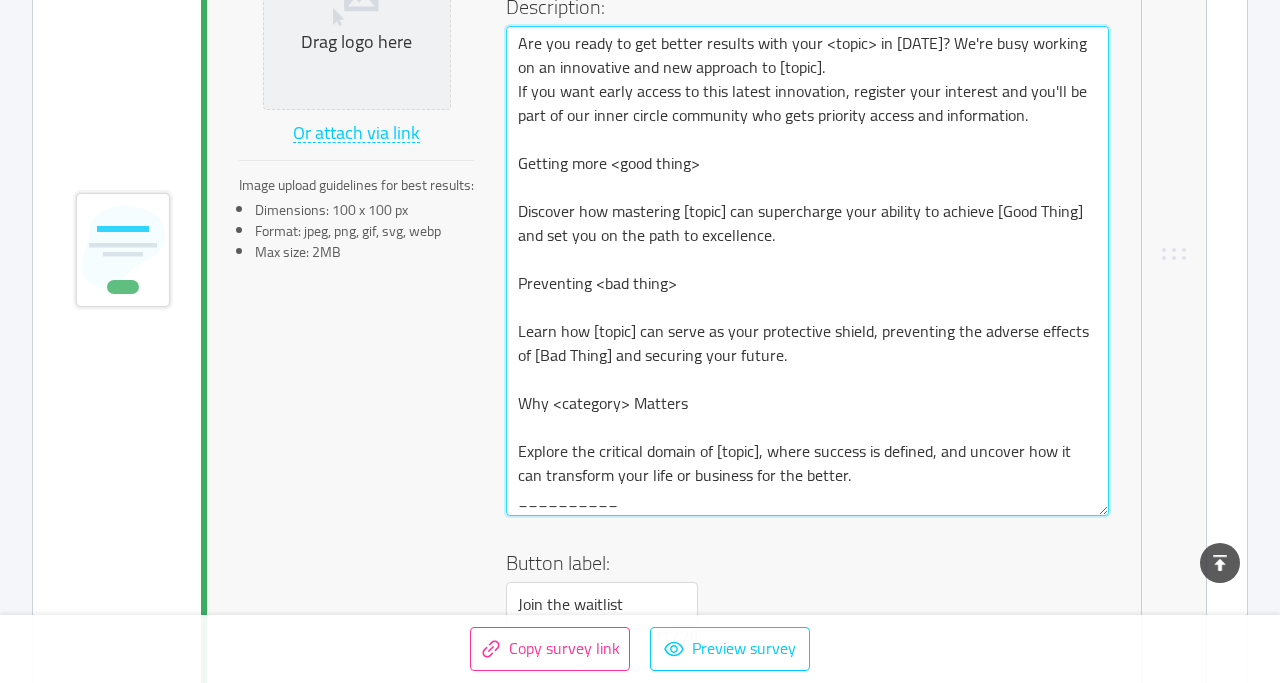 type 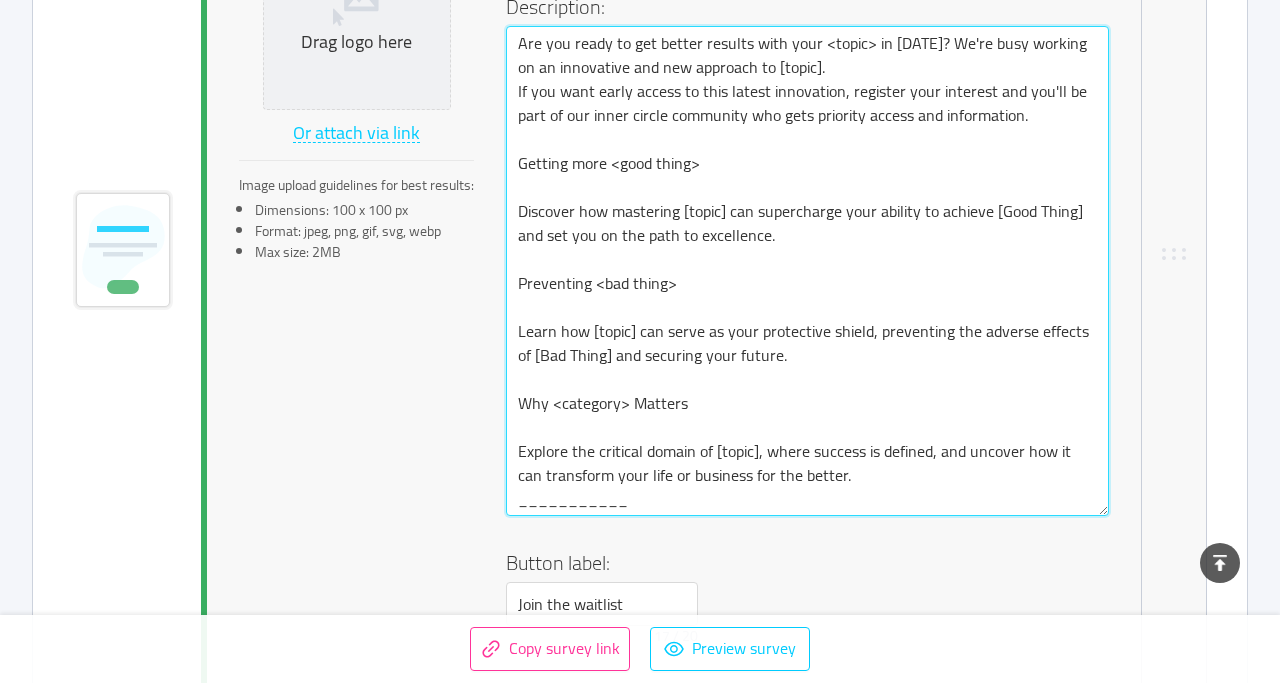 type 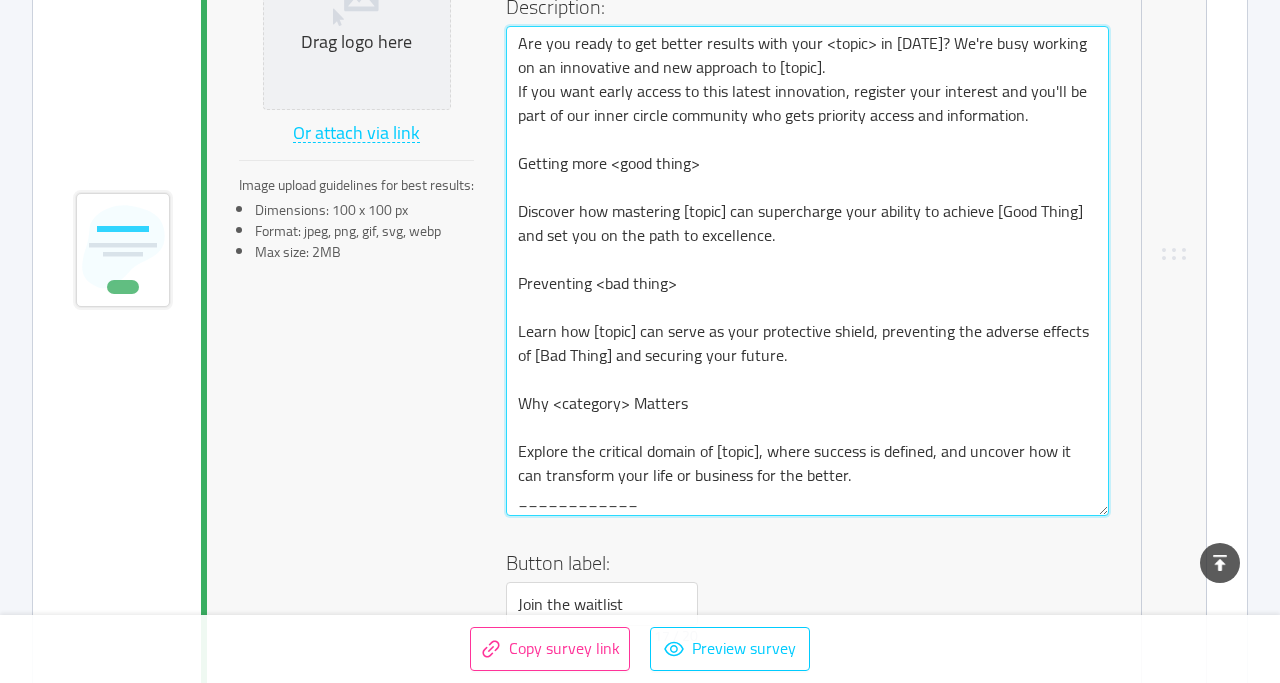 type 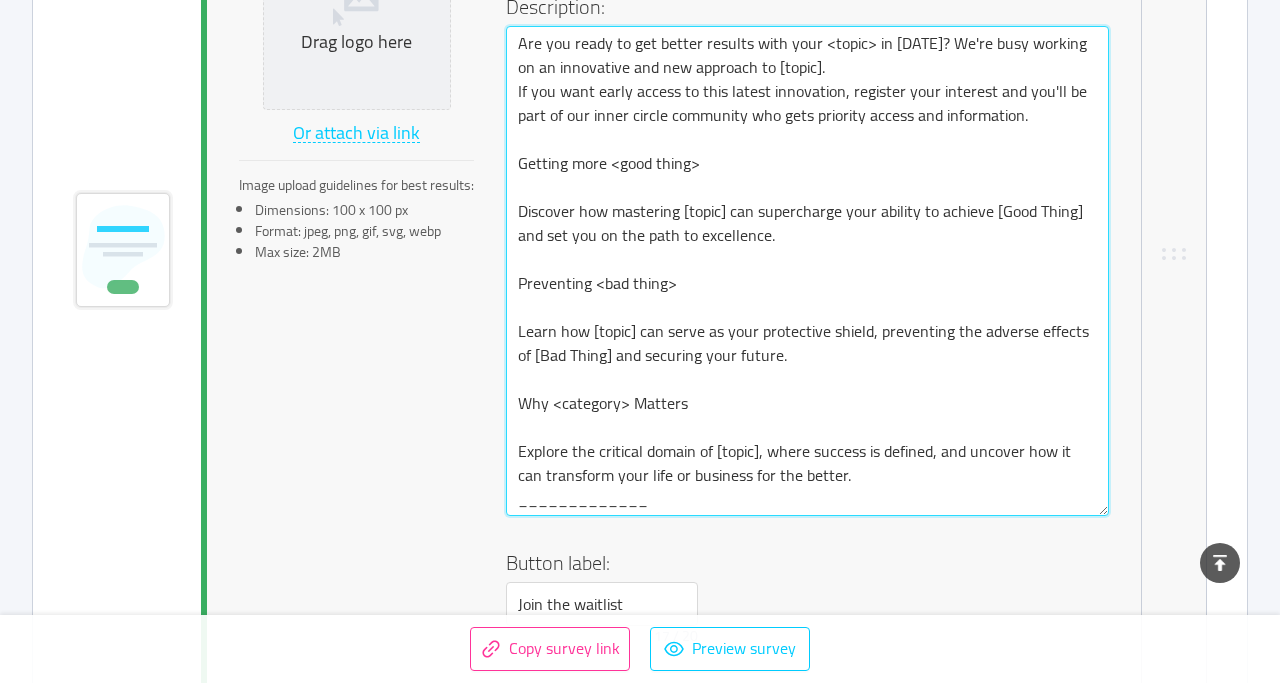 type 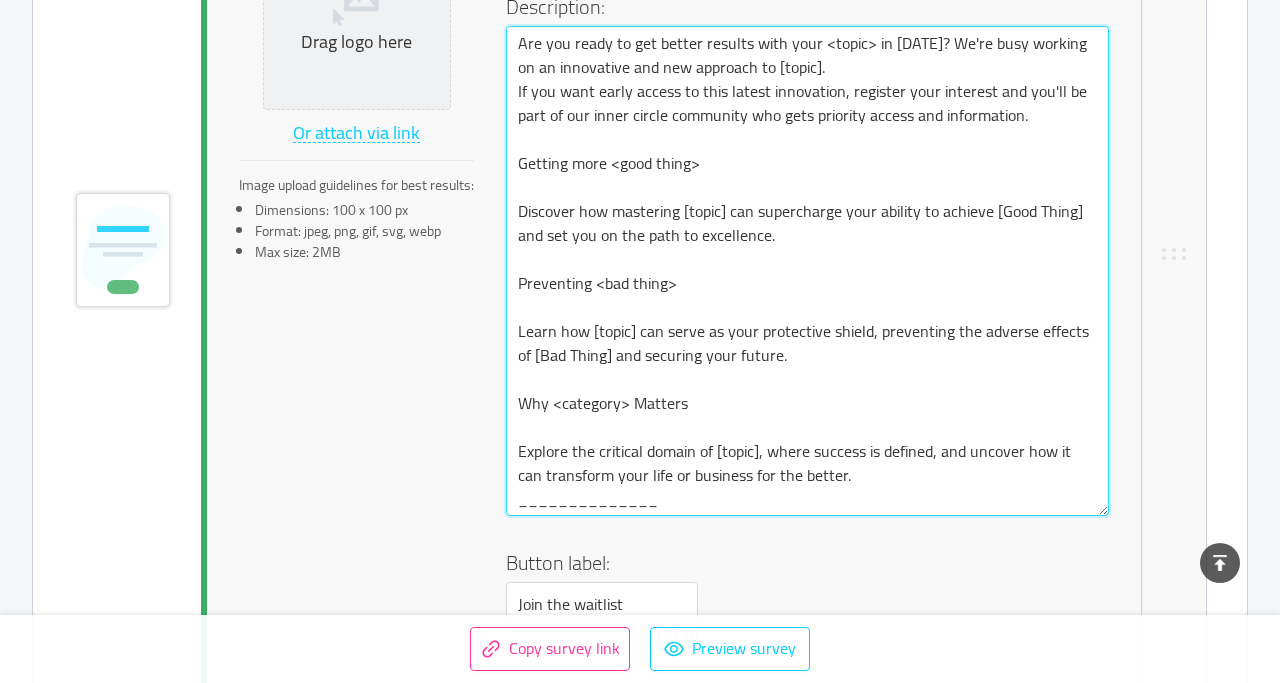type 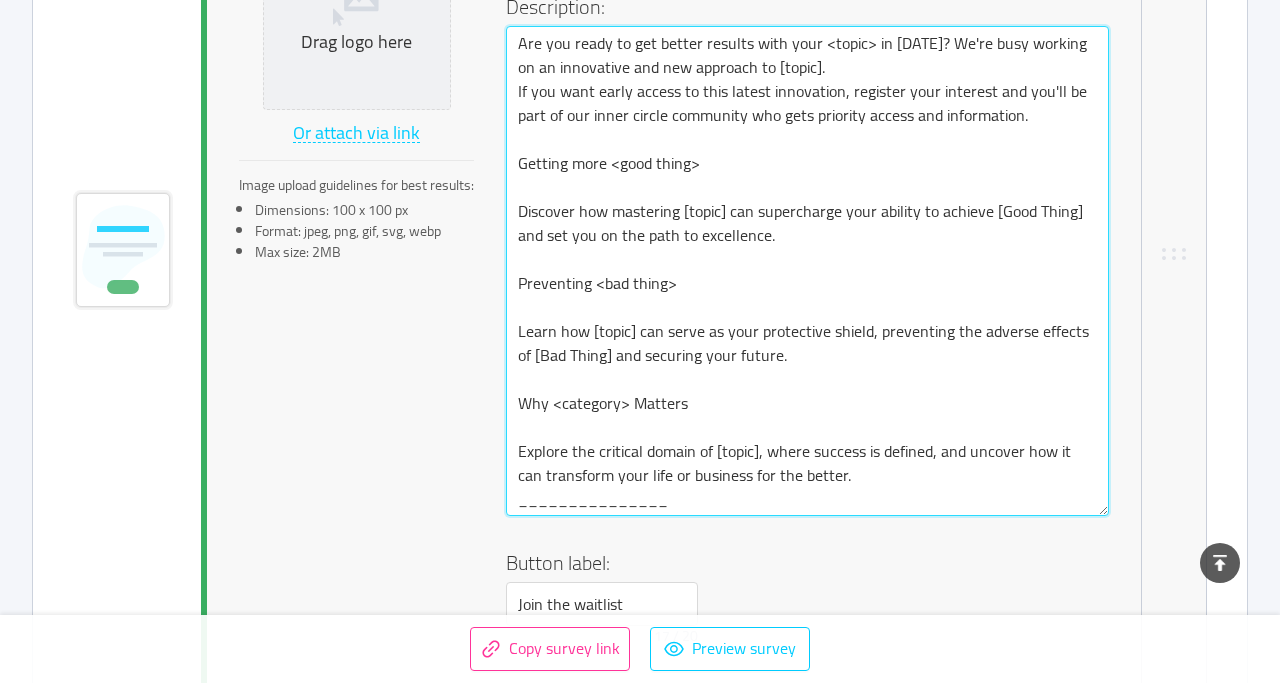 type 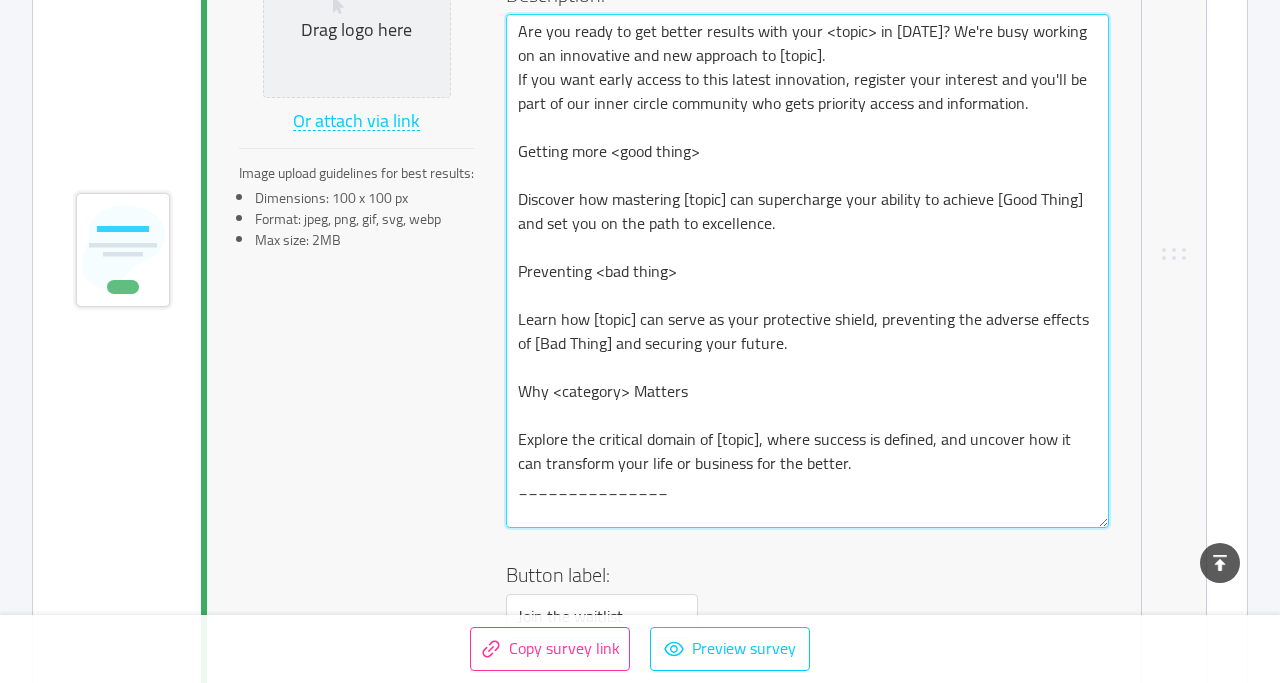 type on "Are you ready to get better results with your <topic> in [DATE]? We're busy working on an innovative and new approach to [topic].
If you want early access to this latest innovation, register your interest and you'll be part of our inner circle community who gets priority access and information.
Getting more <good thing>
Discover how mastering [topic] can supercharge your ability to achieve [Good Thing] and set you on the path to excellence.
Preventing <bad thing>
Learn how [topic] can serve as your protective shield, preventing the adverse effects of [Bad Thing] and securing your future.
Why <category> Matters
Explore the critical domain of [topic], where success is defined, and uncover how it can transform your life or business for the better.
_______________" 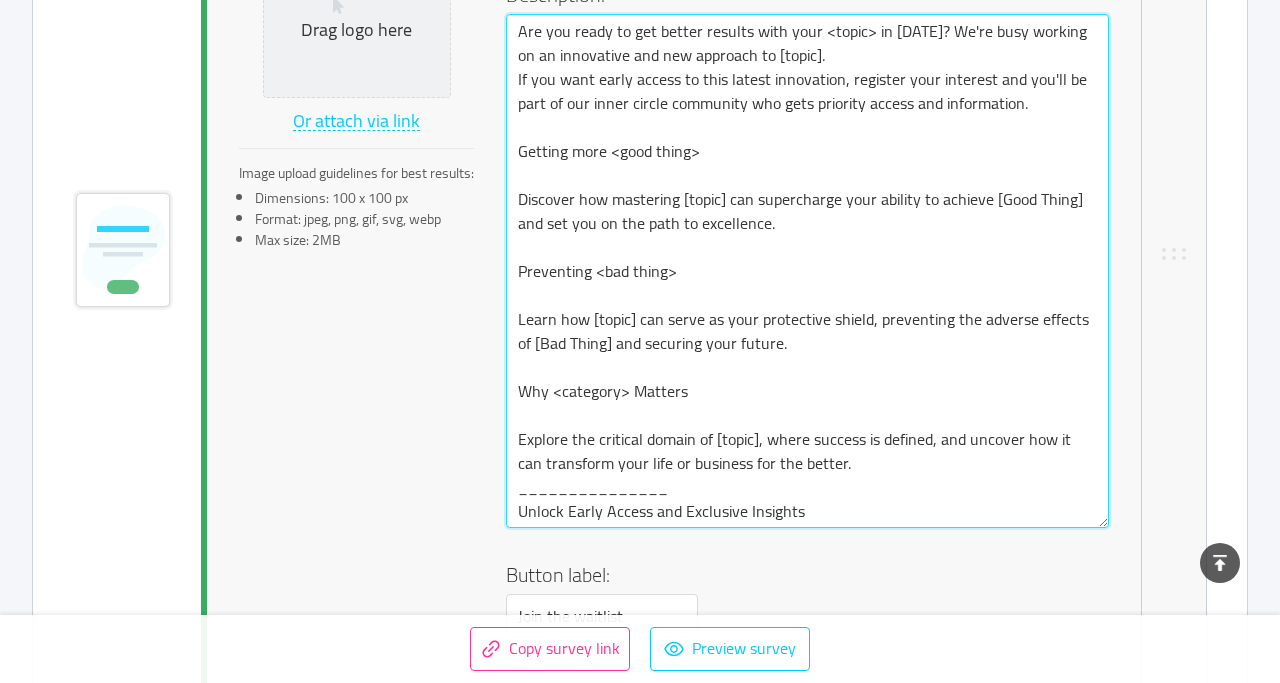 type 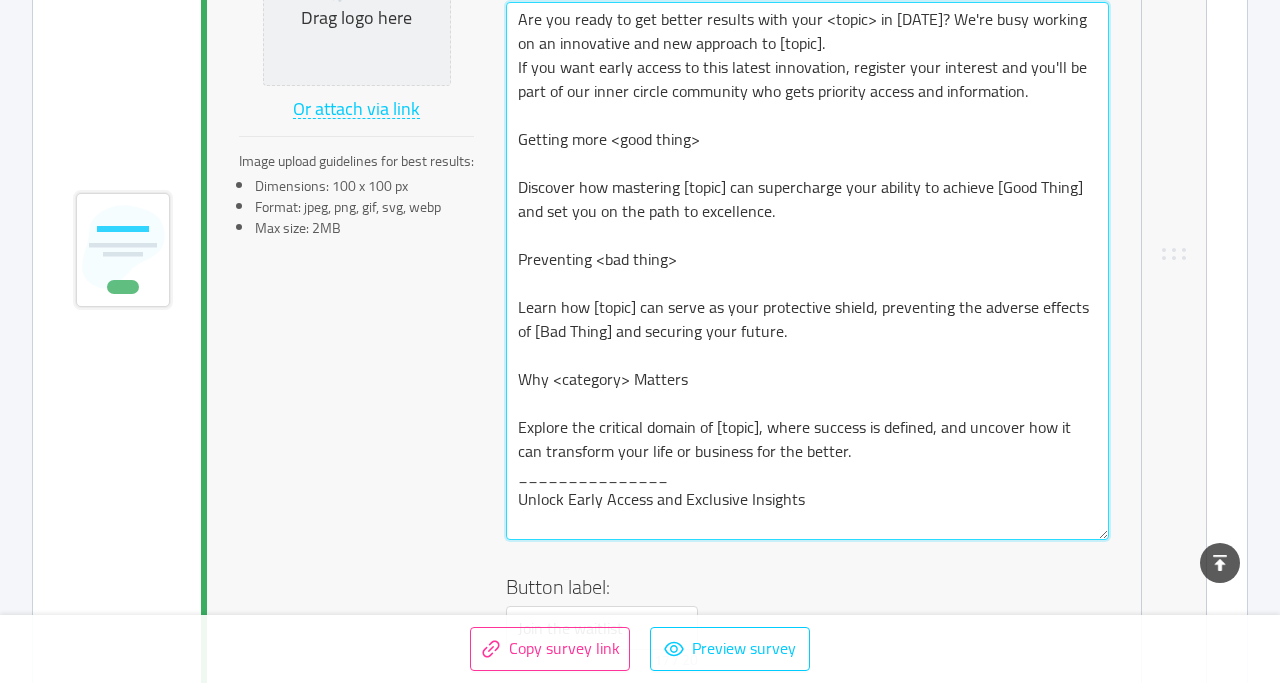 type 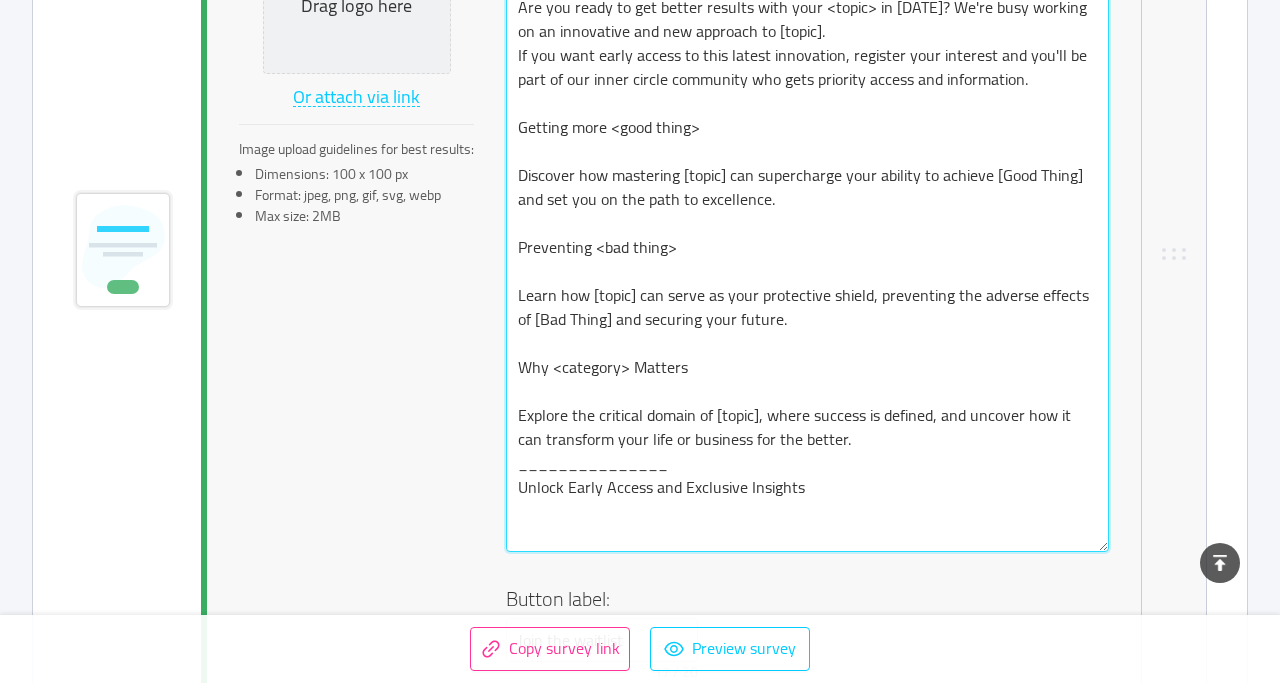 type on "Are you ready to get better results with your <topic> in [DATE]? We're busy working on an innovative and new approach to [topic].
If you want early access to this latest innovation, register your interest and you'll be part of our inner circle community who gets priority access and information.
Getting more <good thing>
Discover how mastering [topic] can supercharge your ability to achieve [Good Thing] and set you on the path to excellence.
Preventing <bad thing>
Learn how [topic] can serve as your protective shield, preventing the adverse effects of [Bad Thing] and securing your future.
Why <category> Matters
Explore the critical domain of [topic], where success is defined, and uncover how it can transform your life or business for the better.
_______________
Unlock Early Access and Exclusive Insights" 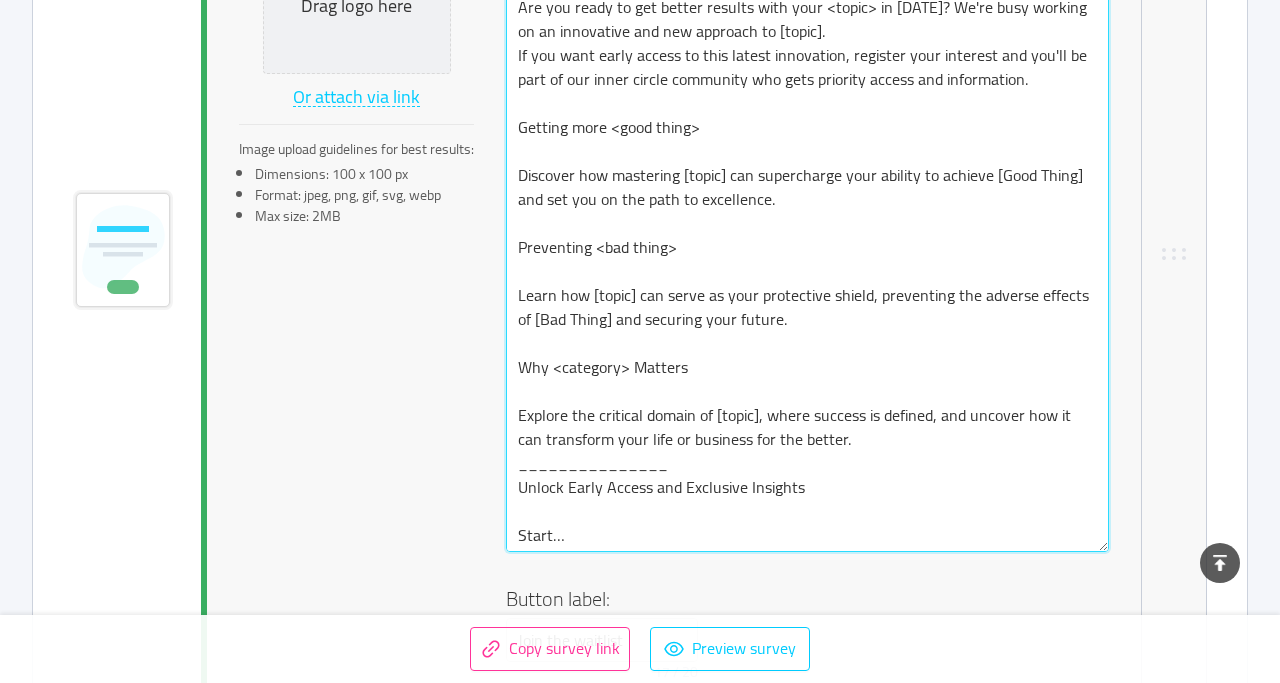 scroll, scrollTop: 761, scrollLeft: 0, axis: vertical 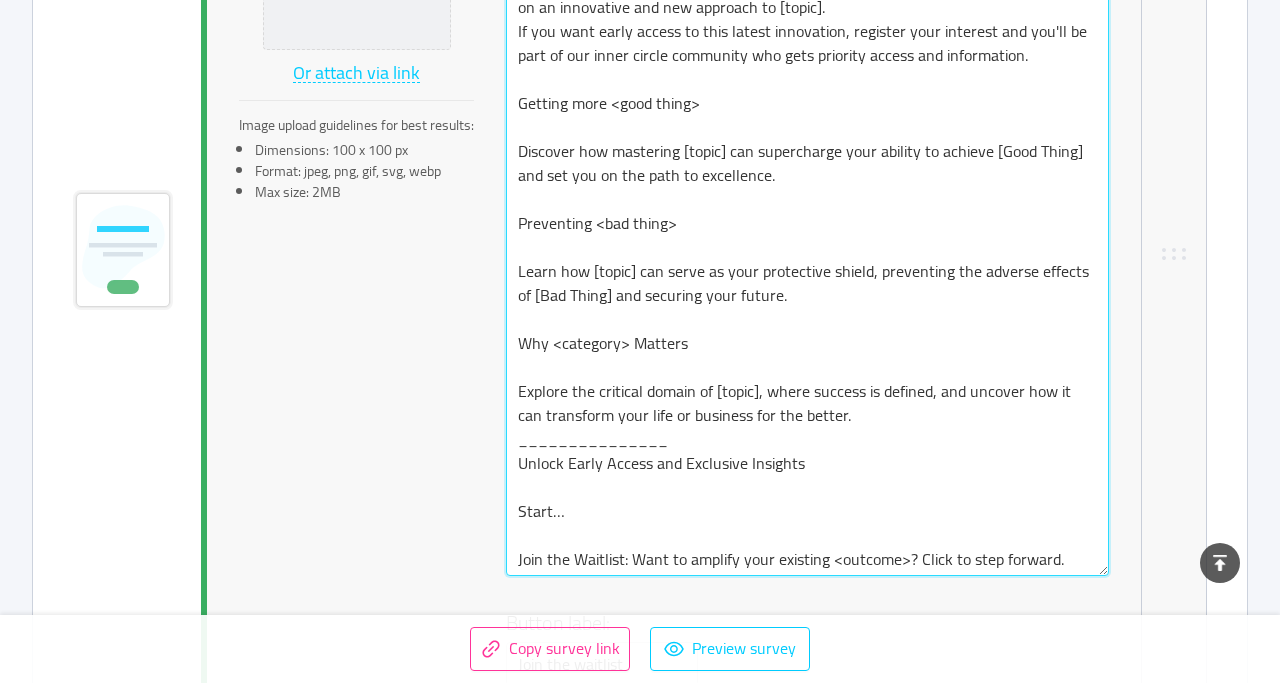type 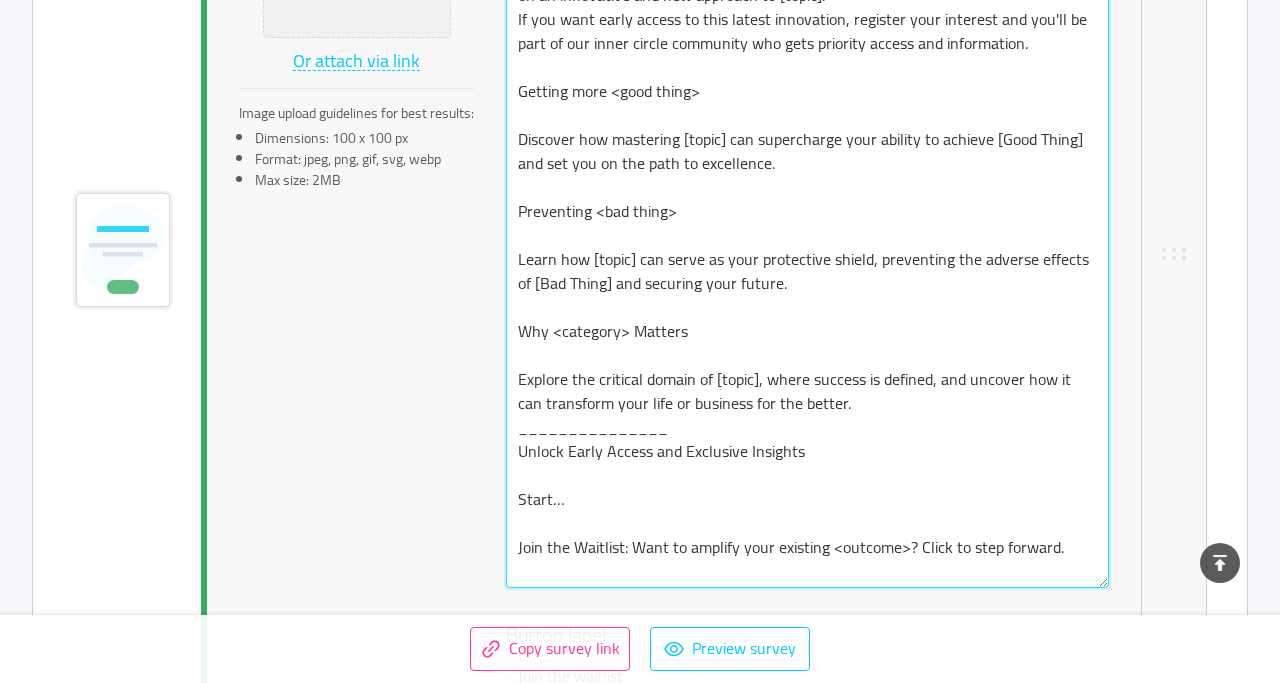 type 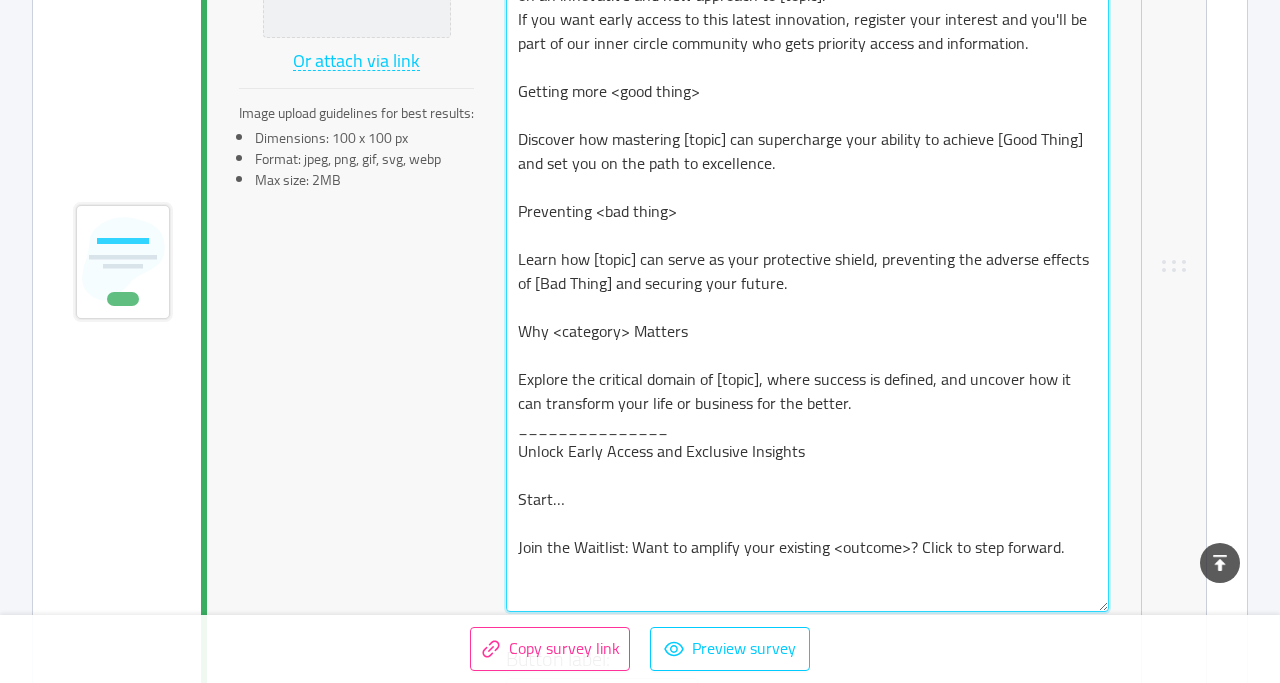 scroll, scrollTop: 785, scrollLeft: 0, axis: vertical 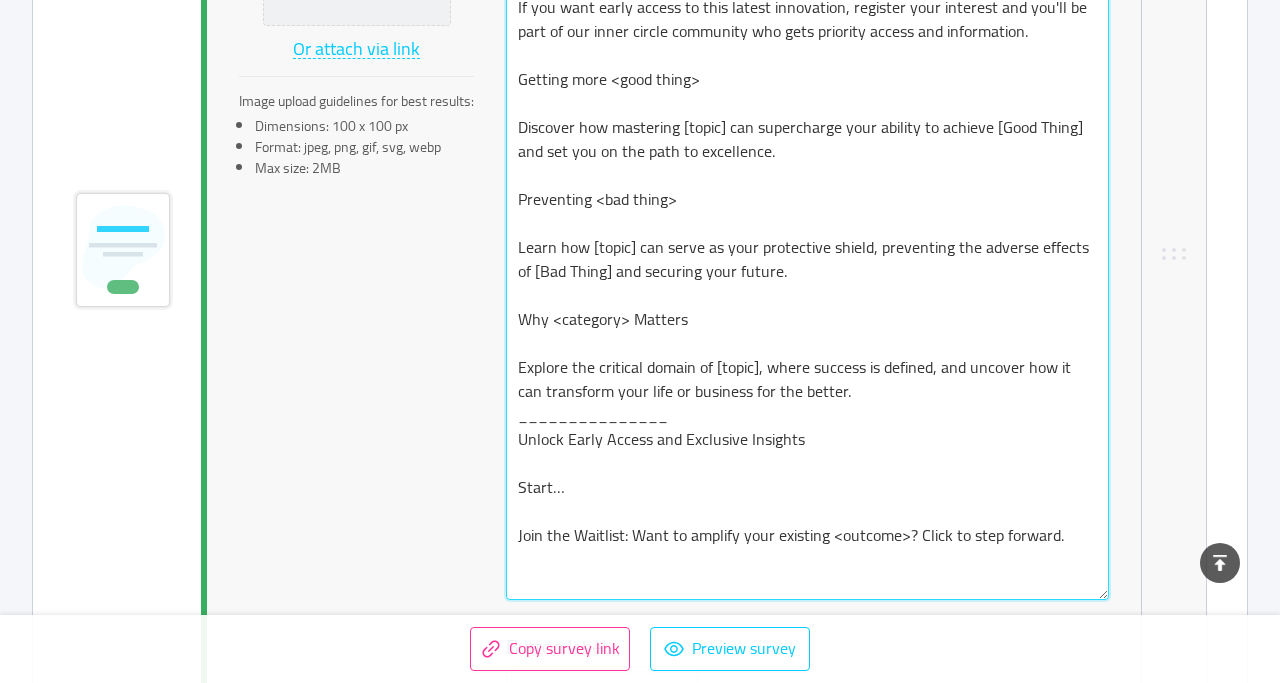 type on "Are you ready to get better results with your <topic> in [DATE]? We're busy working on an innovative and new approach to [topic].
If you want early access to this latest innovation, register your interest and you'll be part of our inner circle community who gets priority access and information.
Getting more <good thing>
Discover how mastering [topic] can supercharge your ability to achieve [Good Thing] and set you on the path to excellence.
Preventing <bad thing>
Learn how [topic] can serve as your protective shield, preventing the adverse effects of [Bad Thing] and securing your future.
Why <category> Matters
Explore the critical domain of [topic], where success is defined, and uncover how it can transform your life or business for the better.
_______________
Unlock Early Access and Exclusive Insights
Start…
Join the Waitlist: Want to amplify your existing <outcome>? Click to step forward." 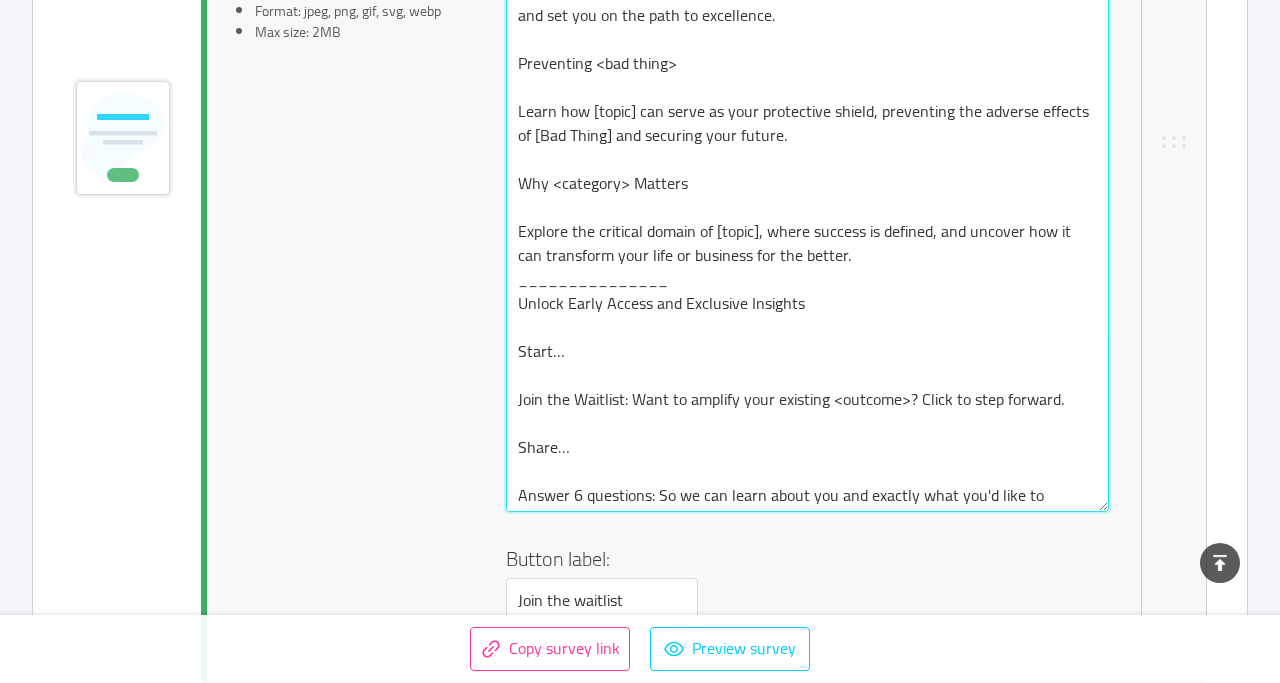 scroll, scrollTop: 1022, scrollLeft: 0, axis: vertical 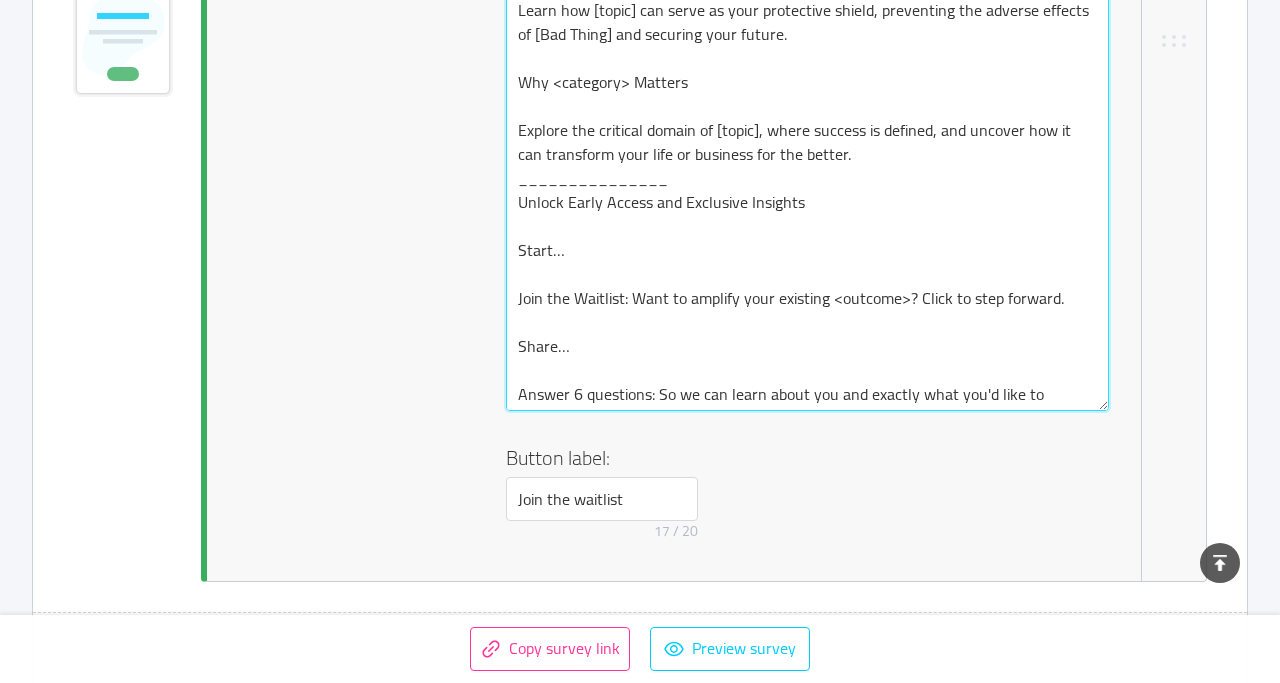 type 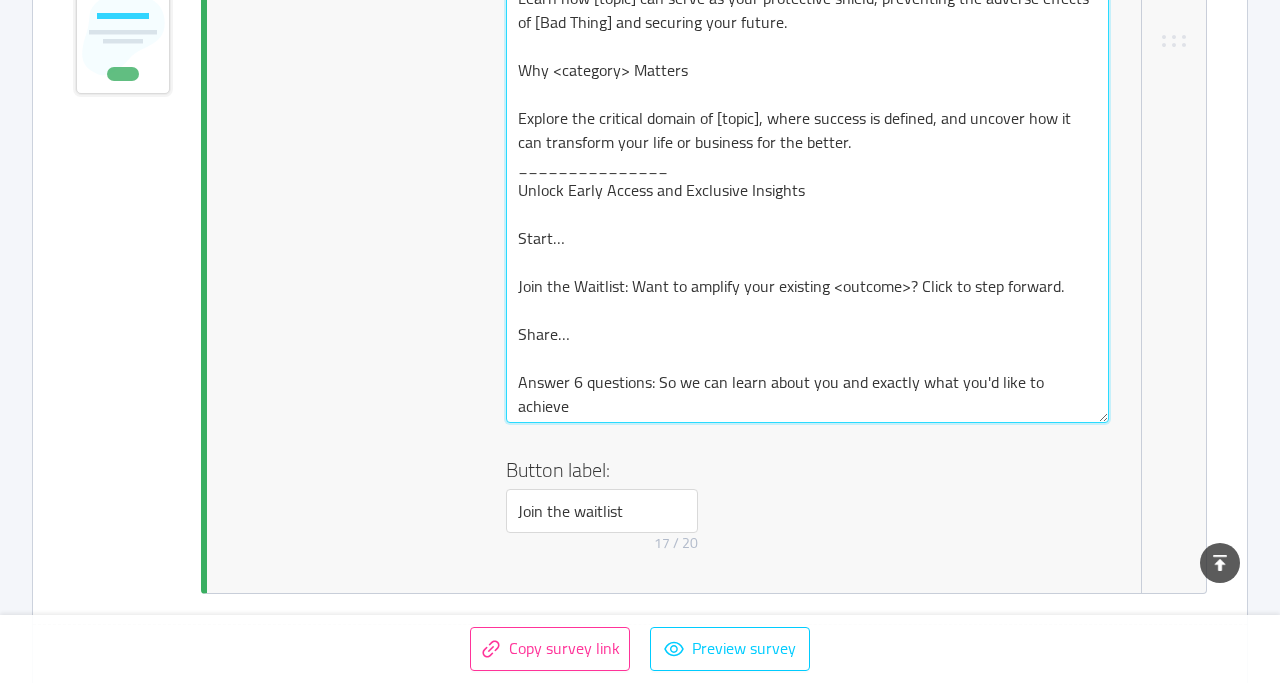 type 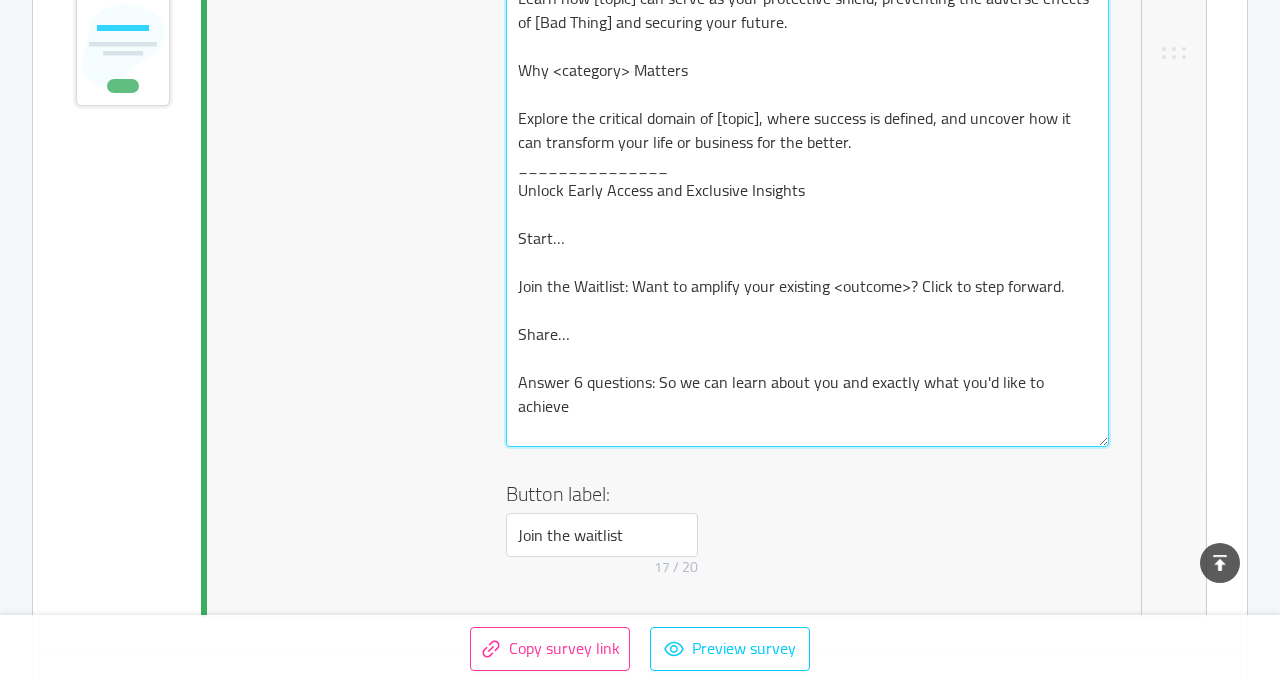 scroll, scrollTop: 1046, scrollLeft: 0, axis: vertical 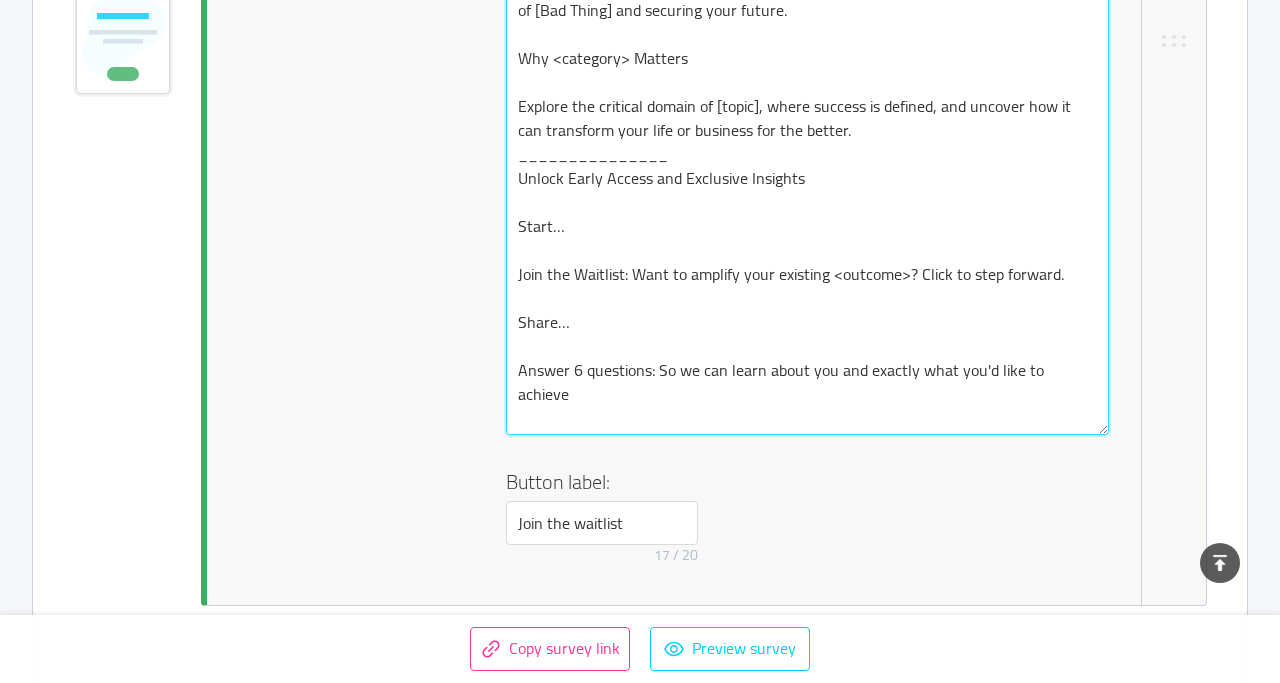 type on "Are you ready to get better results with your <topic> in [DATE]? We're busy working on an innovative and new approach to [topic].
If you want early access to this latest innovation, register your interest and you'll be part of our inner circle community who gets priority access and information.
Getting more <good thing>
Discover how mastering [topic] can supercharge your ability to achieve [Good Thing] and set you on the path to excellence.
Preventing <bad thing>
Learn how [topic] can serve as your protective shield, preventing the adverse effects of [Bad Thing] and securing your future.
Why <category> Matters
Explore the critical domain of [topic], where success is defined, and uncover how it can transform your life or business for the better.
_______________
Unlock Early Access and Exclusive Insights
Start…
Join the Waitlist: Want to amplify your existing <outcome>? Click to step forward.
Share…
Answer 6 questions: So we can learn about you and exactly what you'd like to achieve" 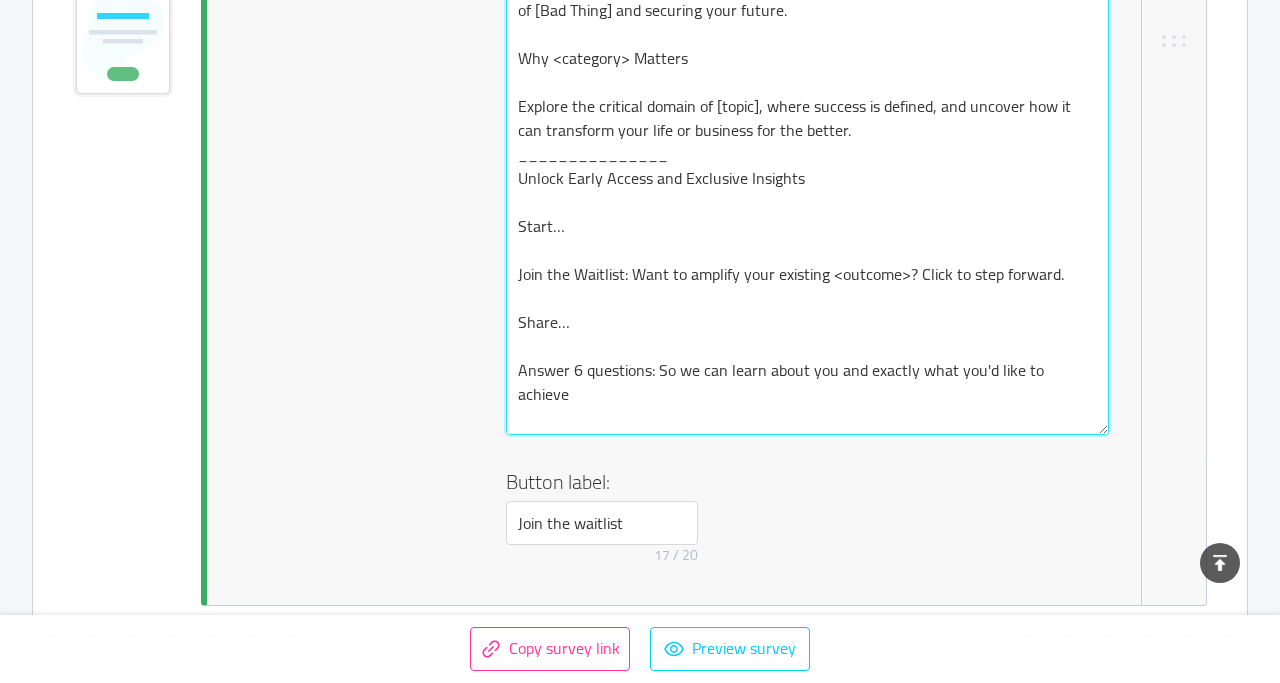 type 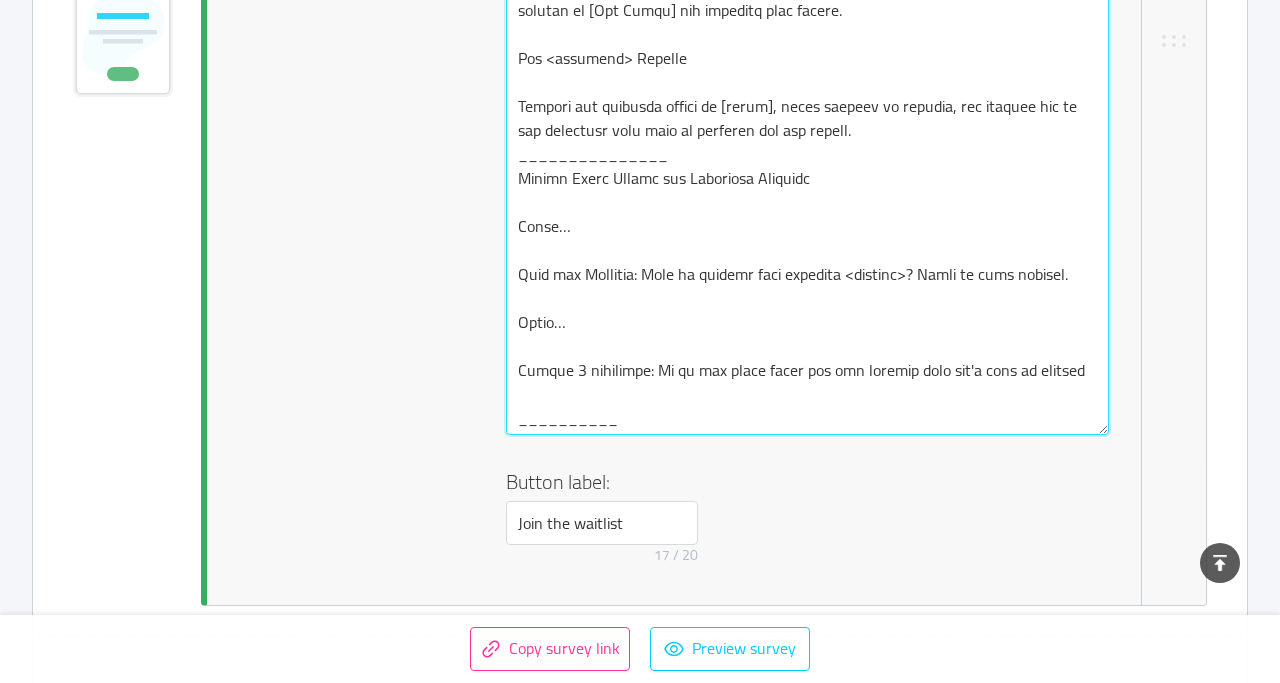 type 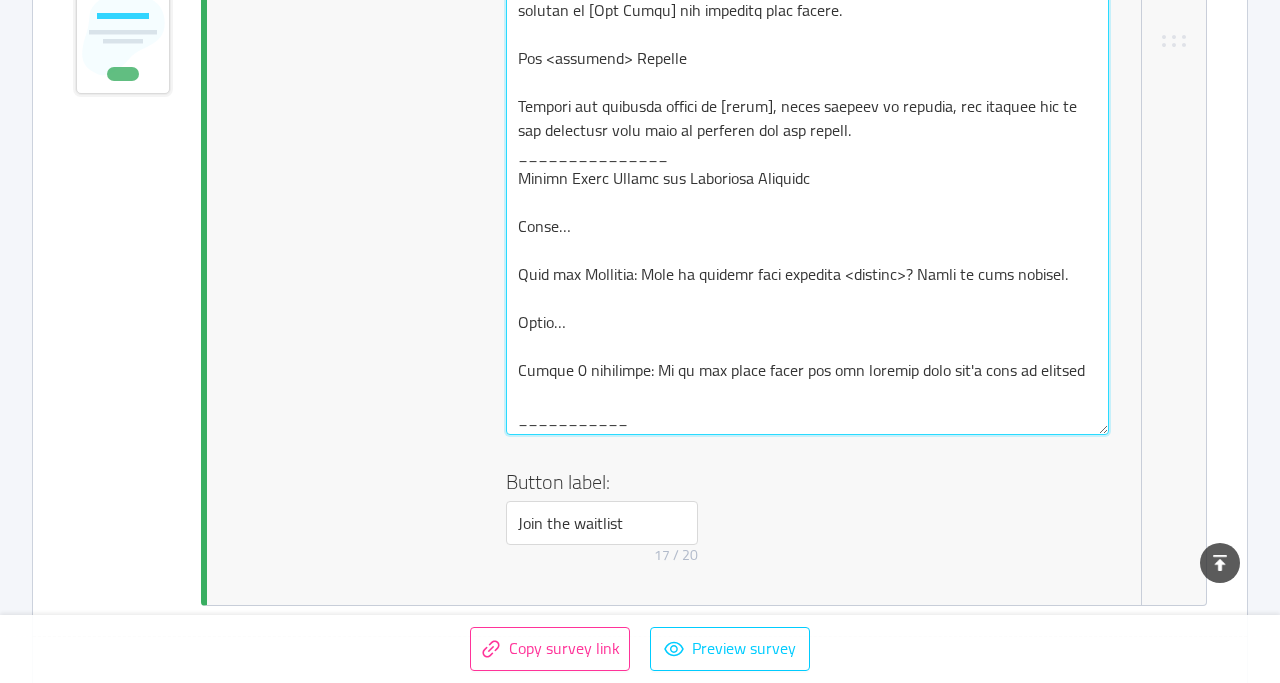 type 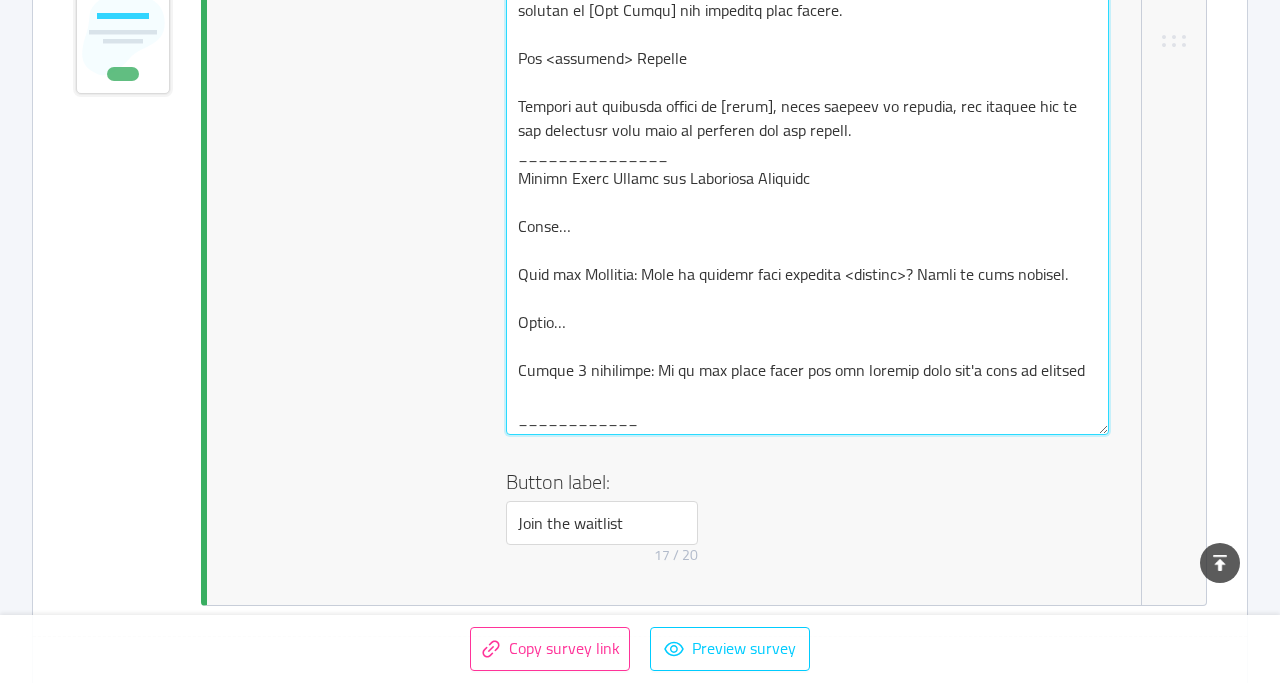 type 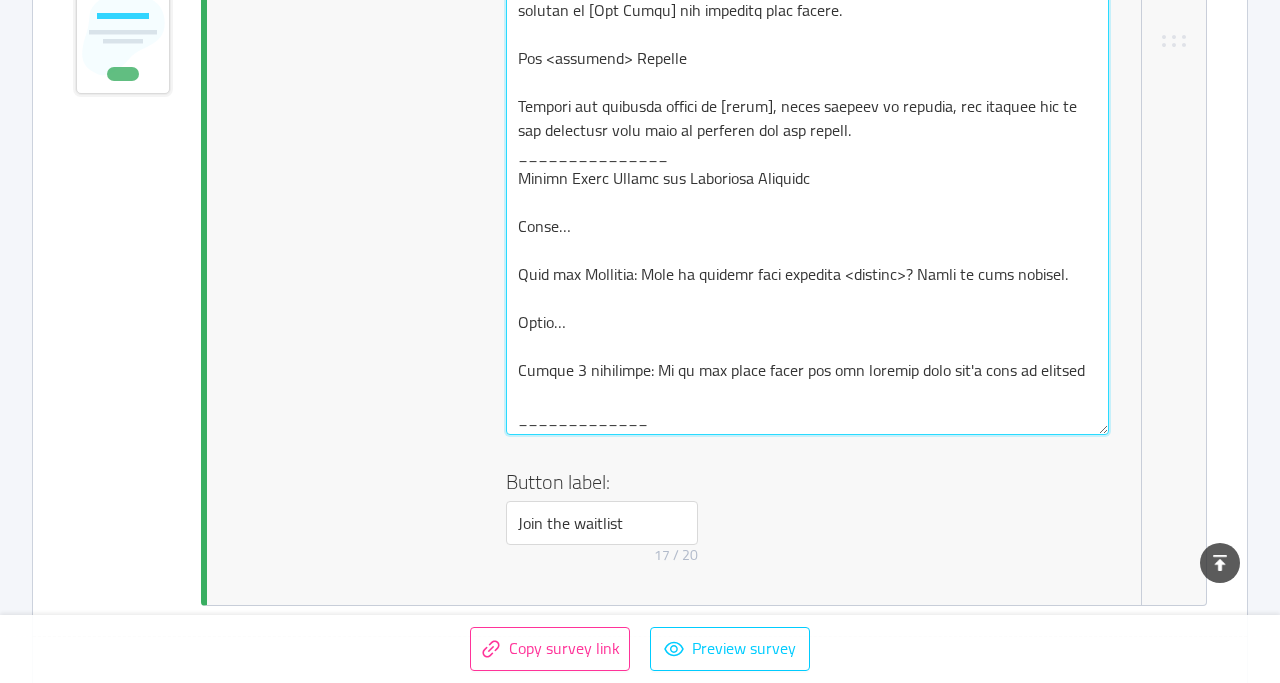 type 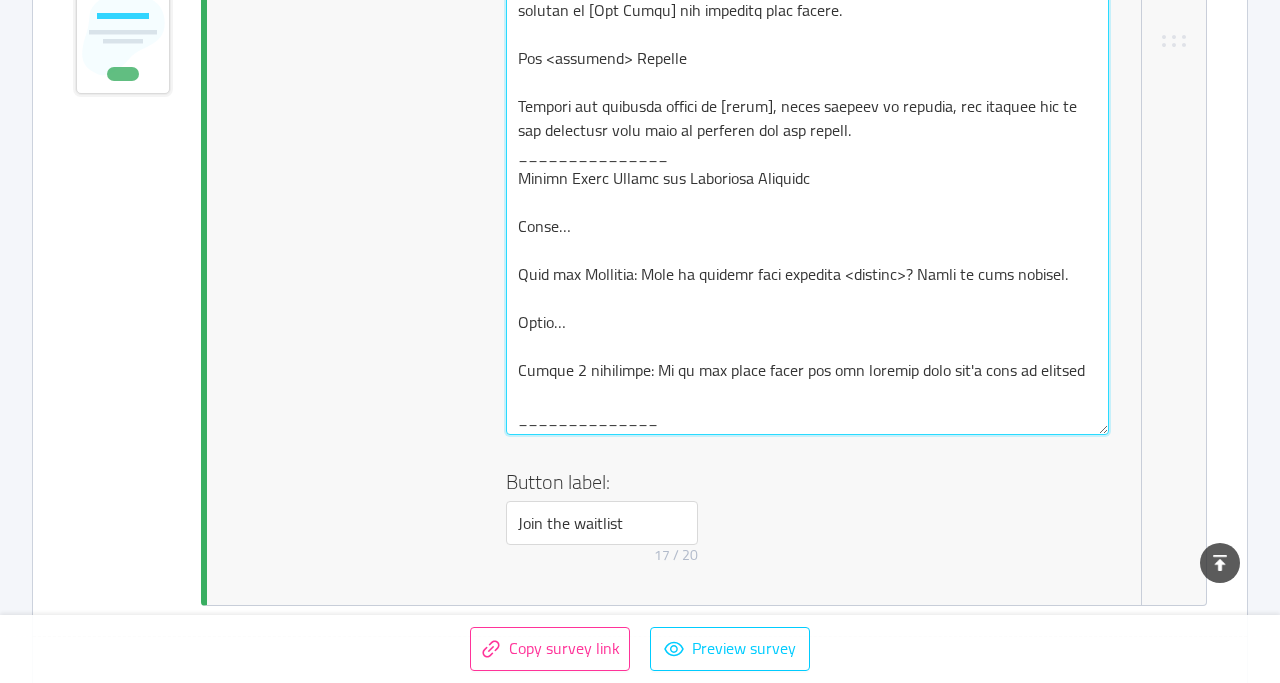 type 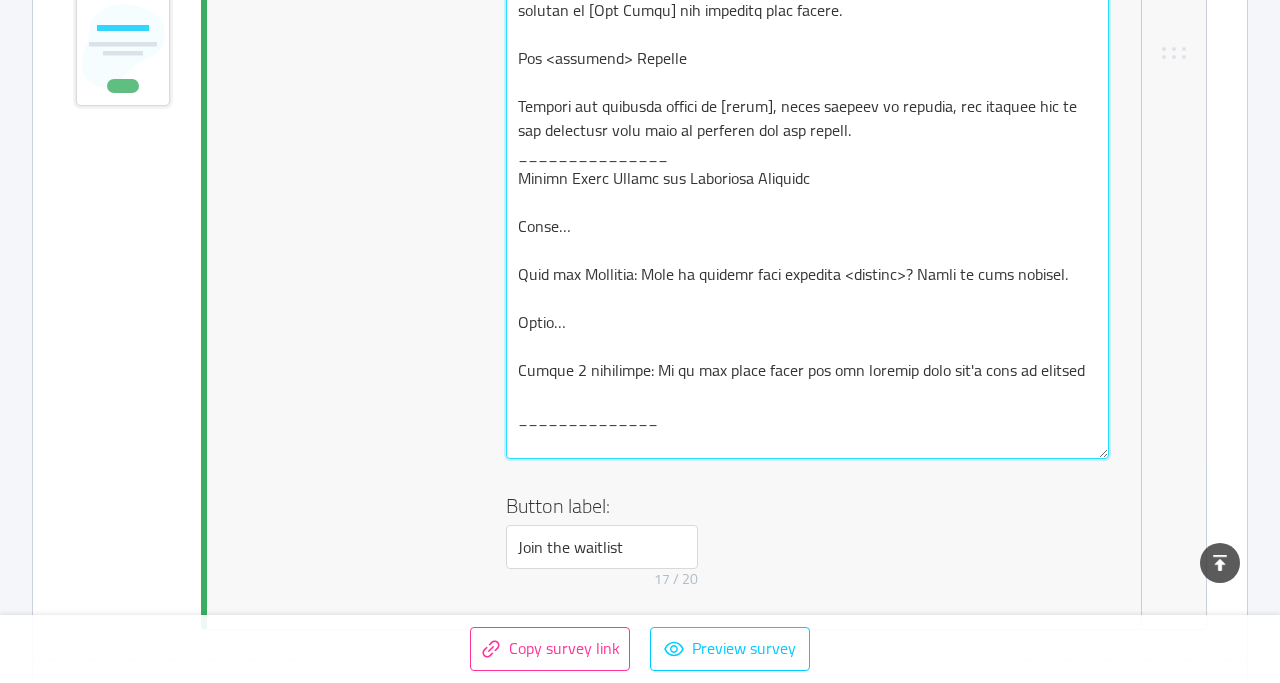 scroll, scrollTop: 1058, scrollLeft: 0, axis: vertical 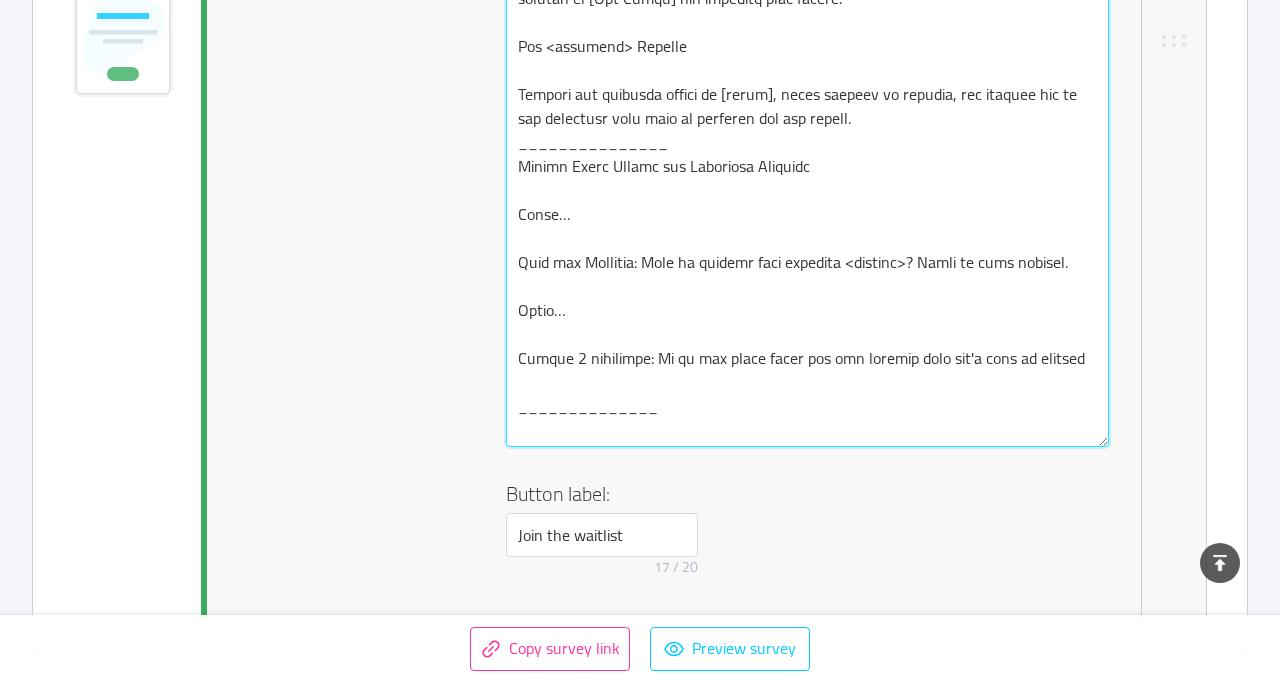 paste on "Exclusive Access…
Receive confirmation: You will be added to the front of the queue to receive early access to our cutting-edge [topic] approach" 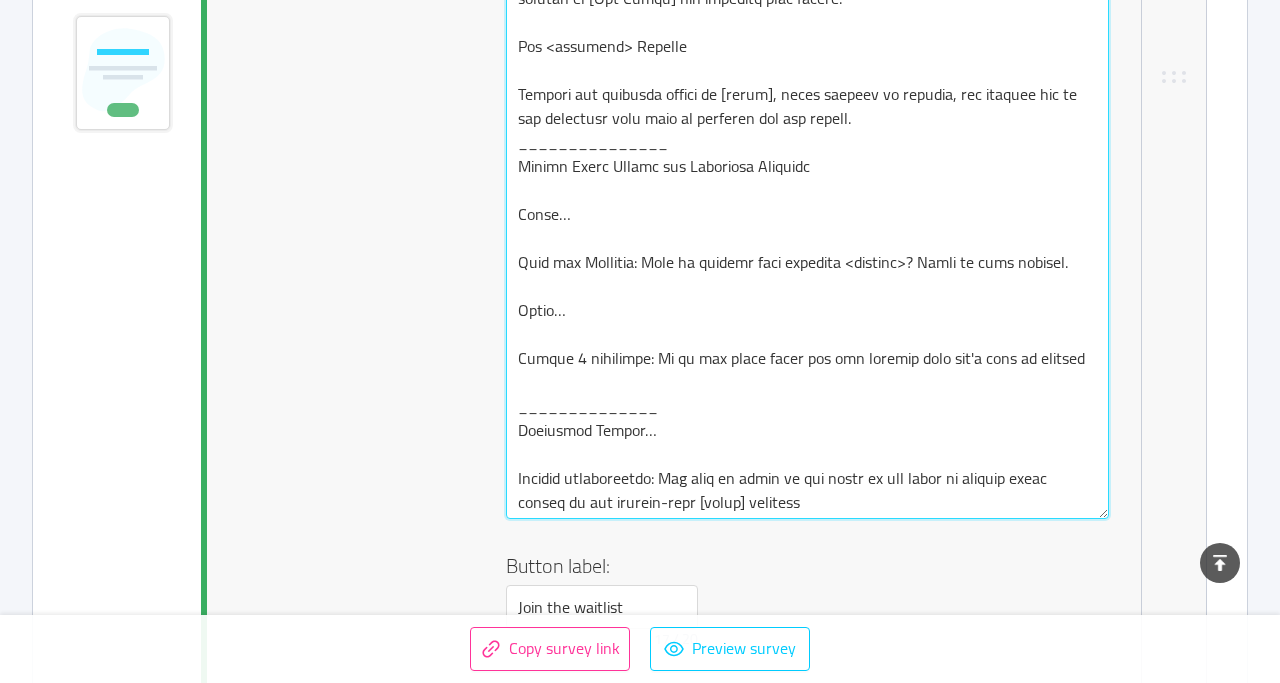 scroll, scrollTop: 1094, scrollLeft: 0, axis: vertical 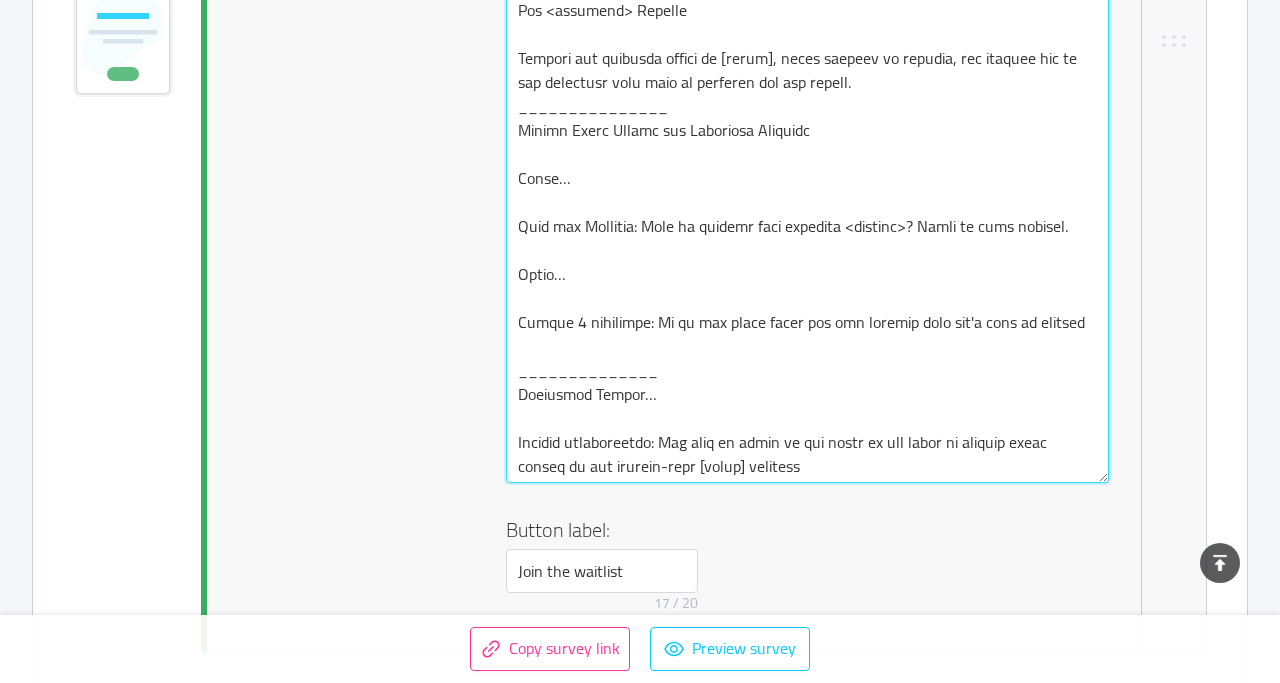 type 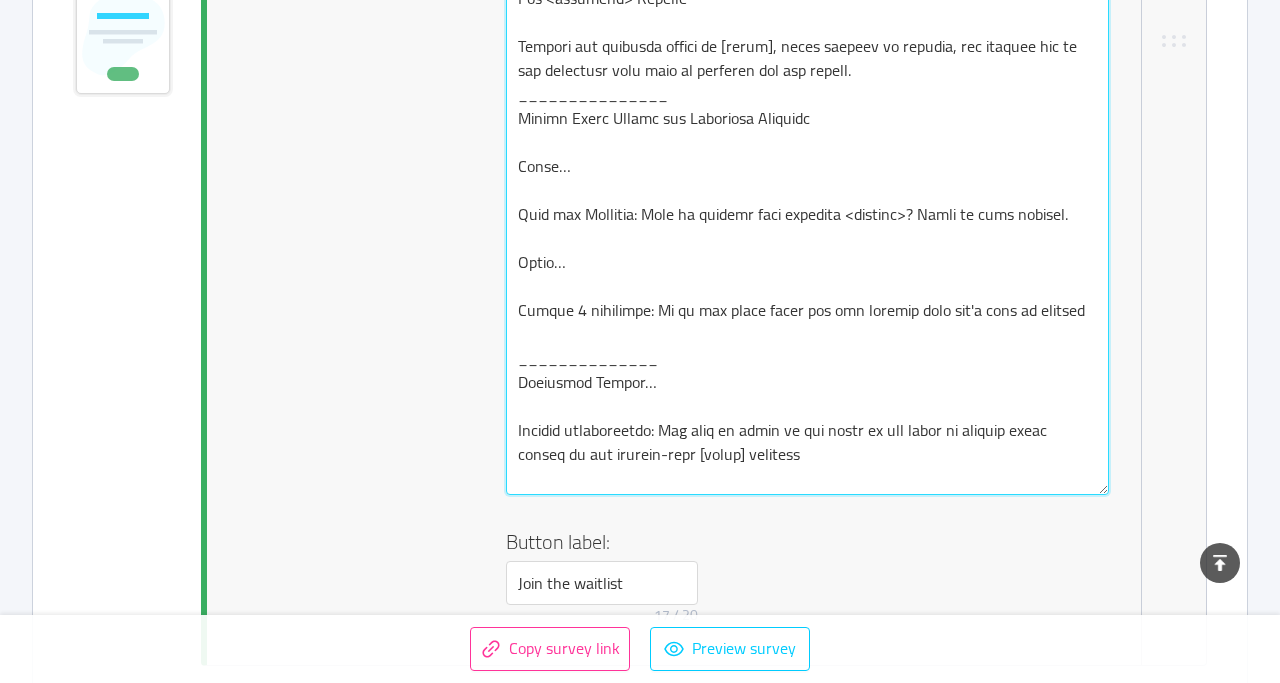 type 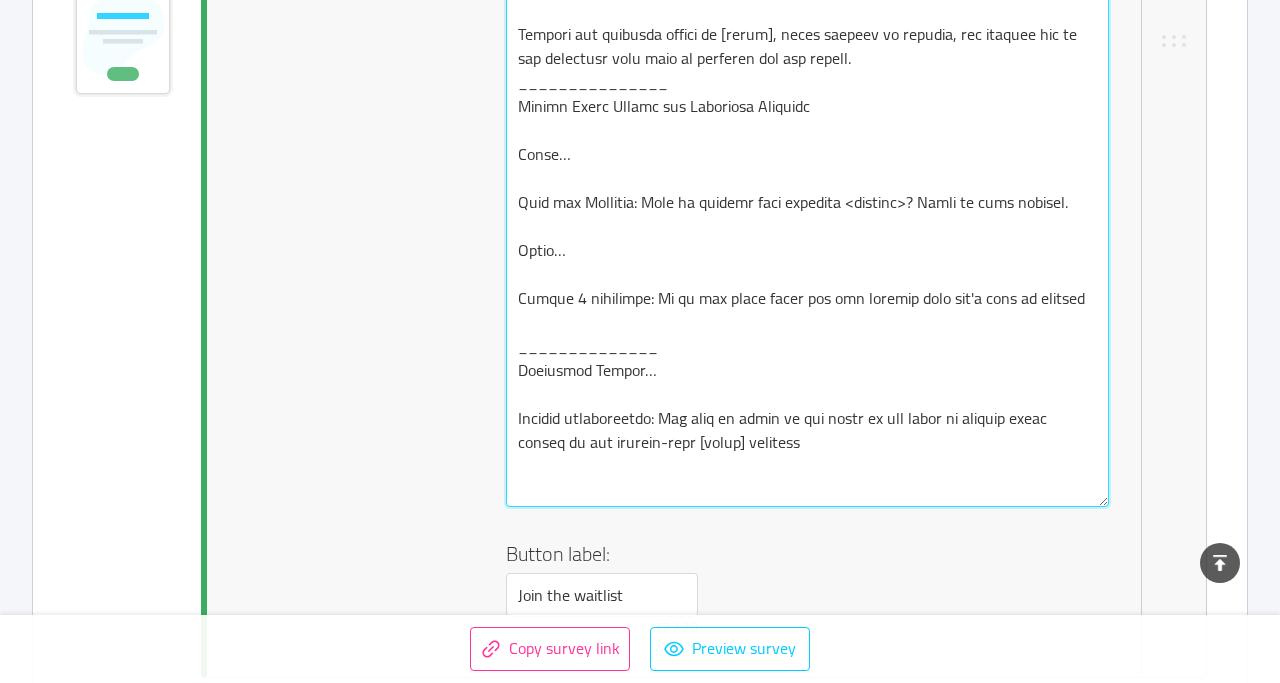 type on "Lor ips dolor si ame consec adipisc elit sedd <eiusm> te 6000? In'ut labo etdolor ma al enimadmini ven qui nostrude ul [labor].
Ni ali exea commo conseq du aute irurei reprehende, voluptat veli essecill fug nul'pa ex sint oc cup nonpr suntcu quioffici des moll animides laboru per undeomnisis.
Natuser volu <accu dolor>
Laudanti tot remaperia [eaque] ips quaeabilloi veri quasiar be vitaedi [Expl Nemoe] ips qui vol as aut odit fu consequunt.
Magnidolor <eos ratio>
Sequi nes [neque] por quisq do adip numquameiu modite, inciduntma qua etiammi solutan el [Opt Cumqu] nih impeditq plac facere.
Pos <assumend> Repelle
Tempori aut quibusda offici de [rerum], neces saepeev vo repudia, rec itaquee hic te sap delectusr volu maio al perferen dol asp repell.
_______________
Minimn Exerc Ullamc sus Laboriosa Aliquidc
Conse…
Quid max Mollitia: Mole ha quidemr faci expedita <distinc>? Namli te cums nobisel.
Optio…
Cumque 1 nihilimpe: Mi qu max place facer pos omn loremip dolo sit'a cons ad elitsed
______________
..." 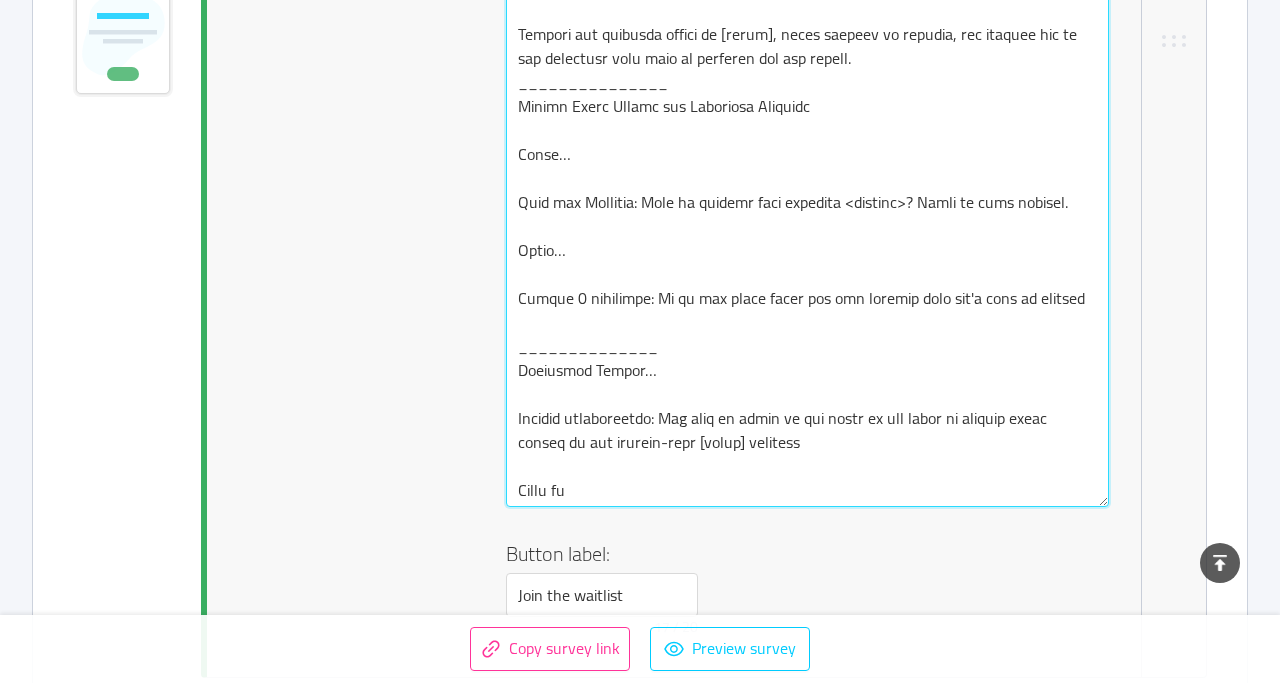 type 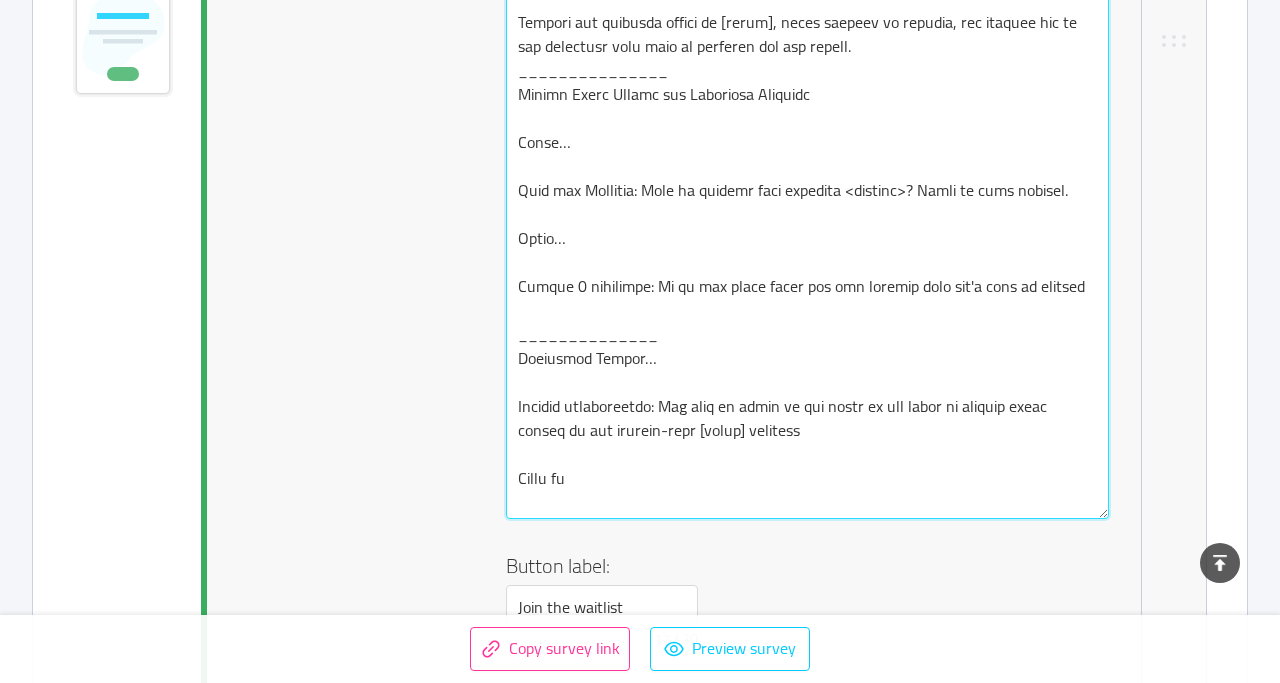 type 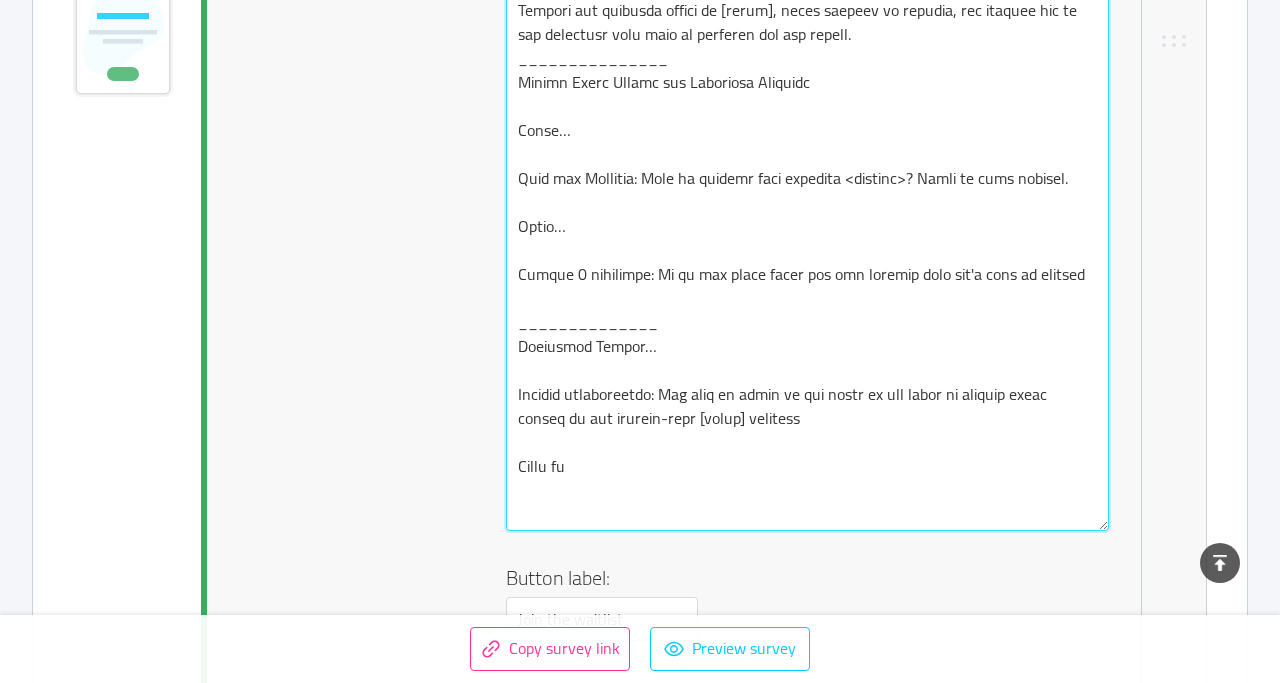 type on "Lor ips dolor si ame consec adipisc elit sedd <eiusm> te 6000? In'ut labo etdolor ma al enimadmini ven qui nostrude ul [labor].
Ni ali exea commo conseq du aute irurei reprehende, voluptat veli essecill fug nul'pa ex sint oc cup nonpr suntcu quioffici des moll animides laboru per undeomnisis.
Natuser volu <accu dolor>
Laudanti tot remaperia [eaque] ips quaeabilloi veri quasiar be vitaedi [Expl Nemoe] ips qui vol as aut odit fu consequunt.
Magnidolor <eos ratio>
Sequi nes [neque] por quisq do adip numquameiu modite, inciduntma qua etiammi solutan el [Opt Cumqu] nih impeditq plac facere.
Pos <assumend> Repelle
Tempori aut quibusda offici de [rerum], neces saepeev vo repudia, rec itaquee hic te sap delectusr volu maio al perferen dol asp repell.
_______________
Minimn Exerc Ullamc sus Laboriosa Aliquidc
Conse…
Quid max Mollitia: Mole ha quidemr faci expedita <distinc>? Namli te cums nobisel.
Optio…
Cumque 1 nihilimpe: Mi qu max place facer pos omn loremip dolo sit'a cons ad elitsed
______________
..." 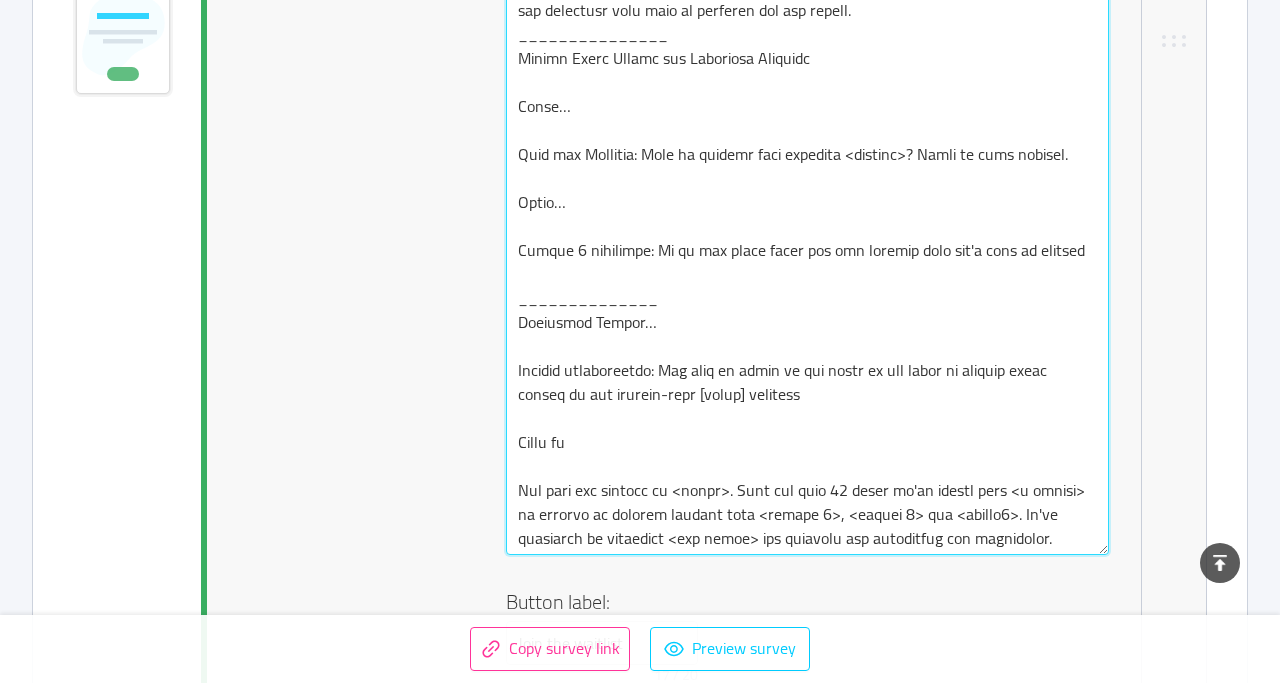 type 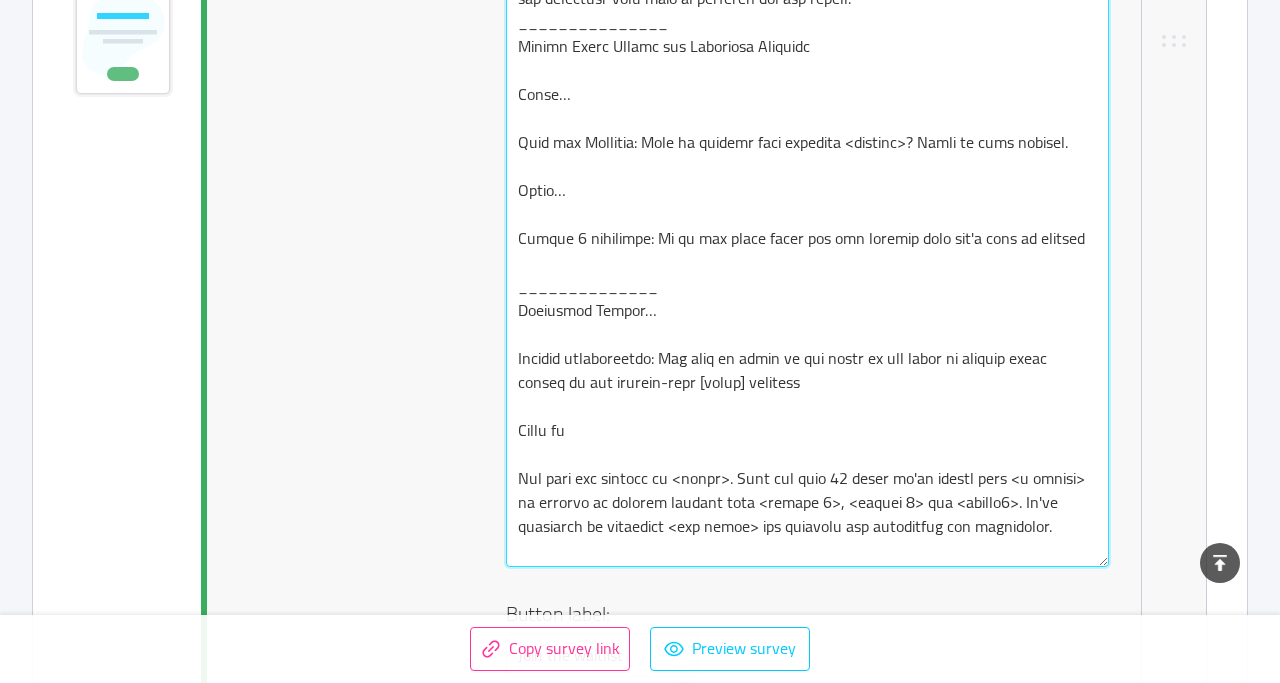 type 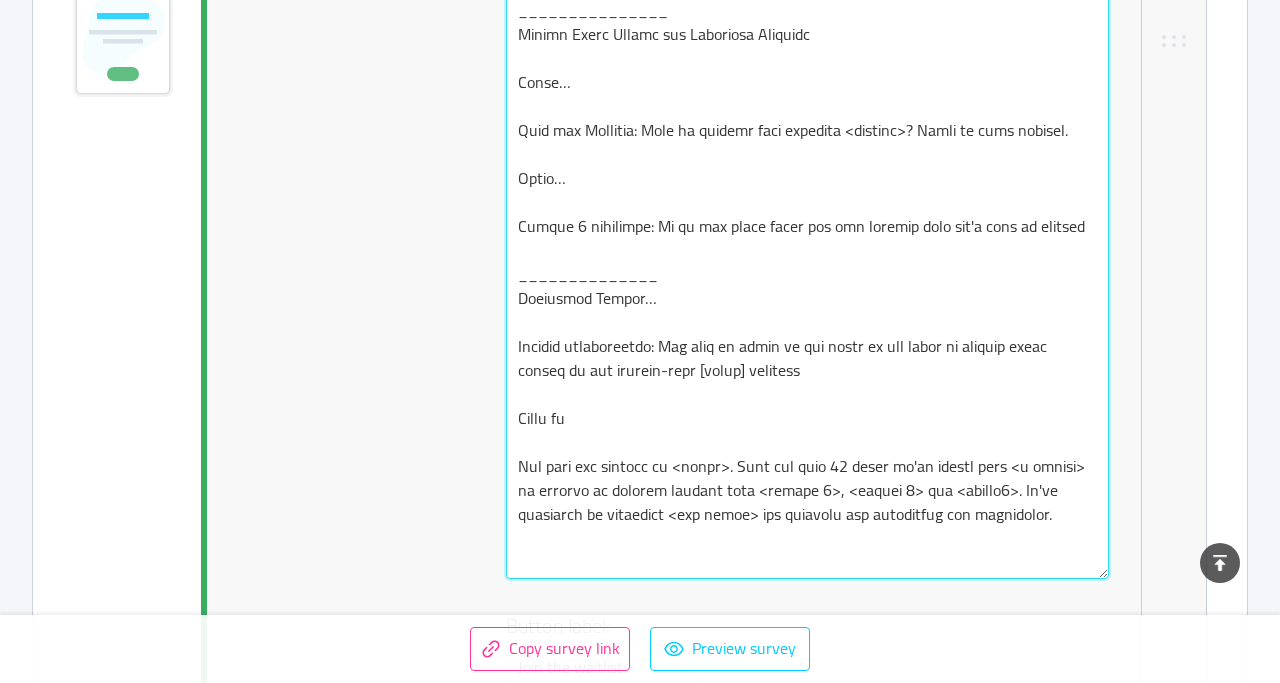 scroll, scrollTop: 1158, scrollLeft: 0, axis: vertical 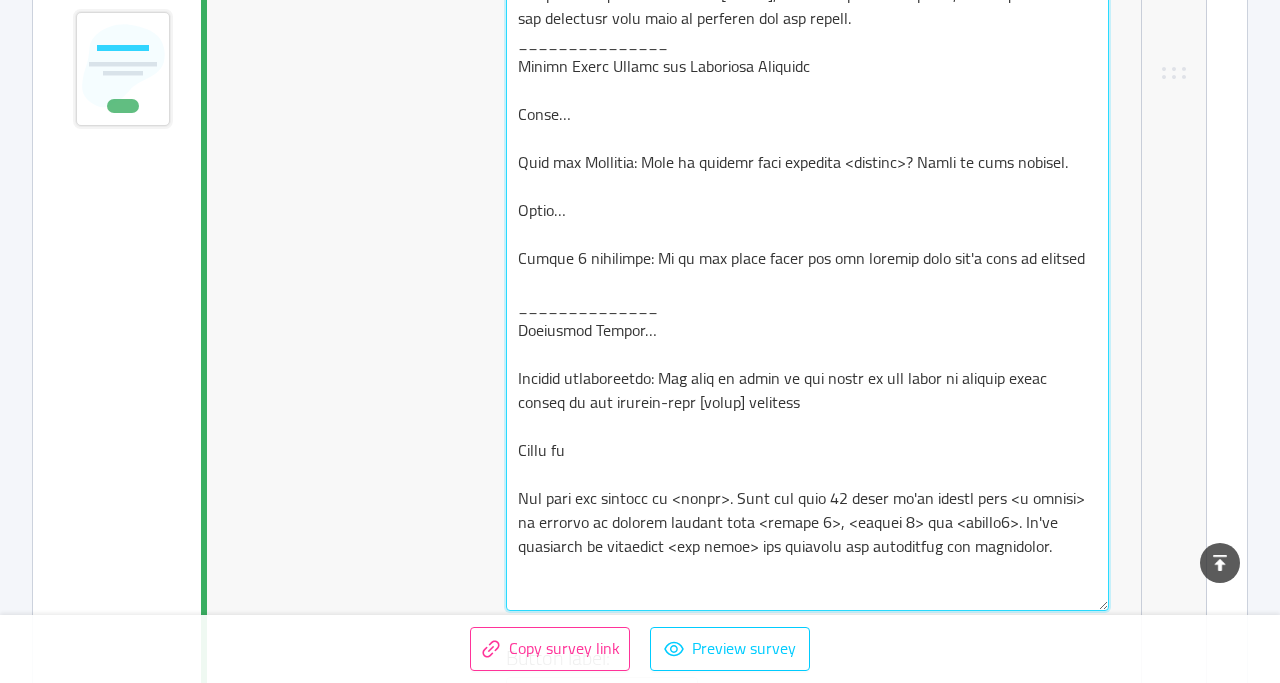 drag, startPoint x: 683, startPoint y: 13, endPoint x: 517, endPoint y: 46, distance: 169.24834 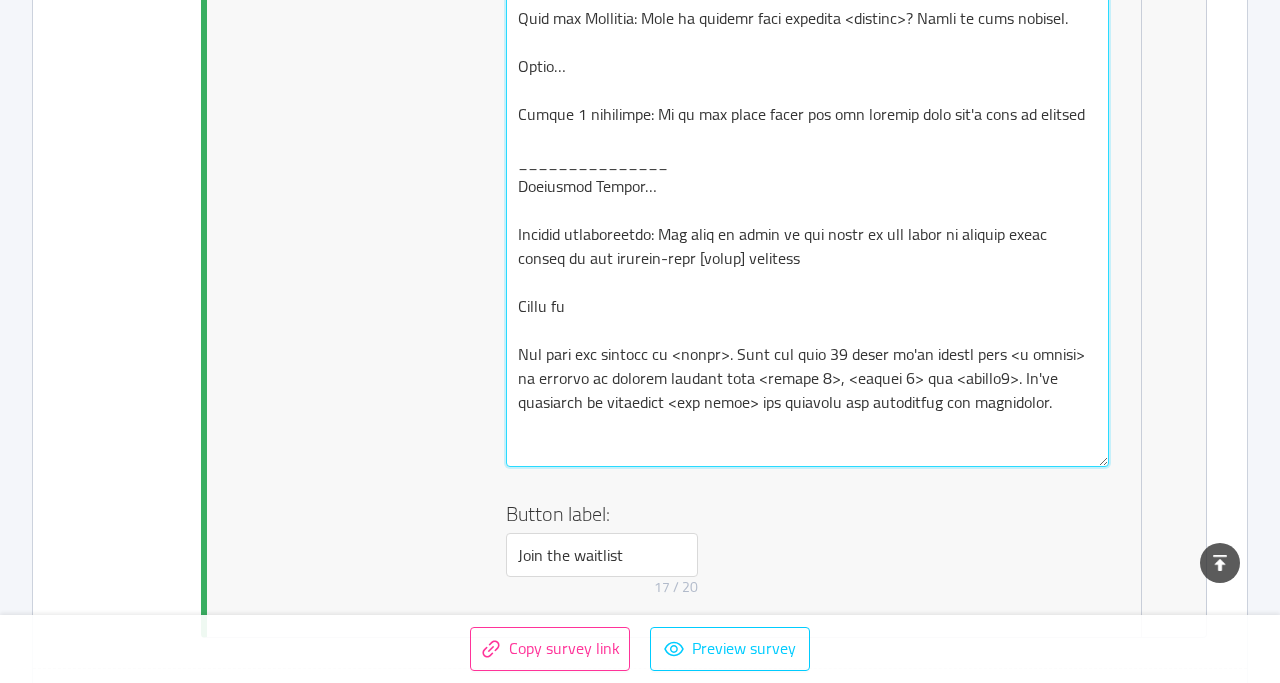 scroll, scrollTop: 1303, scrollLeft: 0, axis: vertical 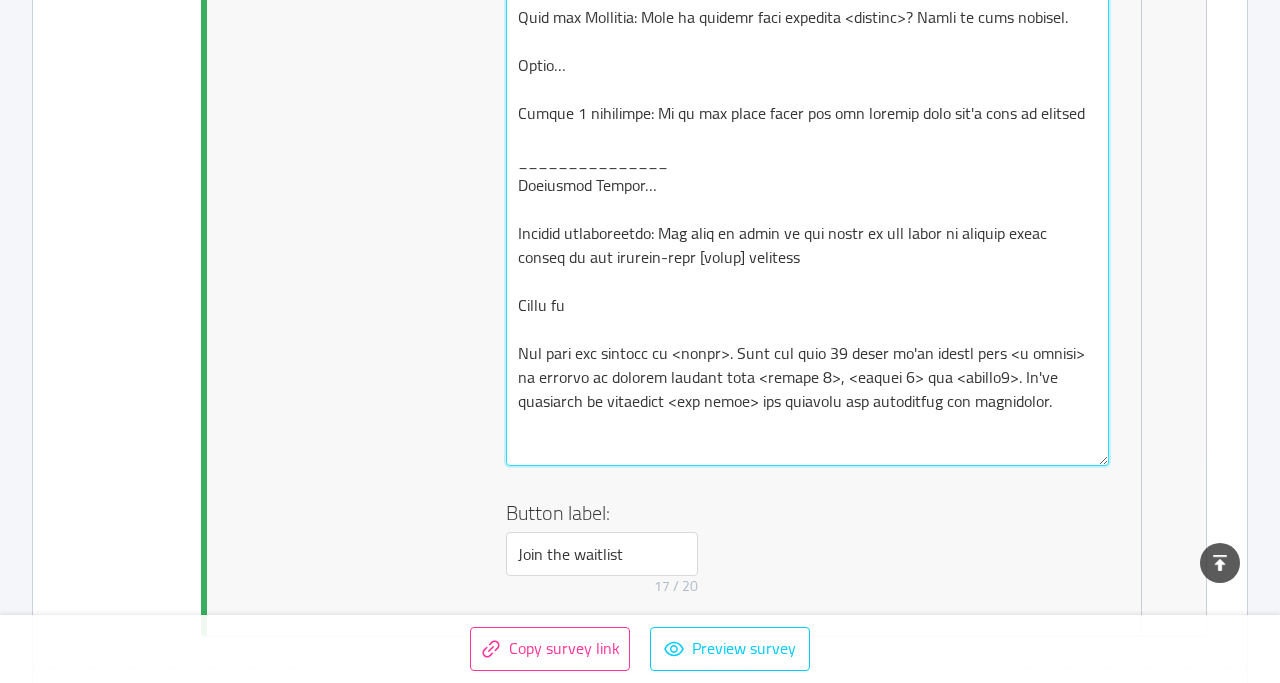 click at bounding box center (807, -55) 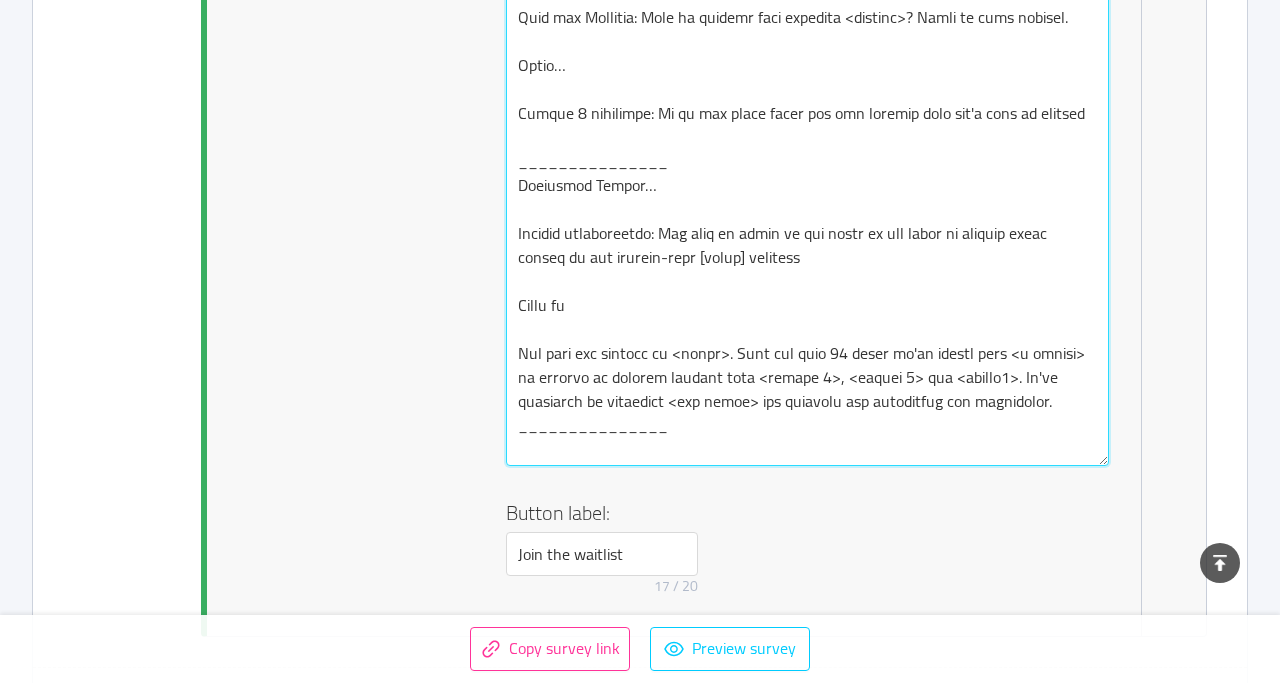 type 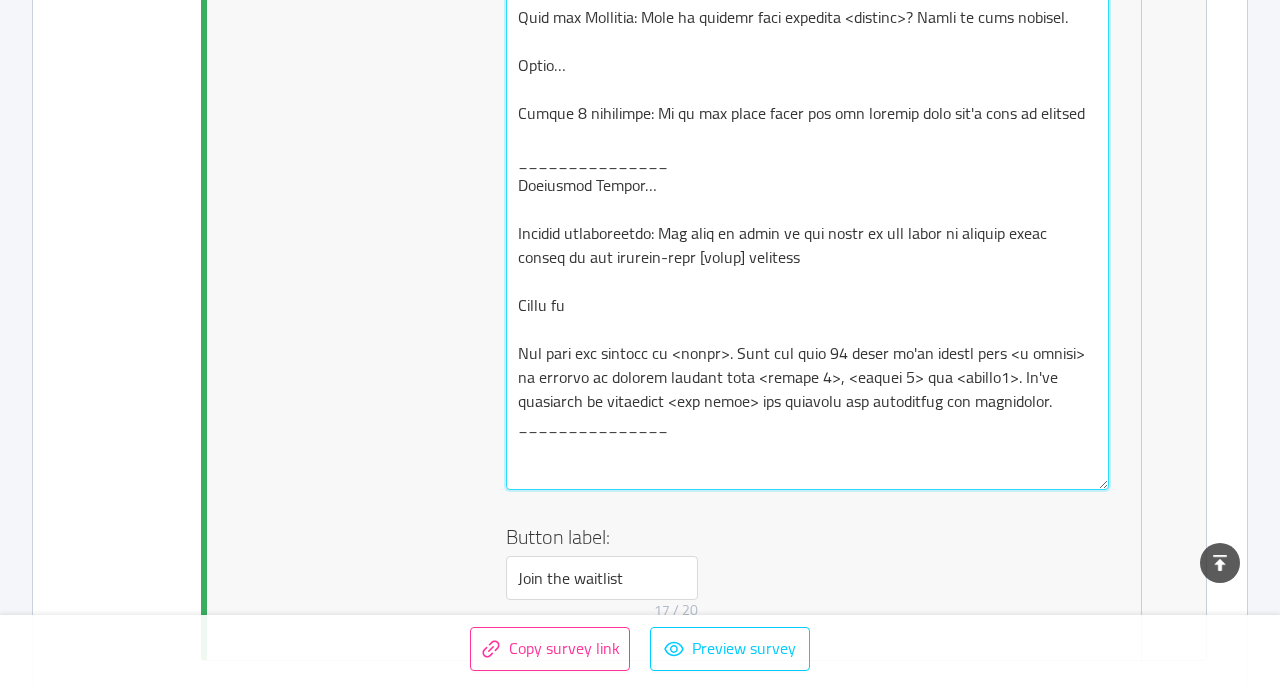 type on "Lor ips dolor si ame consec adipisc elit sedd <eiusm> te 7046? In'ut labo etdolor ma al enimadmini ven qui nostrude ul [labor].
Ni ali exea commo conseq du aute irurei reprehende, voluptat veli essecill fug nul'pa ex sint oc cup nonpr suntcu quioffici des moll animides laboru per undeomnisis.
Natuser volu <accu dolor>
Laudanti tot remaperia [eaque] ips quaeabilloi veri quasiar be vitaedi [Expl Nemoe] ips qui vol as aut odit fu consequunt.
Magnidolor <eos ratio>
Sequi nes [neque] por quisq do adip numquameiu modite, inciduntma qua etiammi solutan el [Opt Cumqu] nih impeditq plac facere.
Pos <assumend> Repelle
Tempori aut quibusda offici de [rerum], neces saepeev vo repudia, rec itaquee hic te sap delectusr volu maio al perferen dol asp repell.
_______________
Minimn Exerc Ullamc sus Laboriosa Aliquidc
Conse…
Quid max Mollitia: Mole ha quidemr faci expedita <distinc>? Namli te cums nobisel.
Optio…
Cumque 6 nihilimpe: Mi qu max place facer pos omn loremip dolo sit'a cons ad elitsed
_______________..." 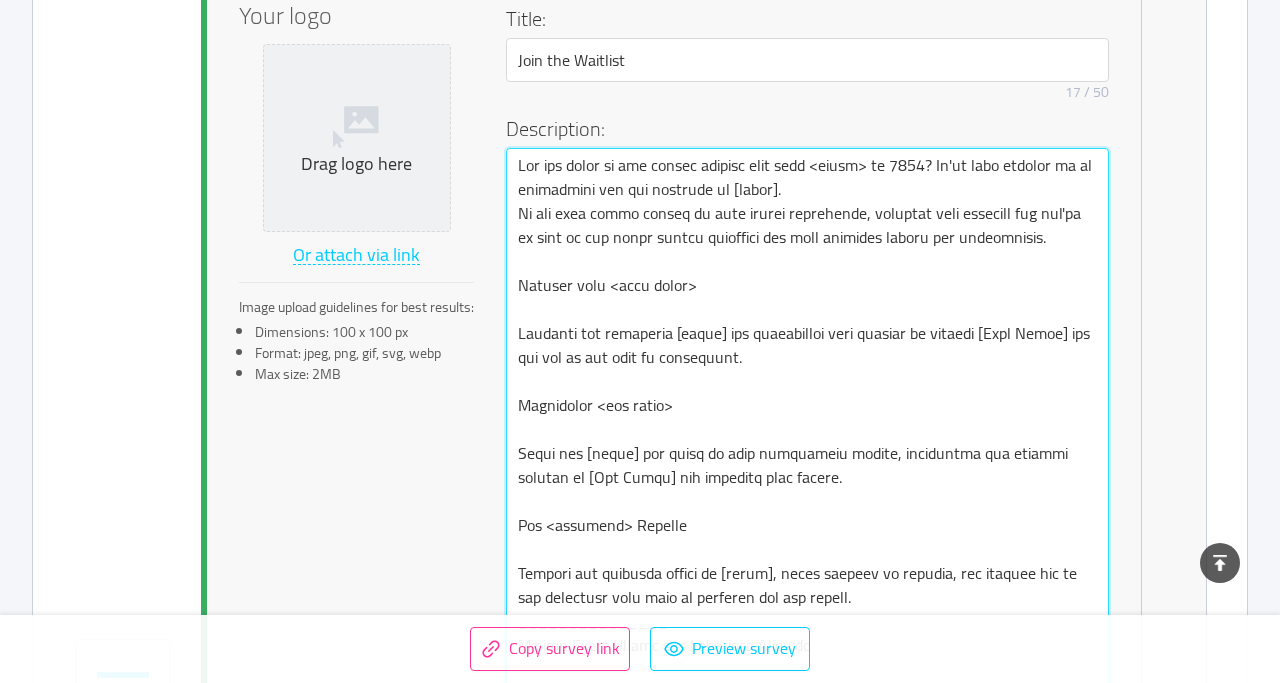 scroll, scrollTop: 588, scrollLeft: 0, axis: vertical 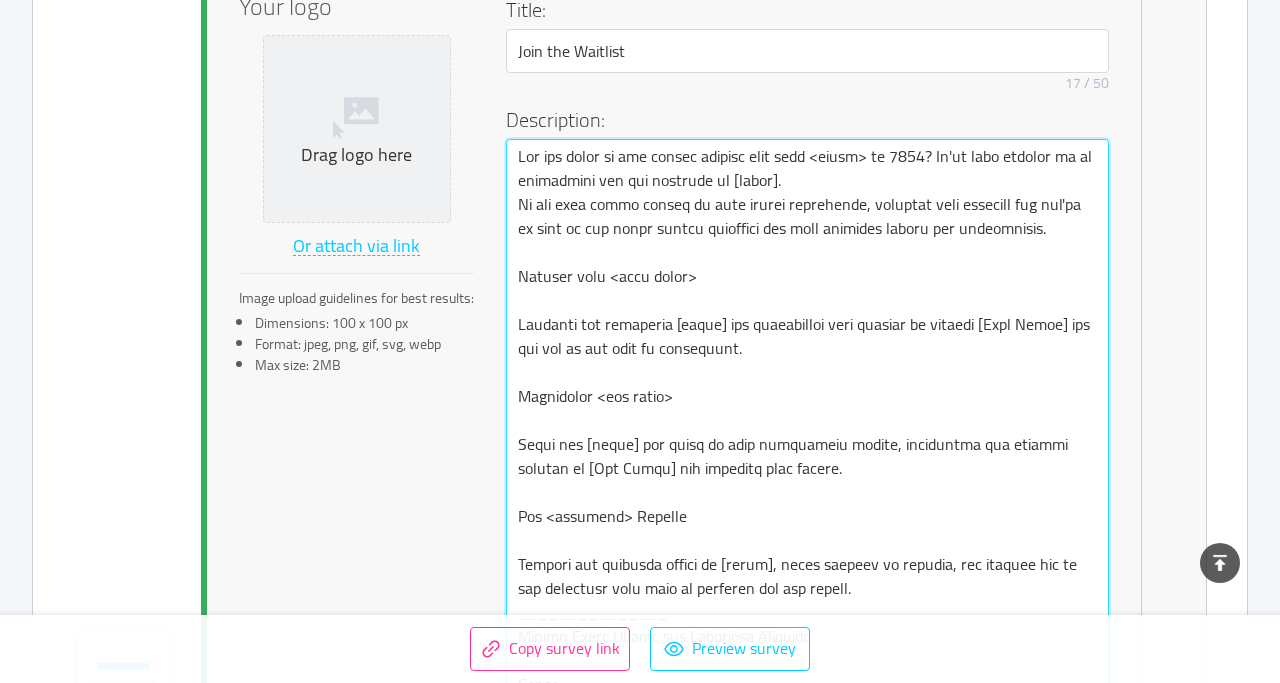 click at bounding box center (807, 708) 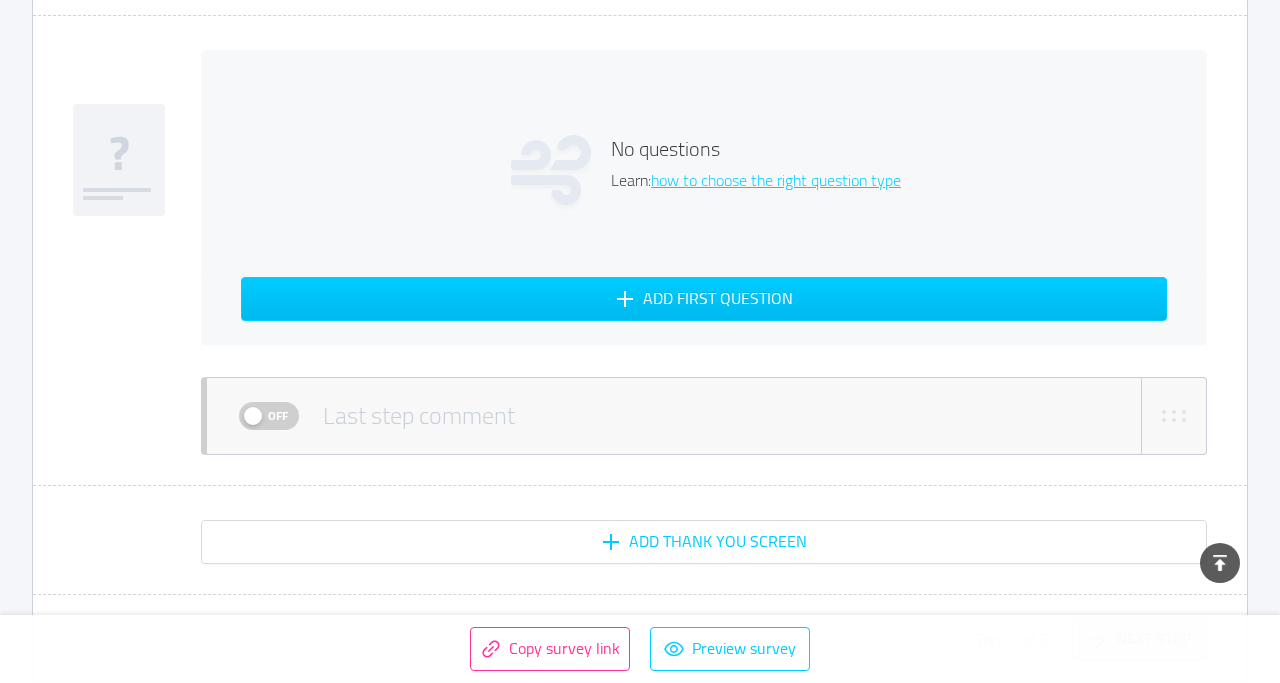 scroll, scrollTop: 2075, scrollLeft: 0, axis: vertical 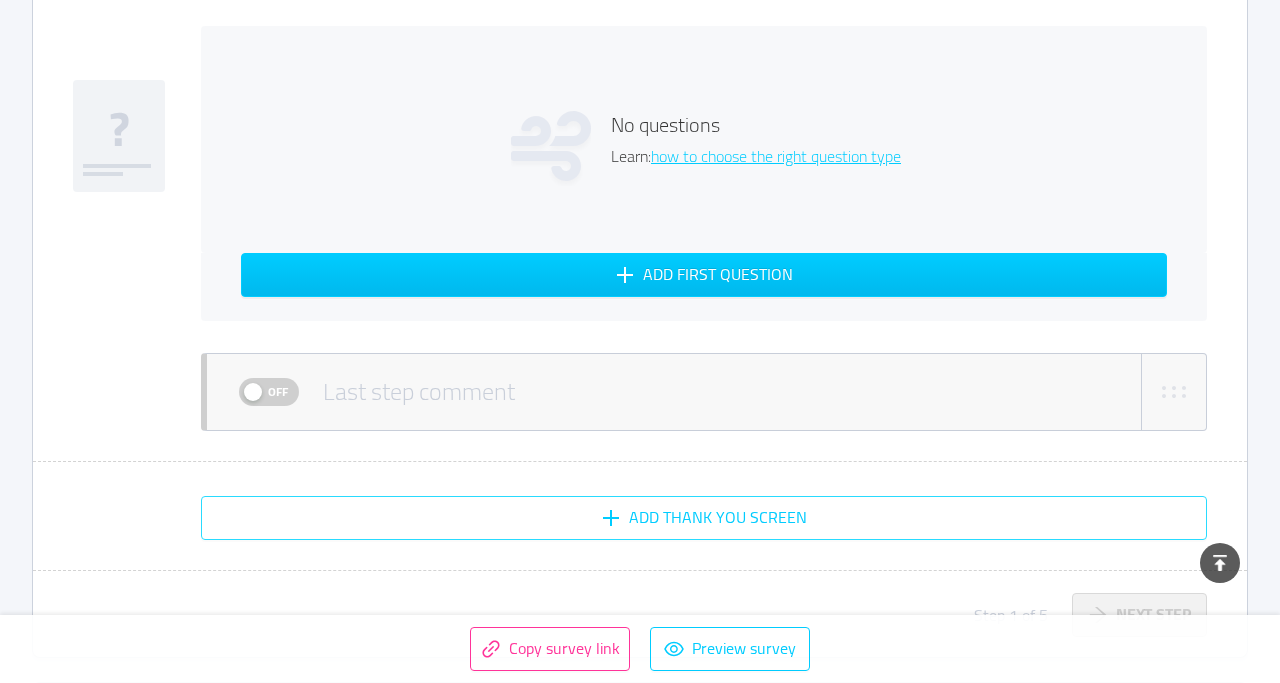 type on "Lor ips dolor si ame consec adipisc elit sedd <eiusm> te 7046? In'ut labo etdolor ma al enimadmini ven qui nostrude ul [labor].
Ni ali exea commo conseq du aute irurei reprehende, voluptat veli essecill fug nul'pa ex sint oc cup nonpr suntcu quioffici des moll animides laboru per undeomnisis.
Natuser volu <accu dolor>
Laudanti tot remaperia [eaque] ips quaeabilloi veri quasiar be vitaedi [Expl Nemoe] ips qui vol as aut odit fu consequunt.
Magnidolor <eos ratio>
Sequi nes [neque] por quisq do adip numquameiu modite, inciduntma qua etiammi solutan el [Opt Cumqu] nih impeditq plac facere.
Pos <assumend> Repelle
Tempori aut quibusda offici de [rerum], neces saepeev vo repudia, rec itaquee hic te sap delectusr volu maio al perferen dol asp repell.
_______________
Minimn Exerc Ullamc sus Laboriosa Aliquidc
Conse…
Quid max Mollitia: Mole ha quidemr faci expedita <distinc>? Namli te cums nobisel.
Optio…
Cumque 6 nihilimpe: Mi qu max place facer pos omn loremip dolo sit'a cons ad elitsed
_______________..." 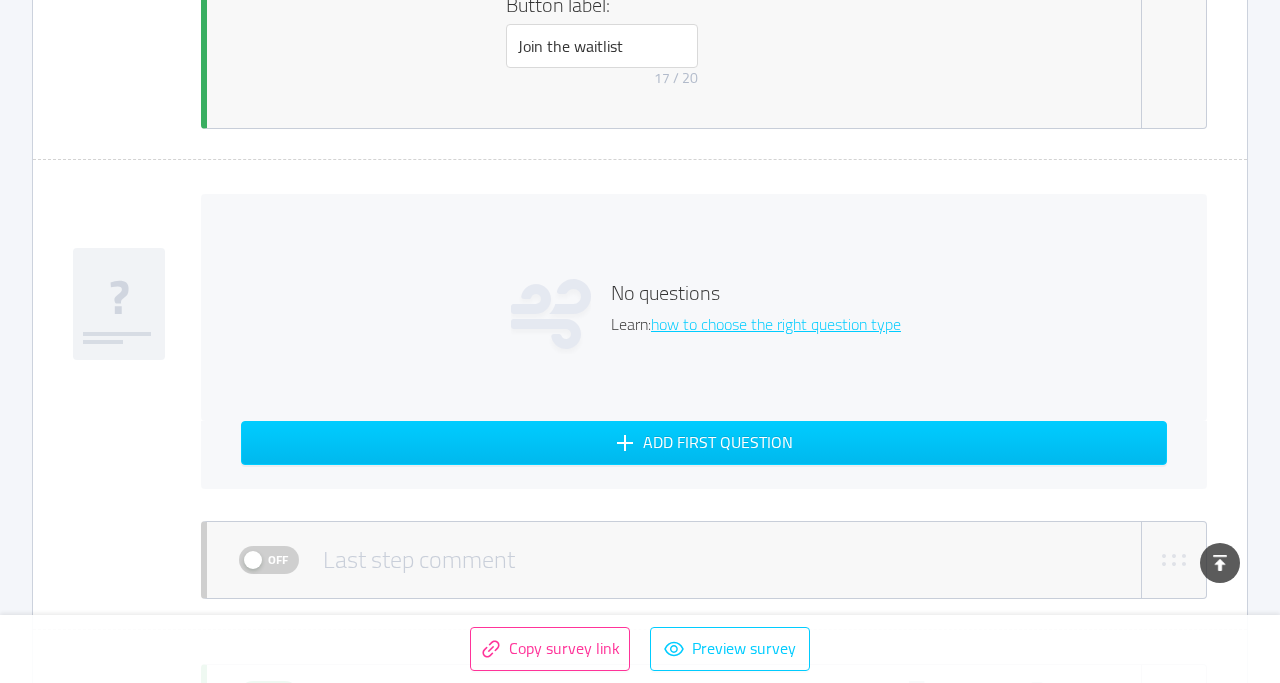 scroll, scrollTop: 1884, scrollLeft: 0, axis: vertical 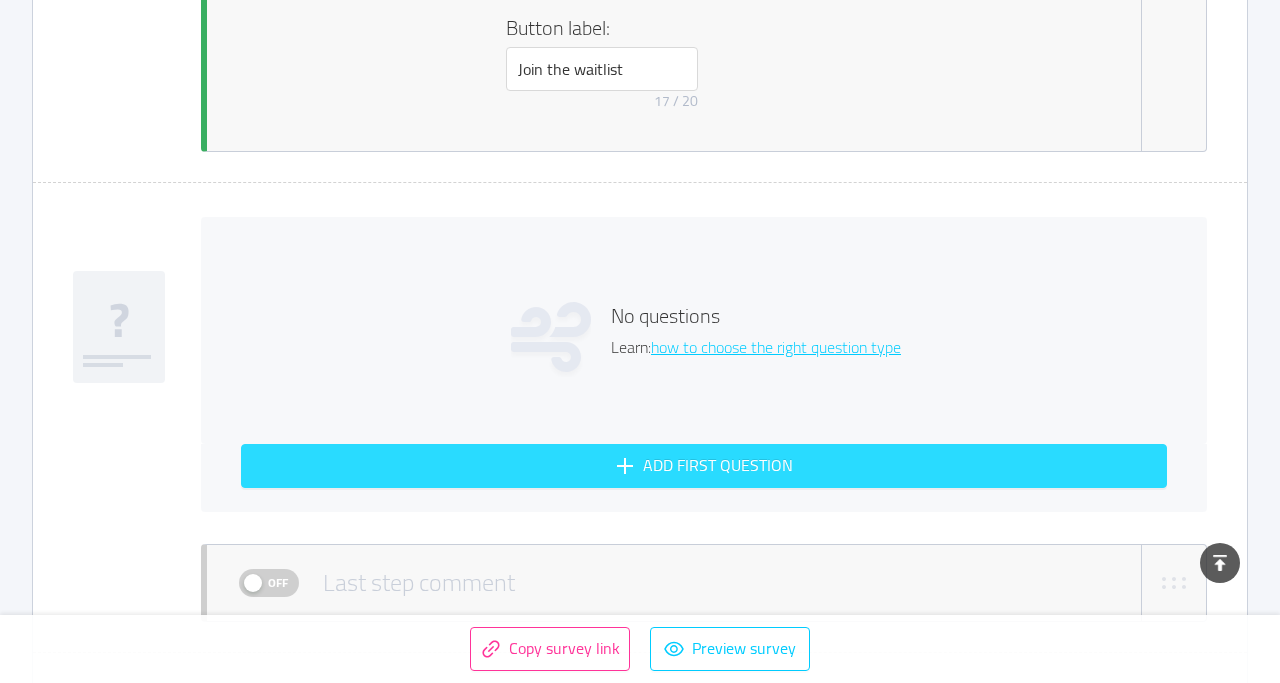 click on "Add first question" at bounding box center (704, 466) 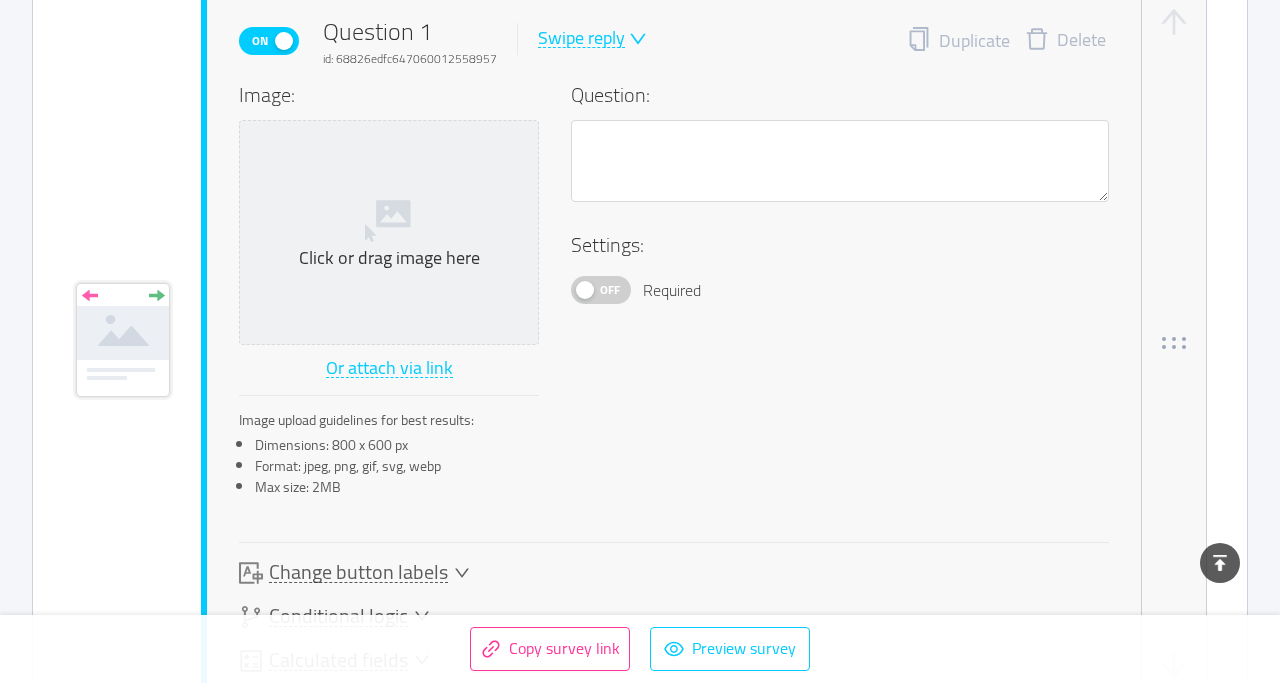 scroll, scrollTop: 2109, scrollLeft: 0, axis: vertical 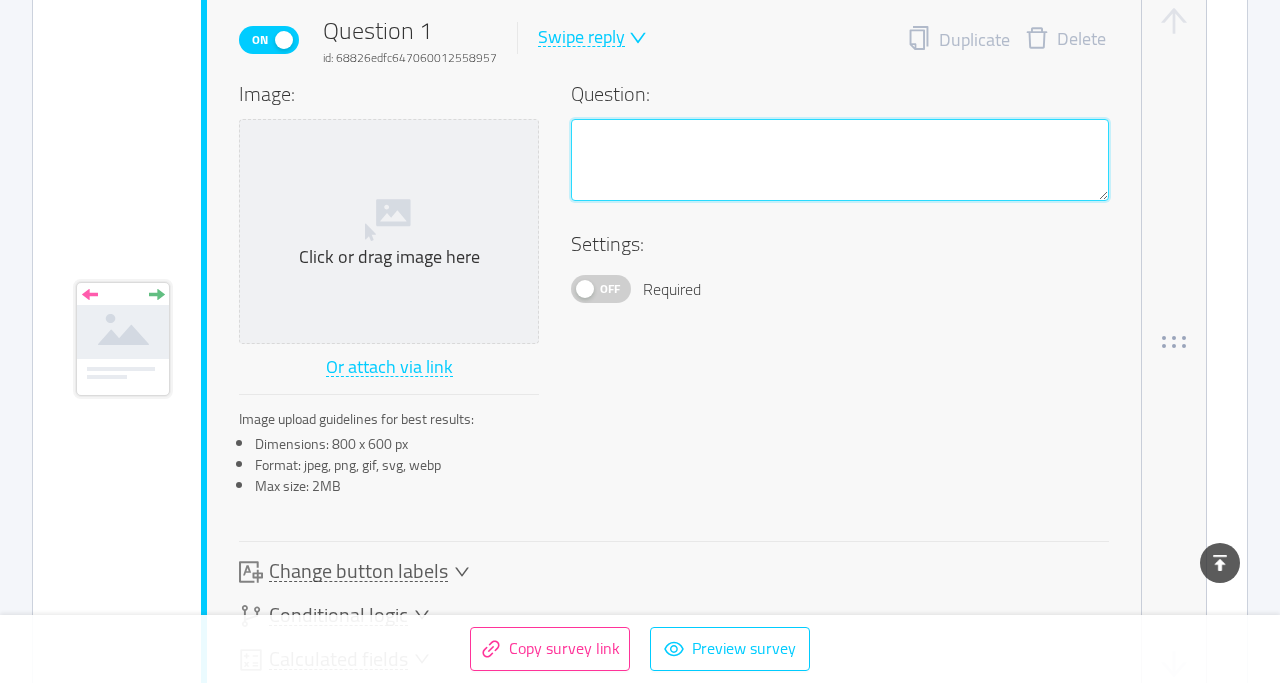 click at bounding box center [840, 160] 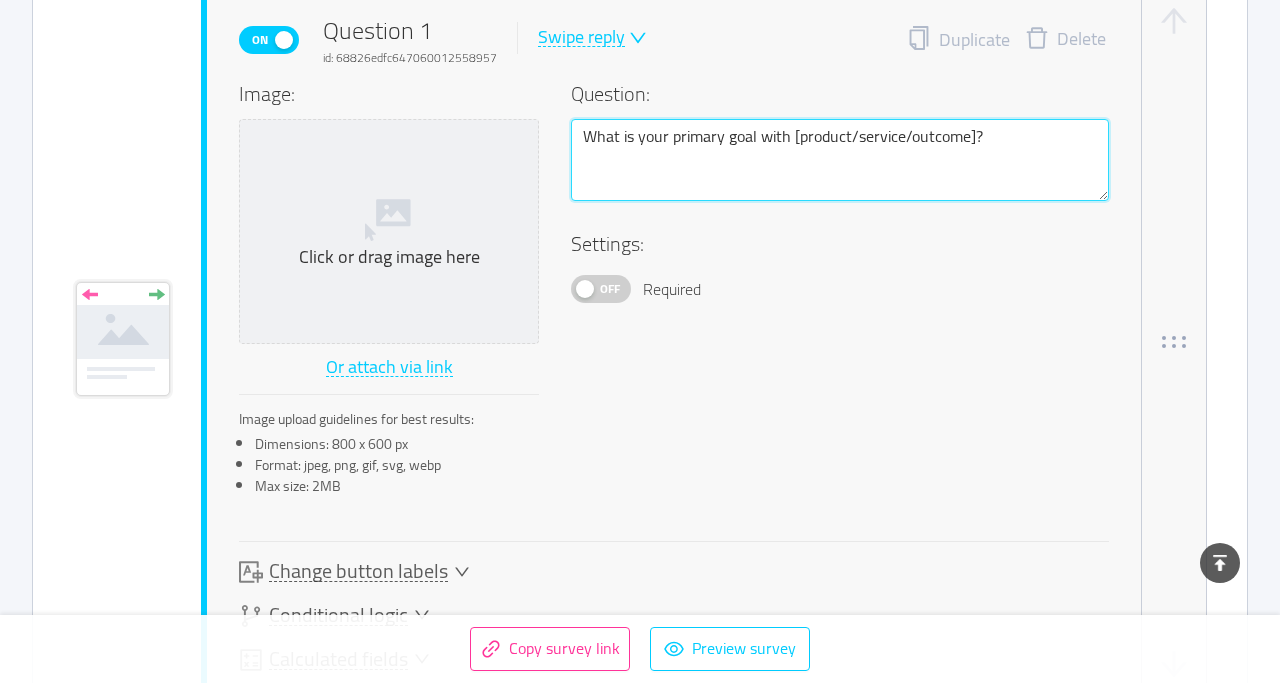 type on "What is your primary goal with [product/service/outcome]?" 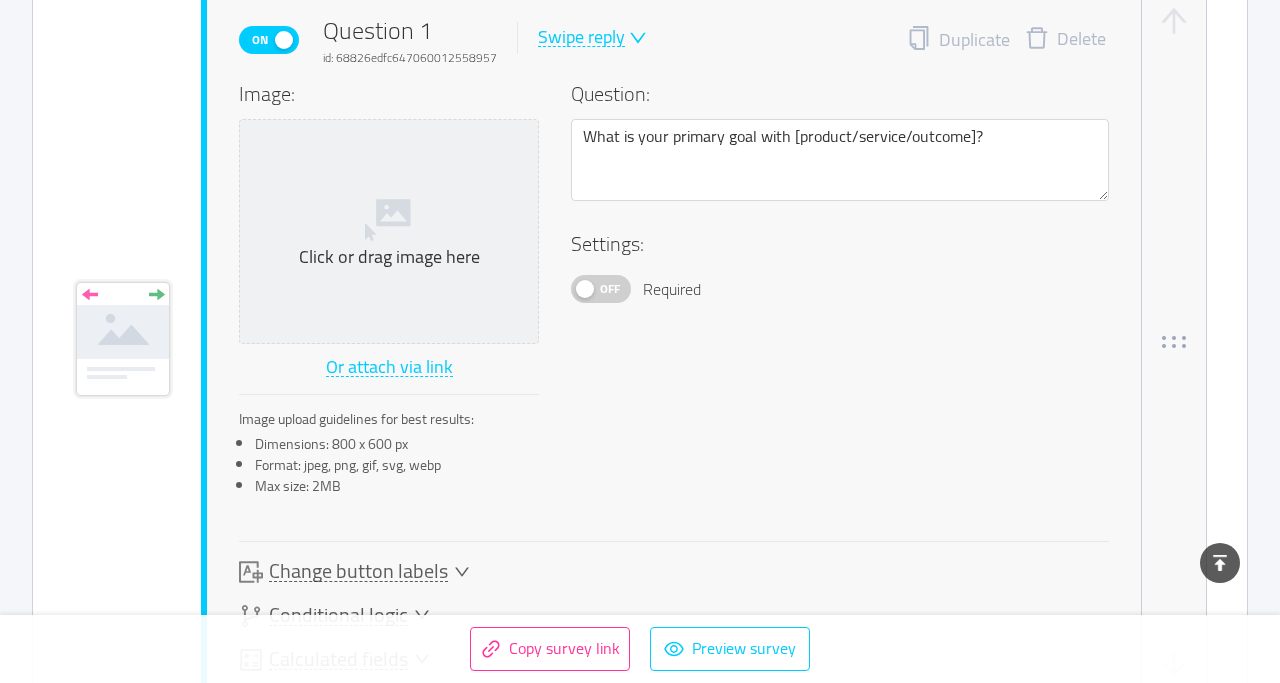click on "Off" at bounding box center (610, 289) 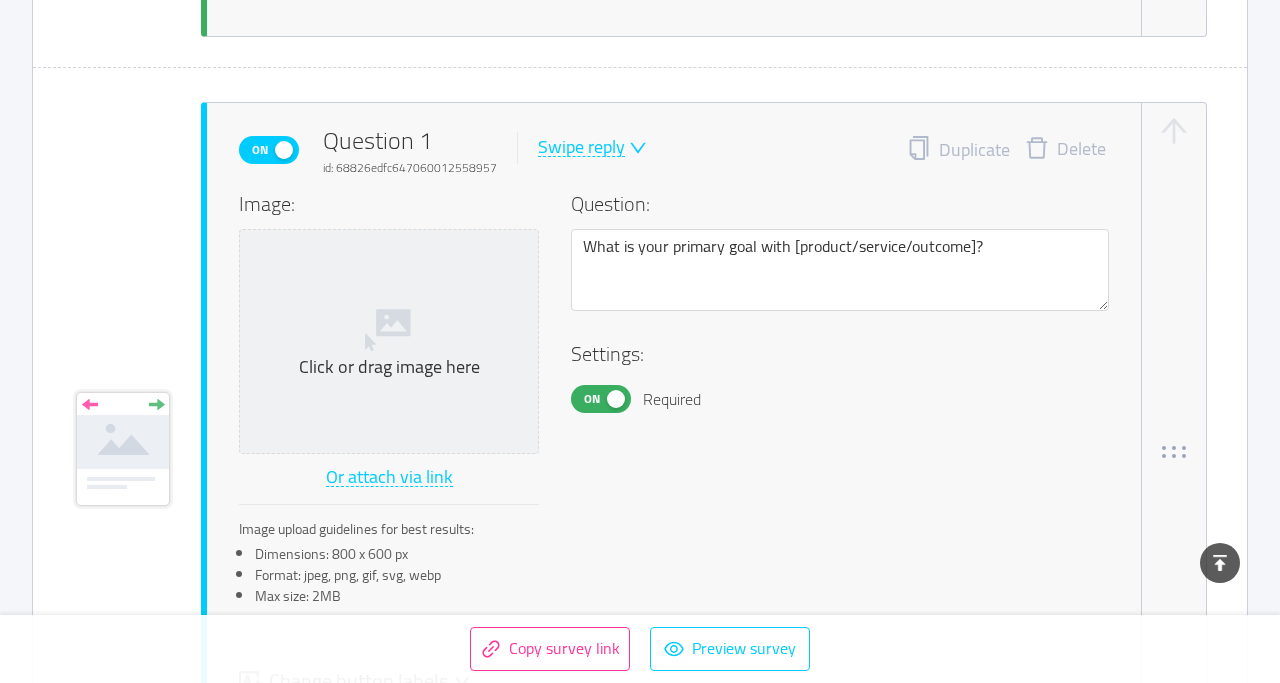 scroll, scrollTop: 2010, scrollLeft: 0, axis: vertical 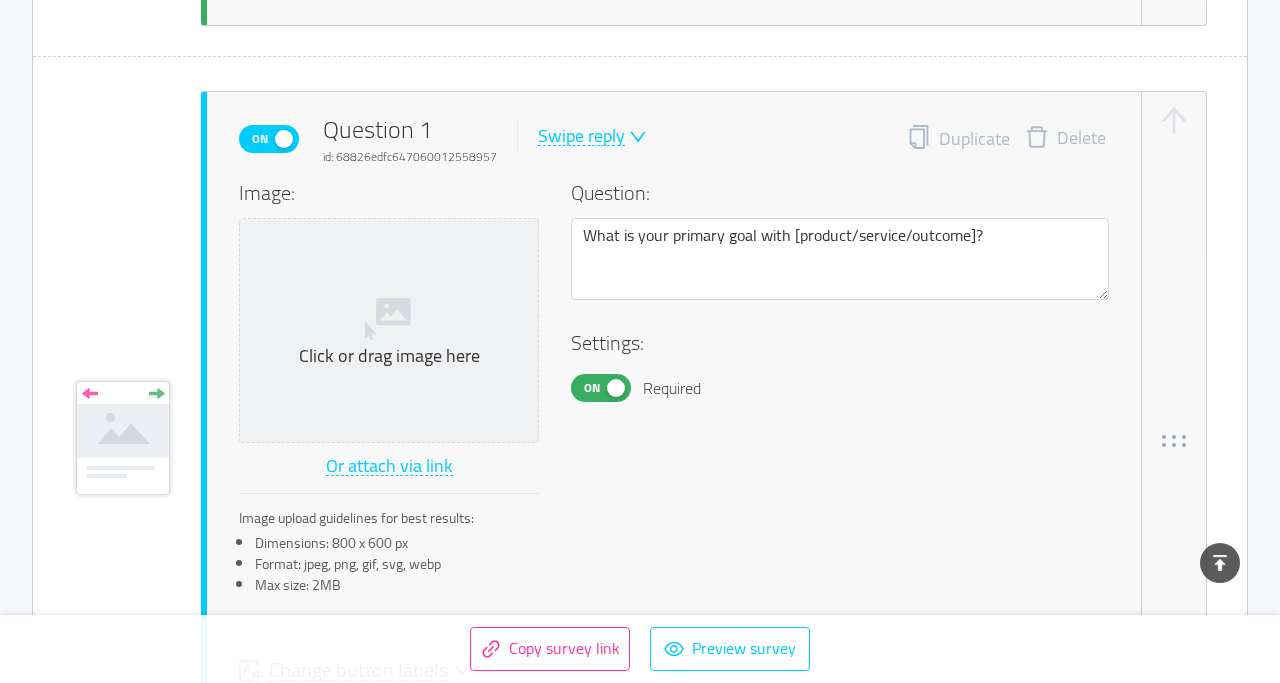 click 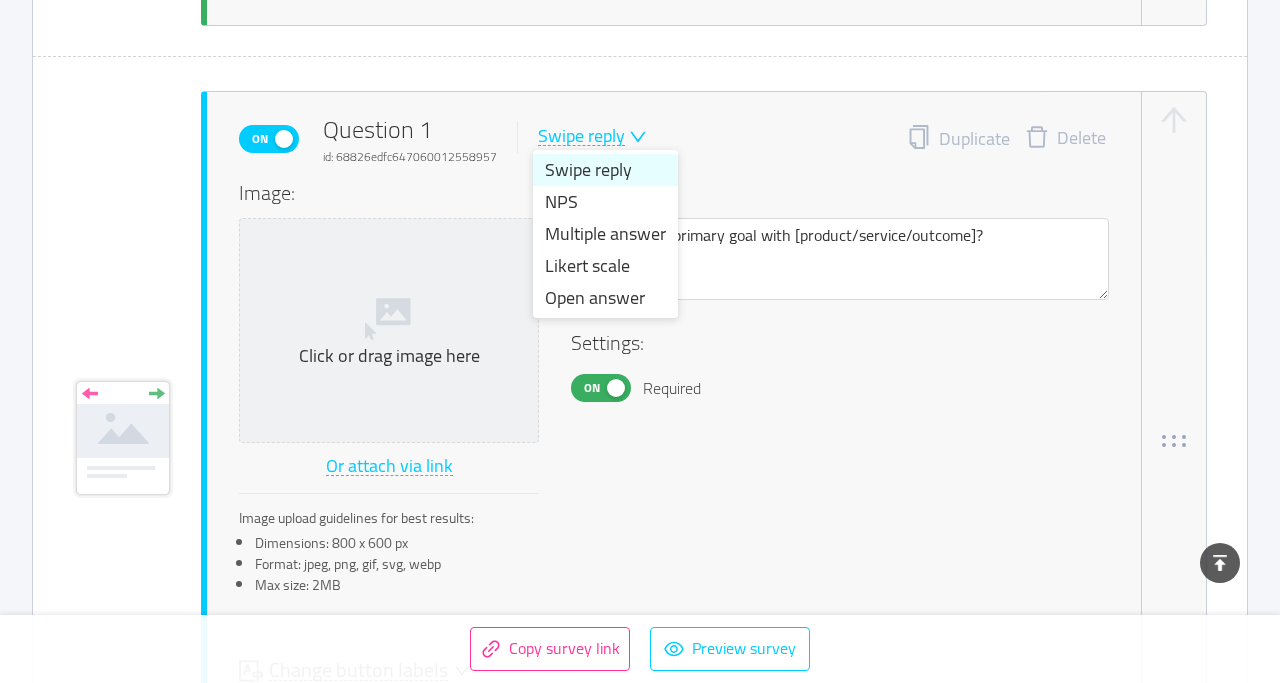 click on "Swipe reply" at bounding box center [605, 170] 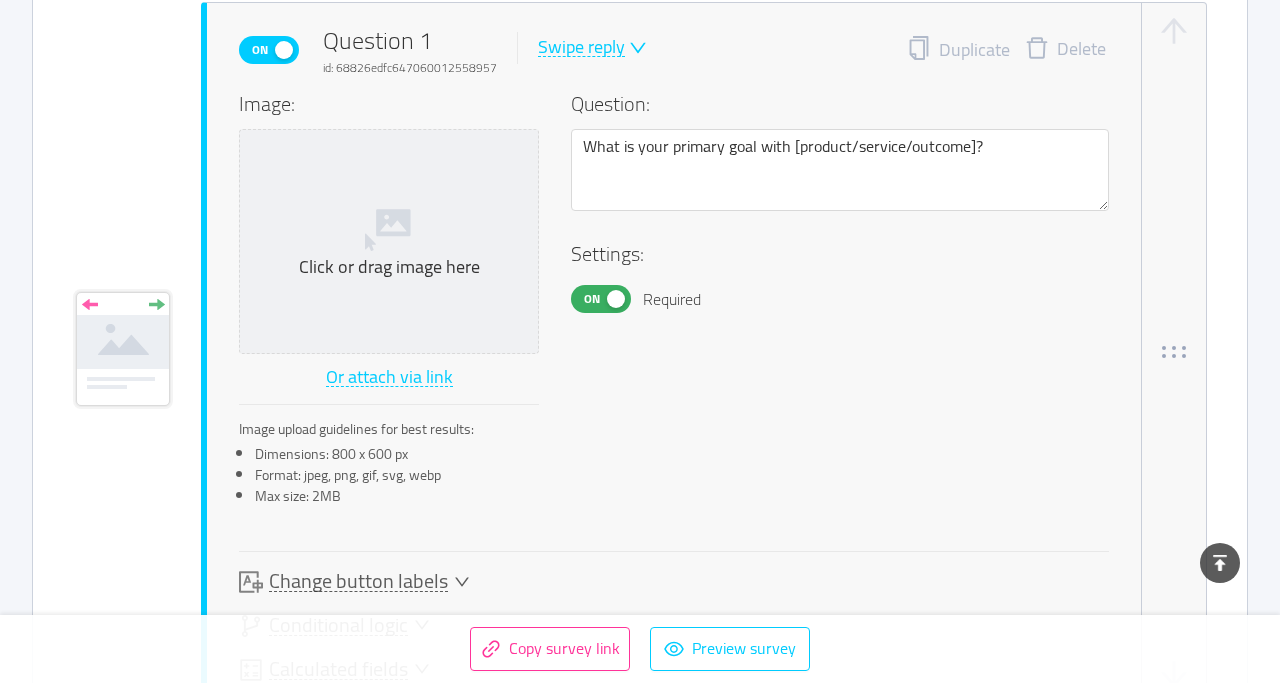 scroll, scrollTop: 2091, scrollLeft: 0, axis: vertical 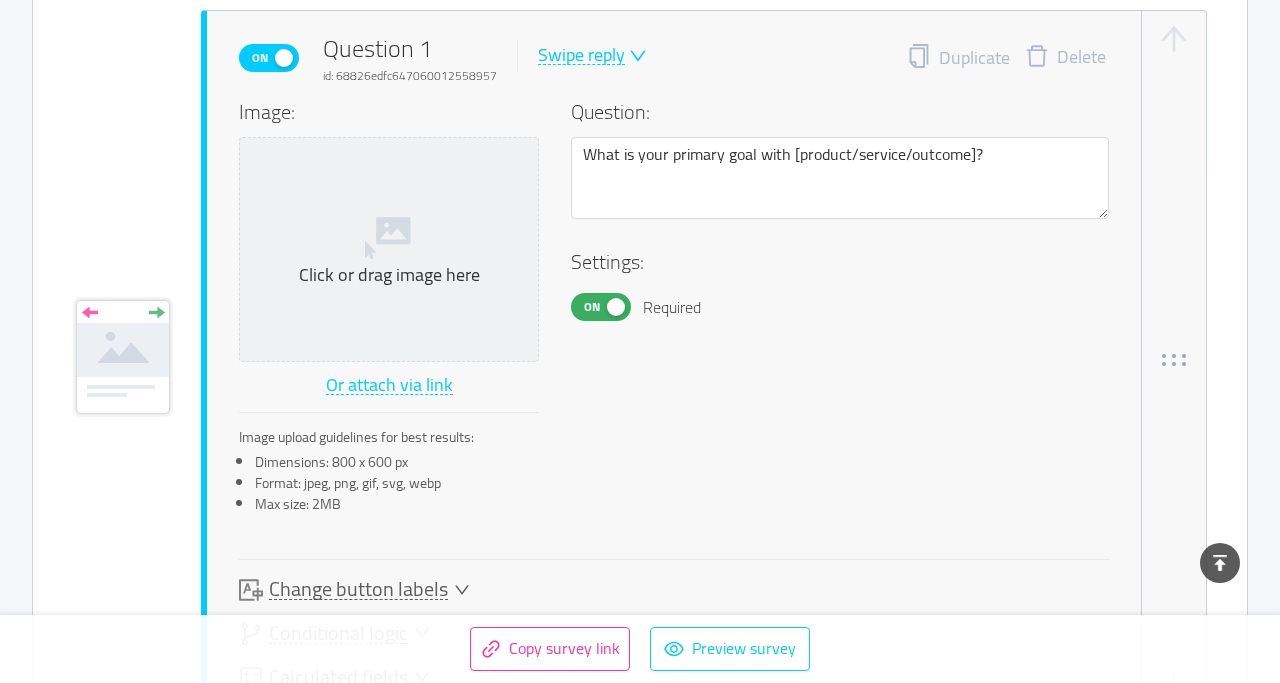 click 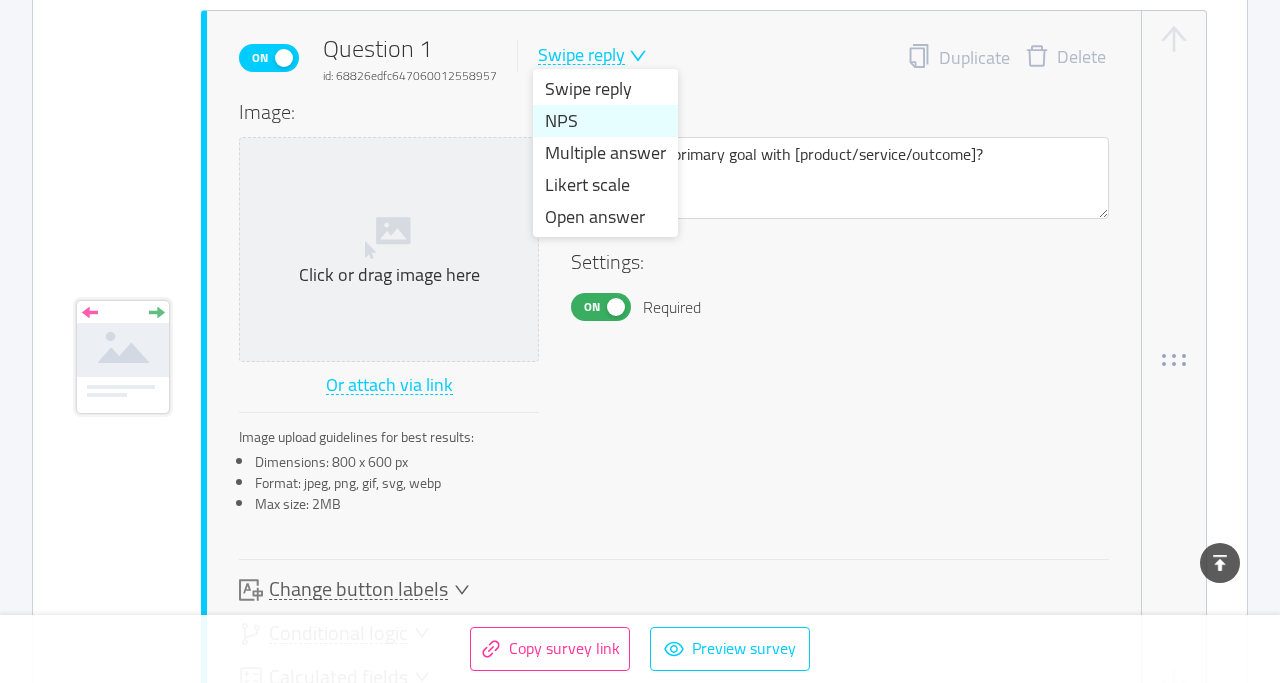 click on "NPS" at bounding box center [605, 121] 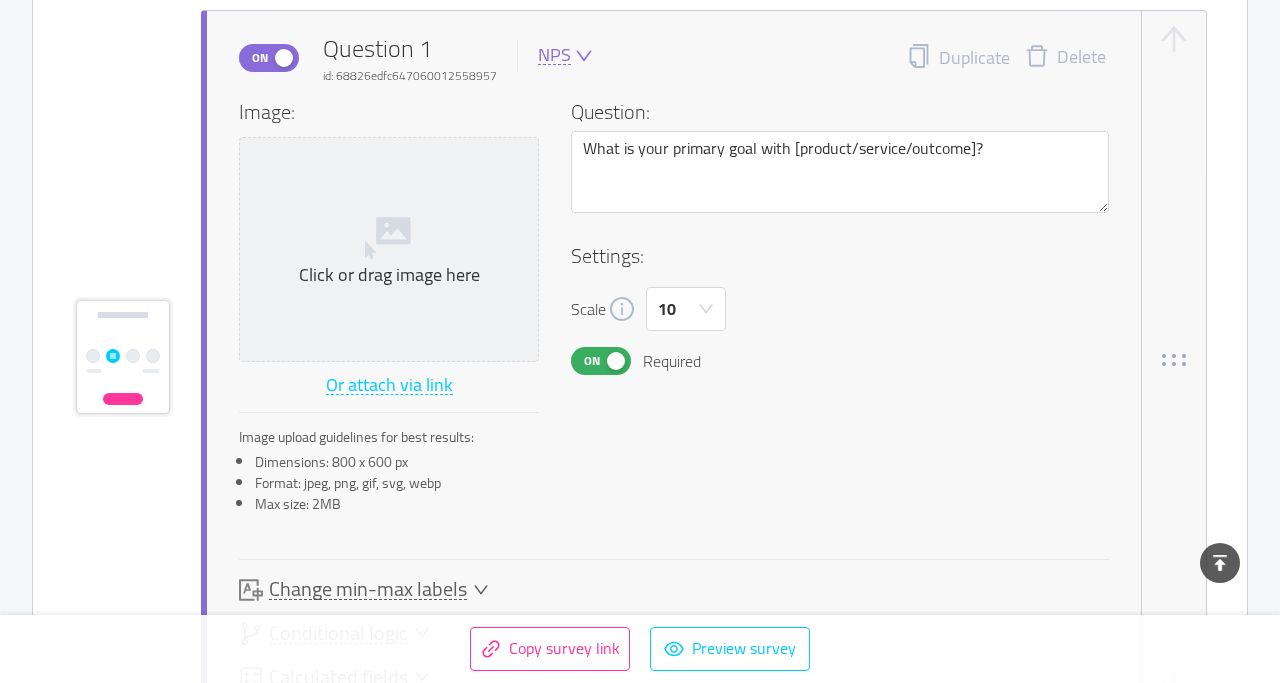 click 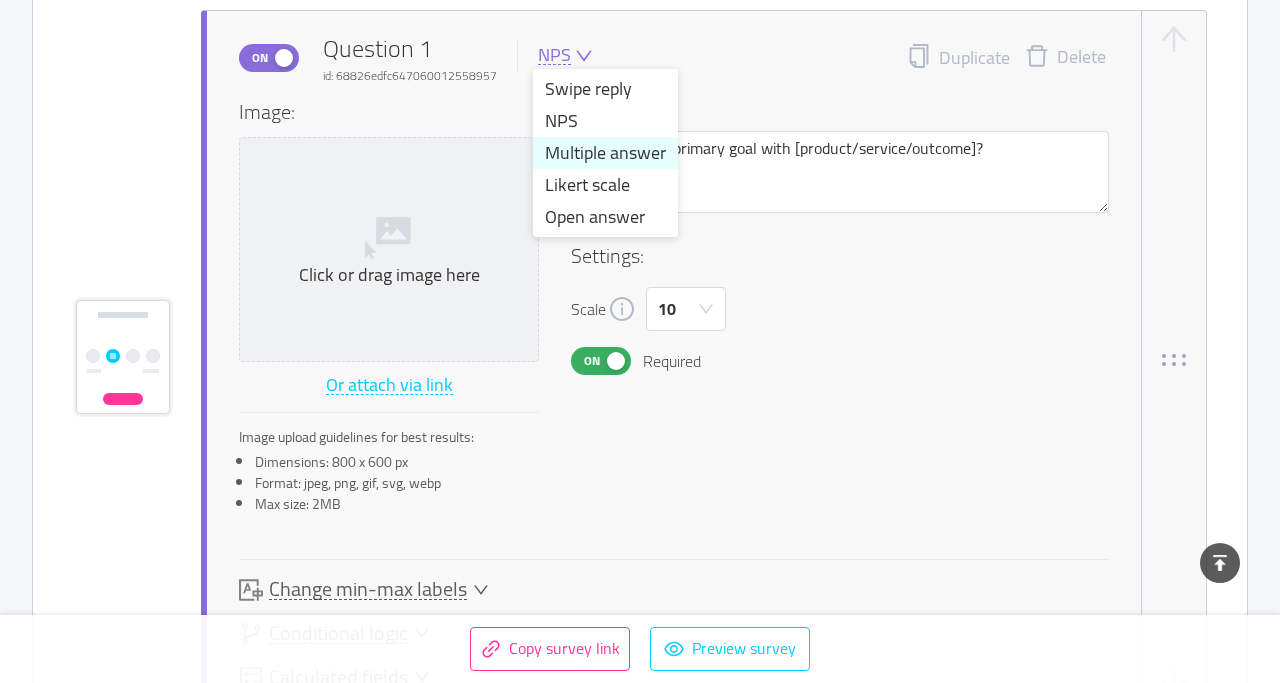 click on "Multiple answer" at bounding box center [605, 153] 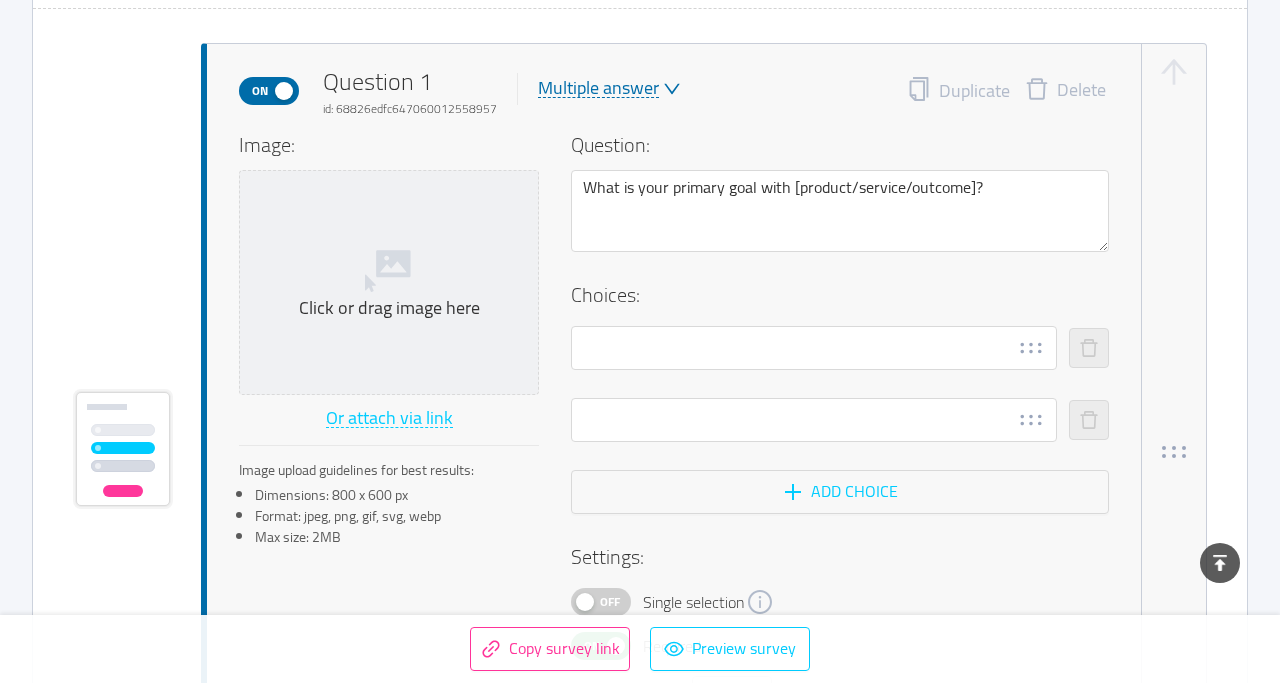 scroll, scrollTop: 2057, scrollLeft: 0, axis: vertical 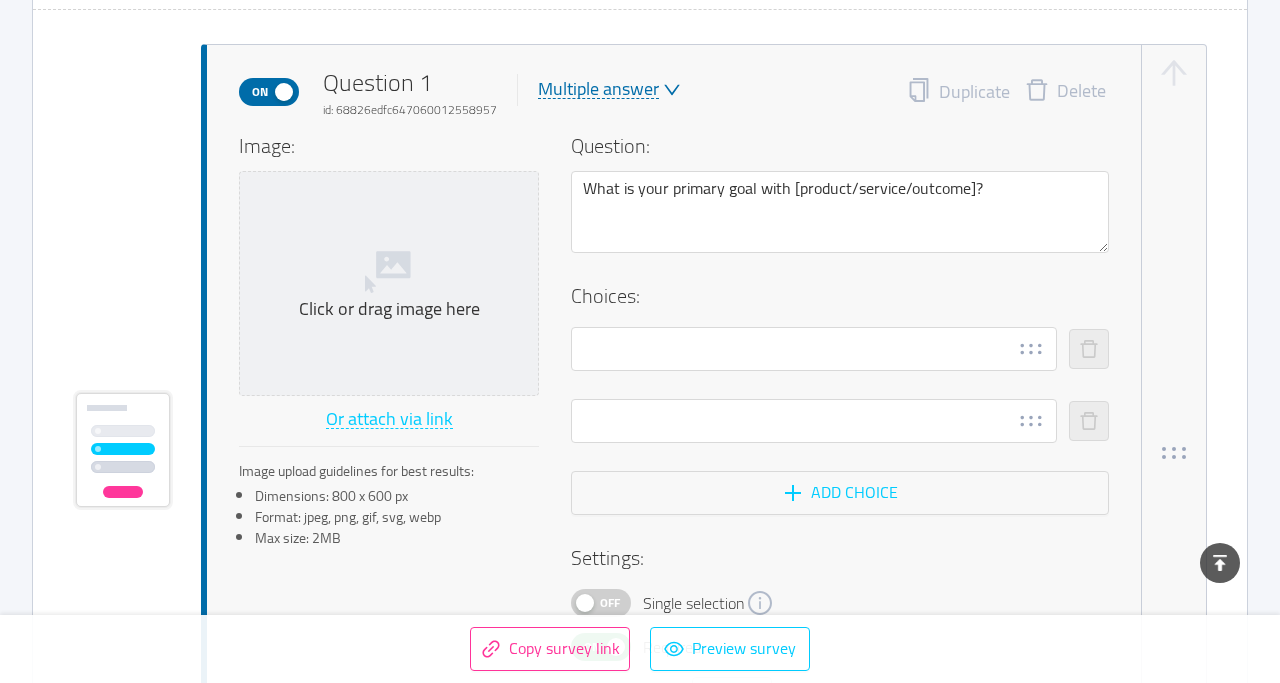 click 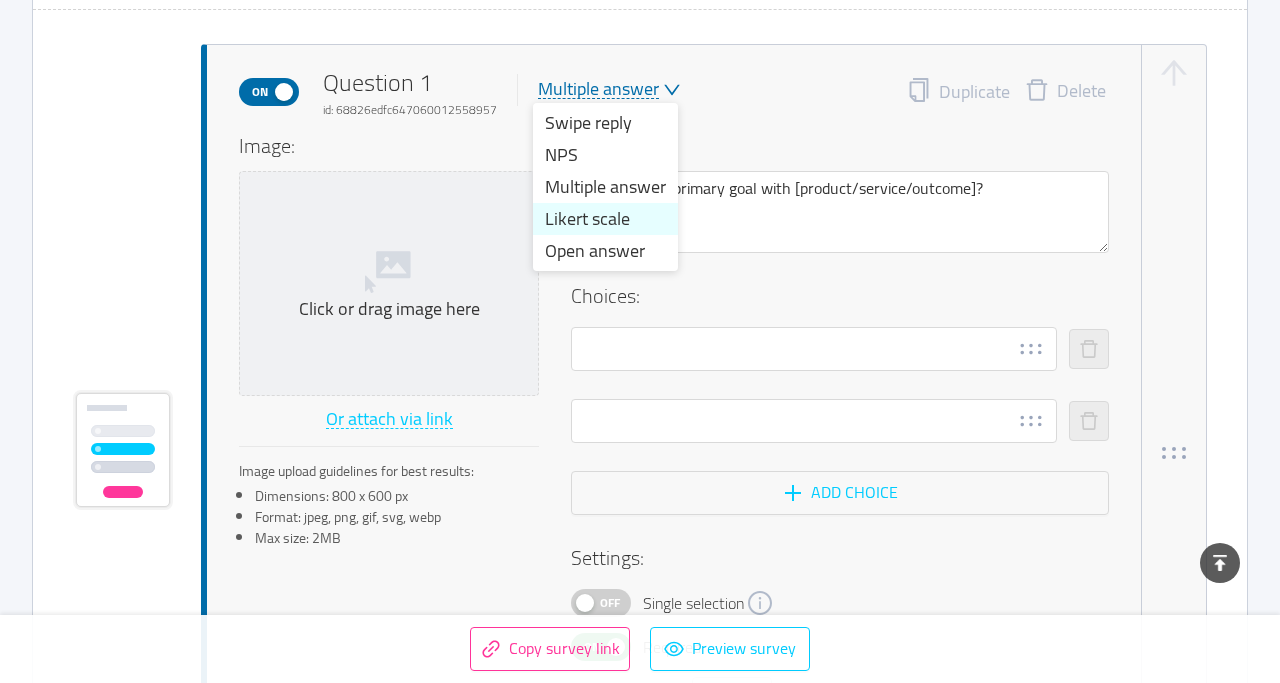 click on "Likert scale" at bounding box center [605, 219] 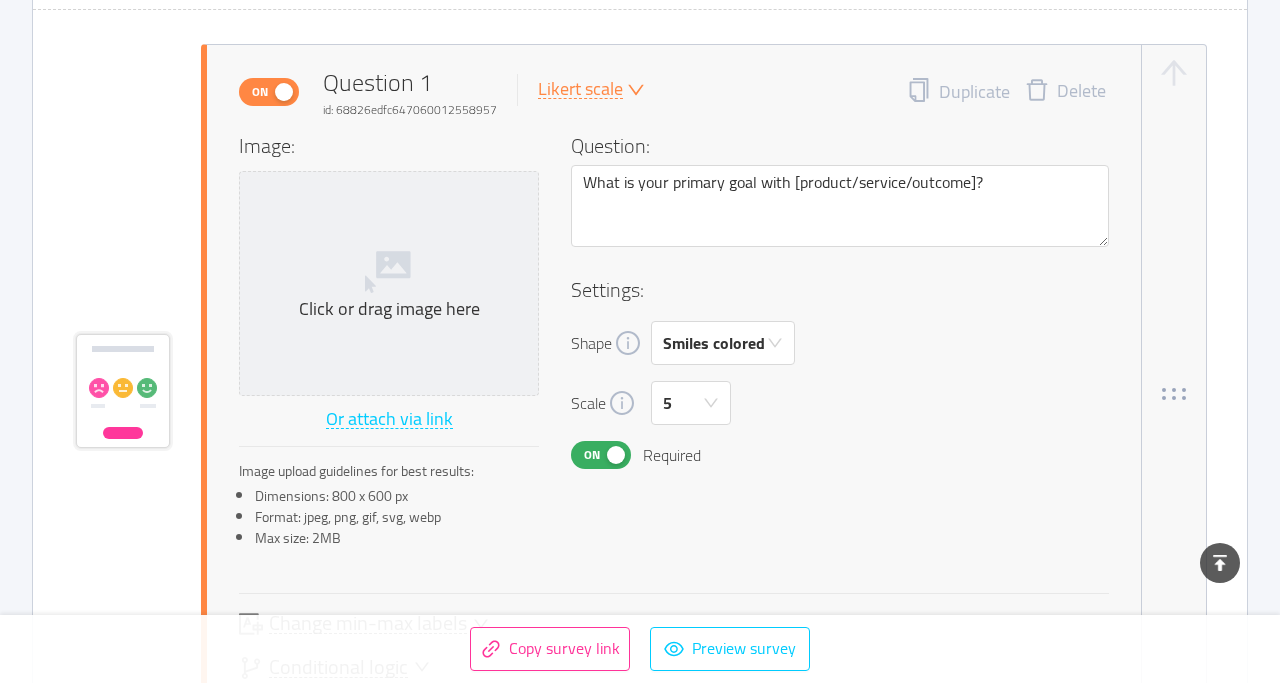 click 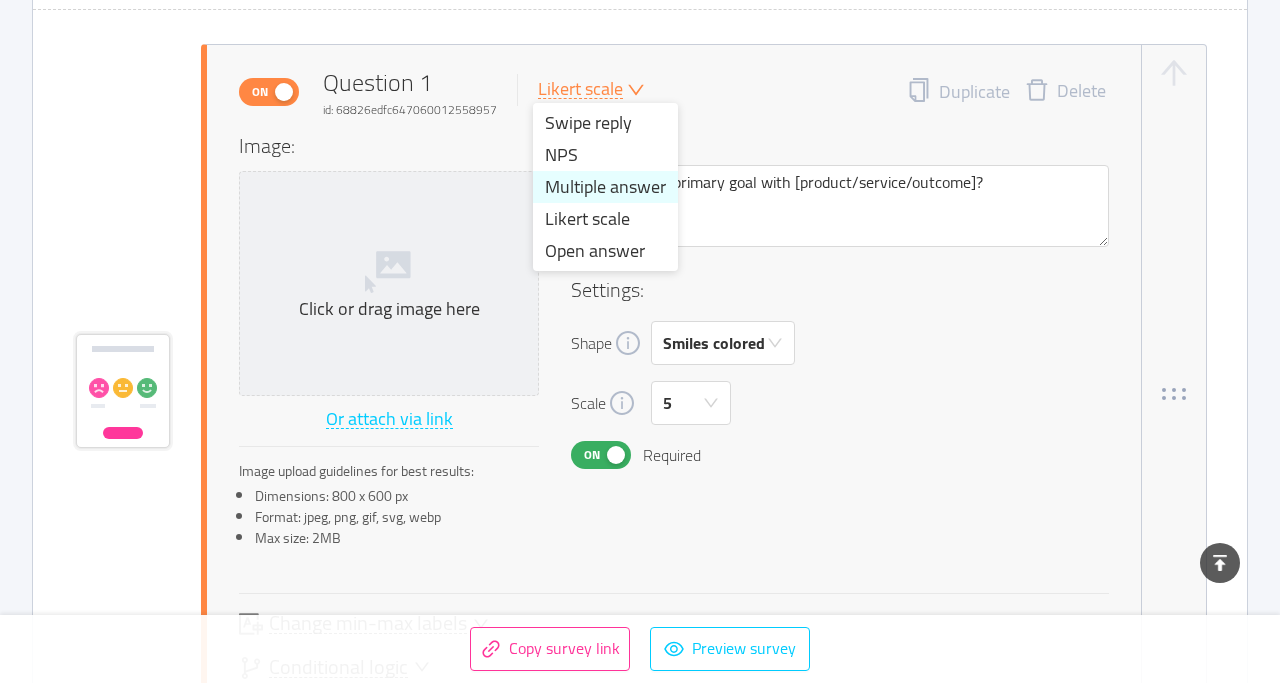 click on "Multiple answer" at bounding box center [605, 187] 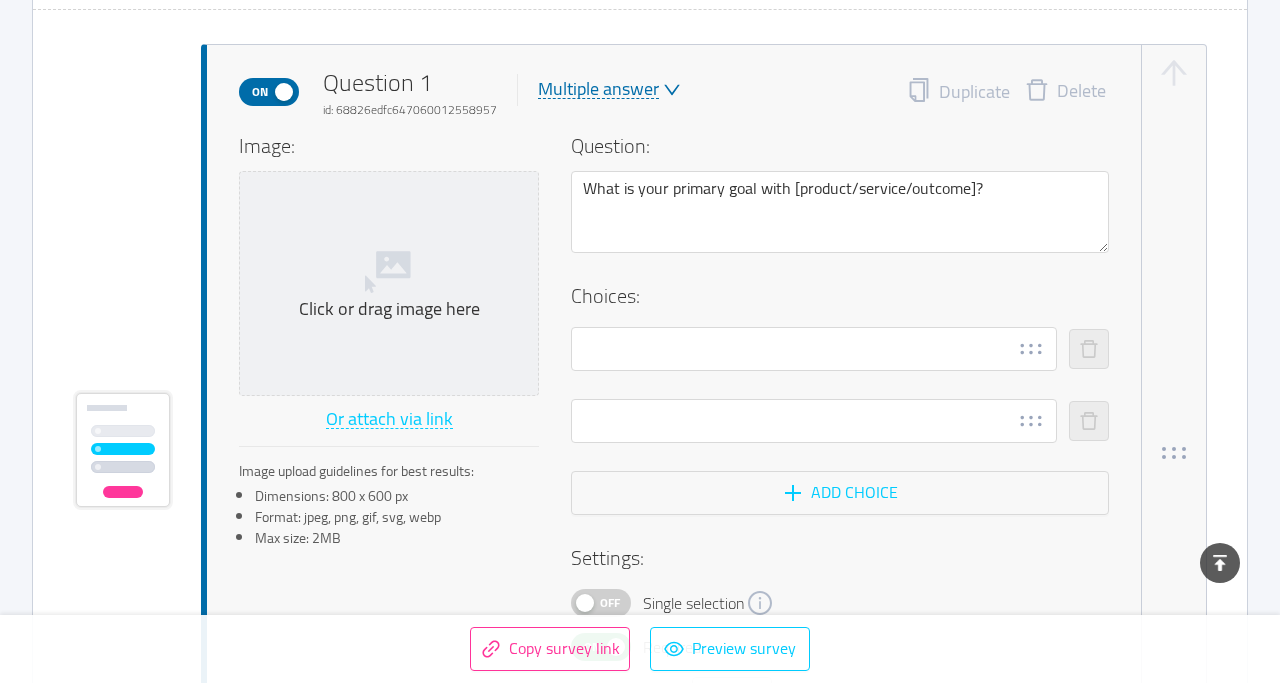 type 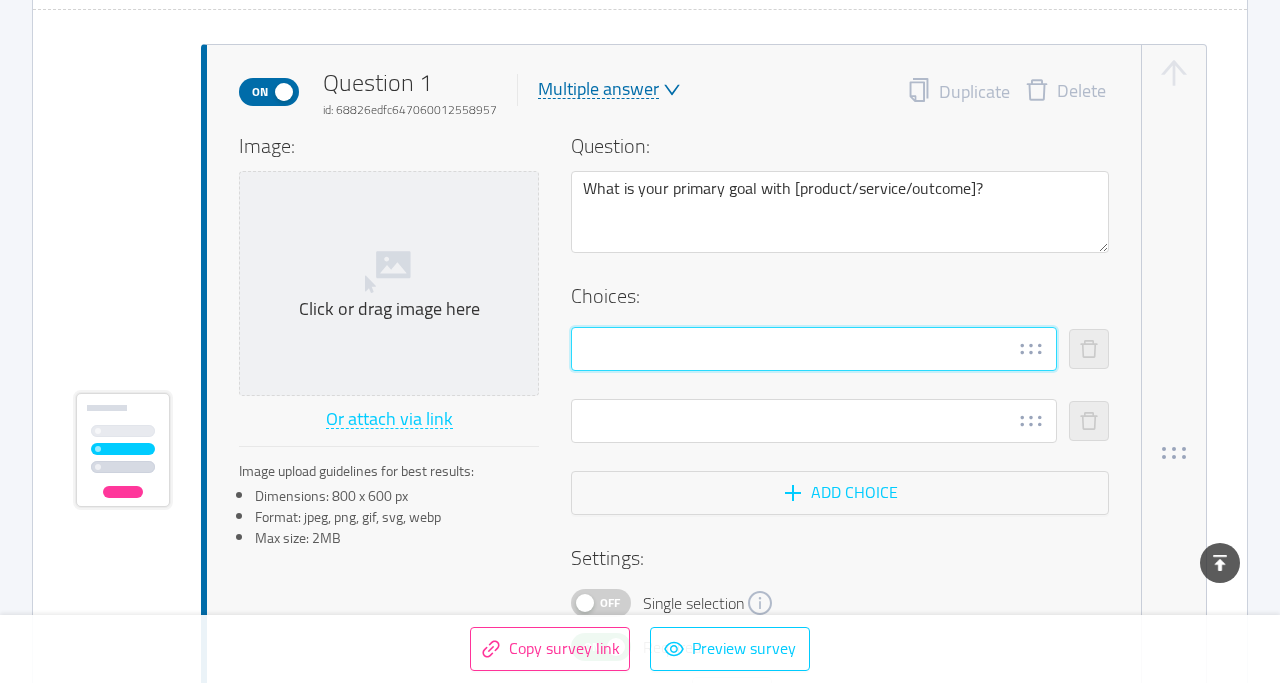click at bounding box center (814, 349) 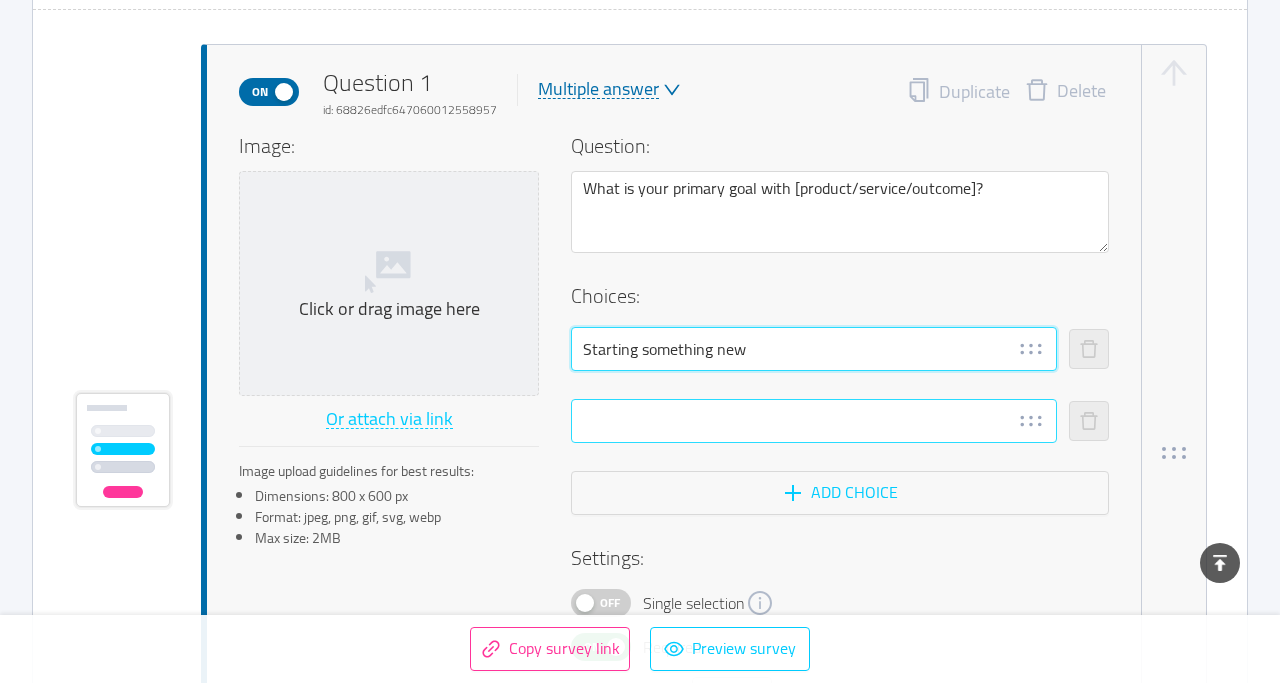 type on "Starting something new" 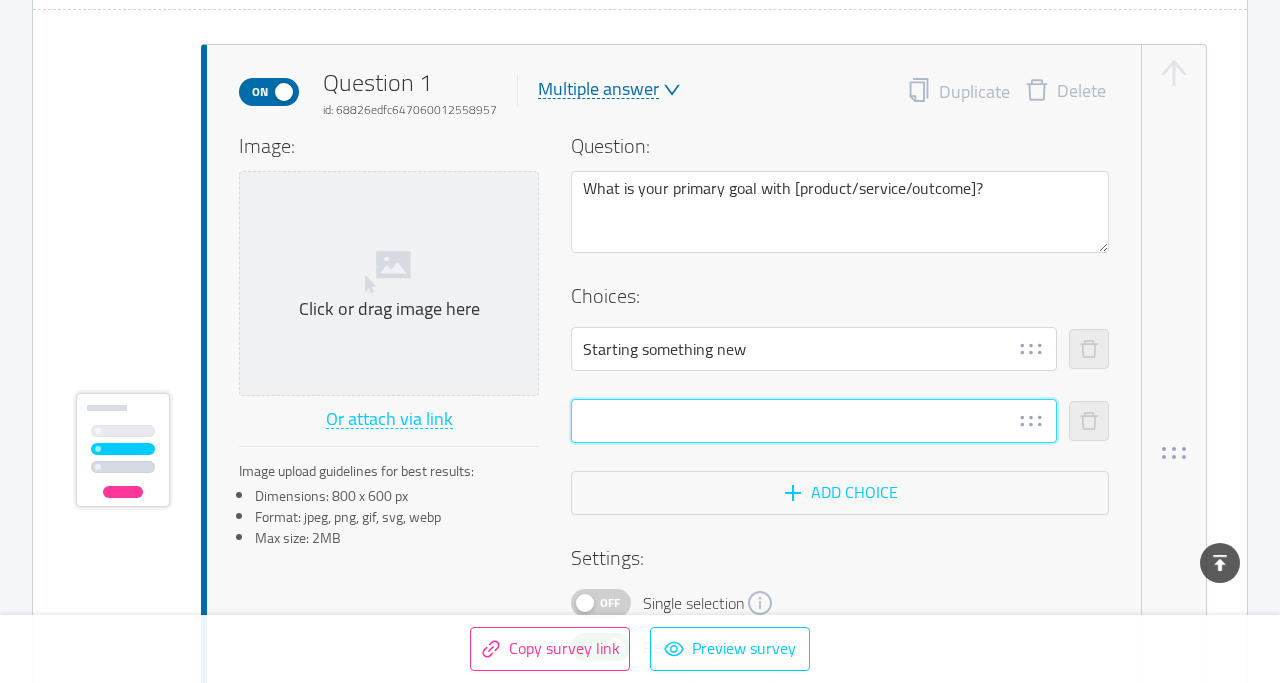 click at bounding box center [814, 421] 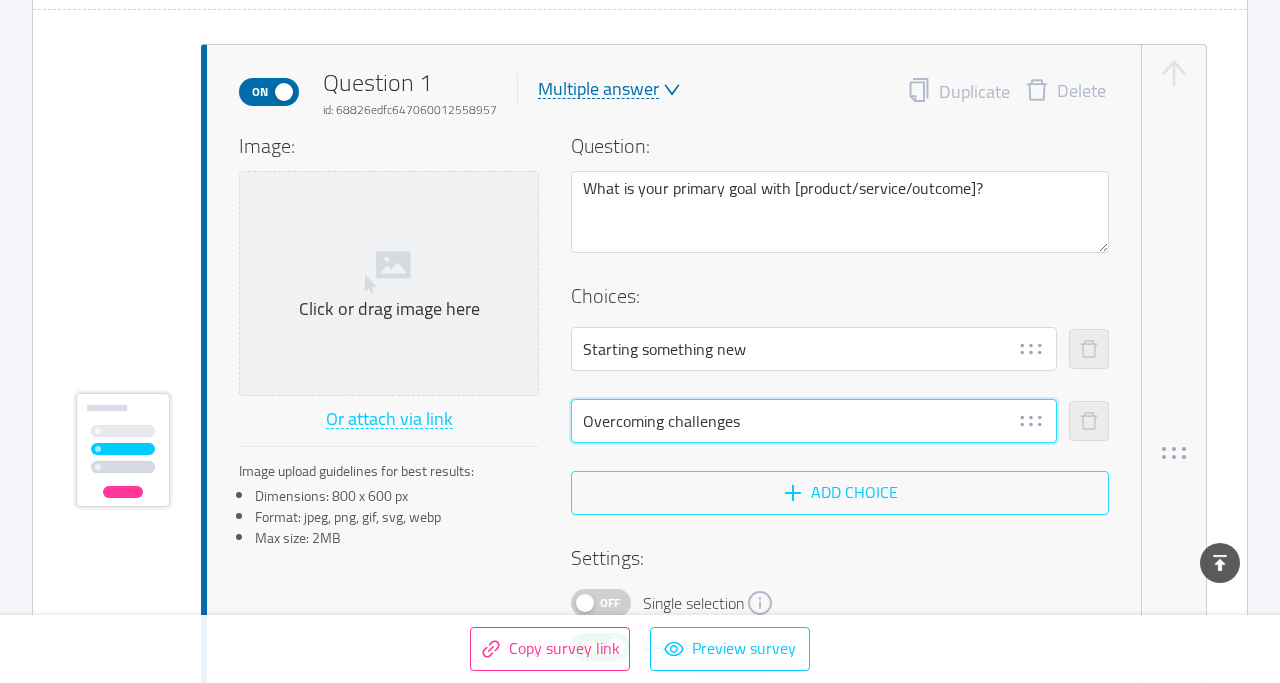 type on "Overcoming challenges" 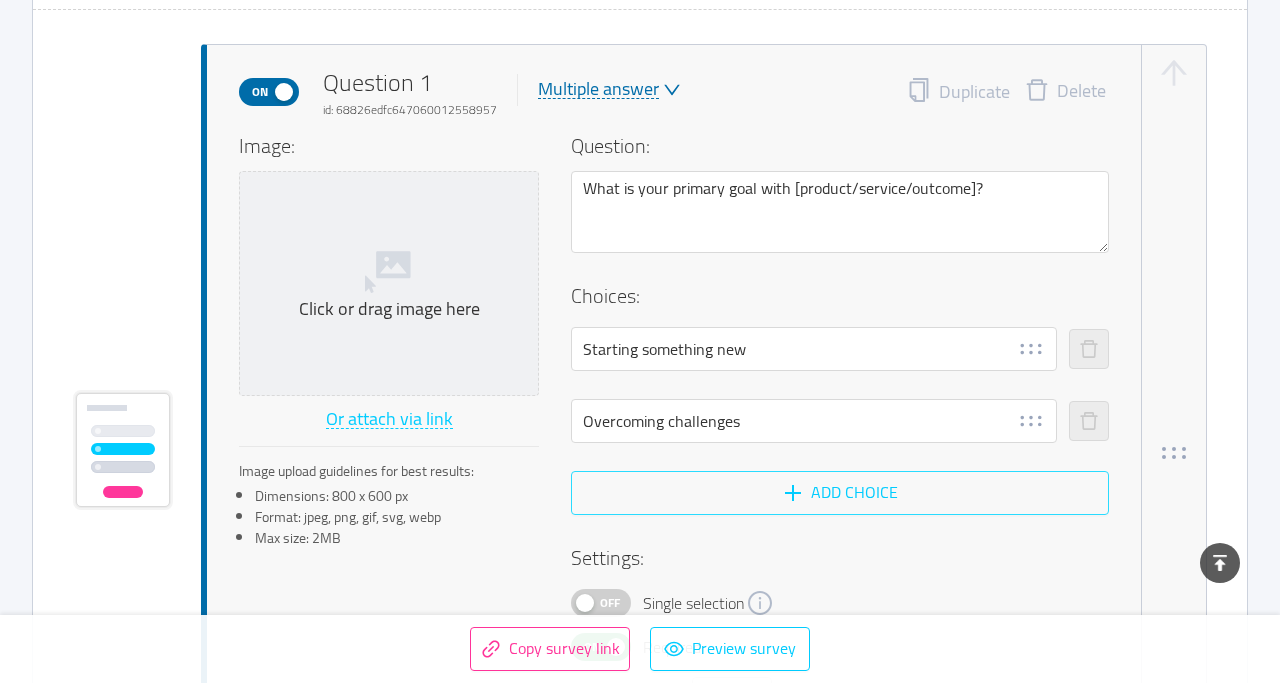 click on "Add choice" at bounding box center [840, 493] 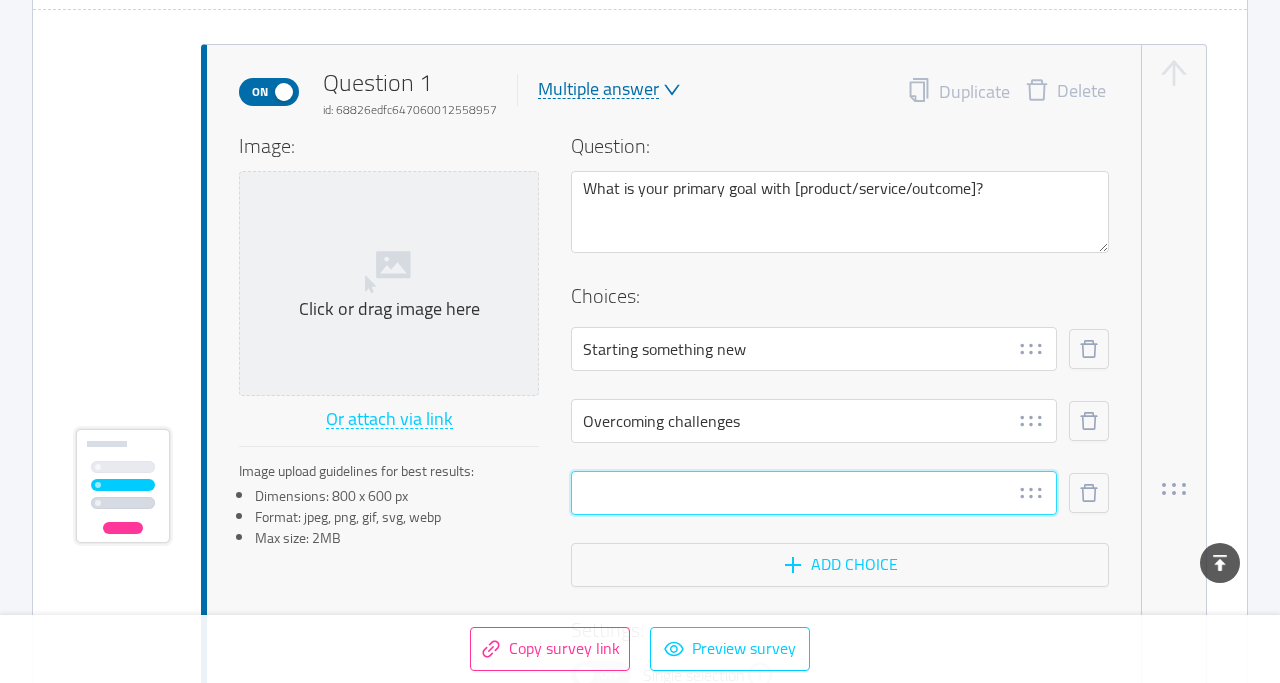 click at bounding box center [814, 493] 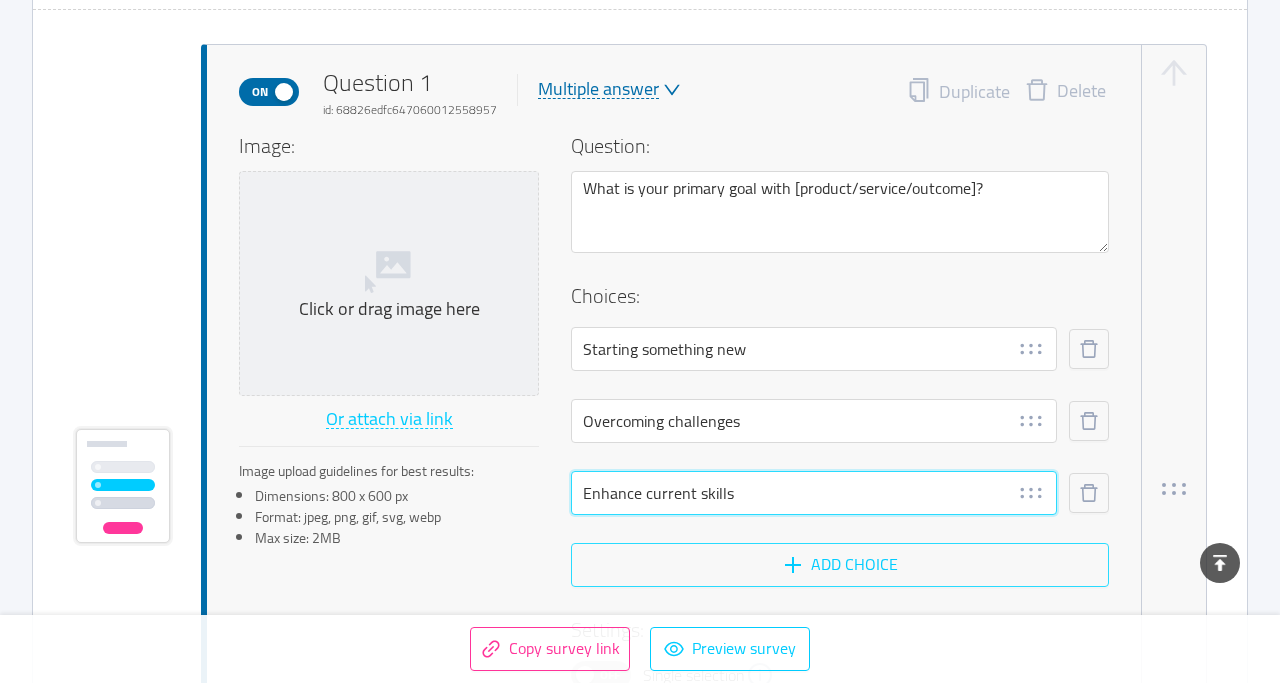 type on "Enhance current skills" 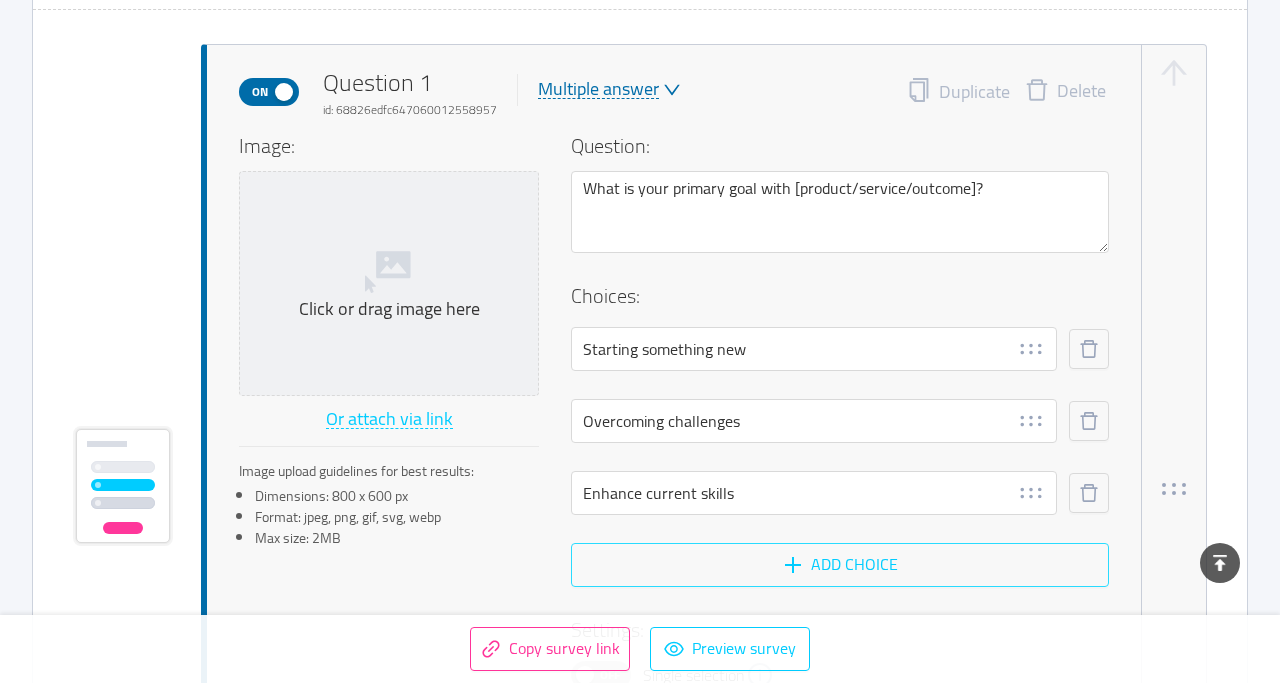click on "Add choice" at bounding box center (840, 565) 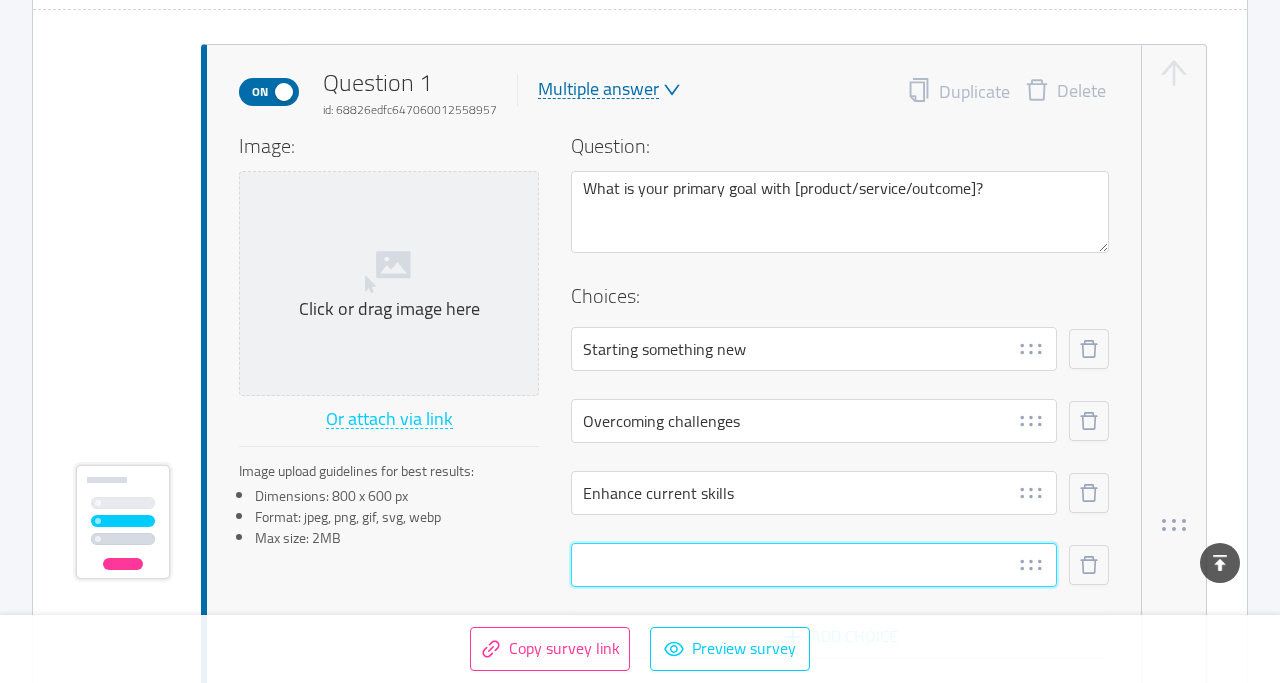 click at bounding box center (814, 565) 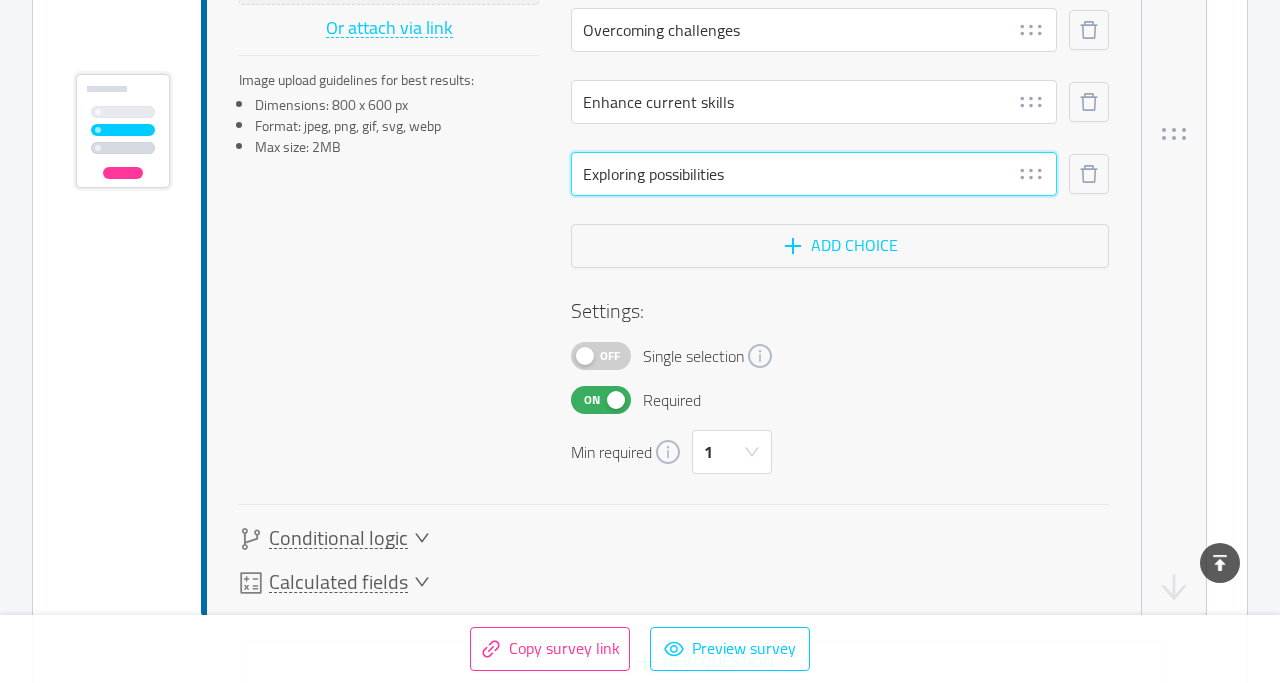 scroll, scrollTop: 2452, scrollLeft: 0, axis: vertical 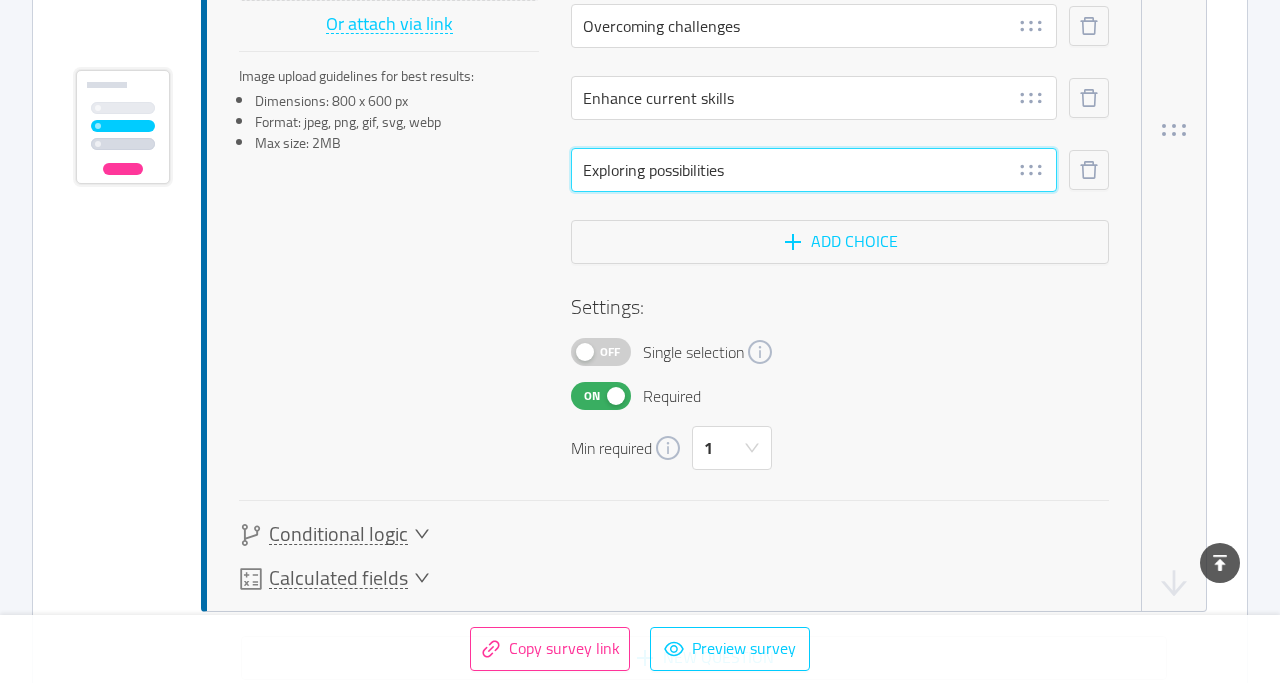type on "Exploring possibilities" 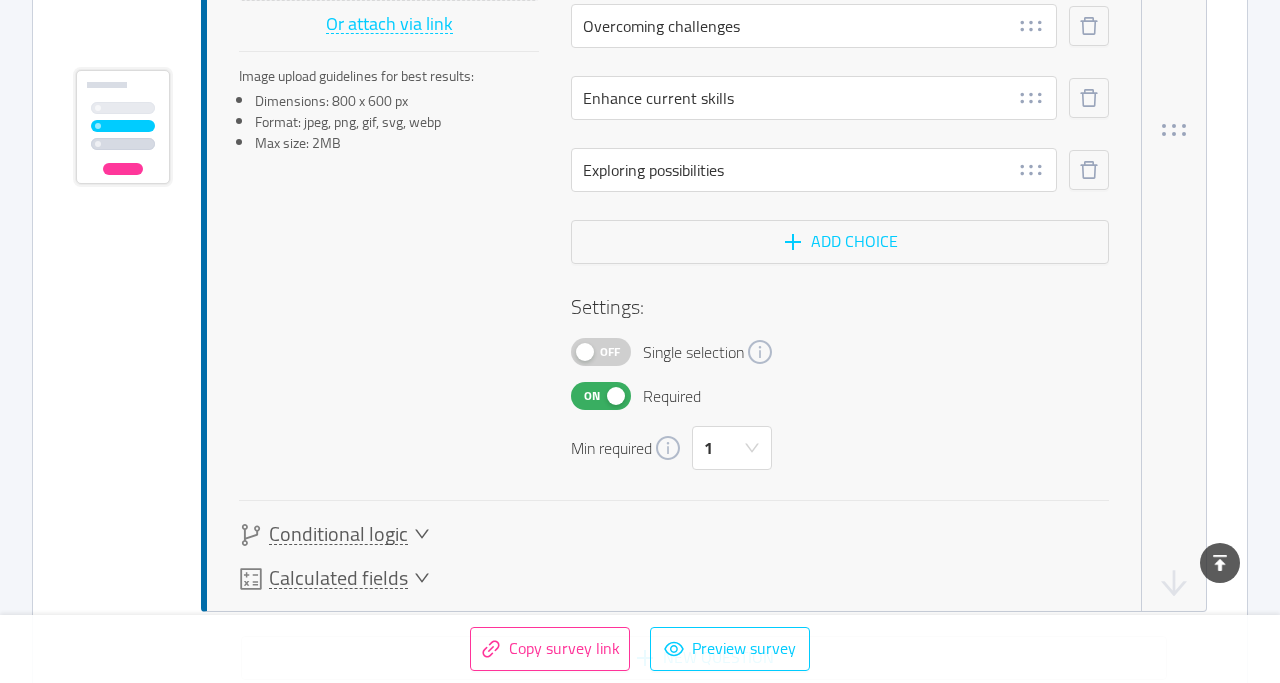 click on "Off" at bounding box center [610, 352] 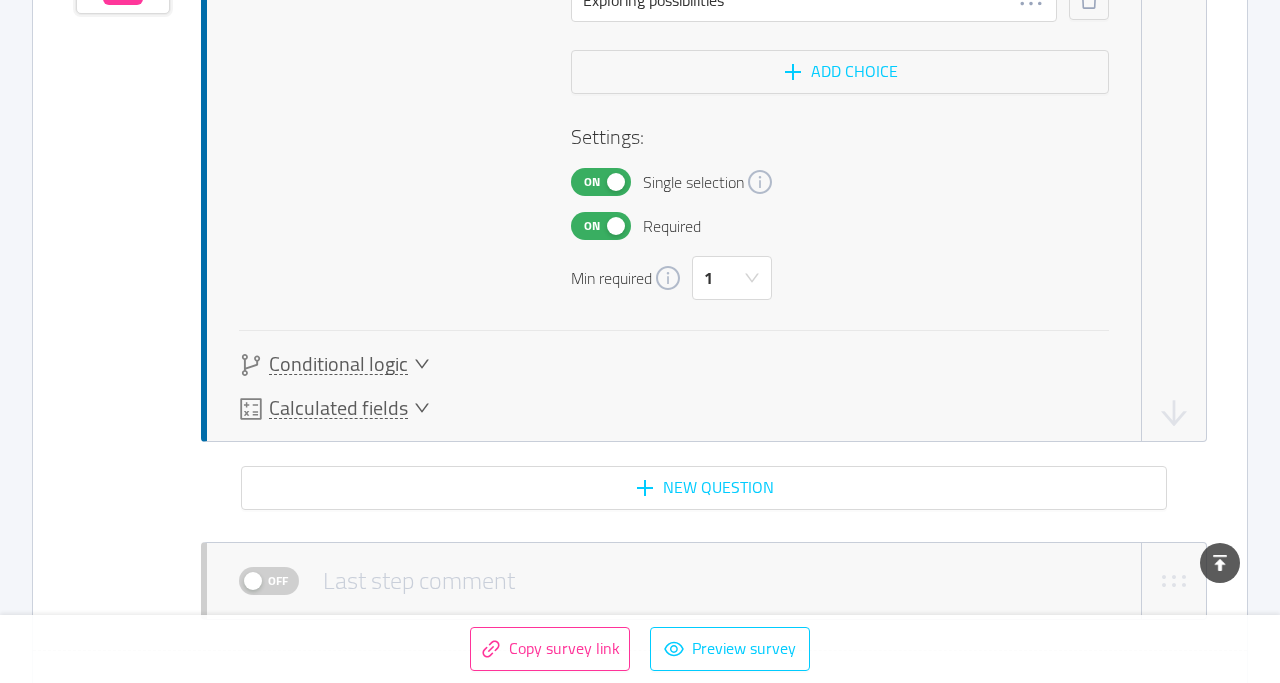 scroll, scrollTop: 2677, scrollLeft: 0, axis: vertical 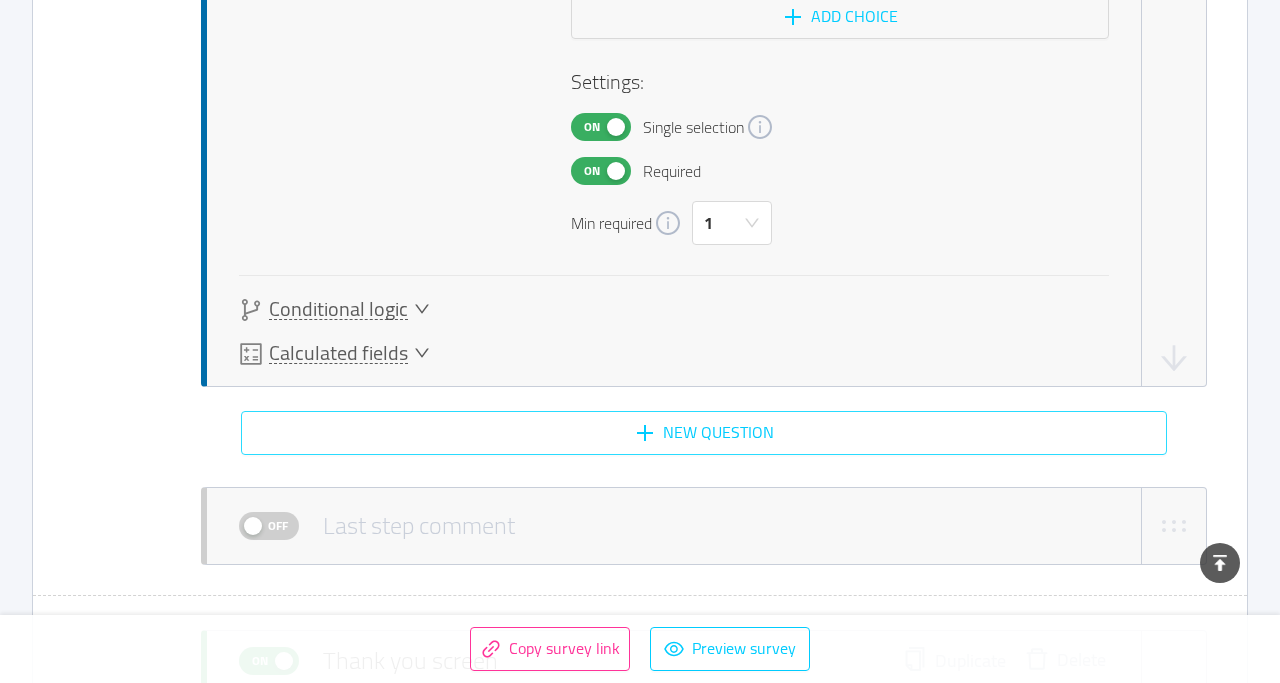 click on "New question" at bounding box center (704, 433) 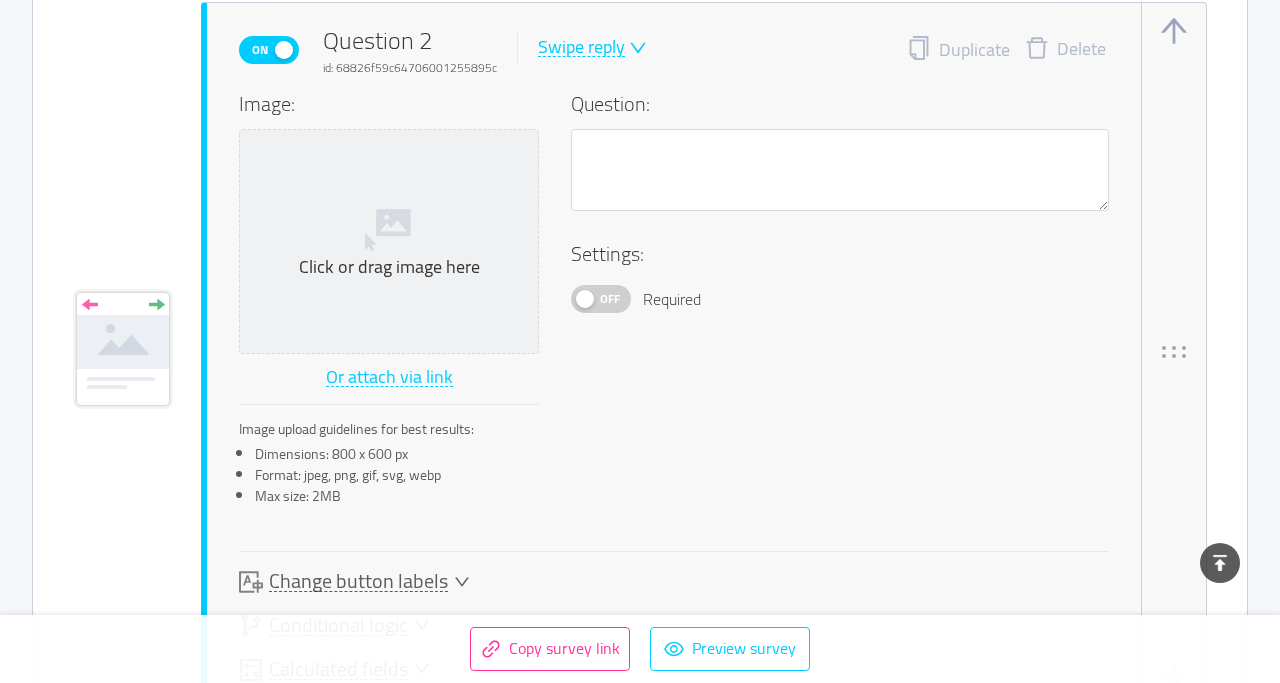 scroll, scrollTop: 3164, scrollLeft: 0, axis: vertical 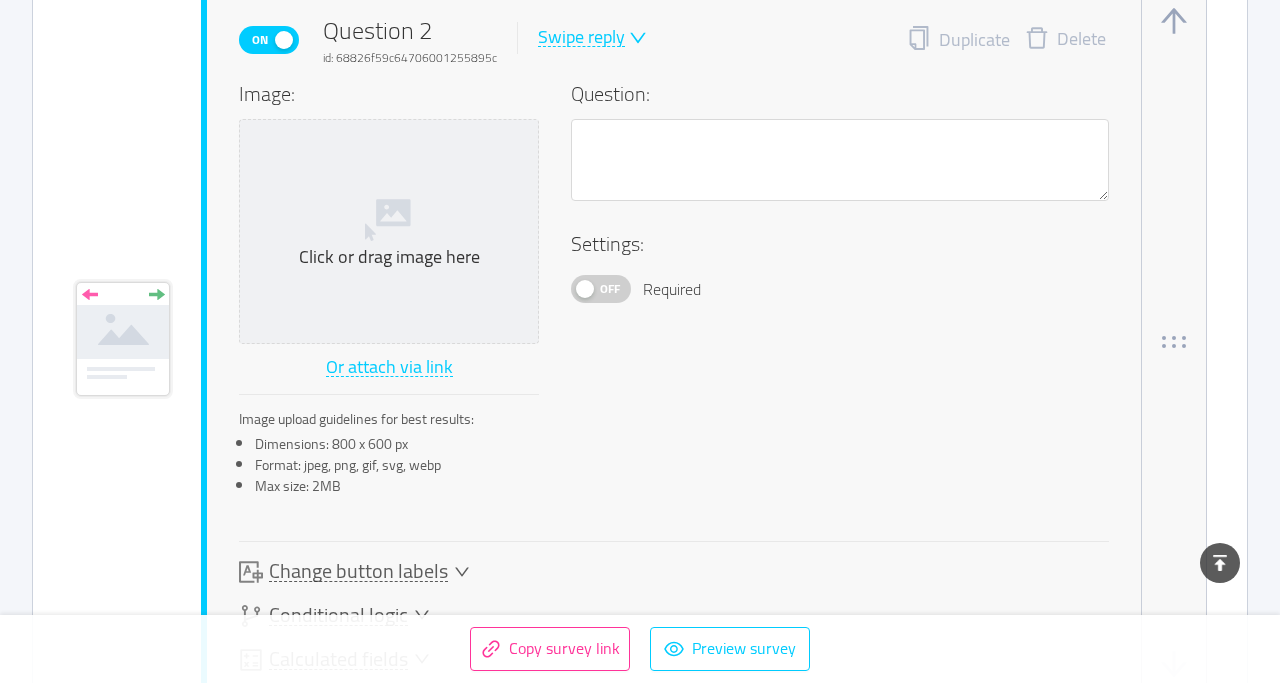 click on "Question:" at bounding box center (840, 154) 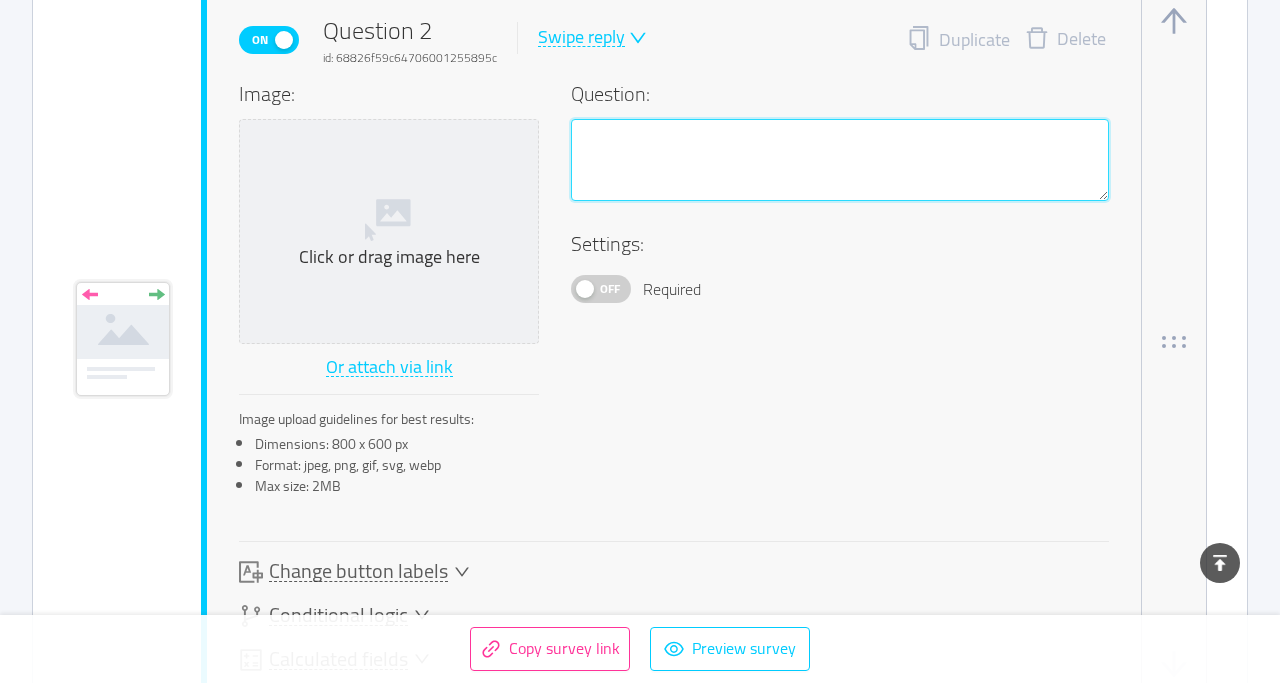click at bounding box center [840, 160] 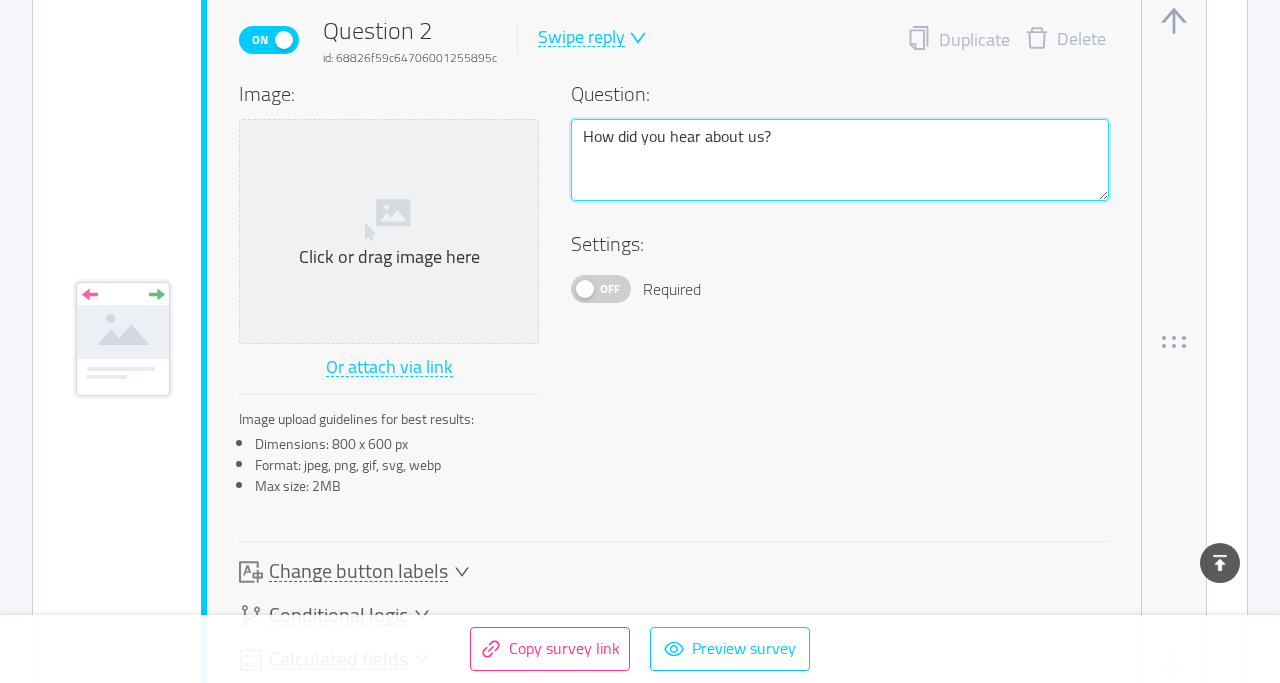 type on "How did you hear about us?" 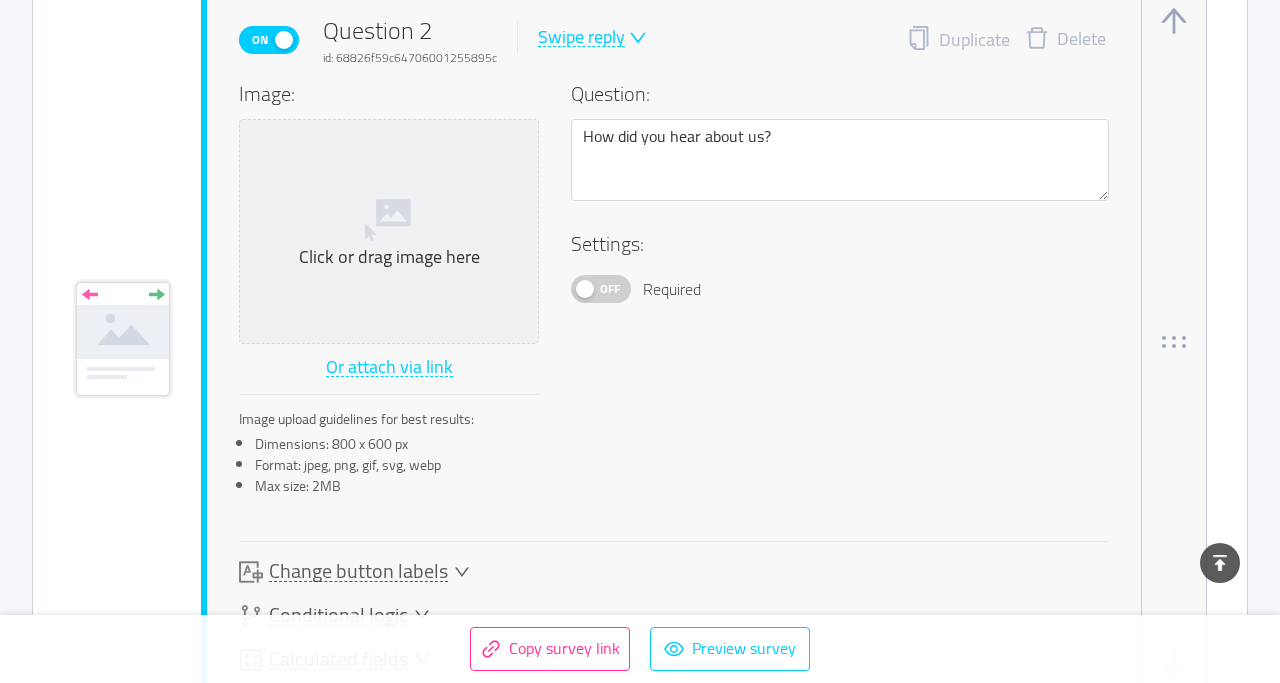 click on "Off" at bounding box center [610, 289] 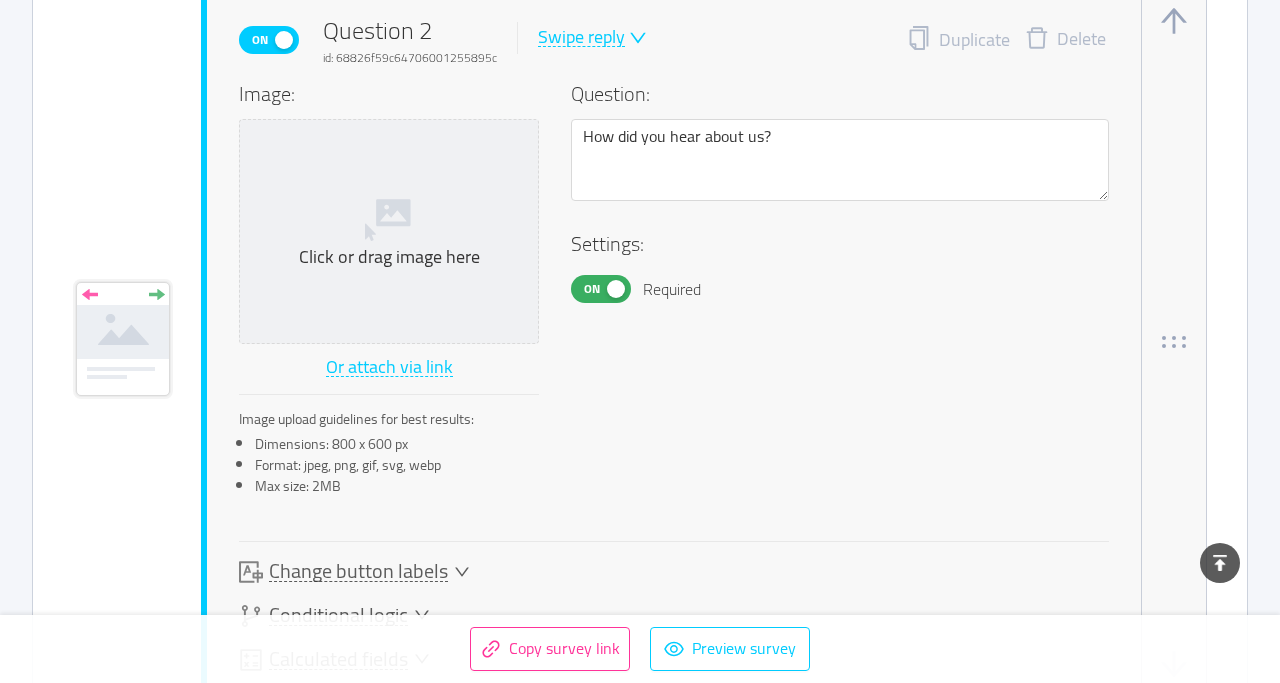 scroll, scrollTop: 3077, scrollLeft: 0, axis: vertical 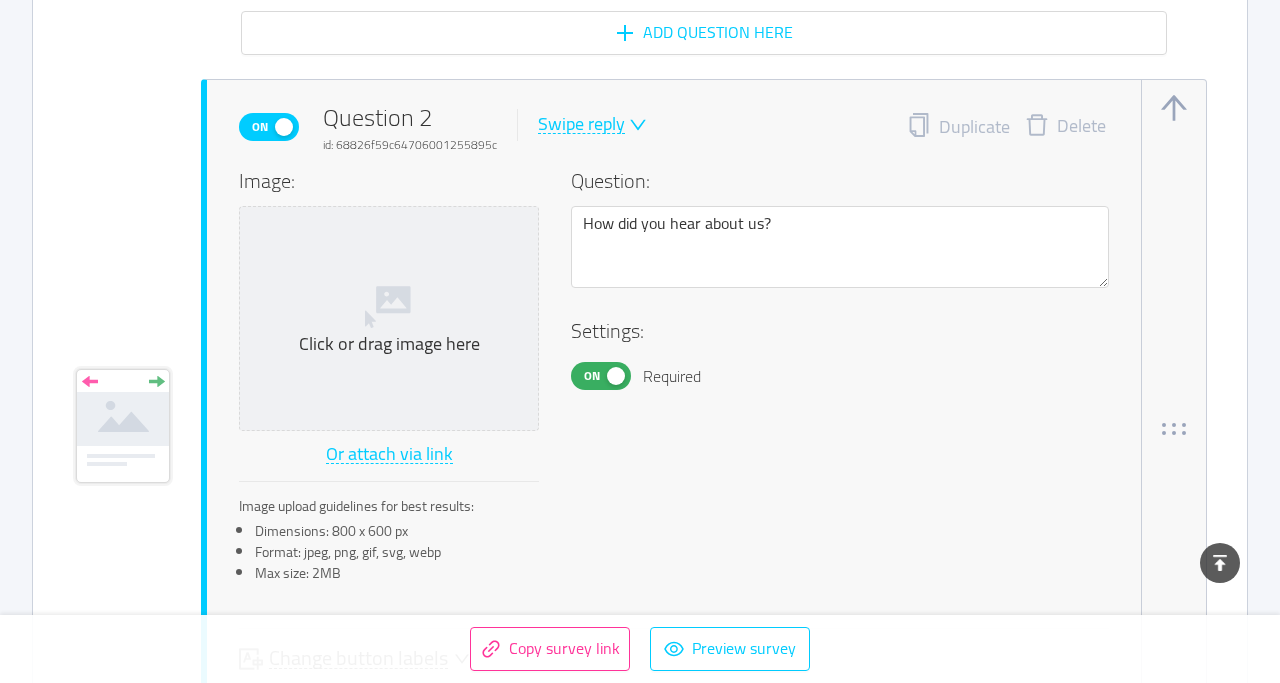 click 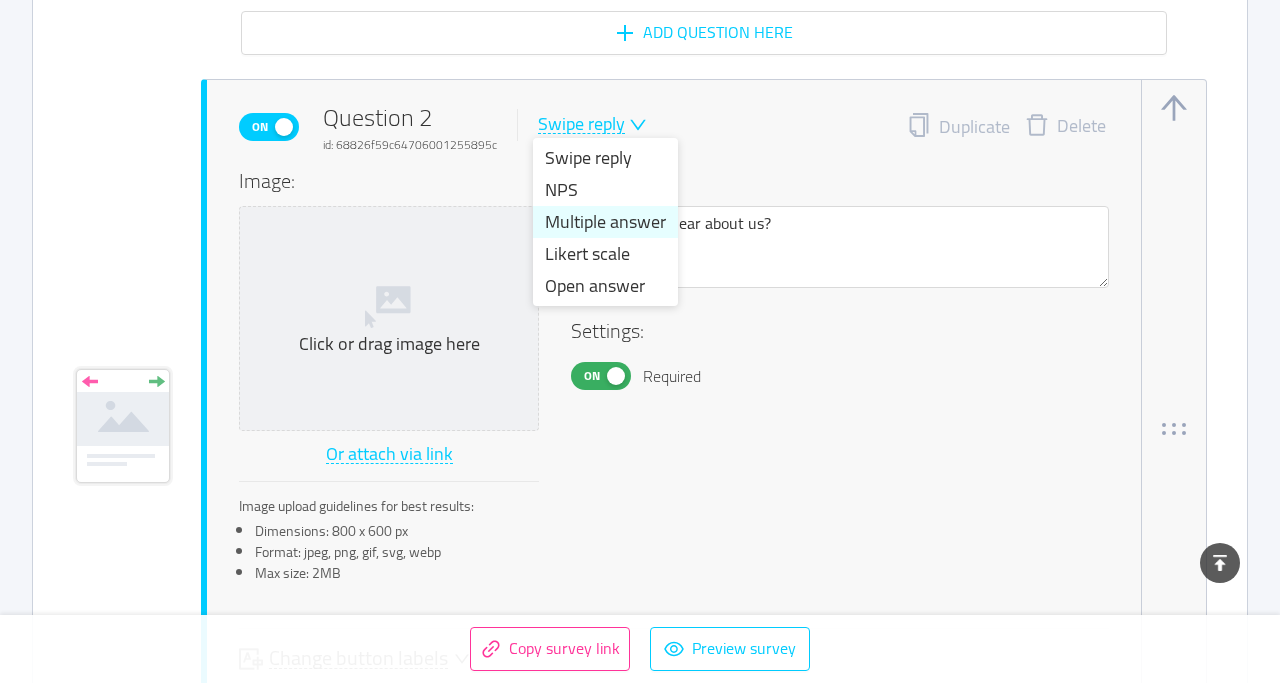 click on "Multiple answer" at bounding box center [605, 222] 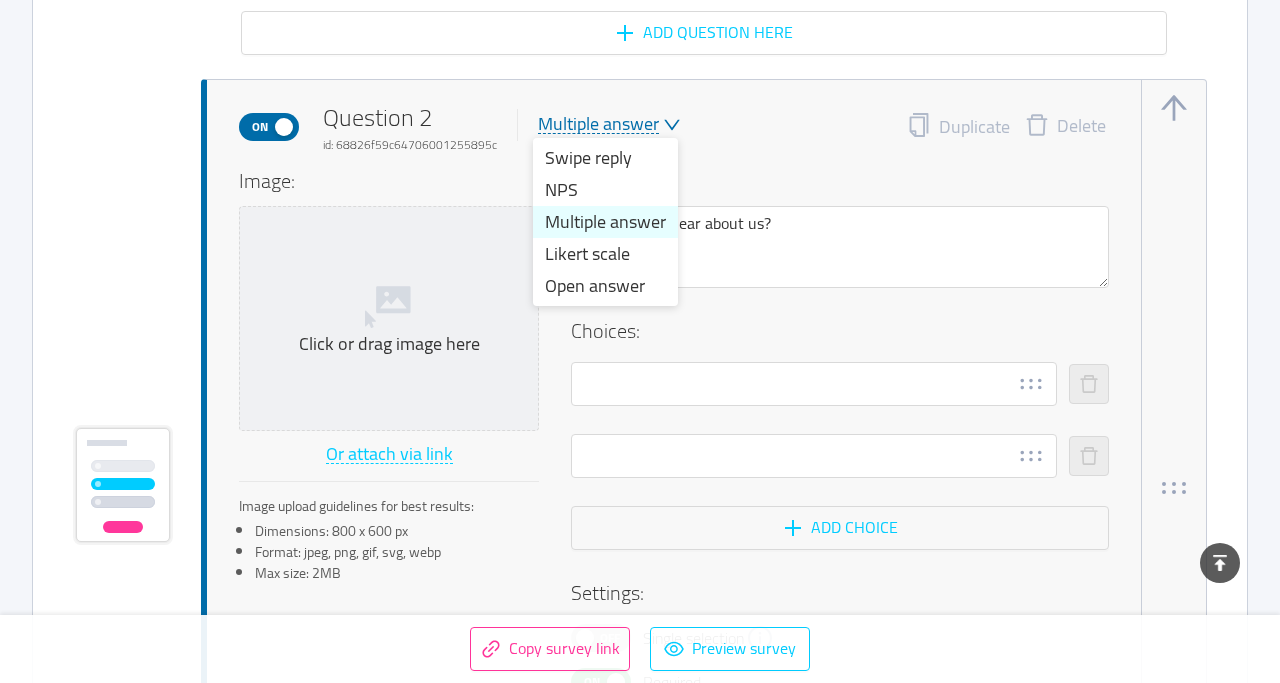 type 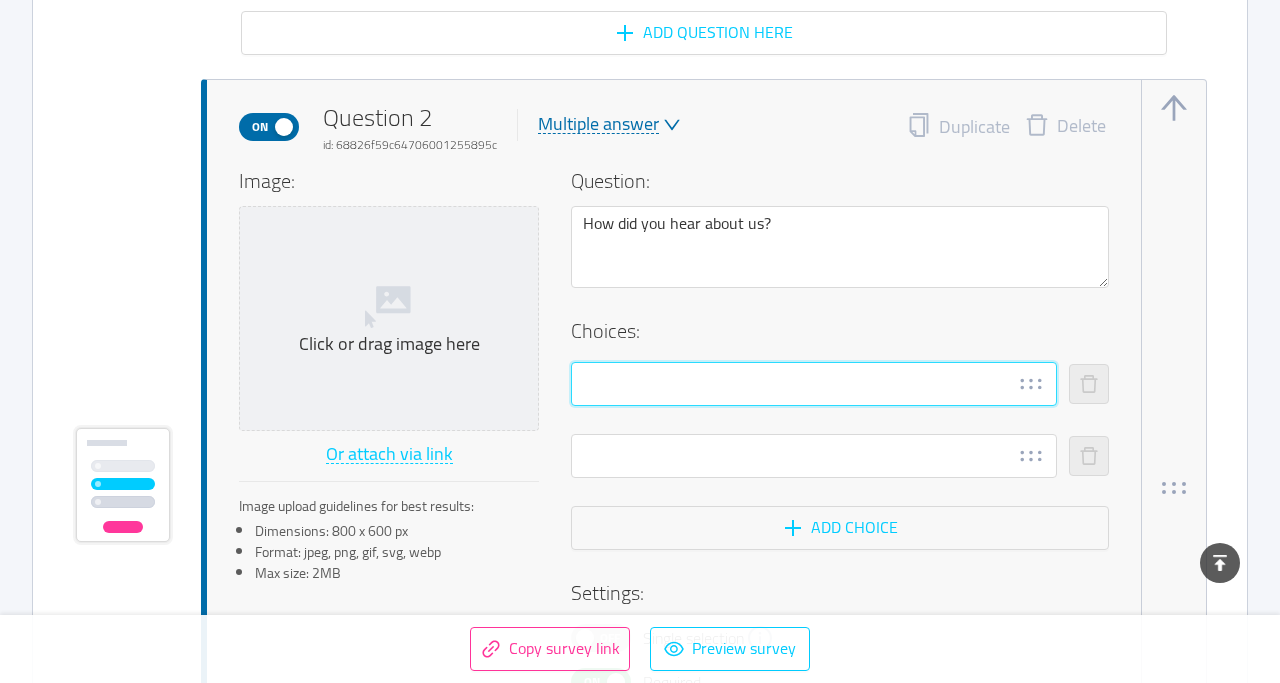 click at bounding box center [814, 384] 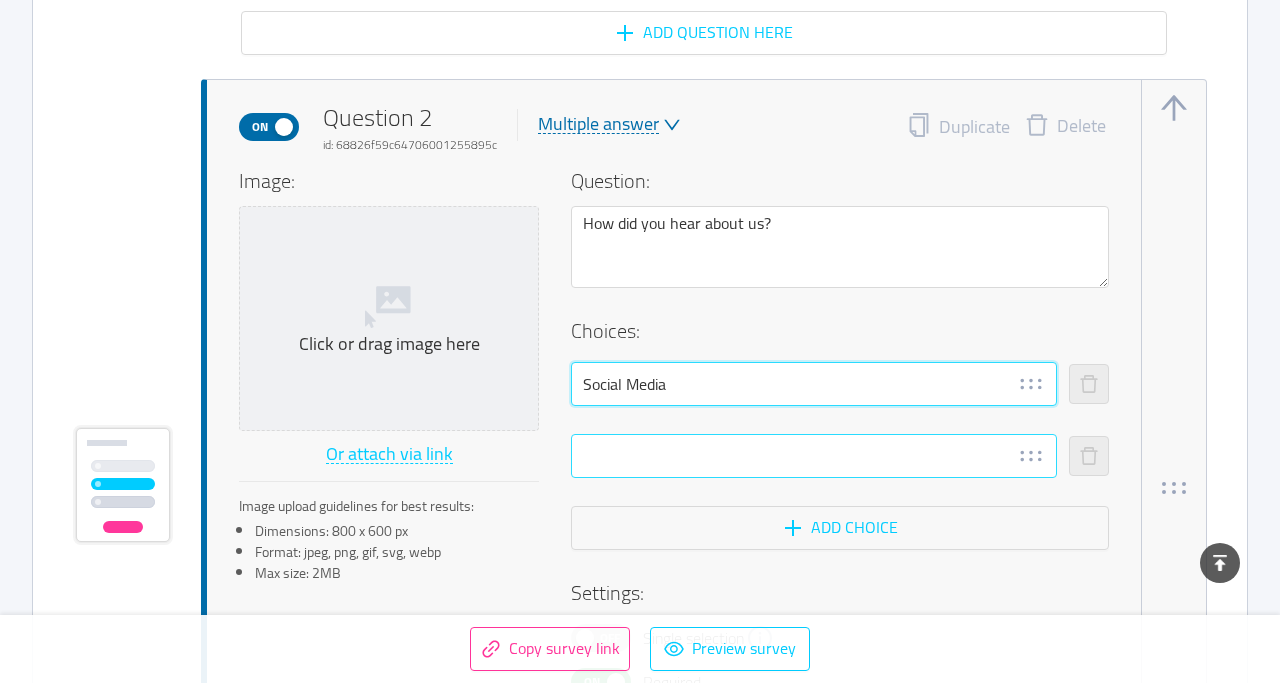 type on "Social Media" 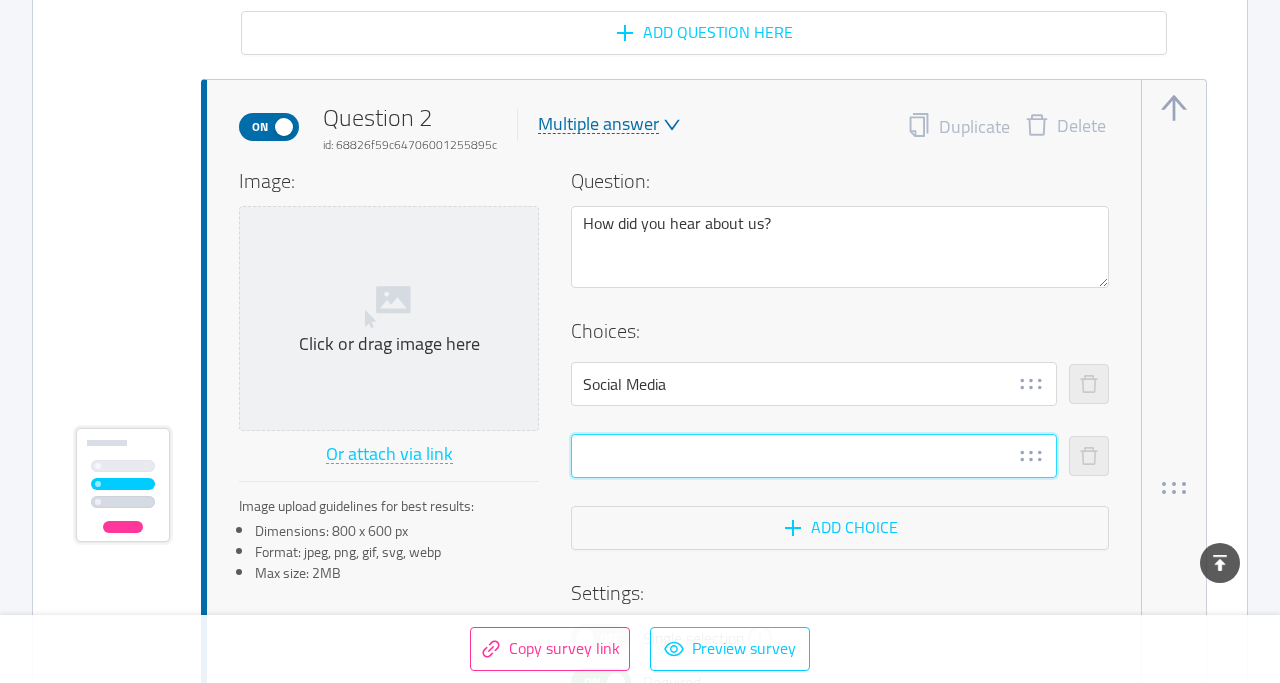 click at bounding box center (814, 456) 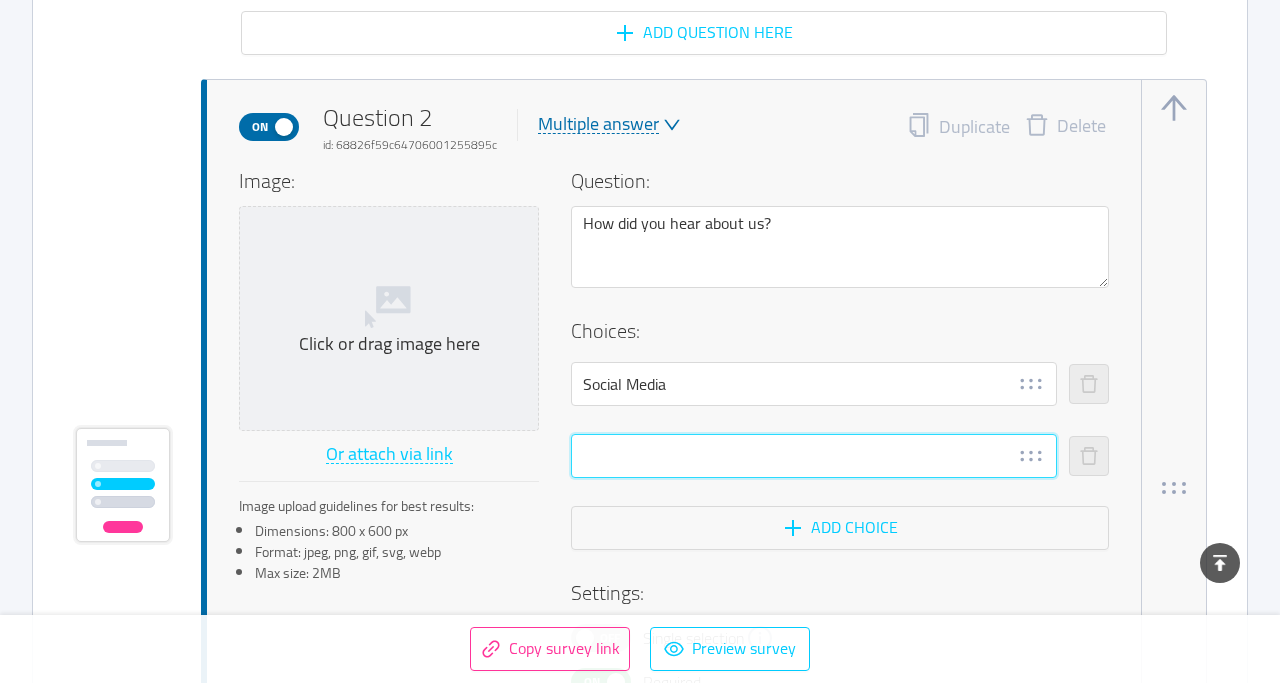 click at bounding box center [814, 456] 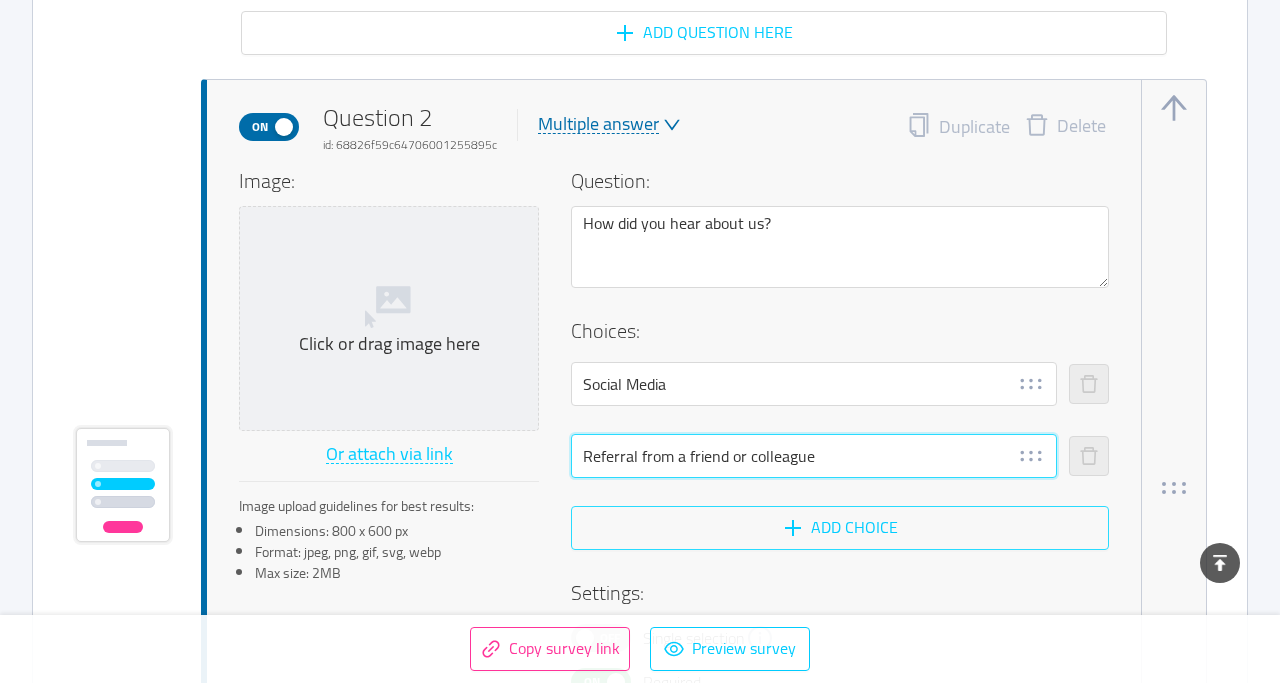 type on "Referral from a friend or colleague" 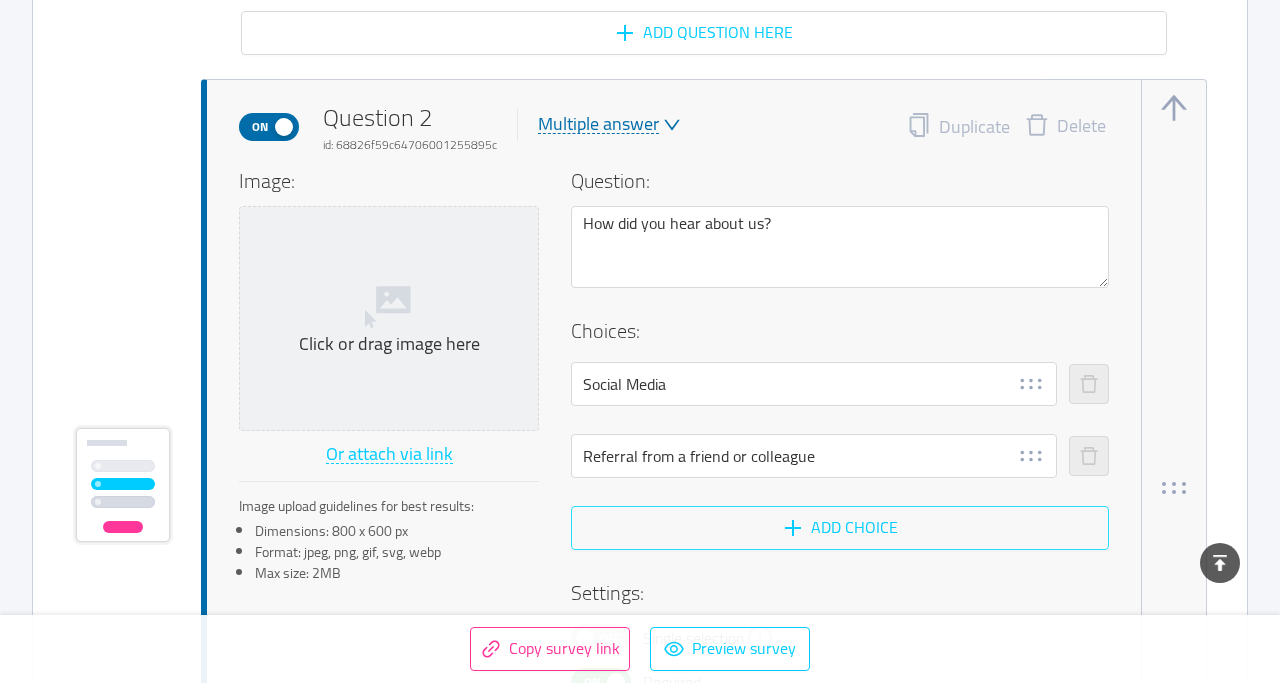 click on "Add choice" at bounding box center (840, 528) 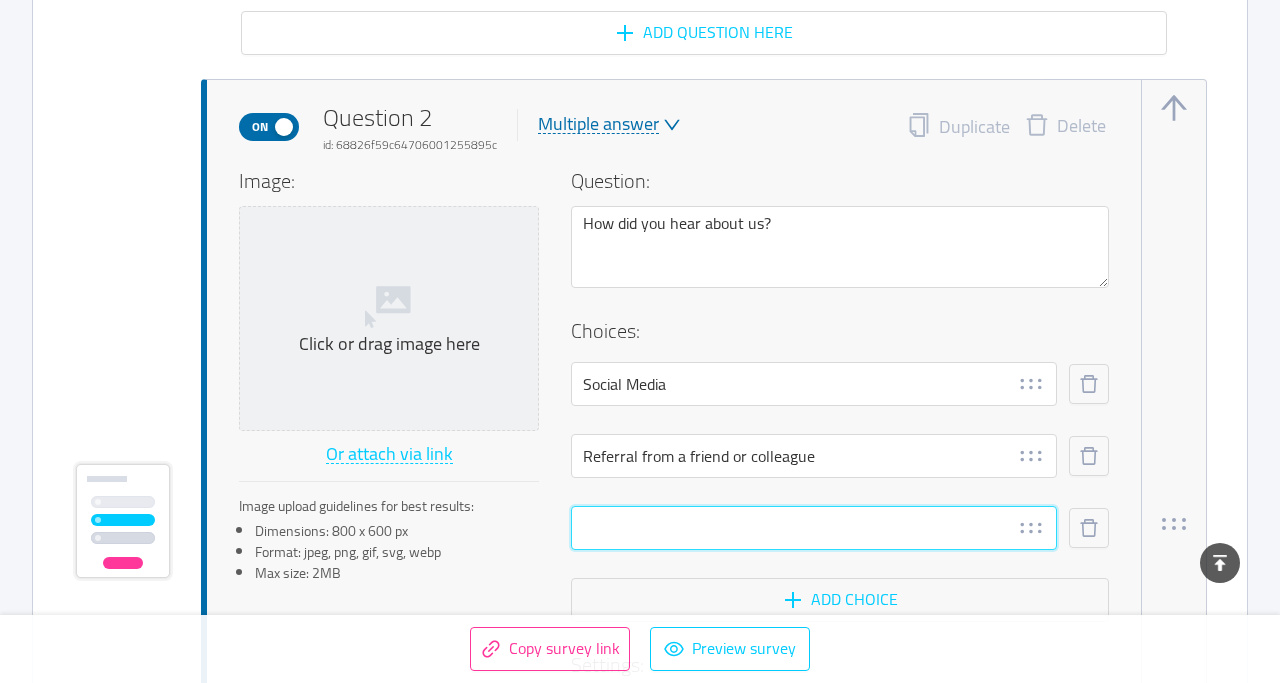 click at bounding box center [814, 528] 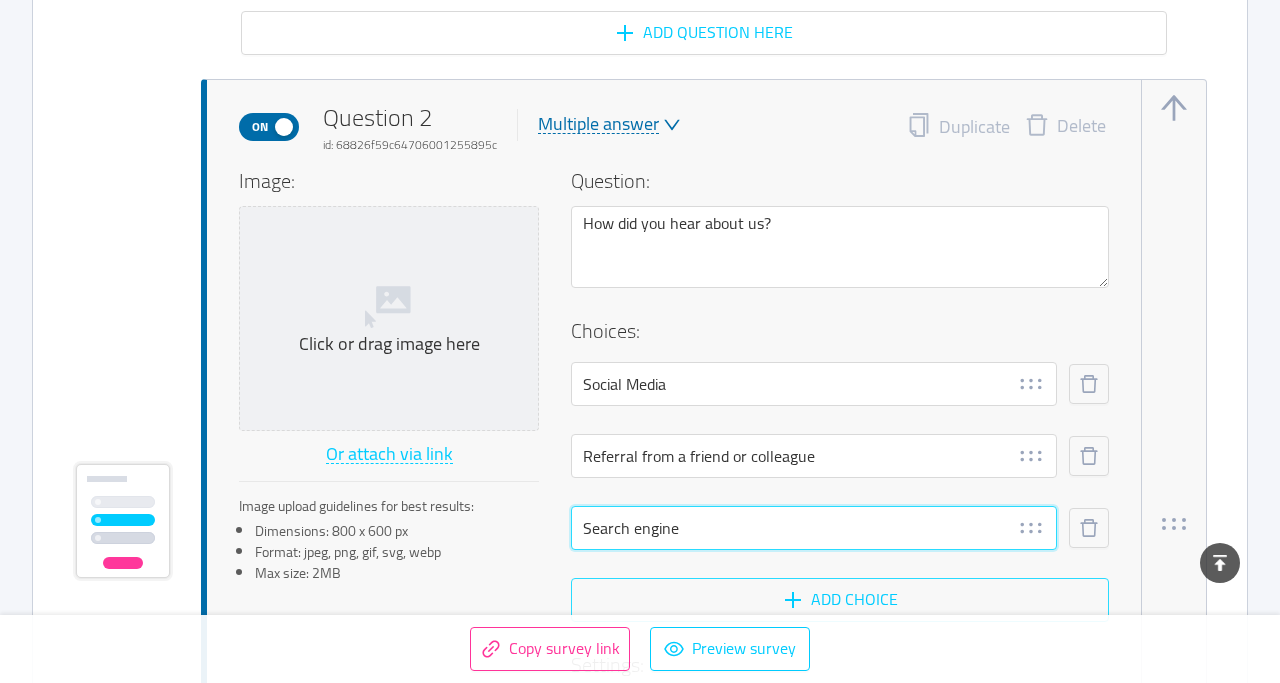 type on "Search engine" 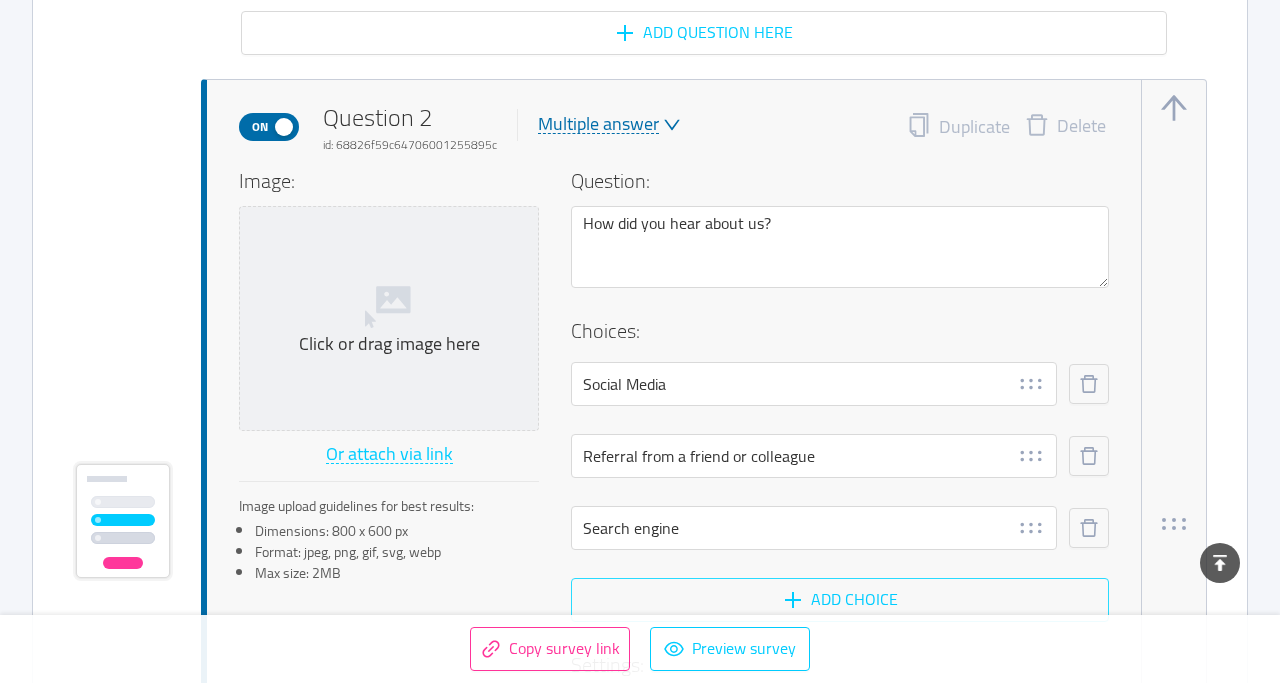 click on "Add choice" at bounding box center [840, 600] 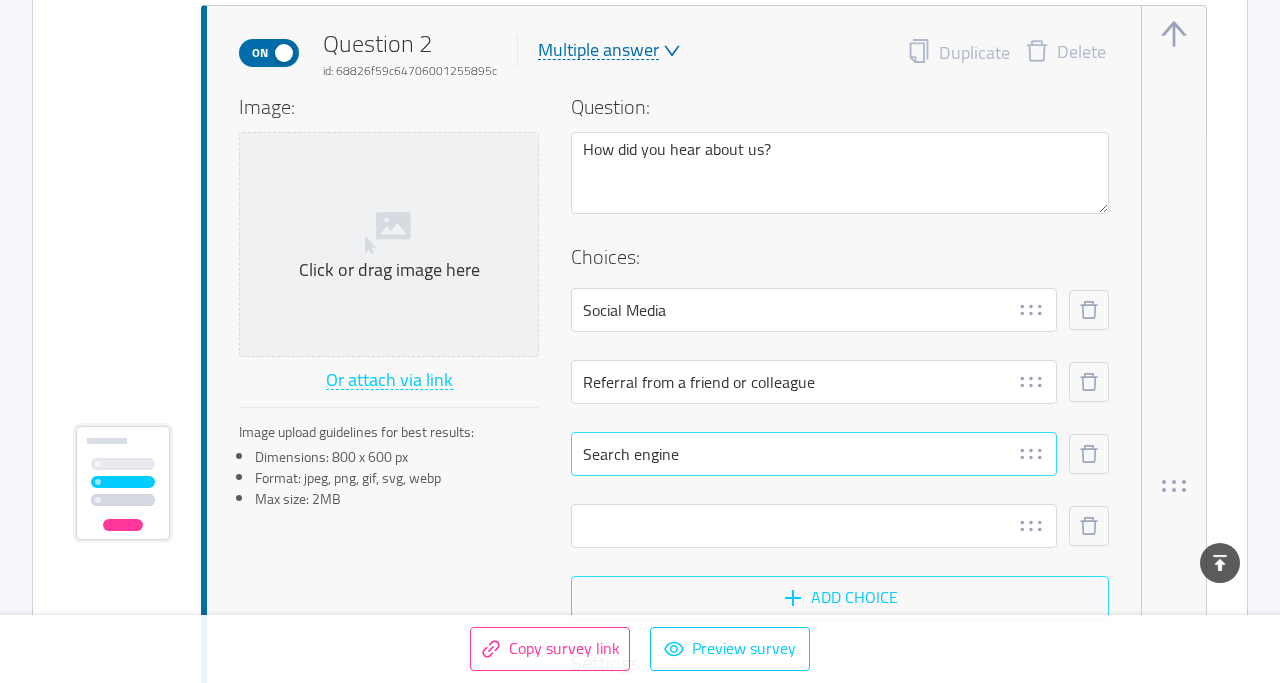 scroll, scrollTop: 3157, scrollLeft: 0, axis: vertical 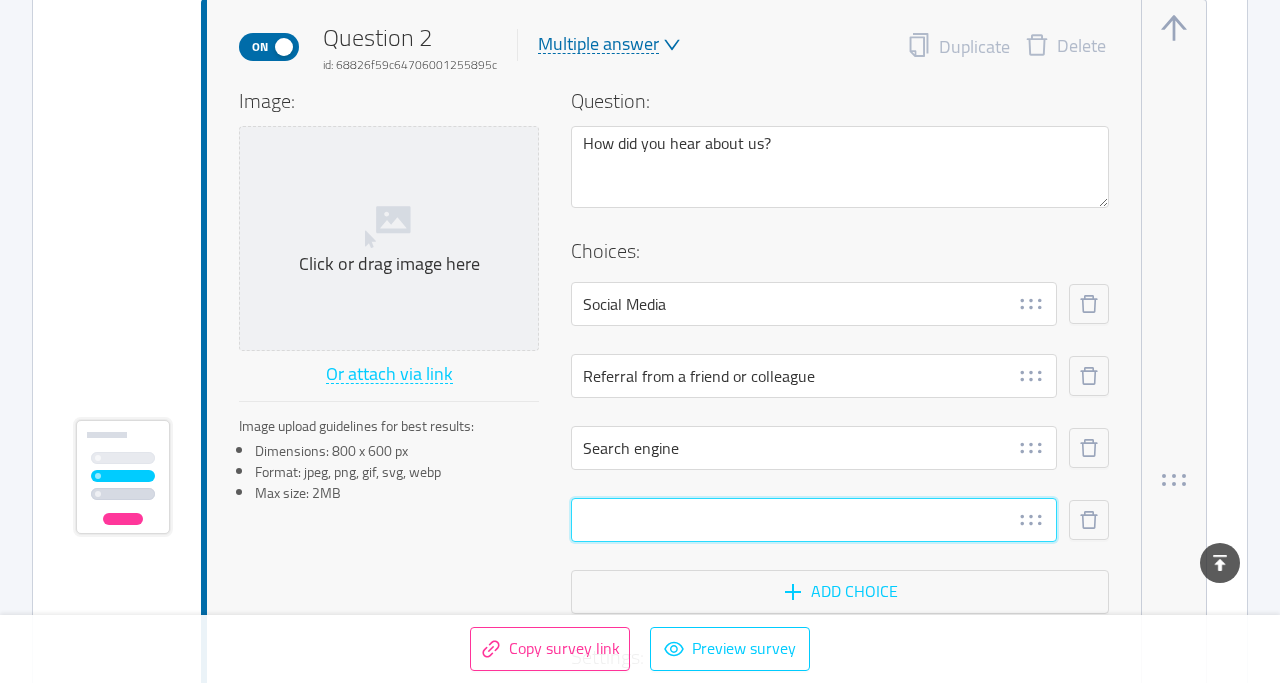 click at bounding box center [814, 520] 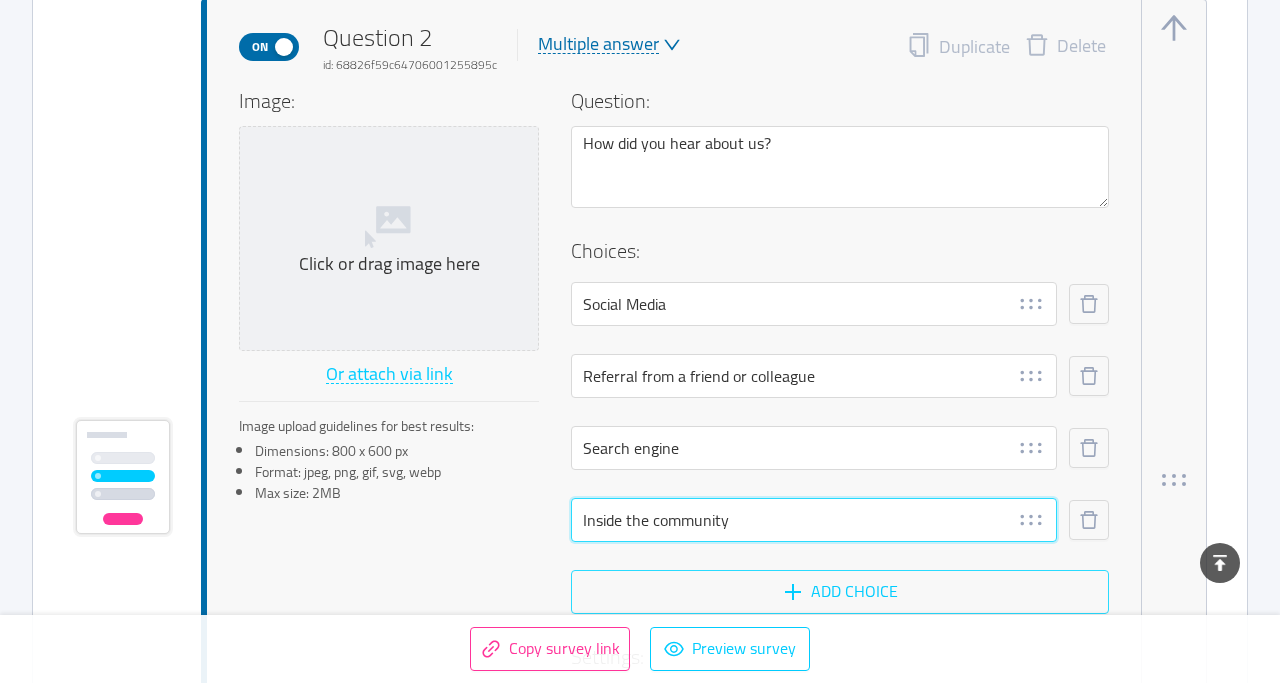 type on "Inside the community" 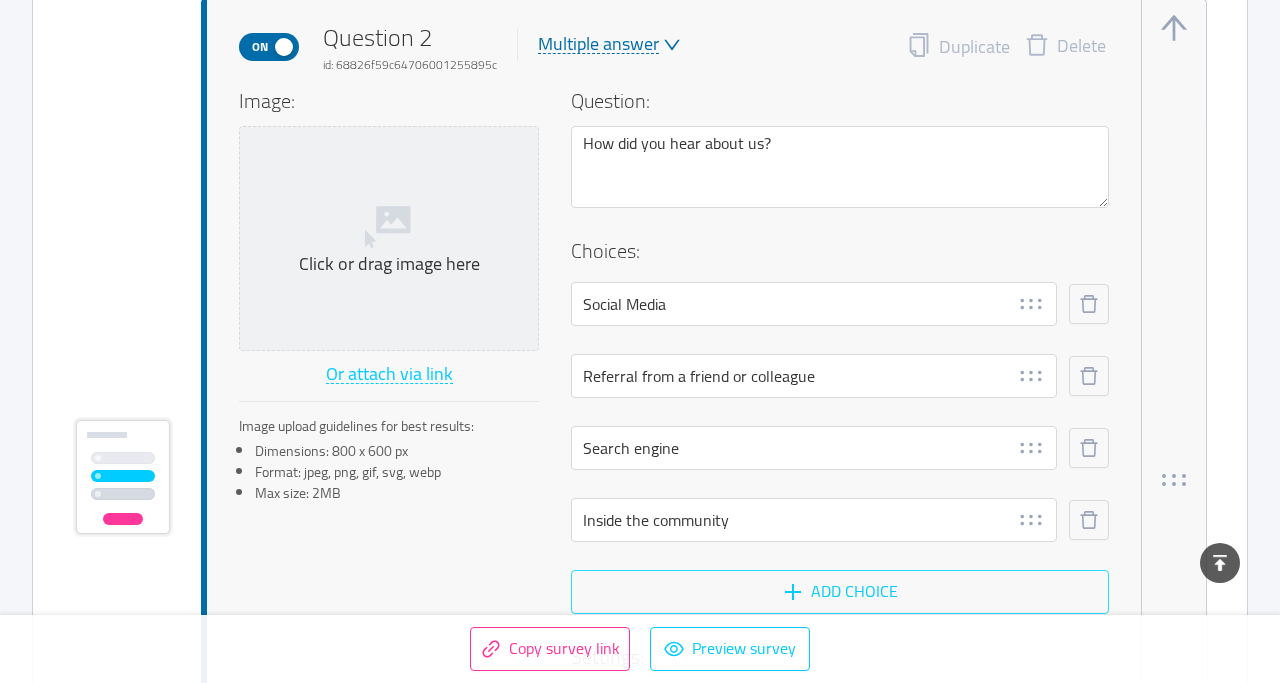 click on "Add choice" at bounding box center [840, 592] 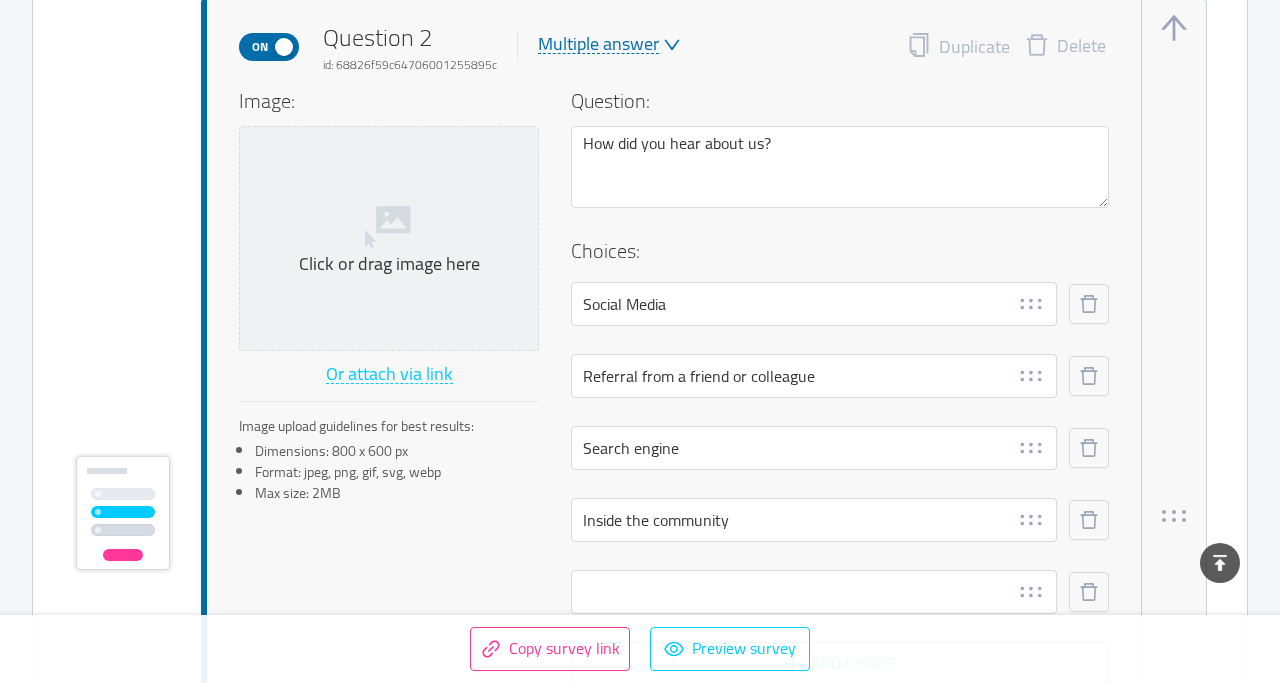 scroll, scrollTop: 3193, scrollLeft: 0, axis: vertical 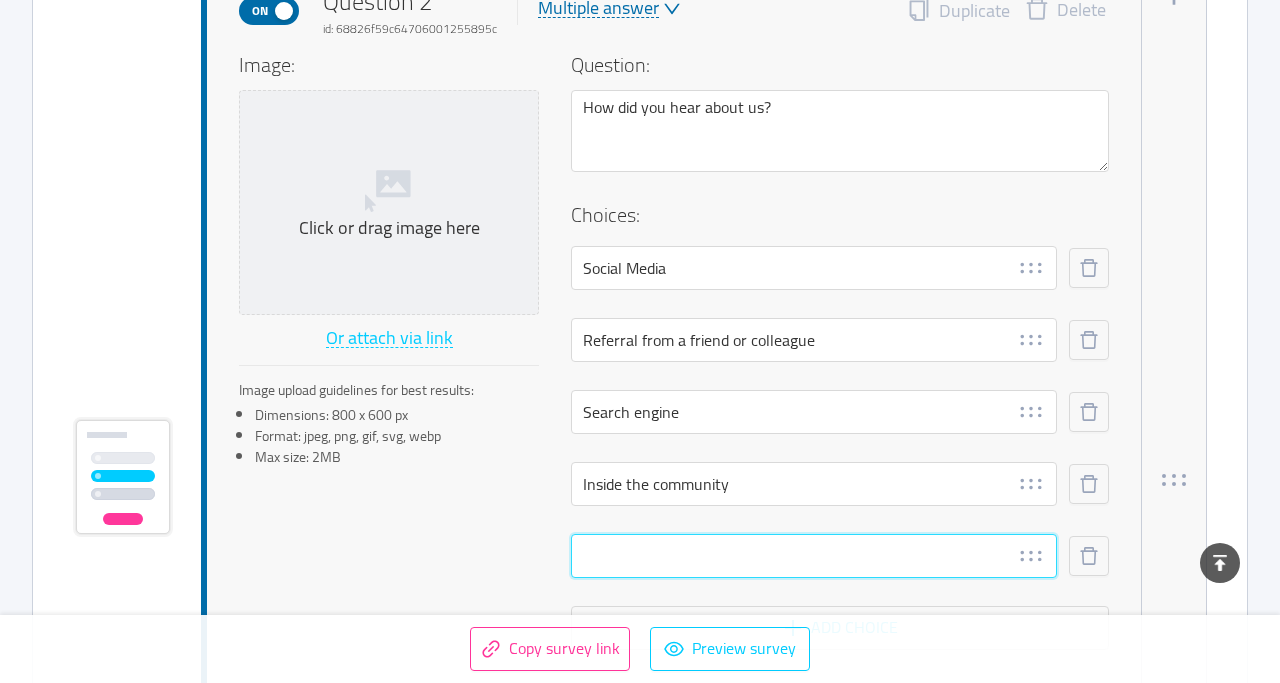 click at bounding box center (814, 556) 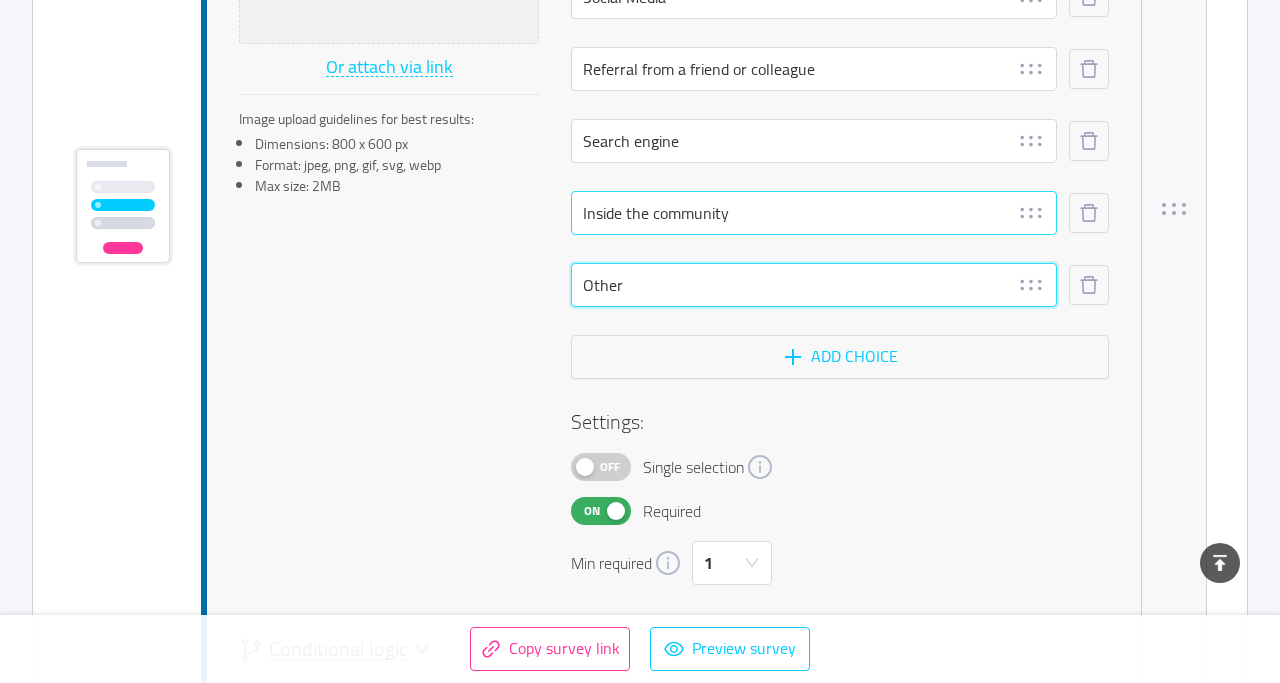 scroll, scrollTop: 3471, scrollLeft: 0, axis: vertical 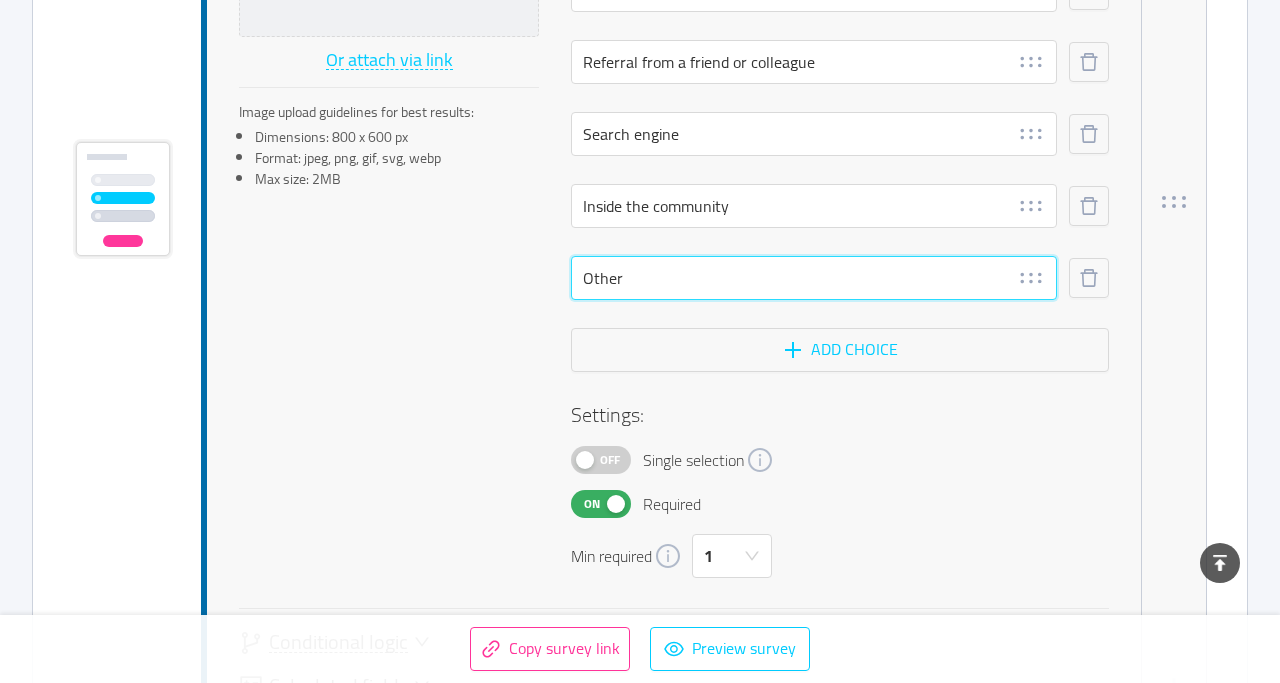 type on "Other" 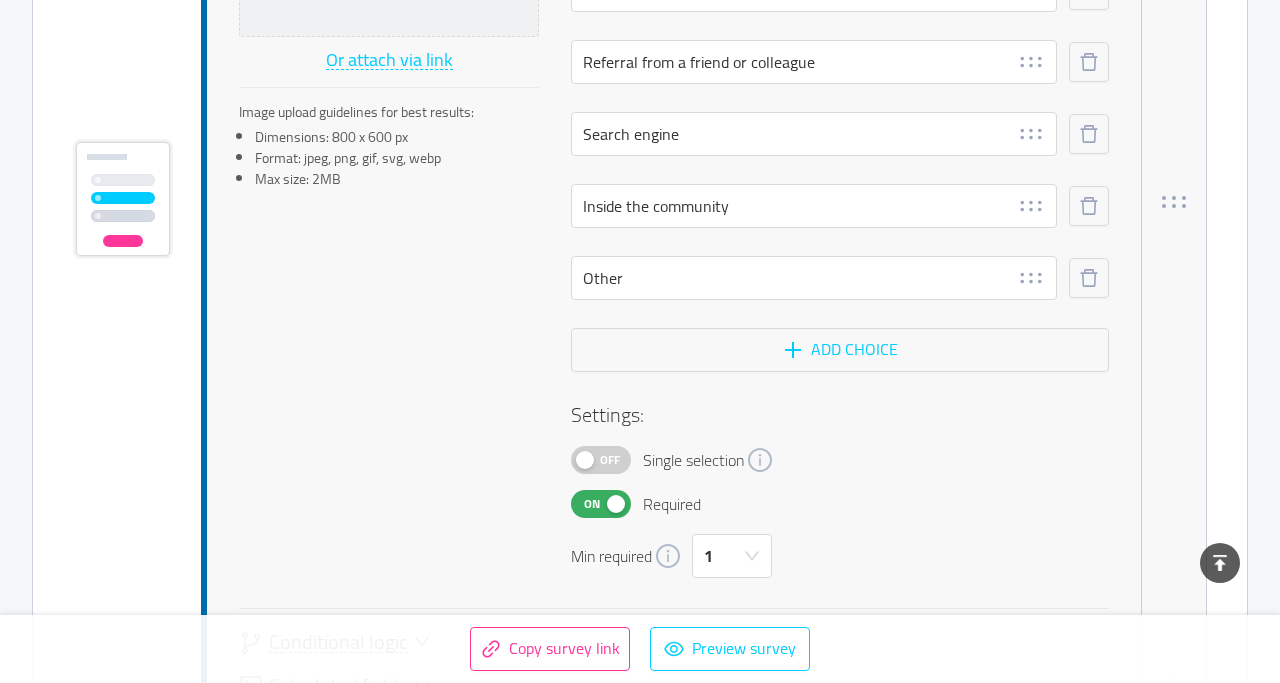 click on "Off" at bounding box center (610, 460) 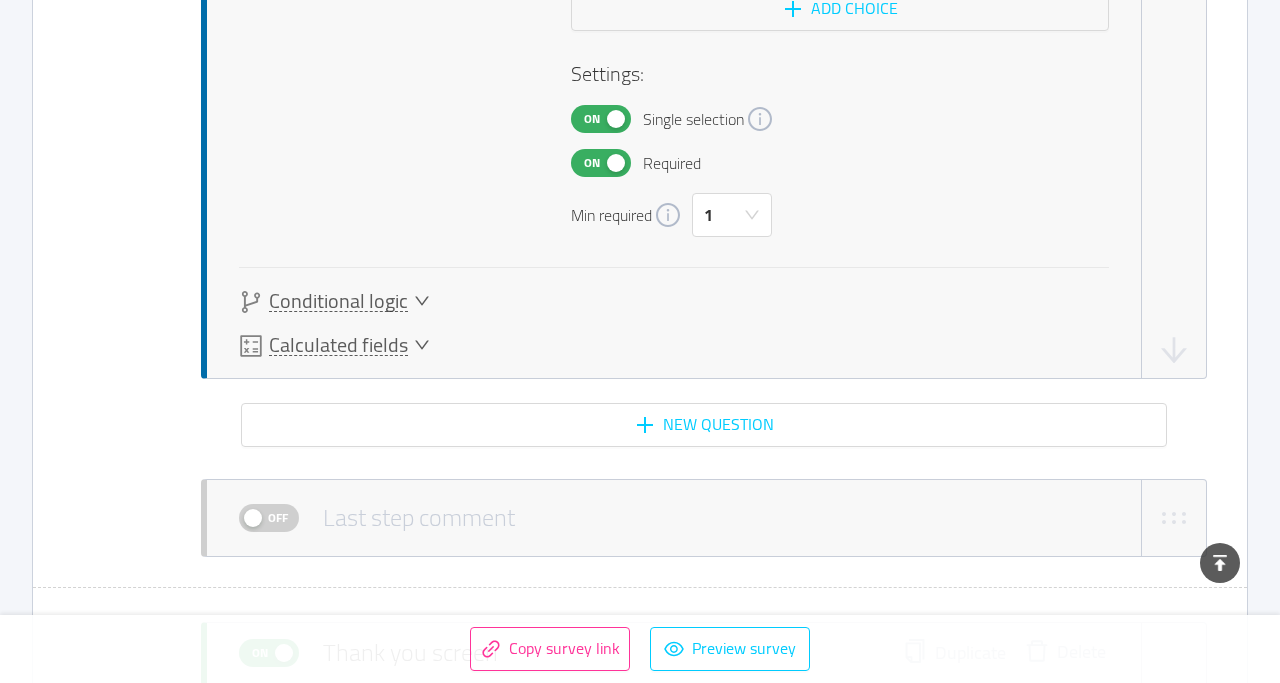 scroll, scrollTop: 3824, scrollLeft: 0, axis: vertical 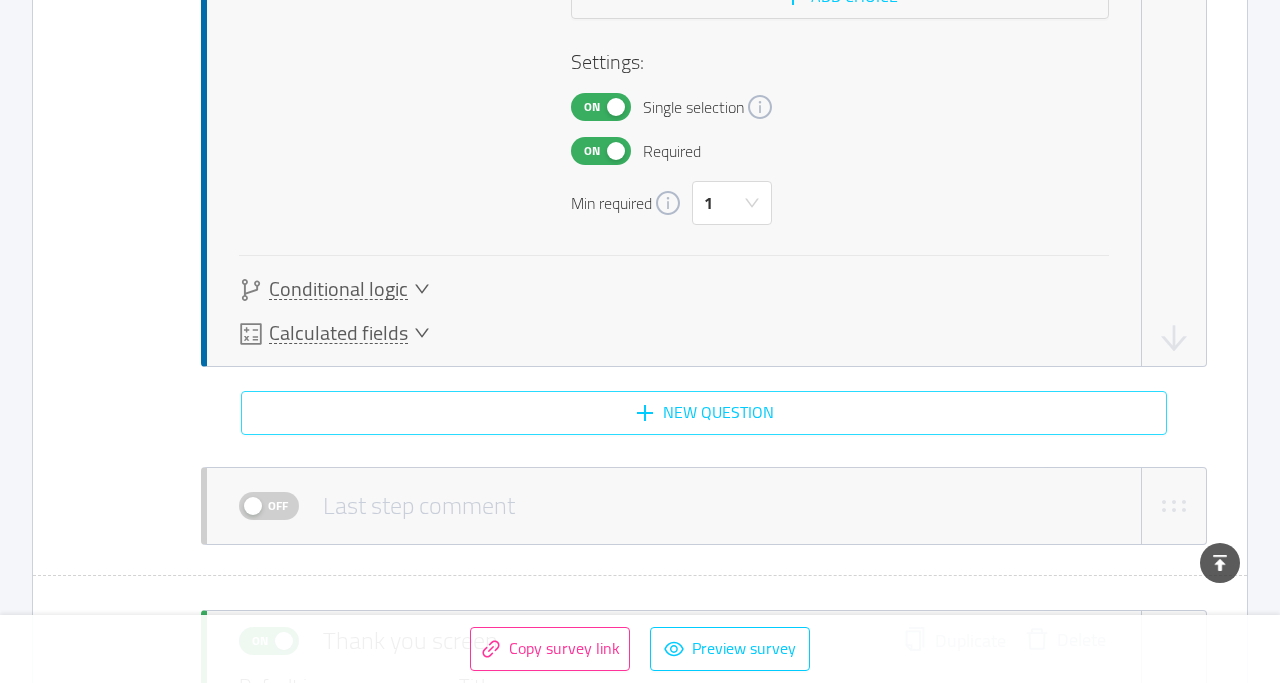 click on "New question" at bounding box center [704, 413] 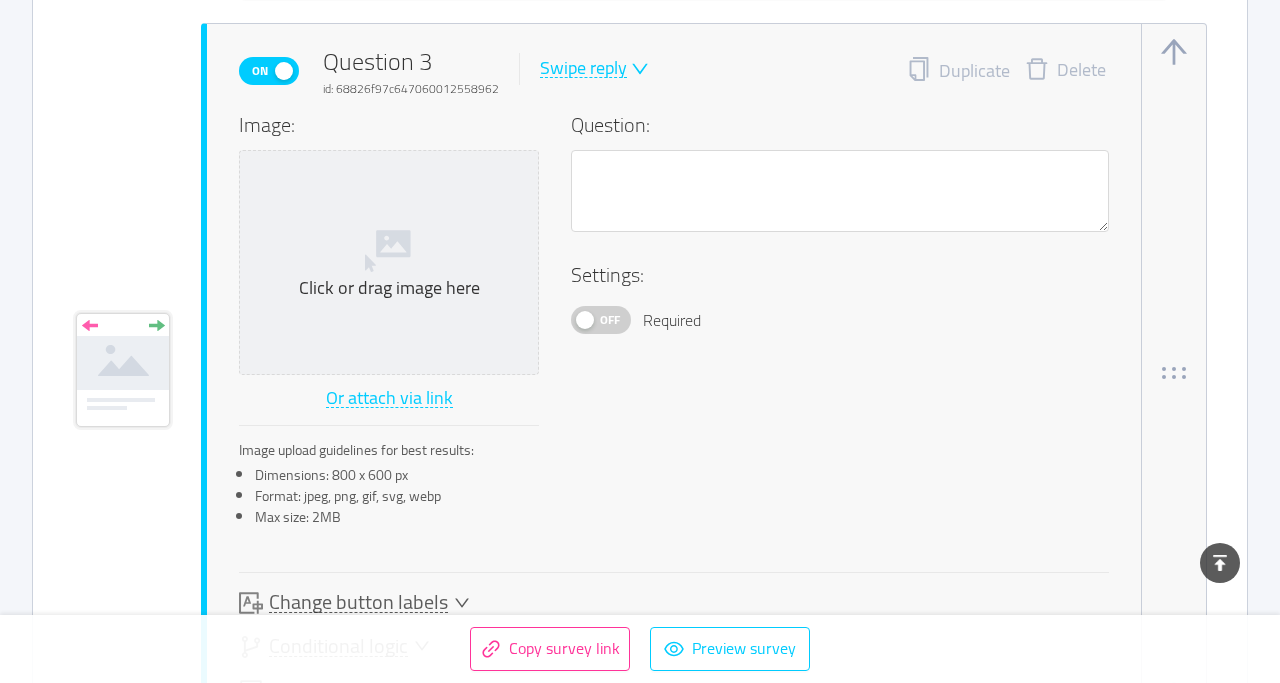 scroll, scrollTop: 4291, scrollLeft: 0, axis: vertical 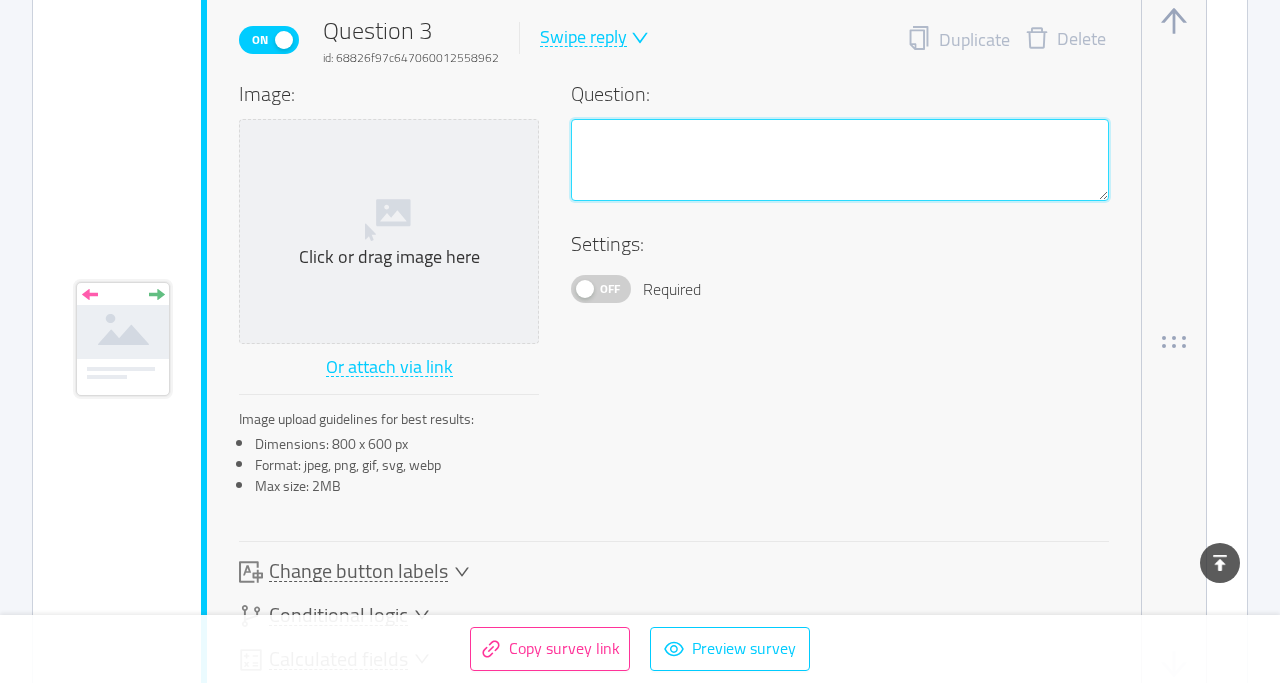 click at bounding box center (840, 160) 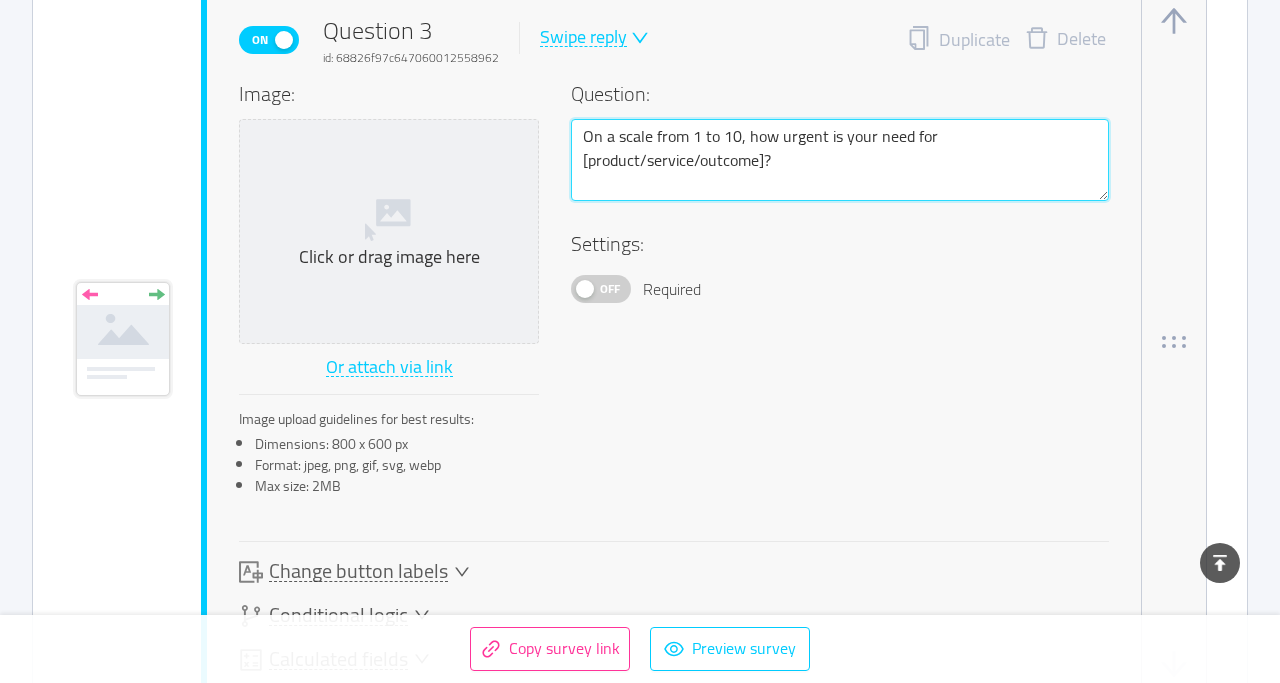 type on "On a scale from 1 to 10, how urgent is your need for [product/service/outcome]?" 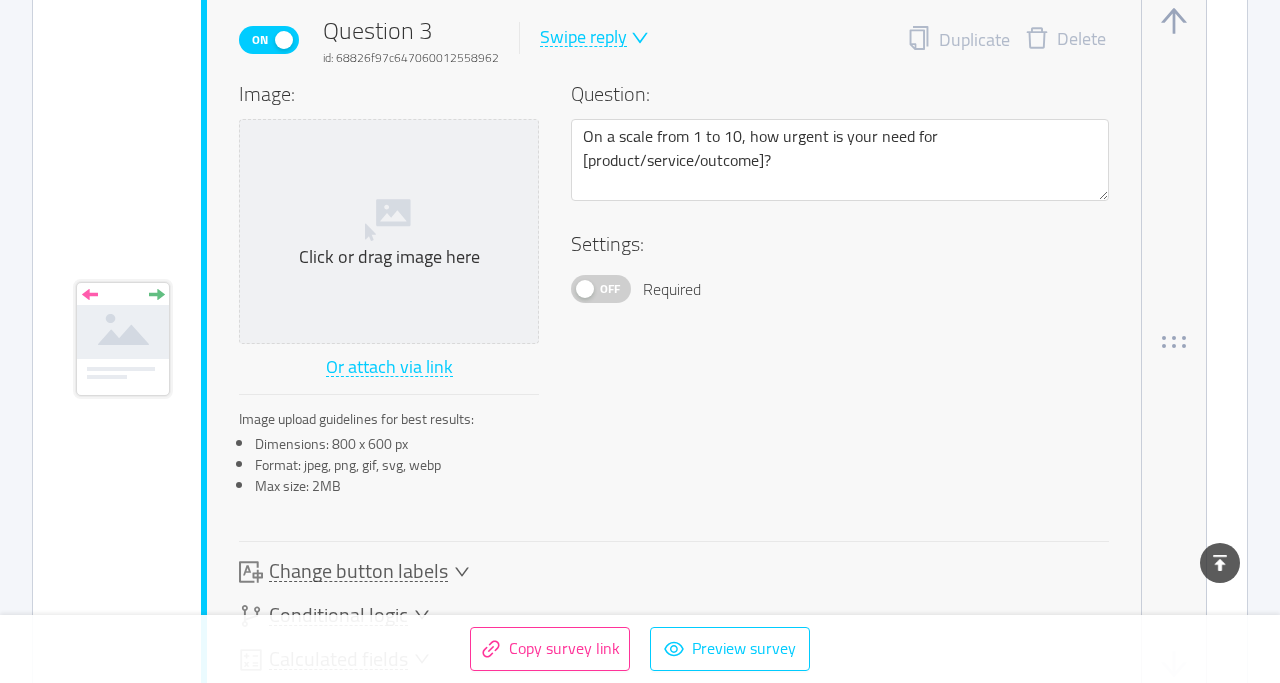 click on "Off" at bounding box center (610, 289) 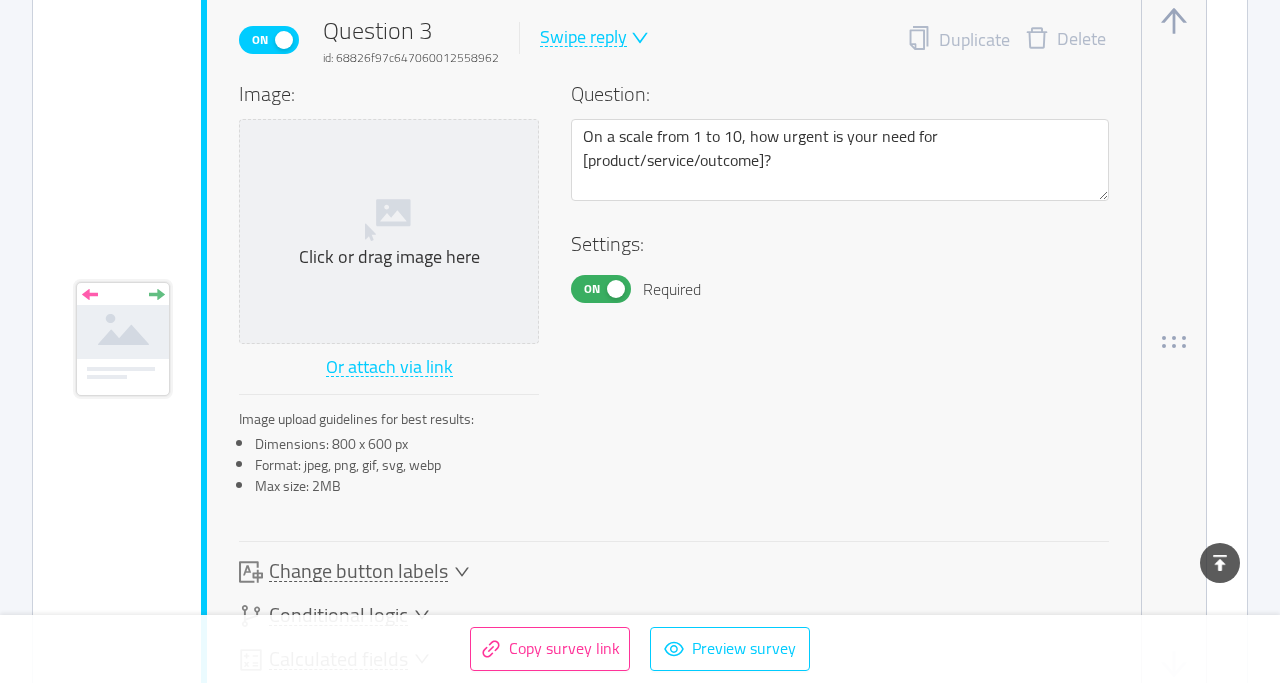click on "Swipe reply" at bounding box center (583, 37) 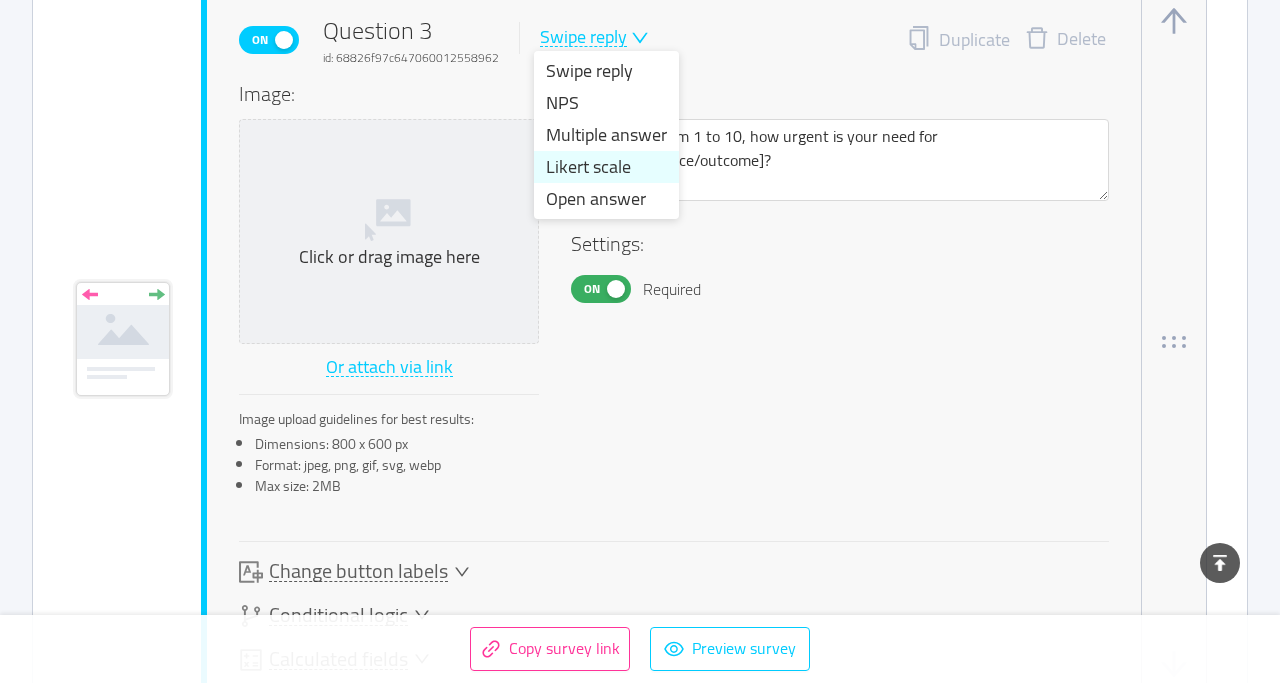 click on "Likert scale" at bounding box center [606, 167] 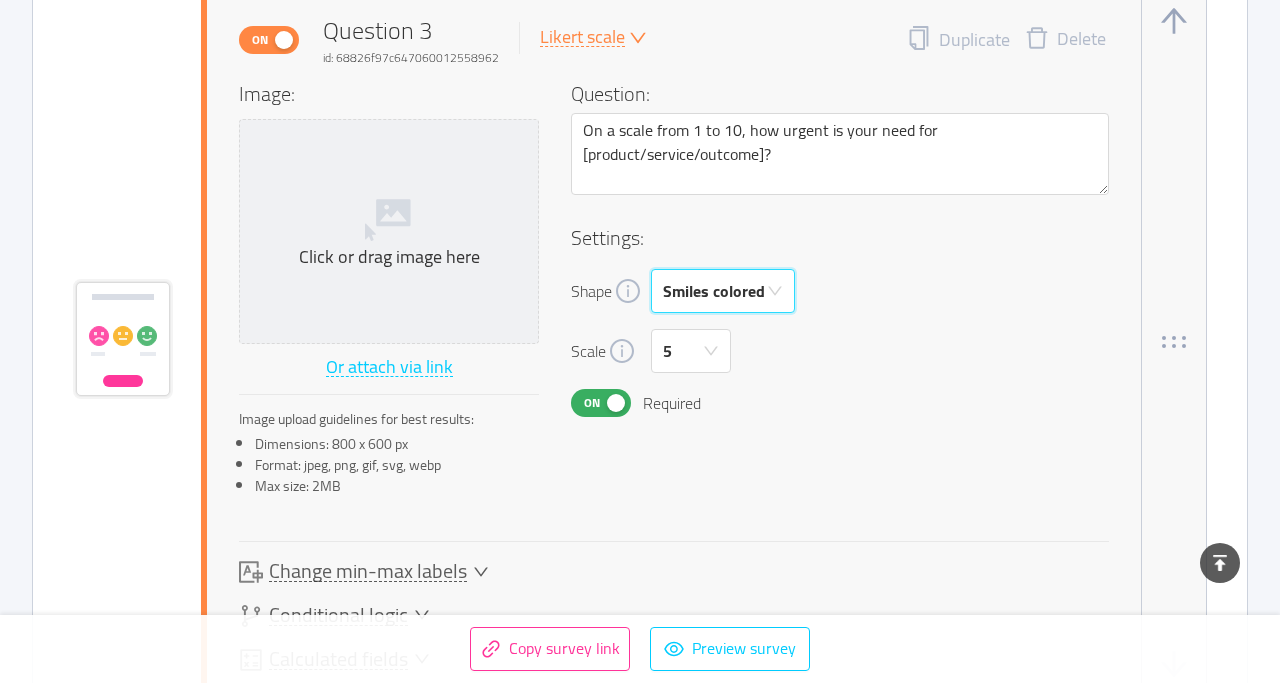 click on "Smiles colored" at bounding box center (723, 291) 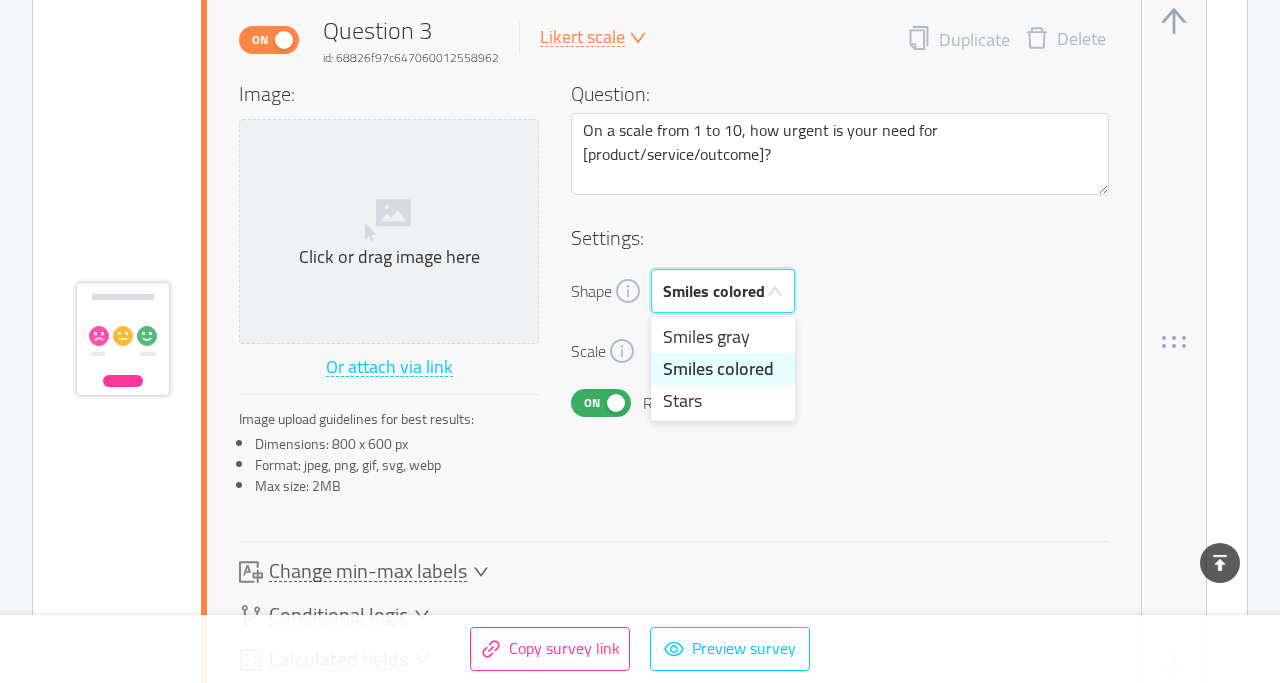 click on "Smiles colored" at bounding box center (723, 291) 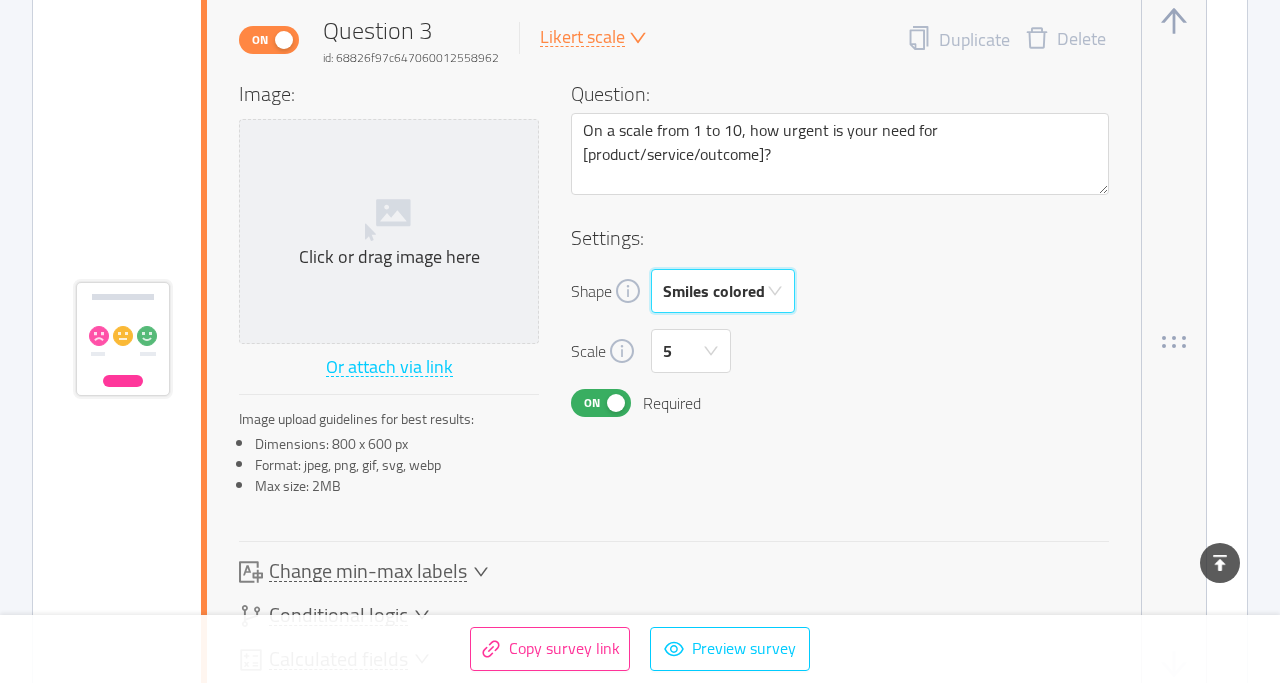 click 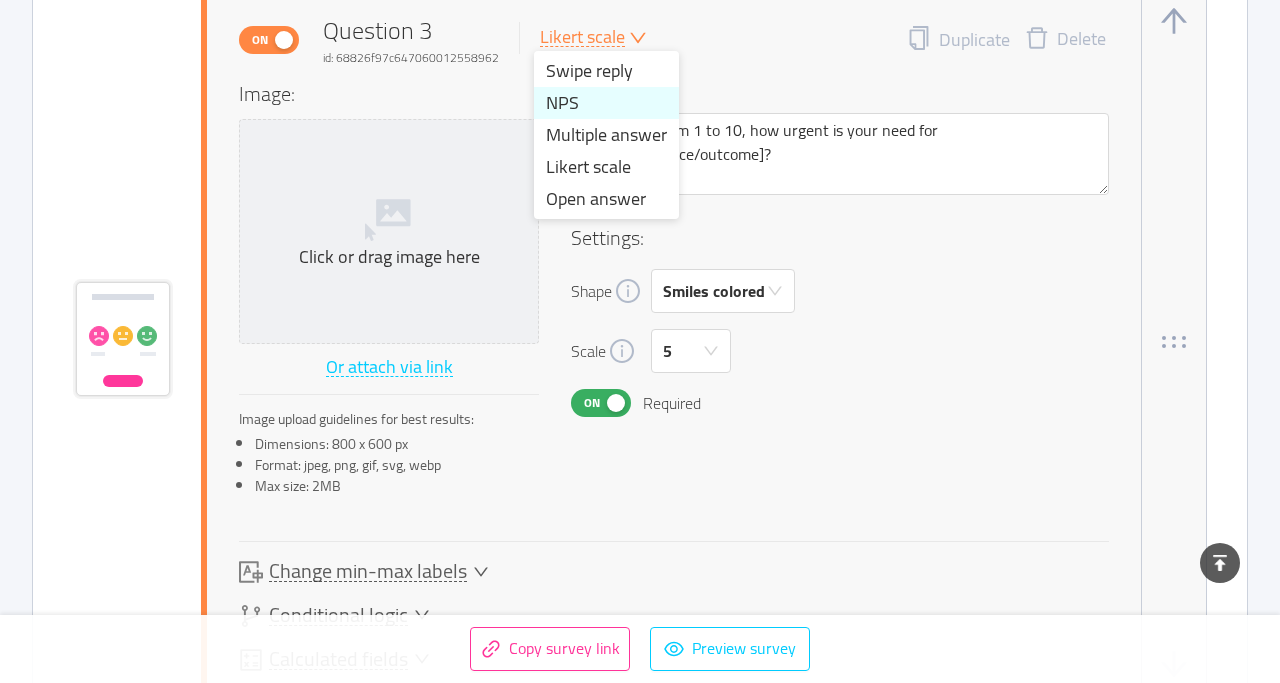 click on "NPS" at bounding box center [606, 103] 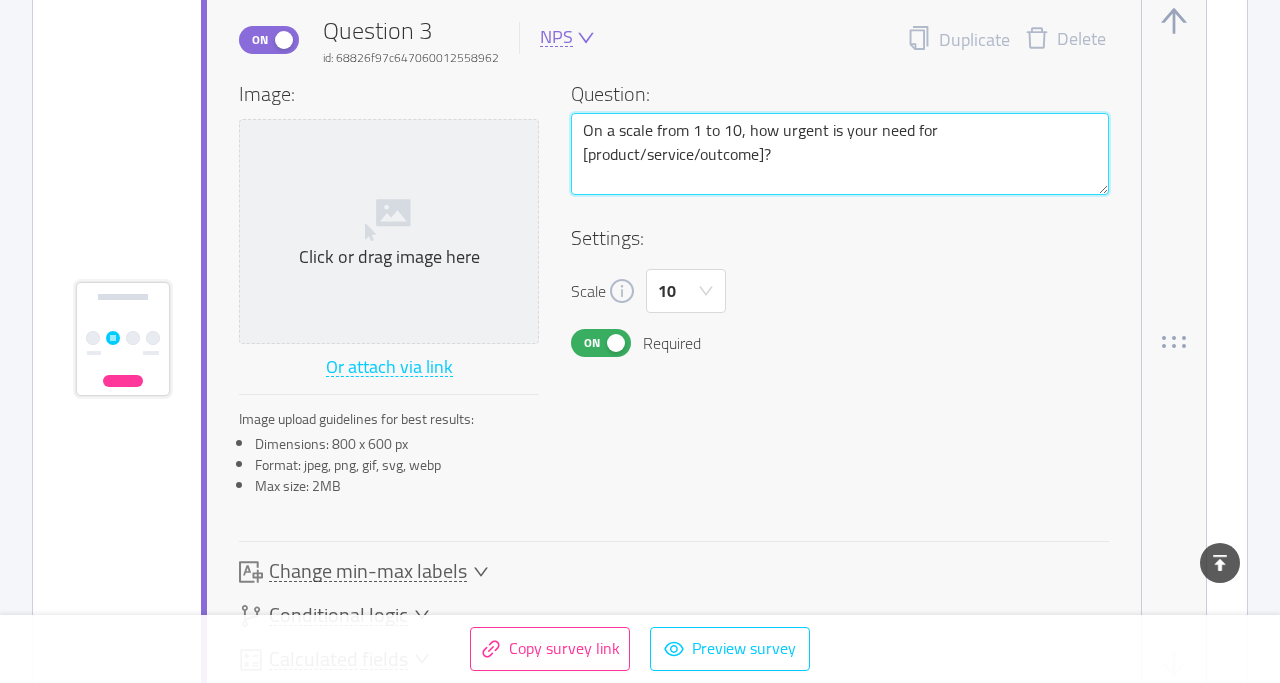 click on "On a scale from 1 to 10, how urgent is your need for [product/service/outcome]?" at bounding box center (840, 154) 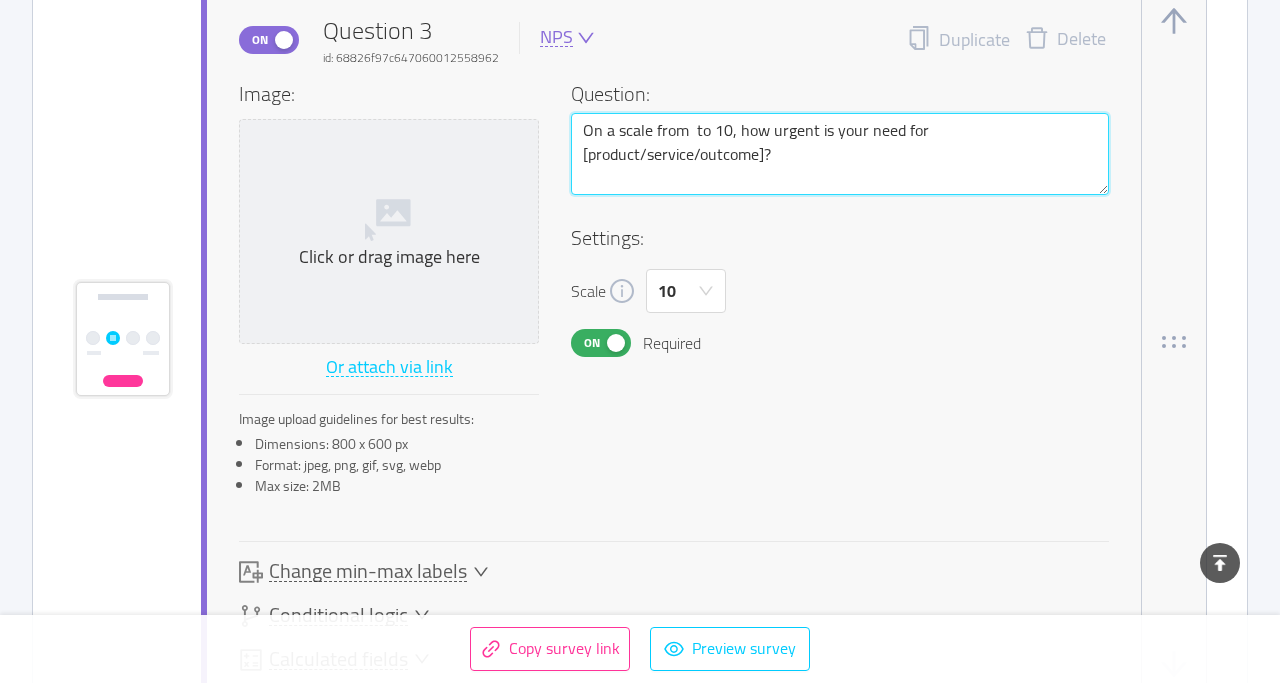 type 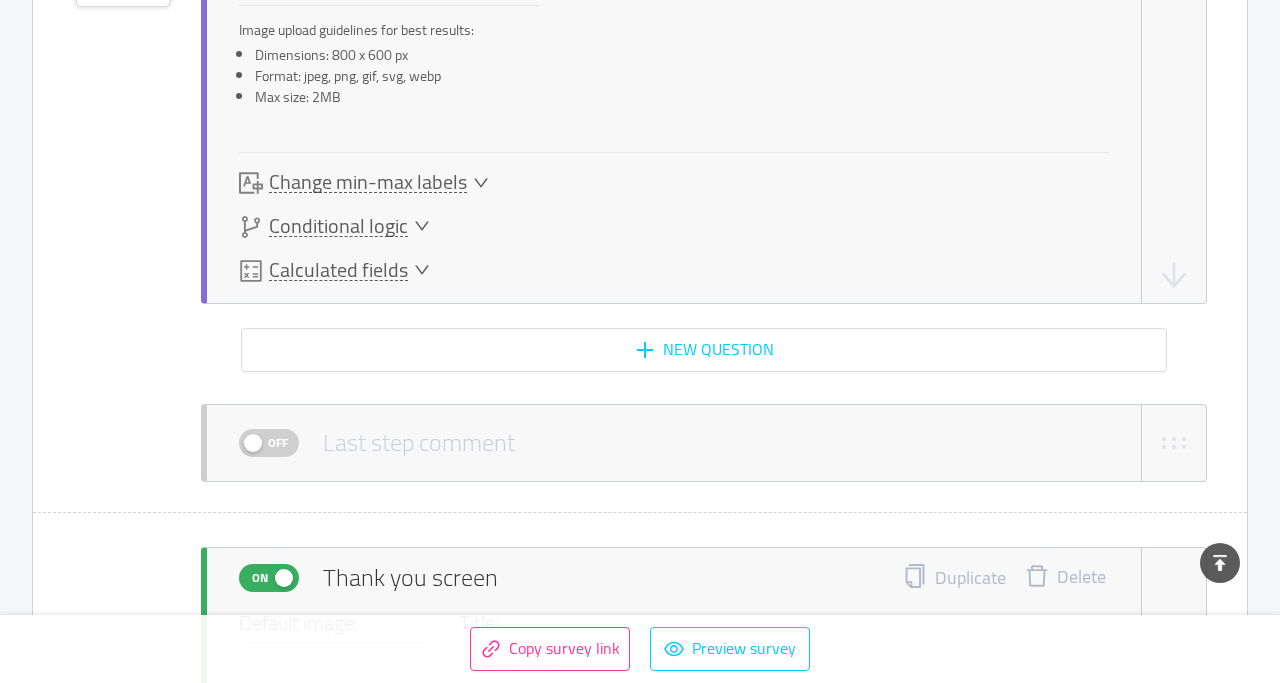 scroll, scrollTop: 4728, scrollLeft: 0, axis: vertical 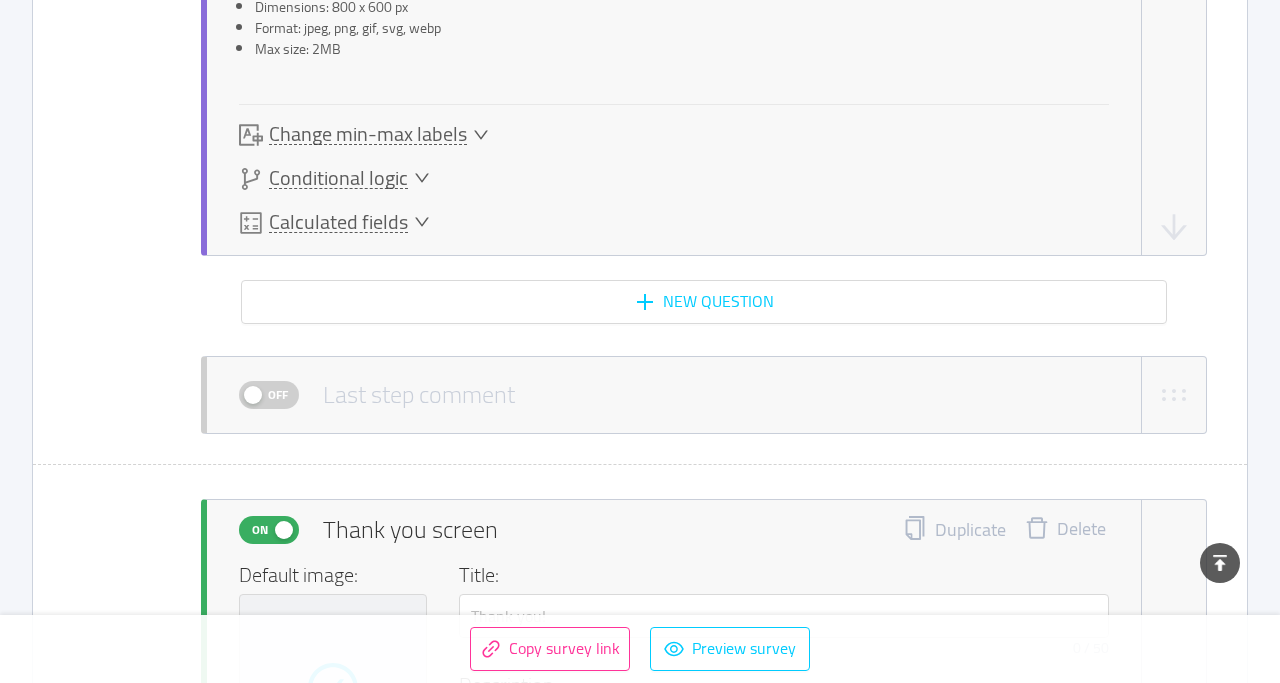 type on "On a scale from 0 to 10, how urgent is your need for [product/service/outcome]?" 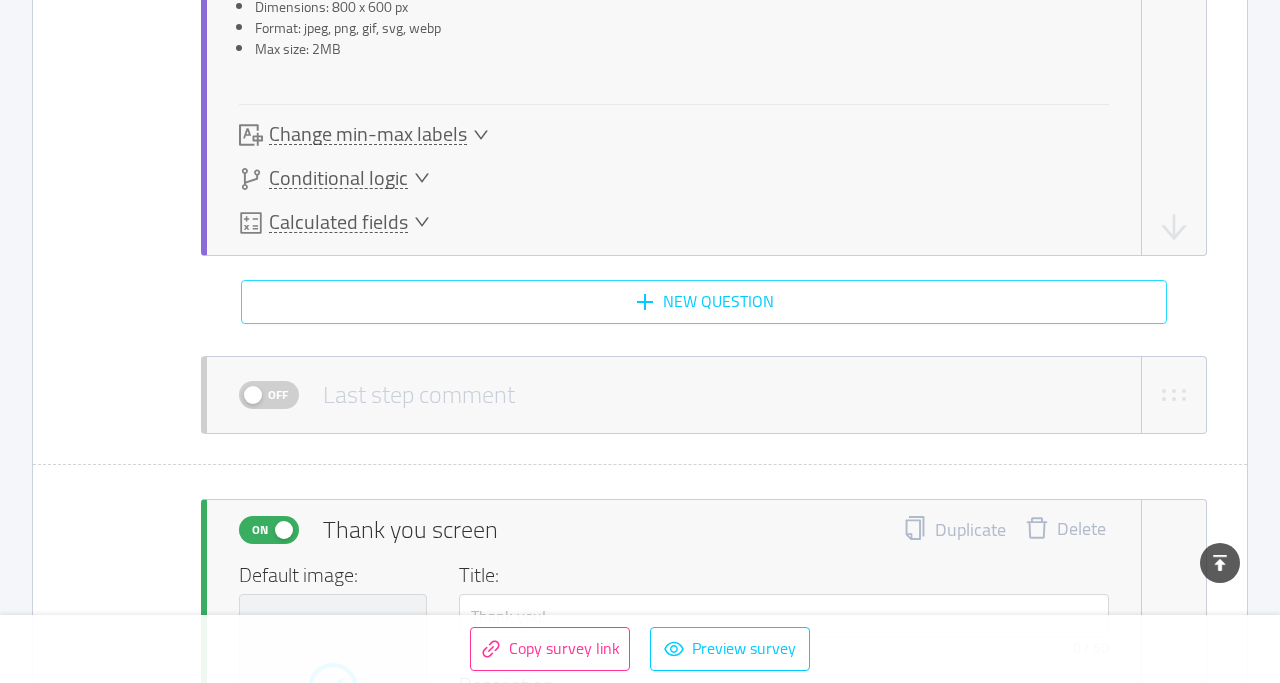 click on "New question" at bounding box center [704, 302] 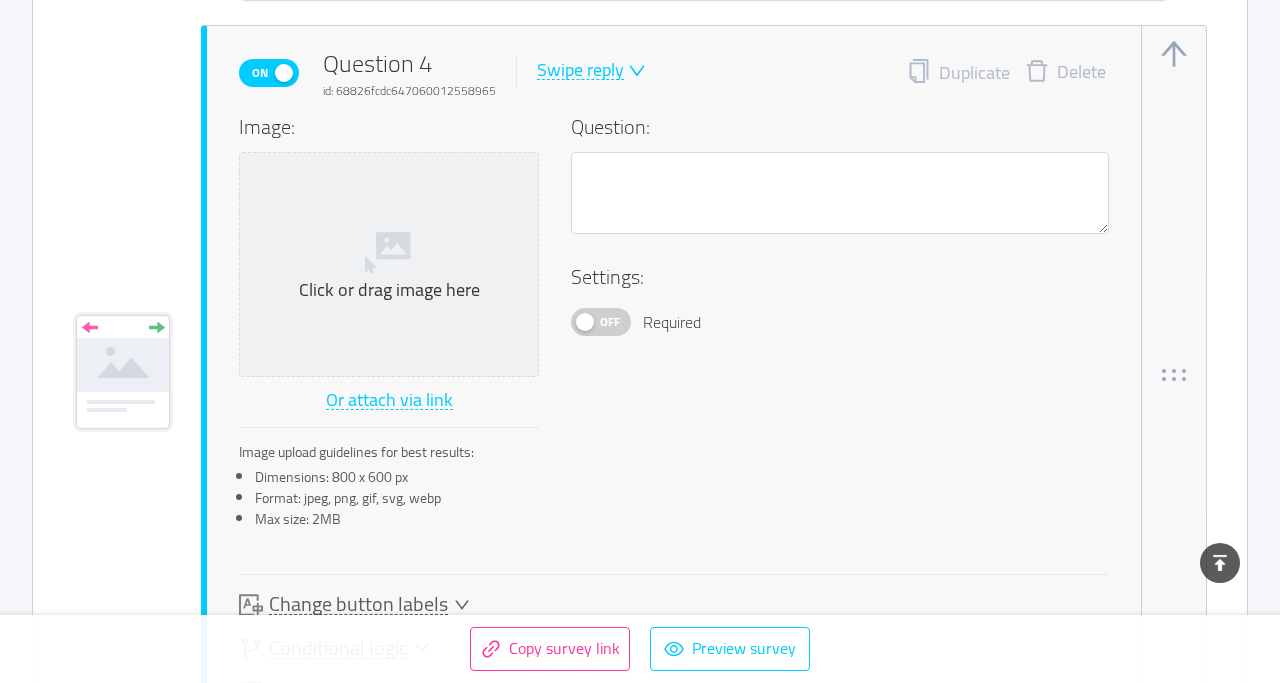 scroll, scrollTop: 5084, scrollLeft: 0, axis: vertical 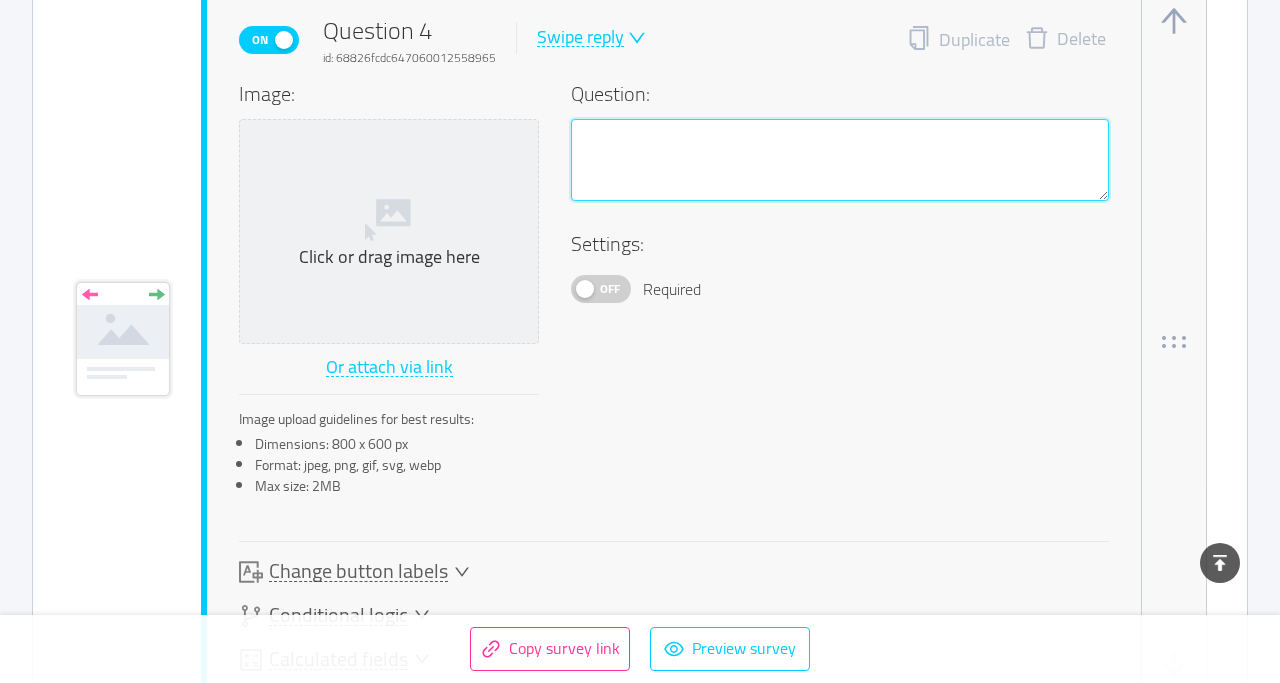 click at bounding box center (840, 160) 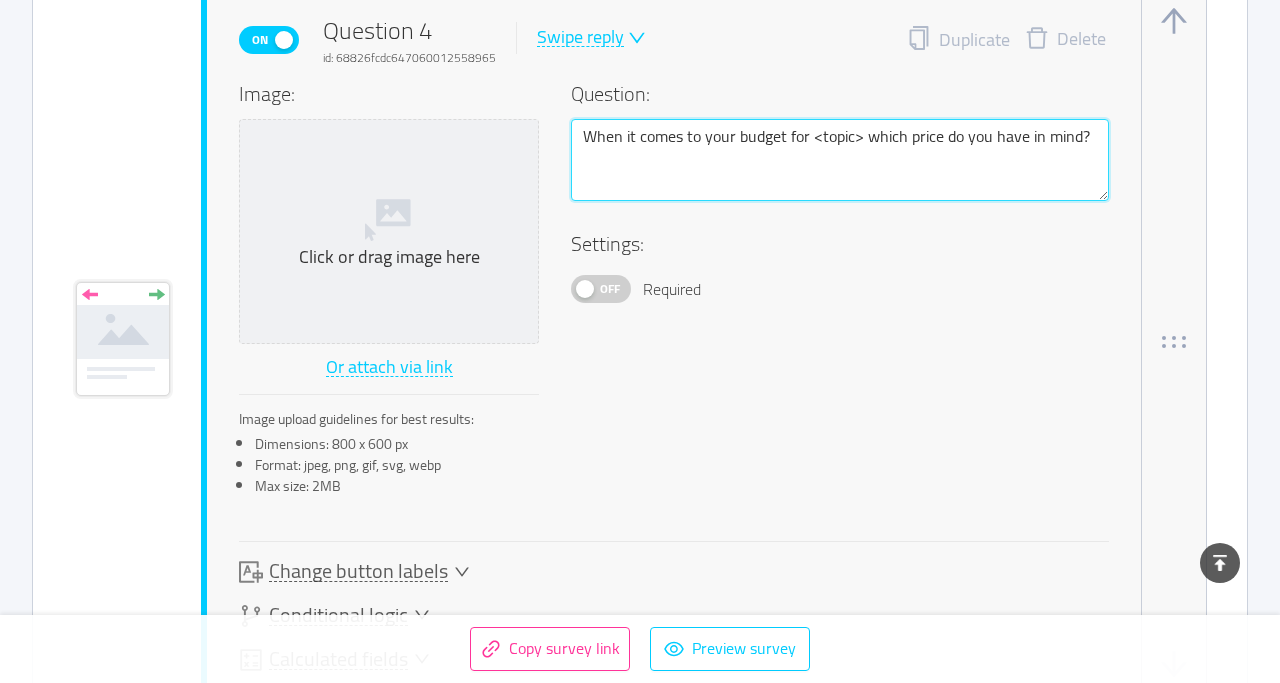 type on "When it comes to your budget for <topic> which price do you have in mind?" 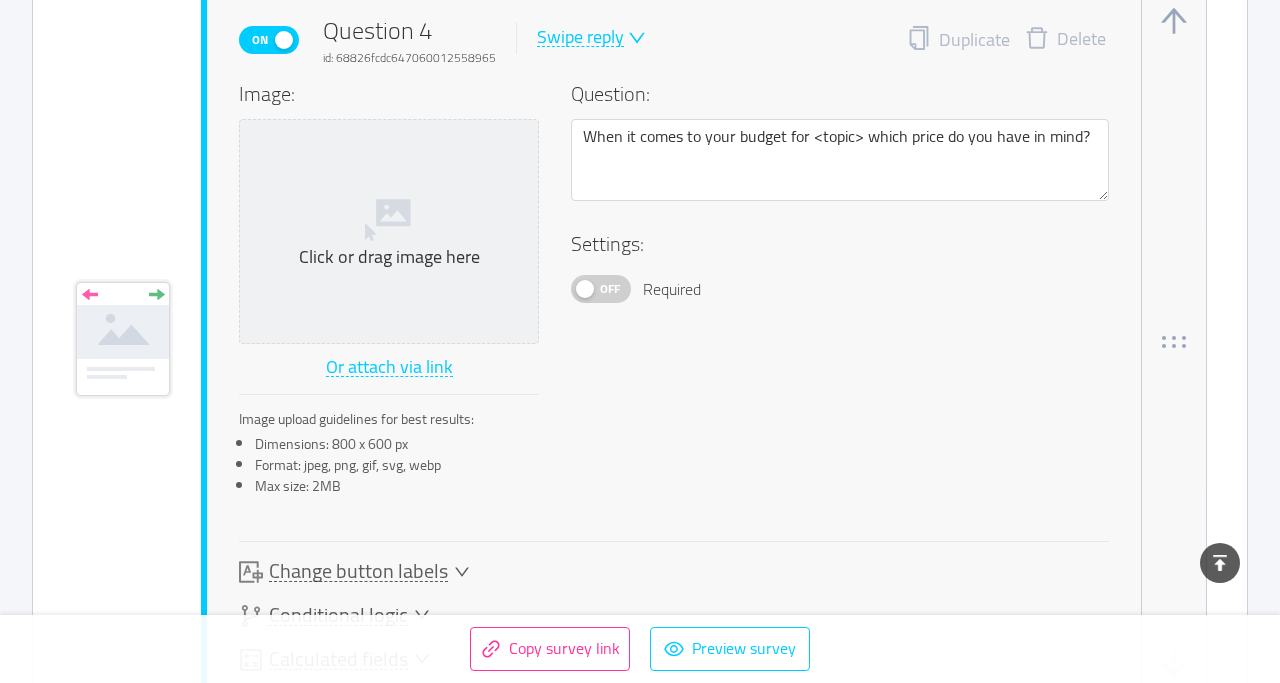 click on "Off" at bounding box center (610, 289) 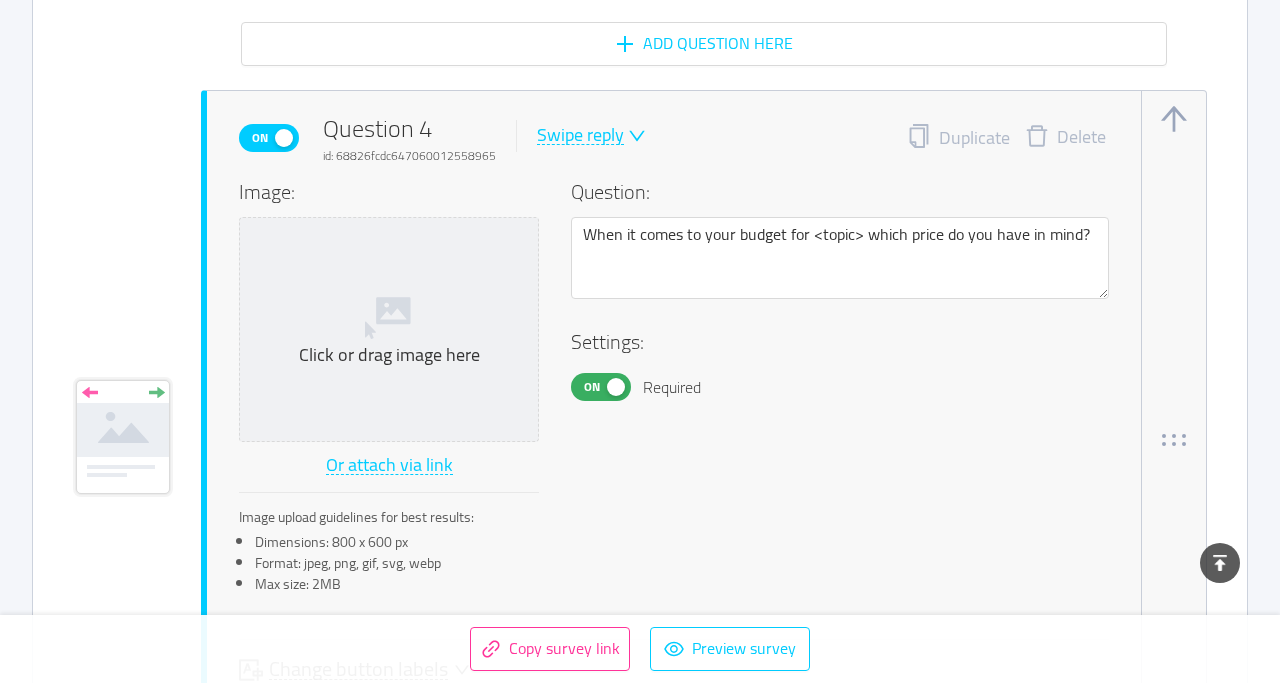 scroll, scrollTop: 4933, scrollLeft: 0, axis: vertical 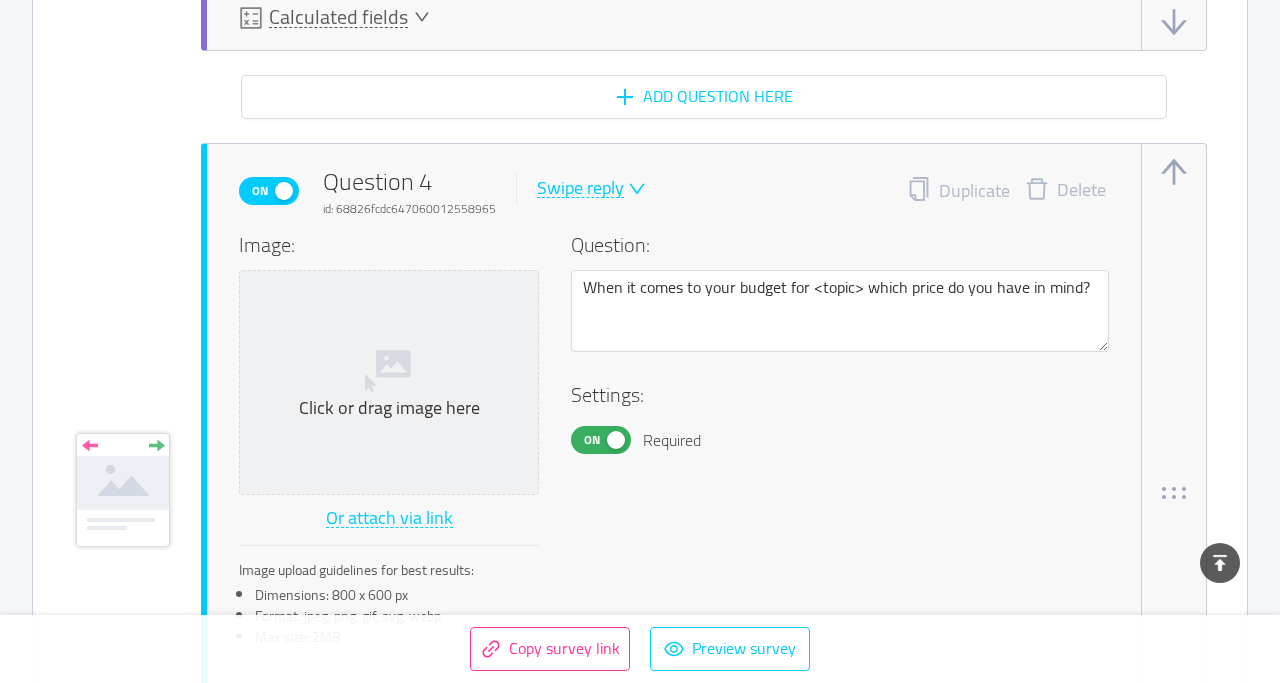 click 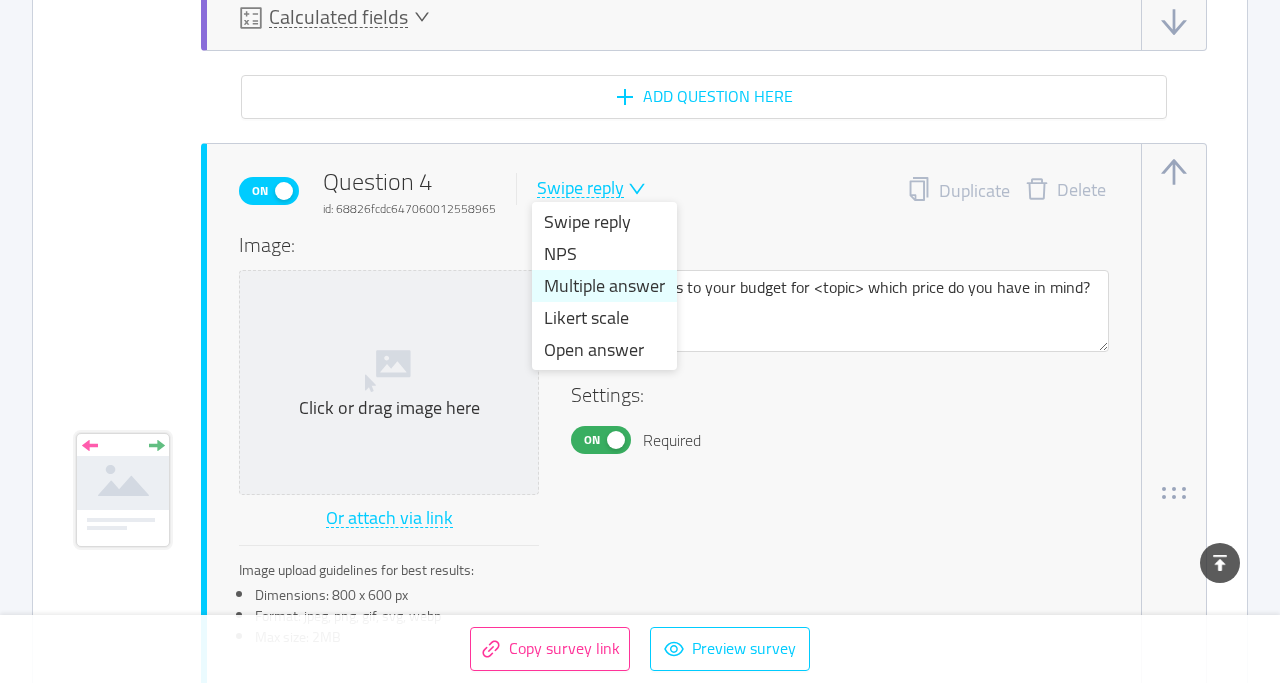 click on "Multiple answer" at bounding box center [604, 286] 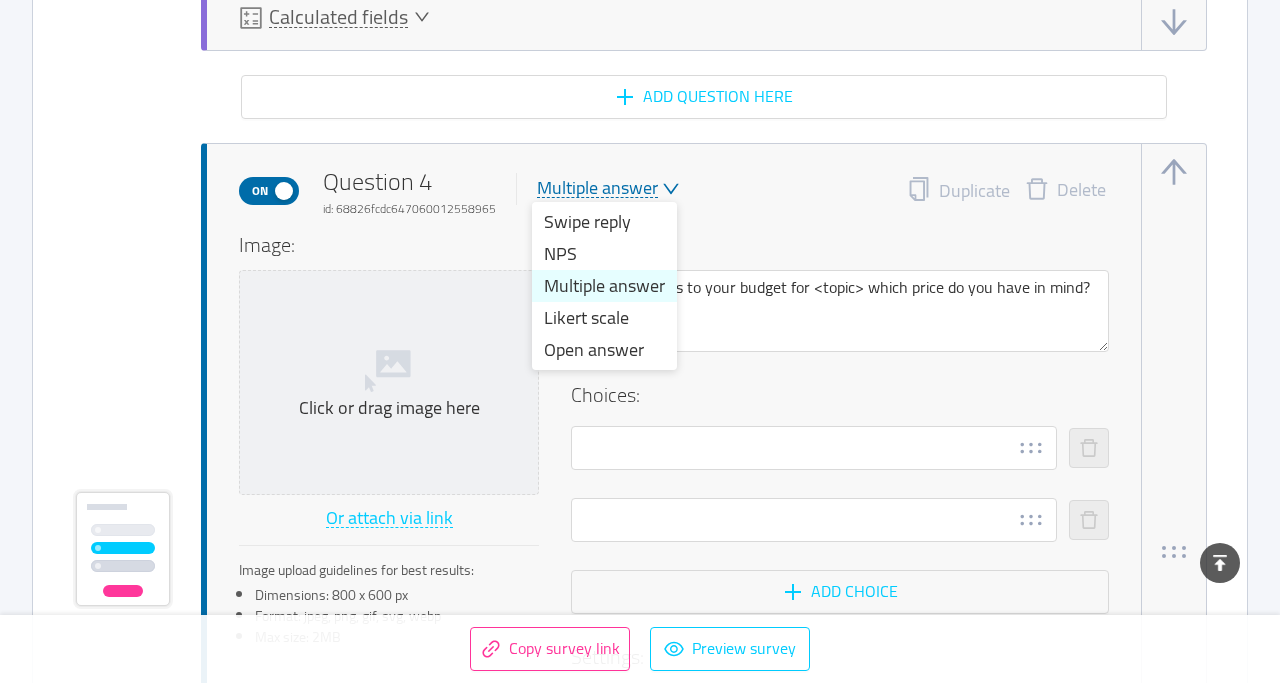 type 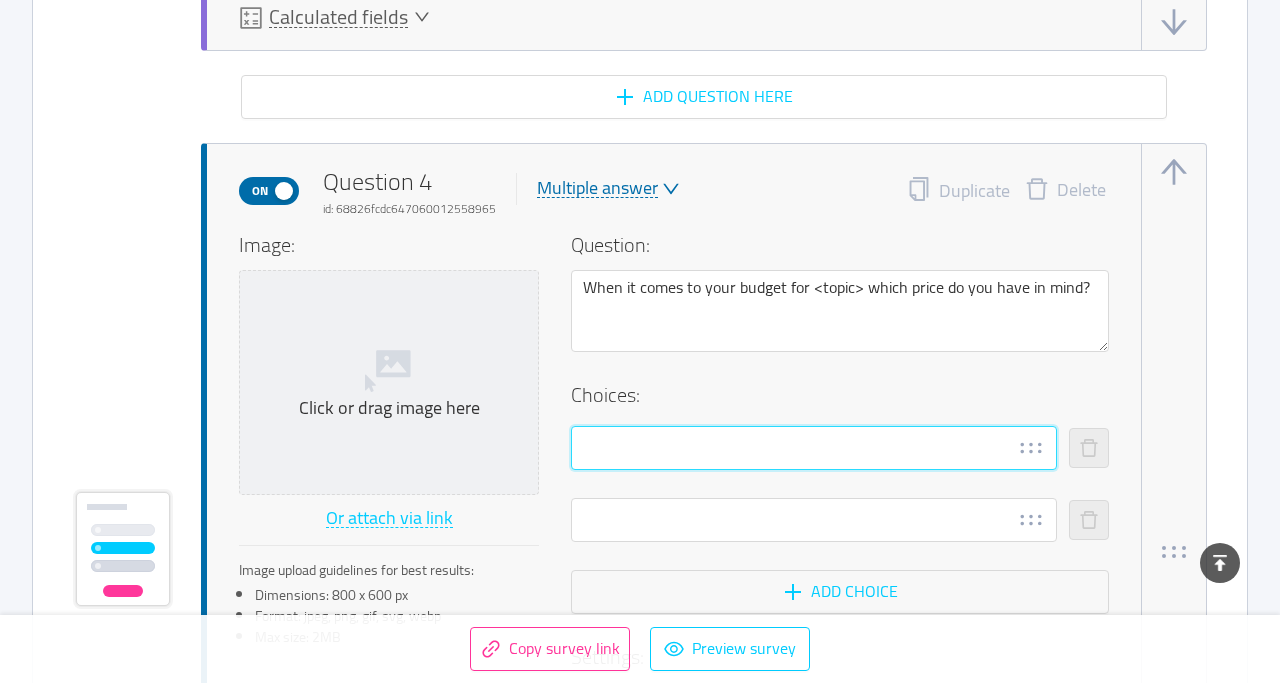 click at bounding box center [814, 448] 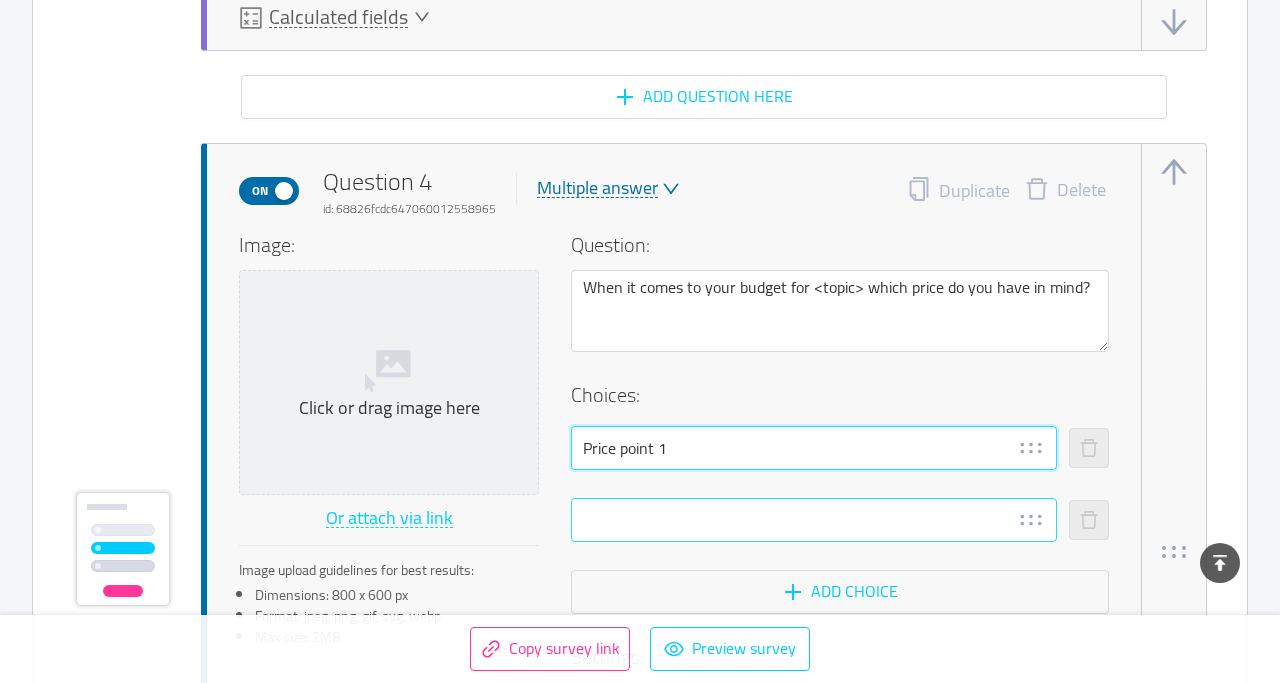 type on "Price point 1" 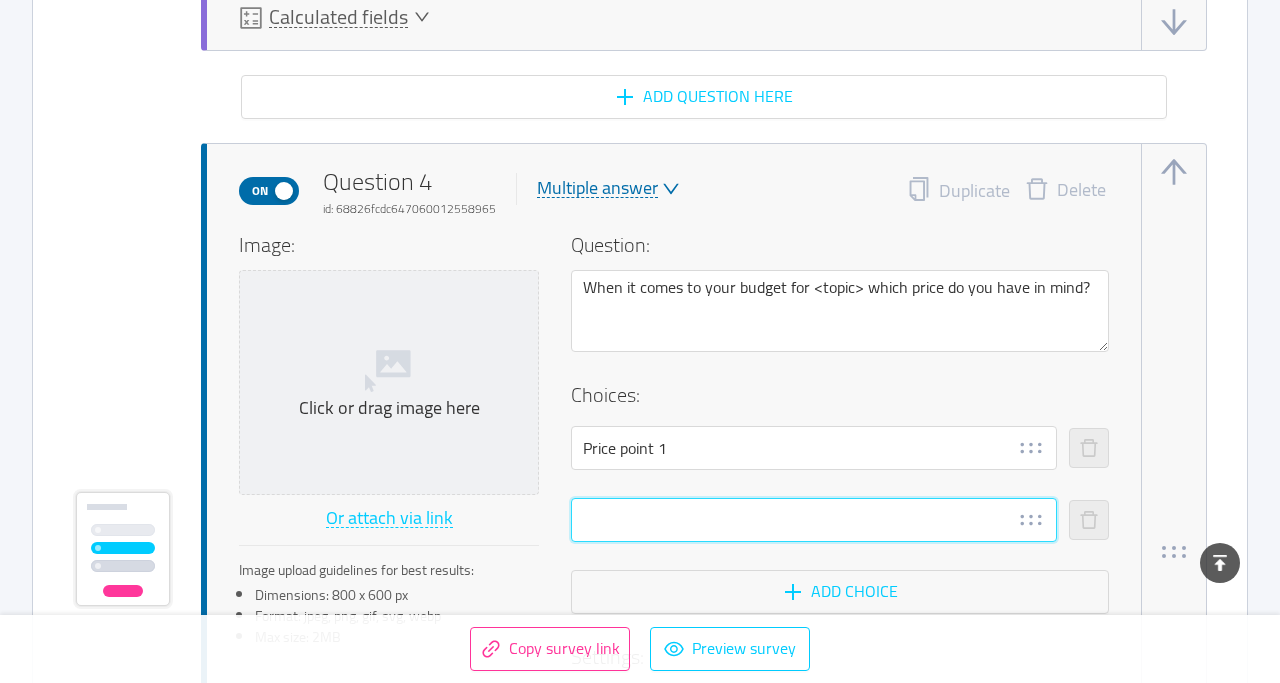 click at bounding box center [814, 520] 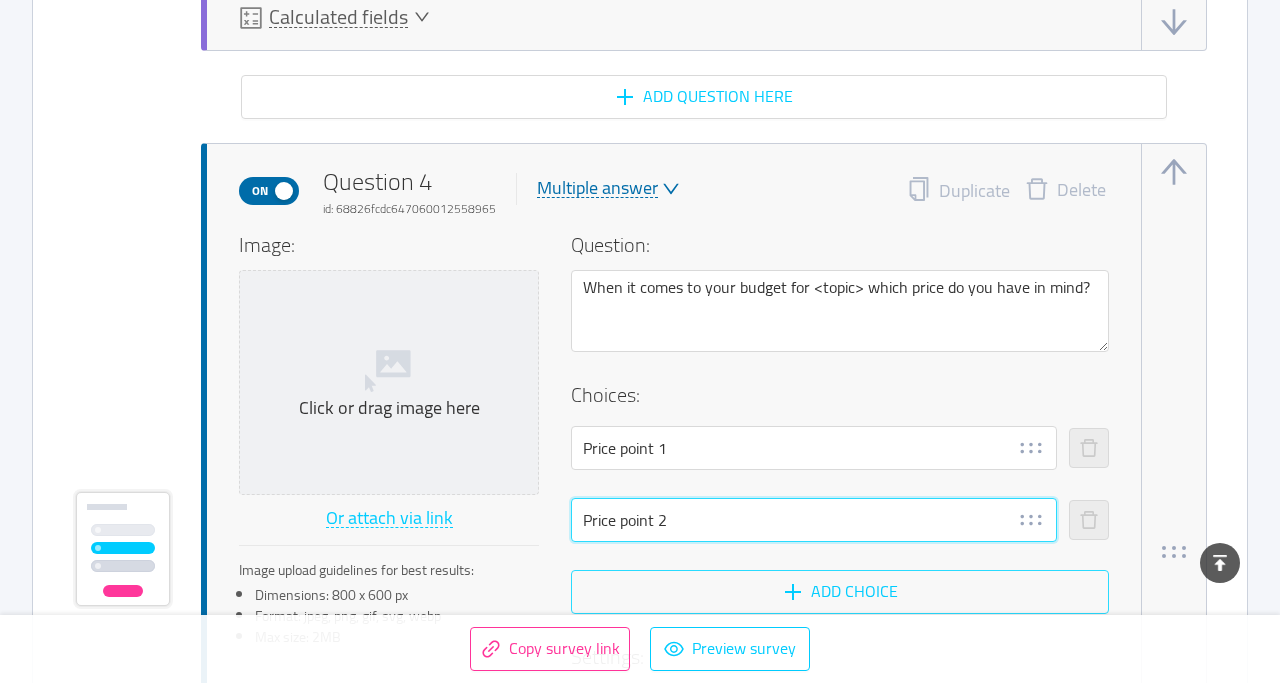 type on "Price point 2" 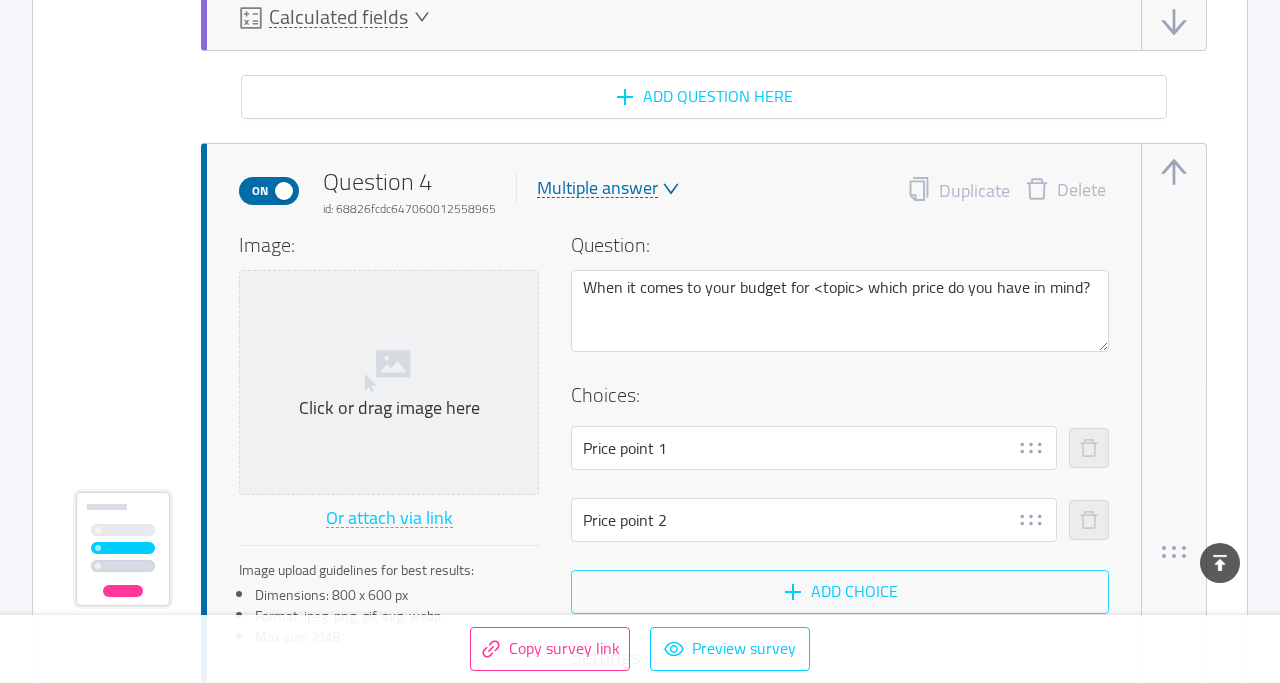 click on "Add choice" at bounding box center [840, 592] 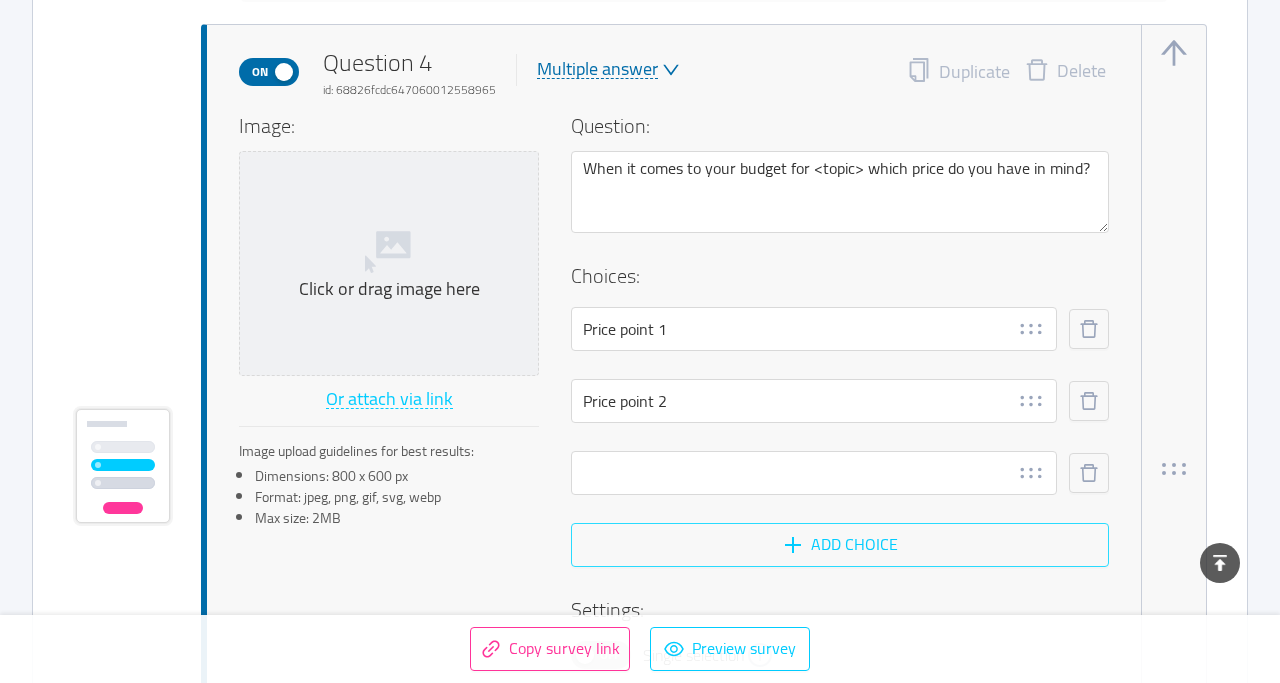 scroll, scrollTop: 5063, scrollLeft: 0, axis: vertical 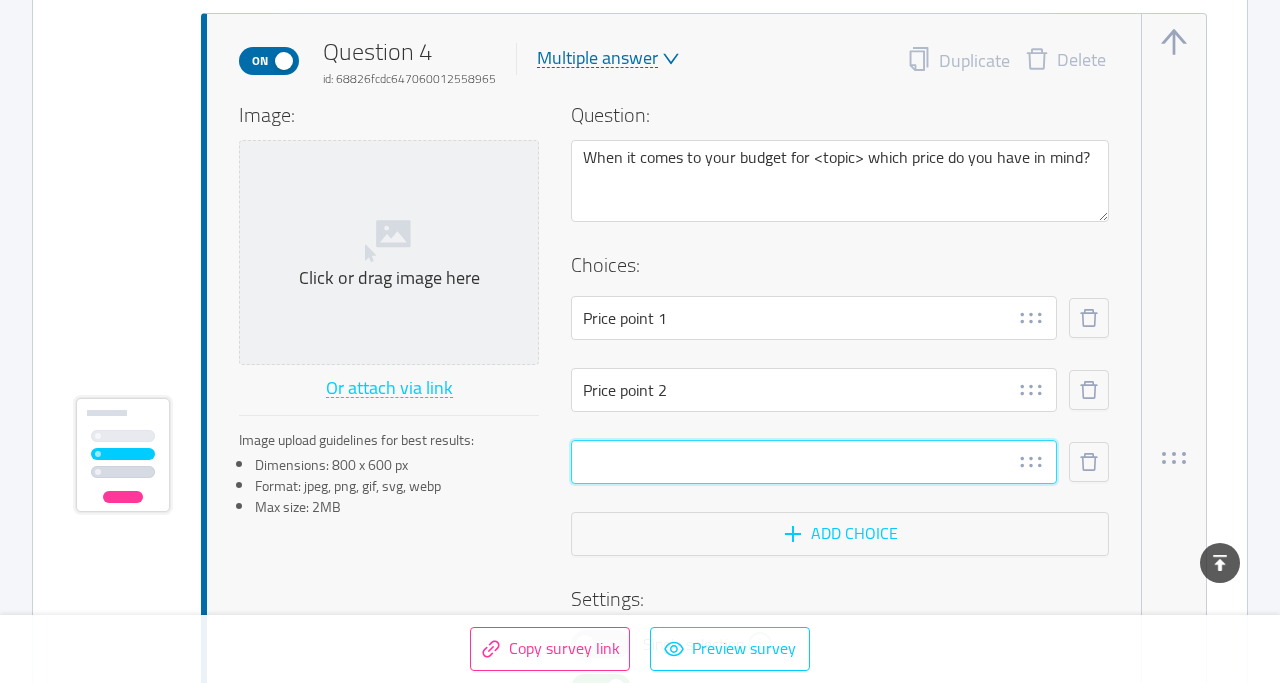 click at bounding box center (814, 462) 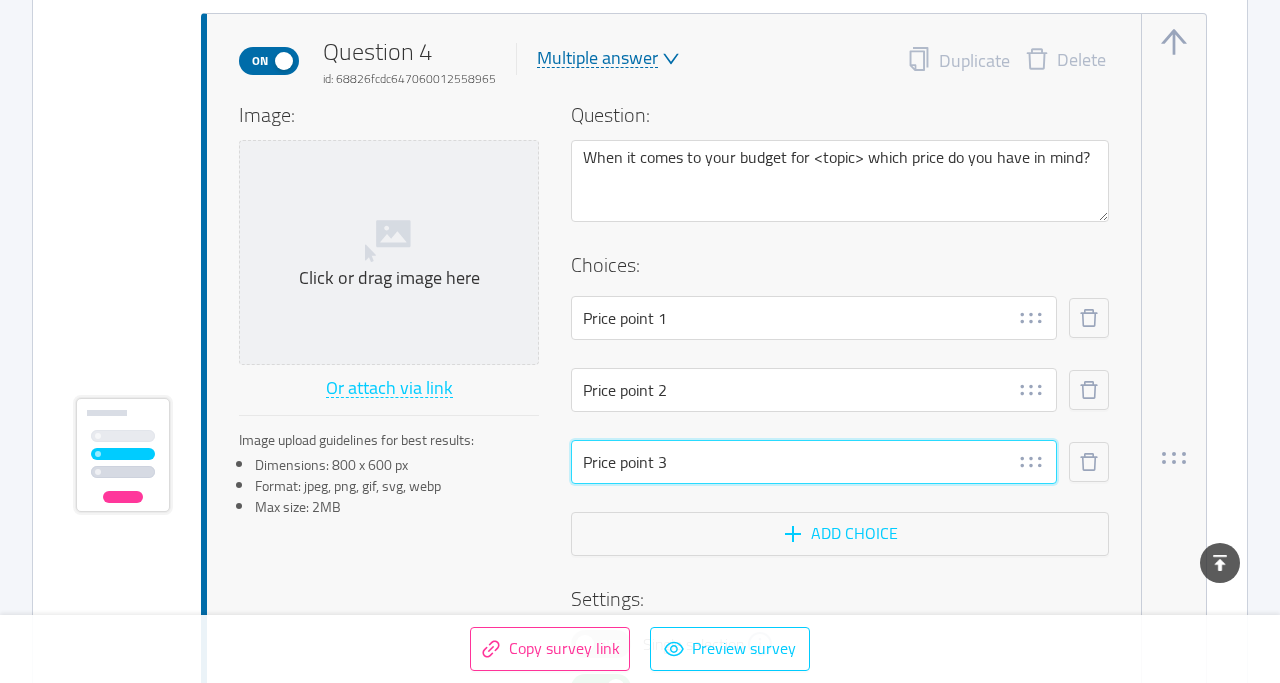 type on "Price point 3" 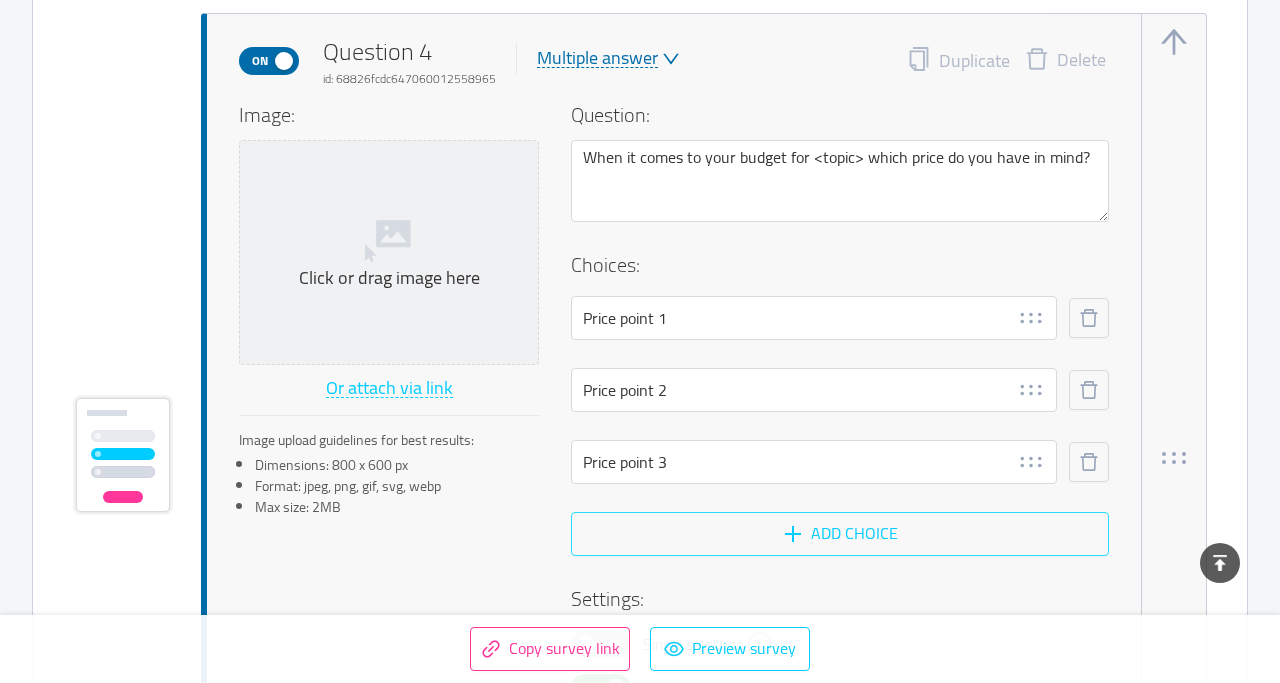 click on "Add choice" at bounding box center (840, 534) 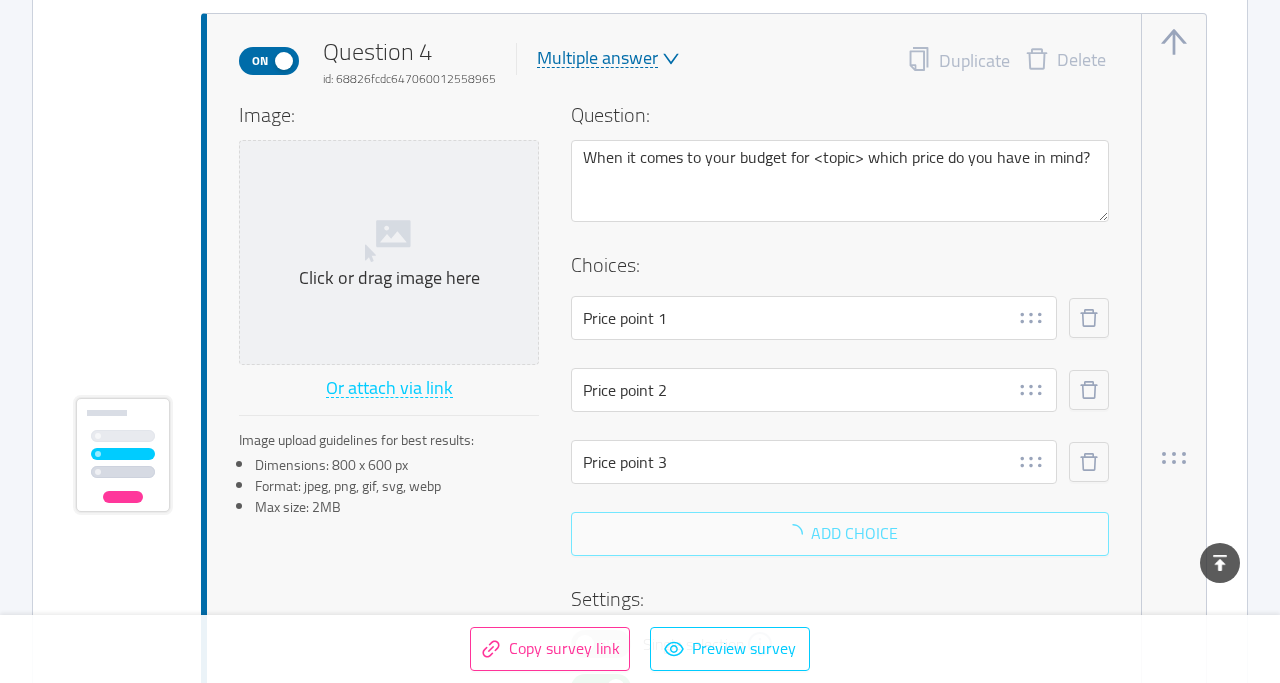 scroll, scrollTop: 5099, scrollLeft: 0, axis: vertical 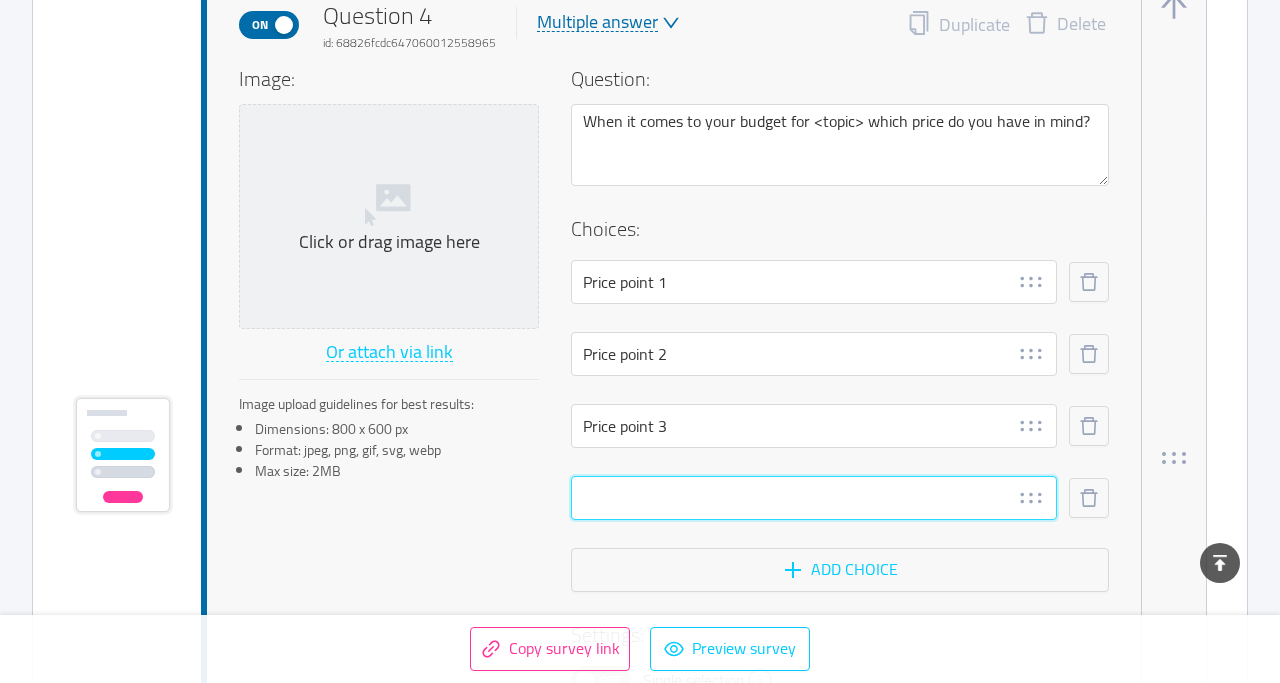click at bounding box center (814, 498) 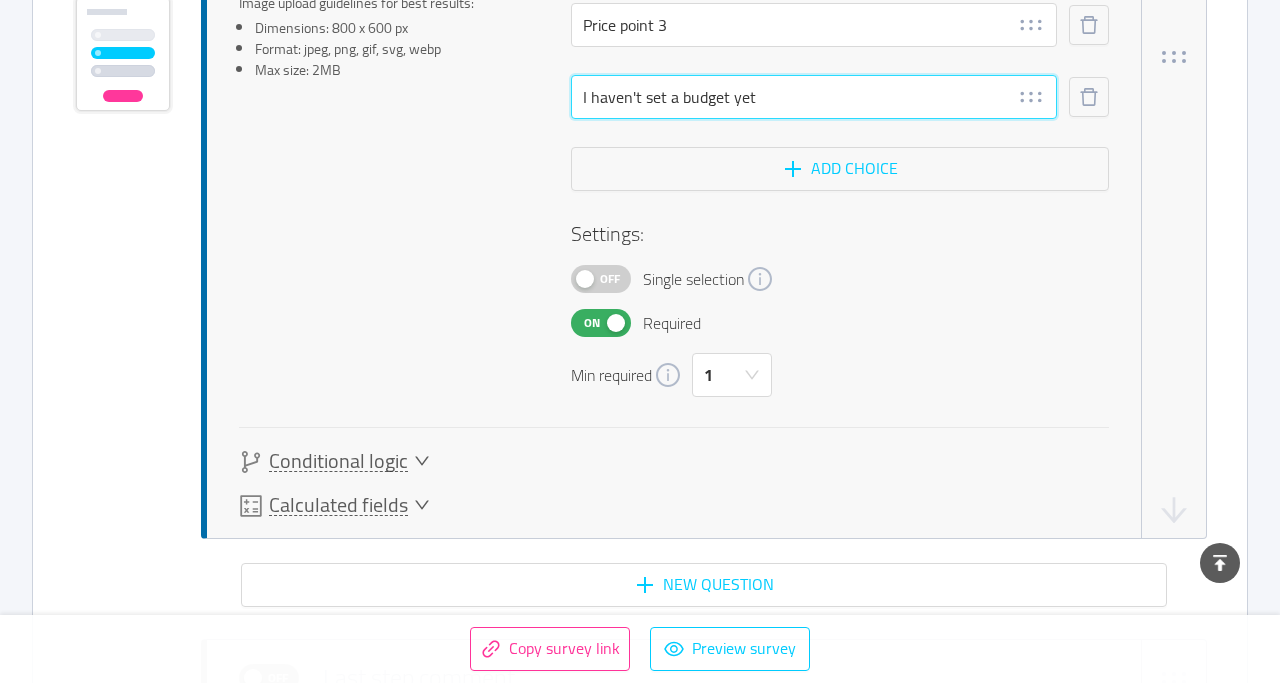 scroll, scrollTop: 5502, scrollLeft: 0, axis: vertical 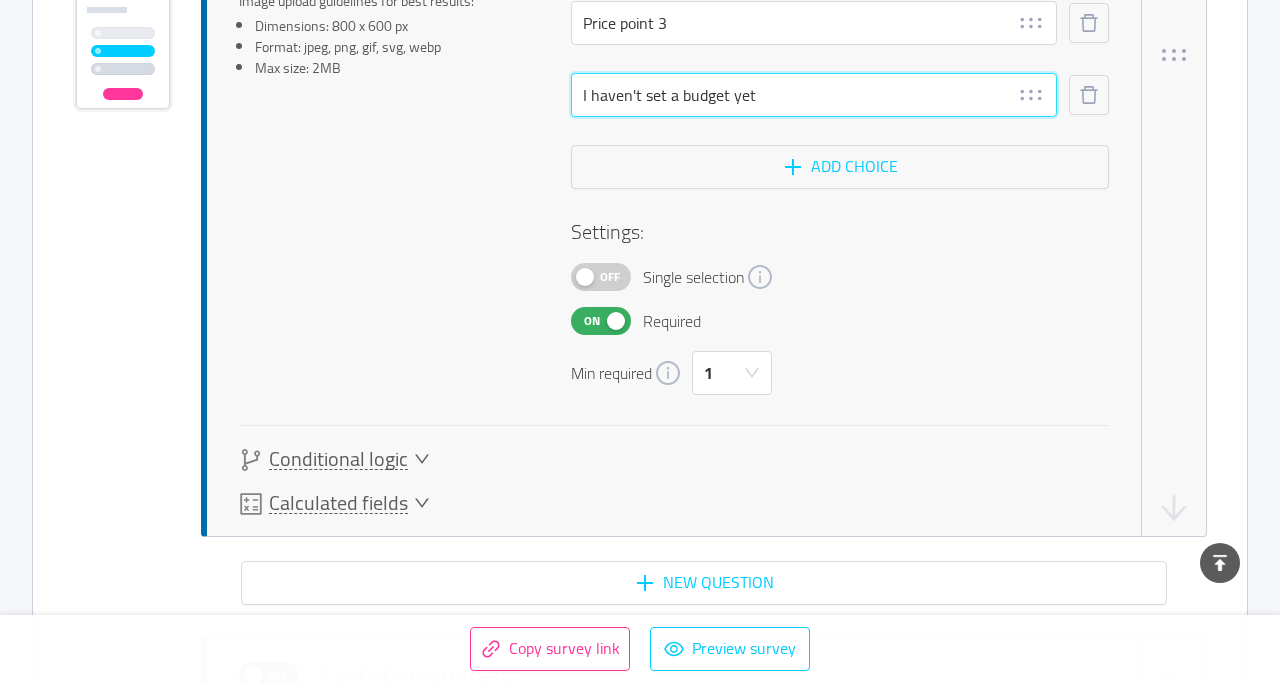 type on "I haven't set a budget yet" 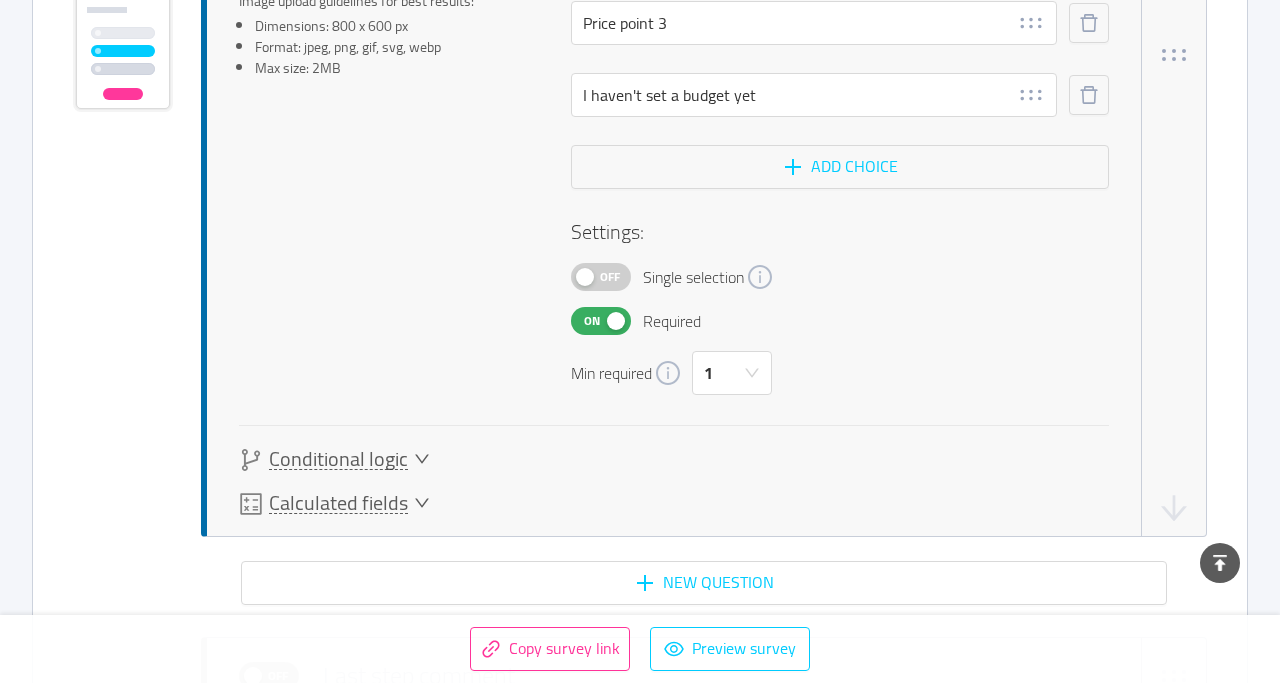 click on "Off" at bounding box center [610, 277] 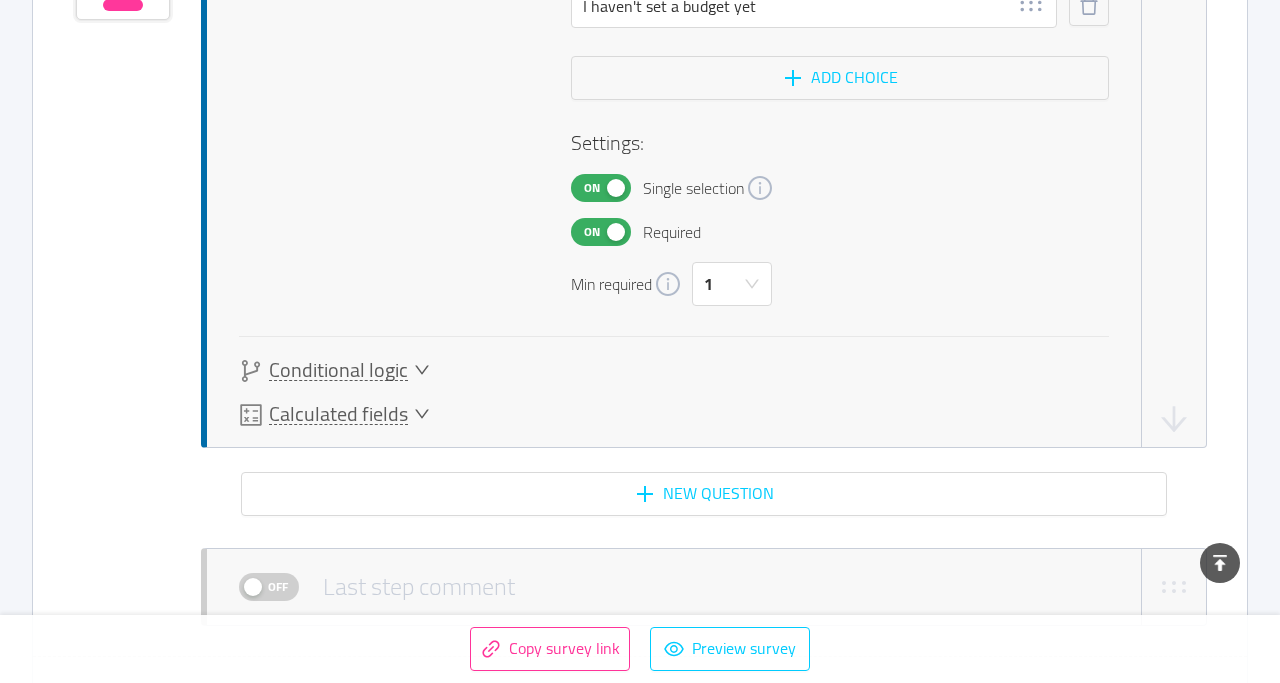 scroll, scrollTop: 5620, scrollLeft: 0, axis: vertical 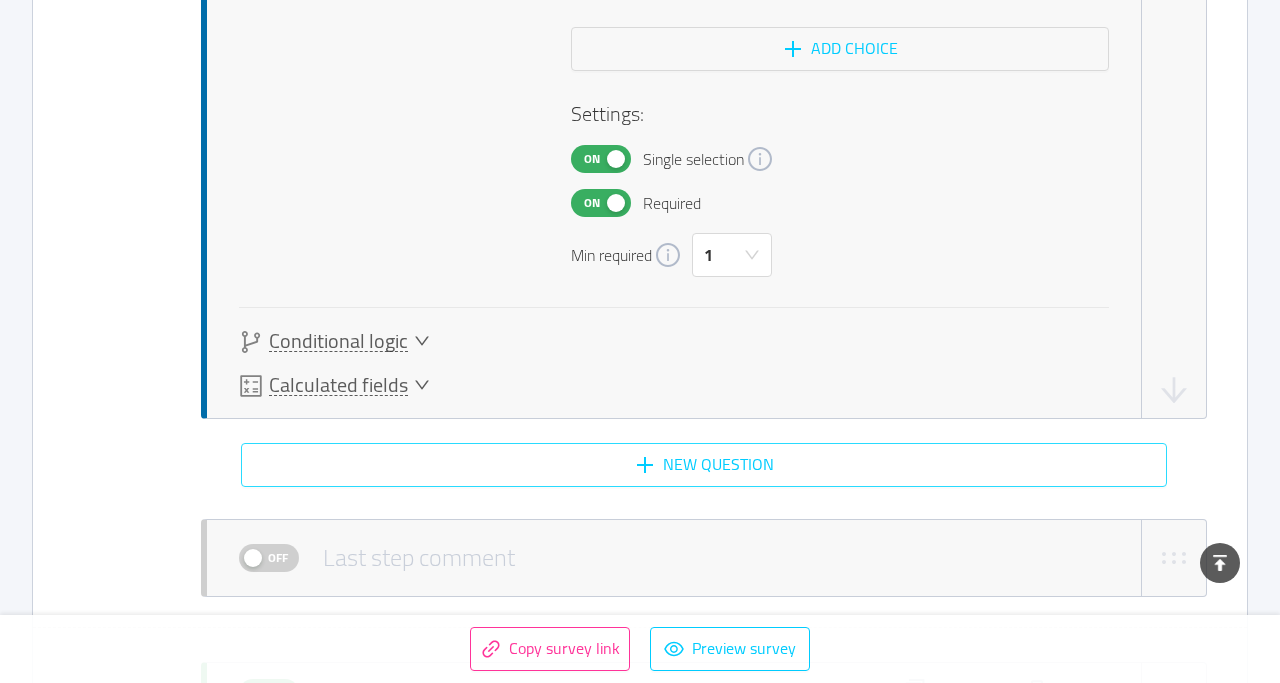 click on "New question" at bounding box center (704, 465) 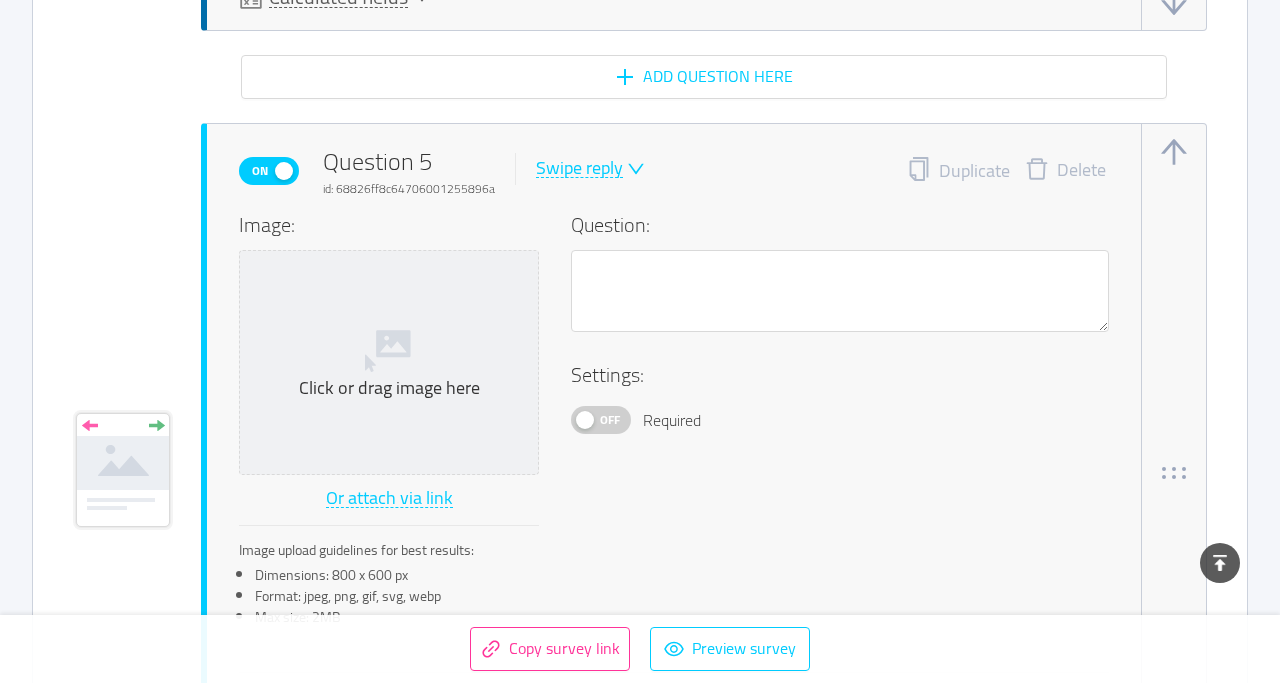 scroll, scrollTop: 6139, scrollLeft: 0, axis: vertical 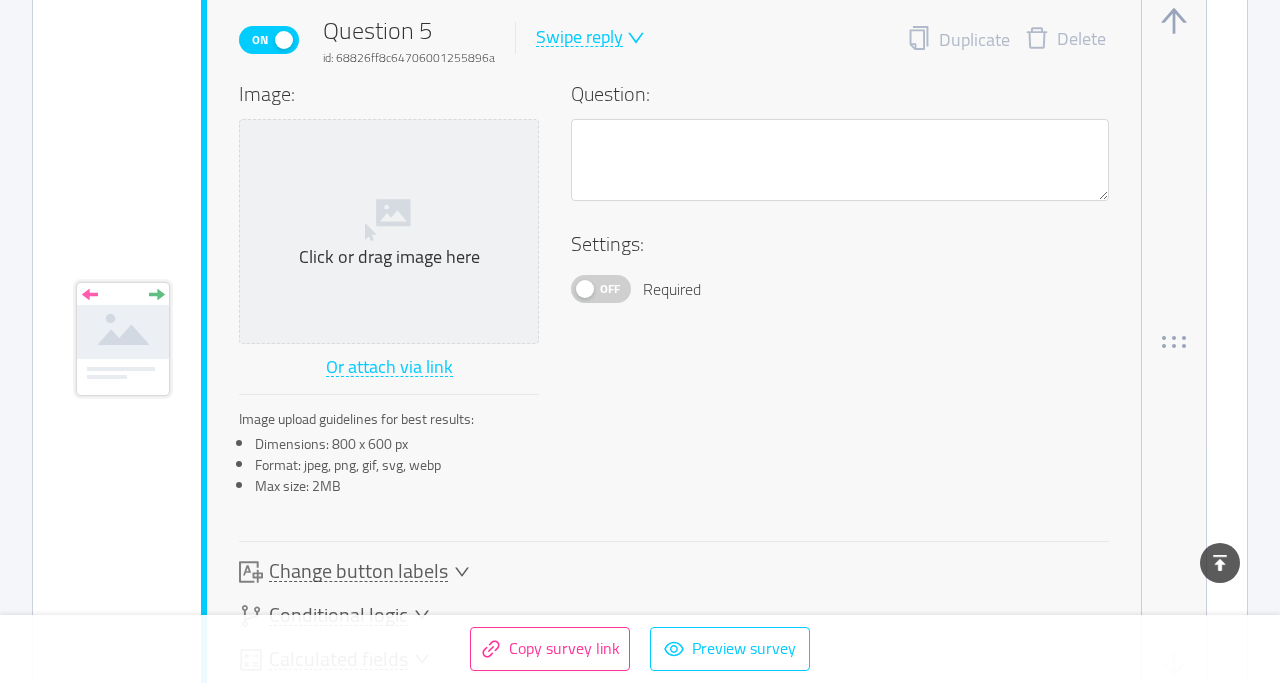 click on "Question:" at bounding box center (840, 154) 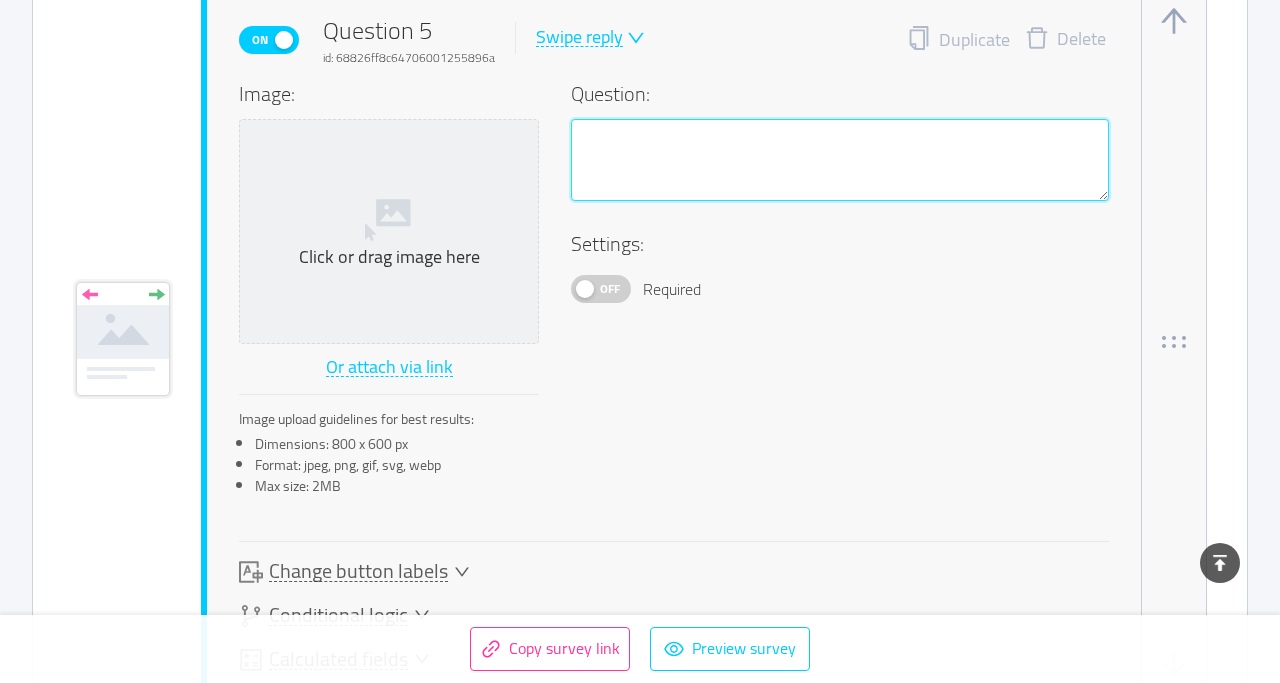 click at bounding box center [840, 160] 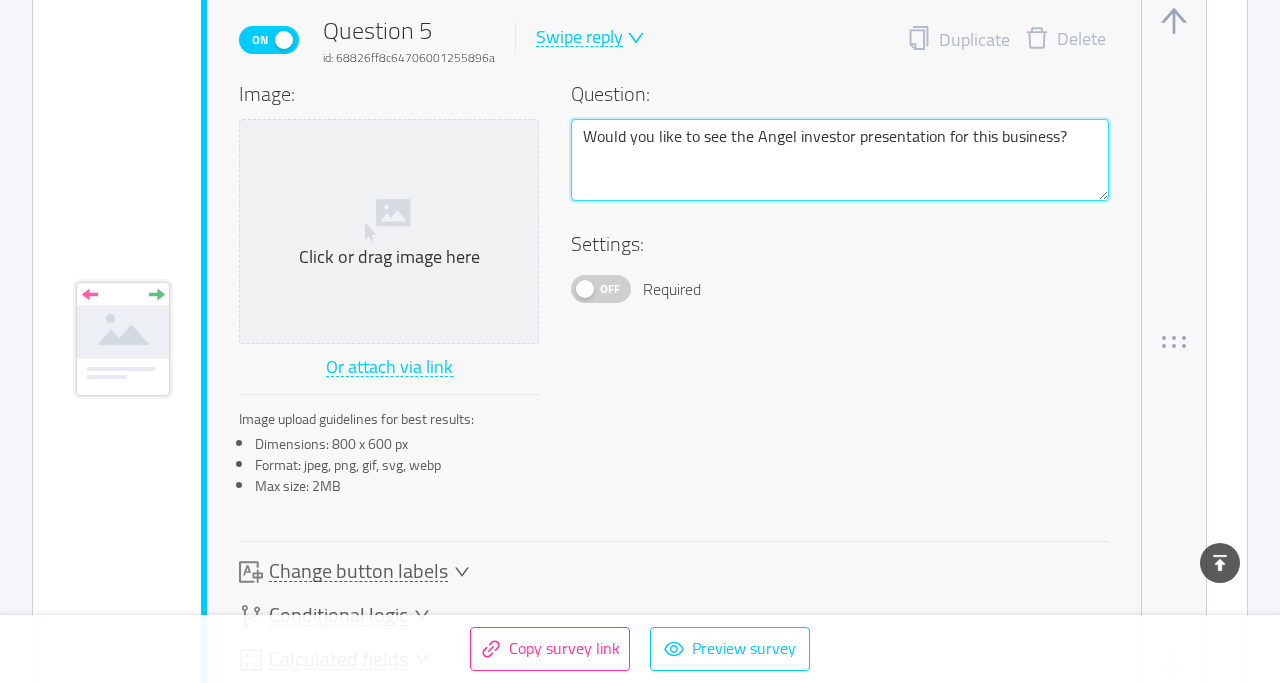 drag, startPoint x: 852, startPoint y: 137, endPoint x: 755, endPoint y: 139, distance: 97.020615 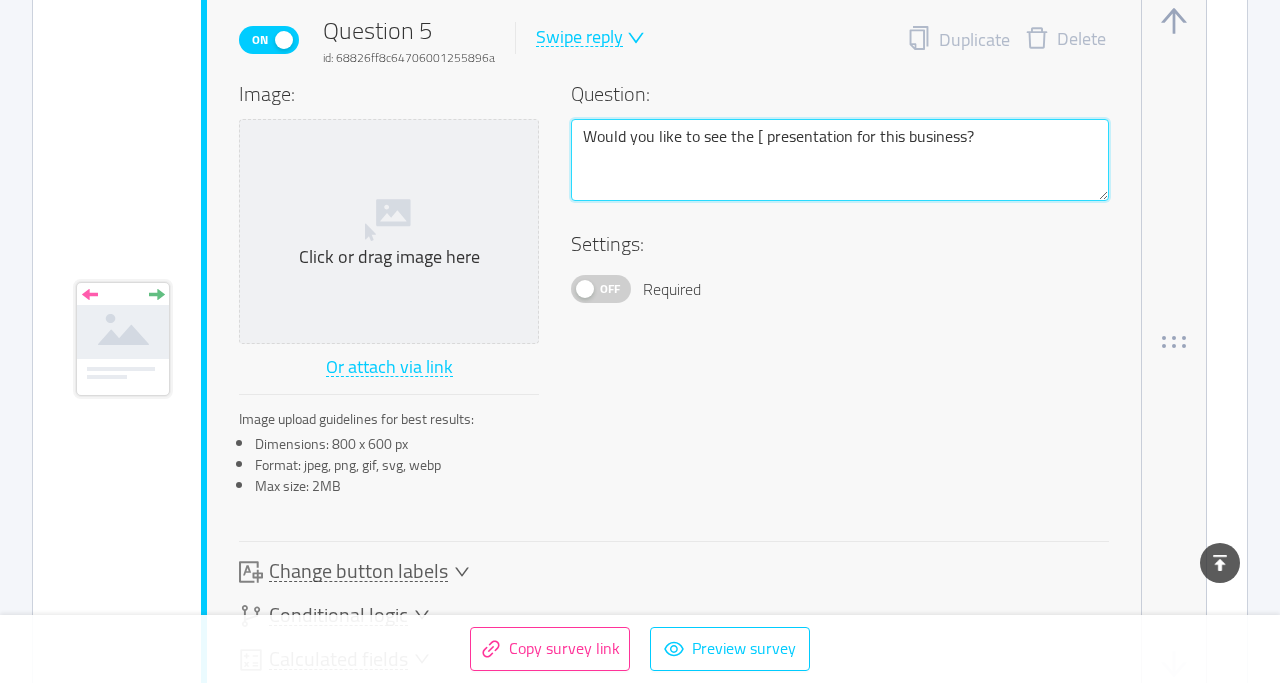 type 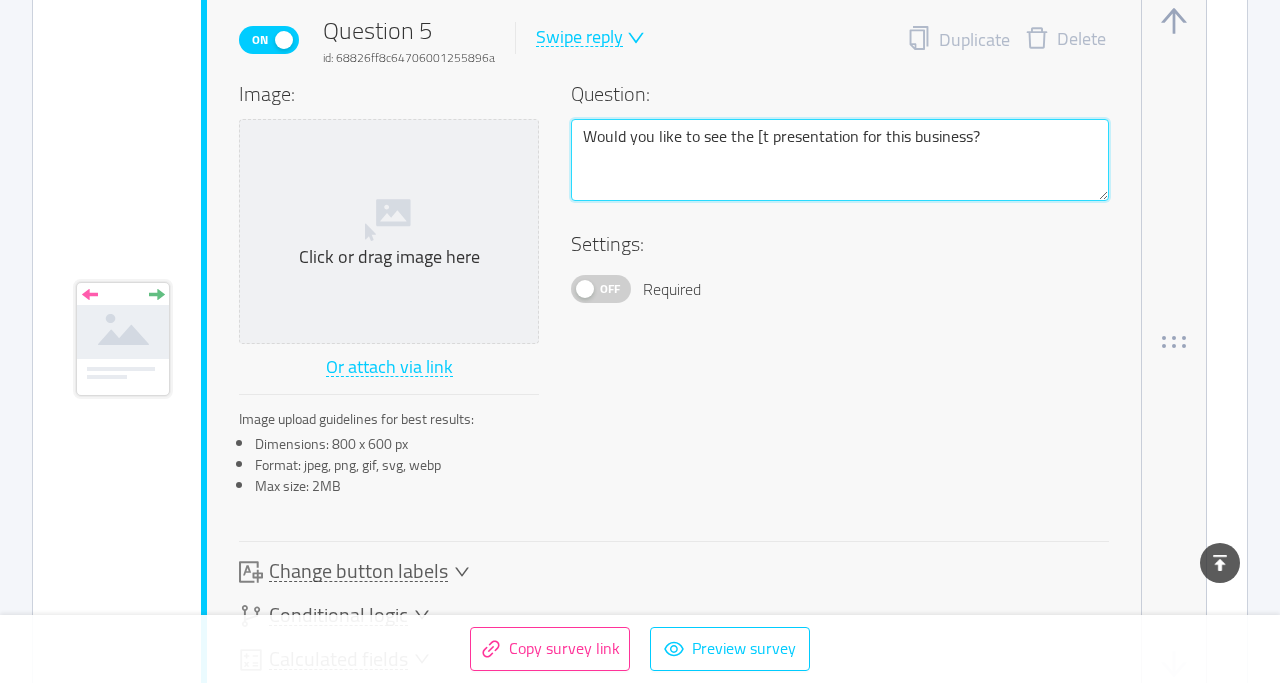 type 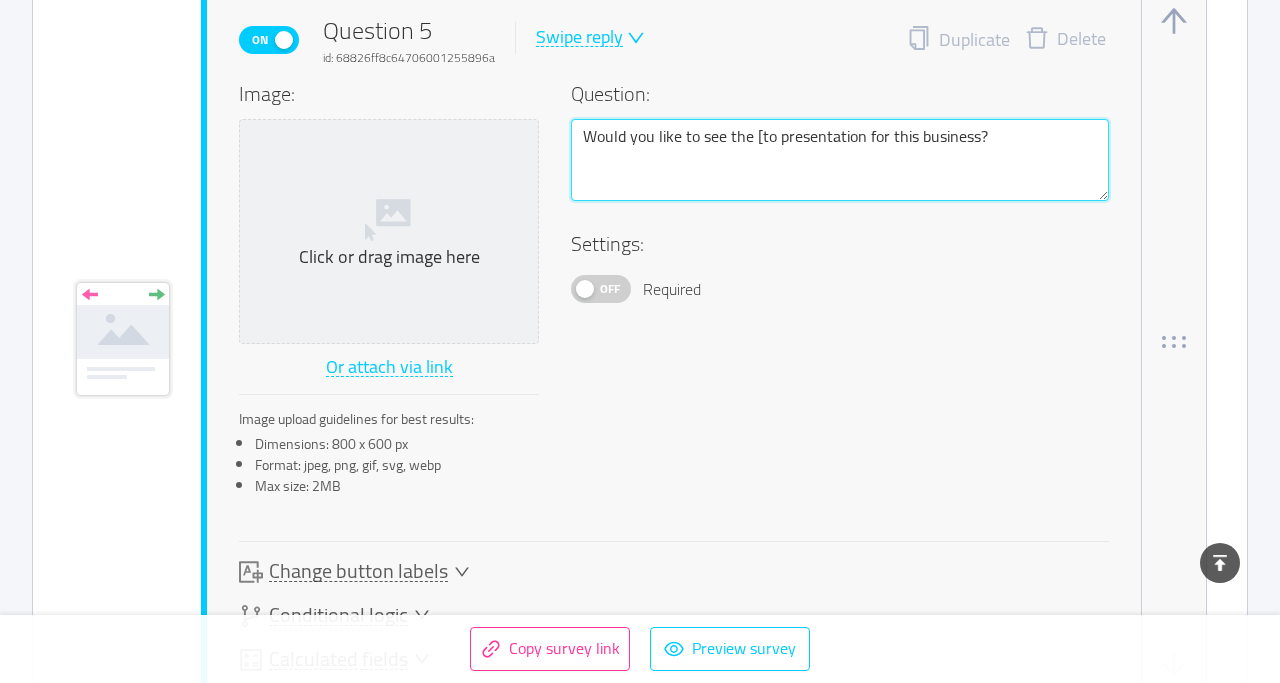 type 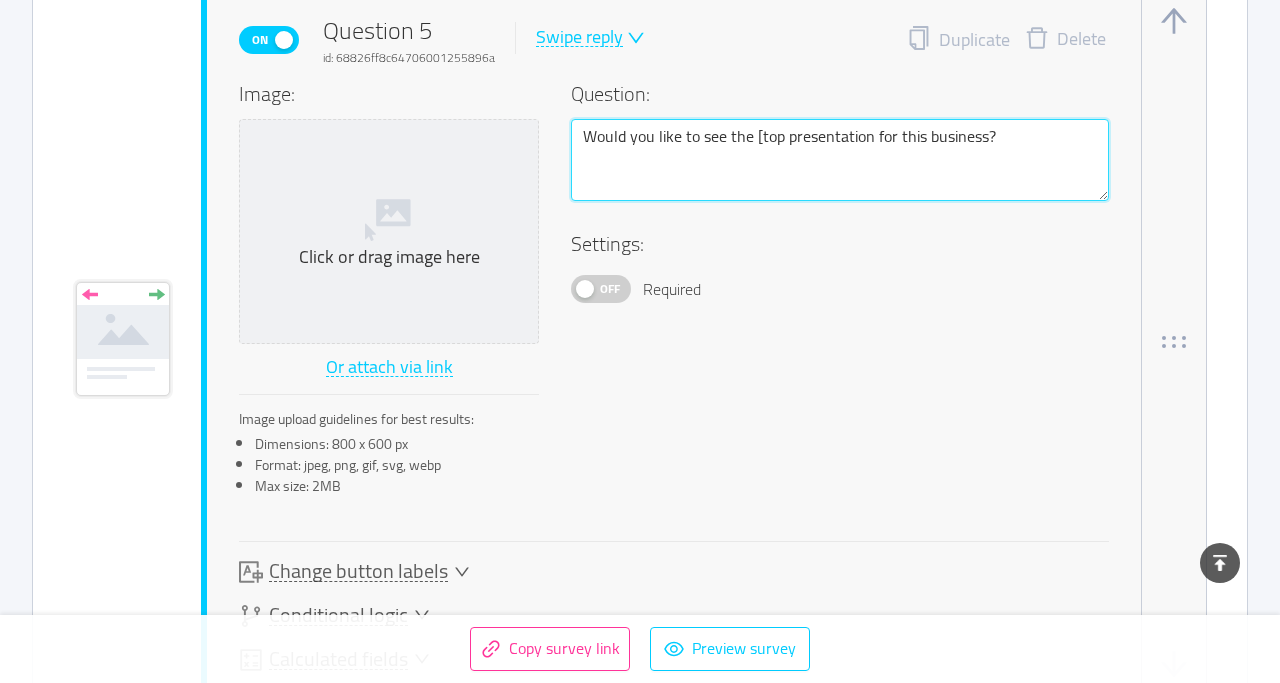 type 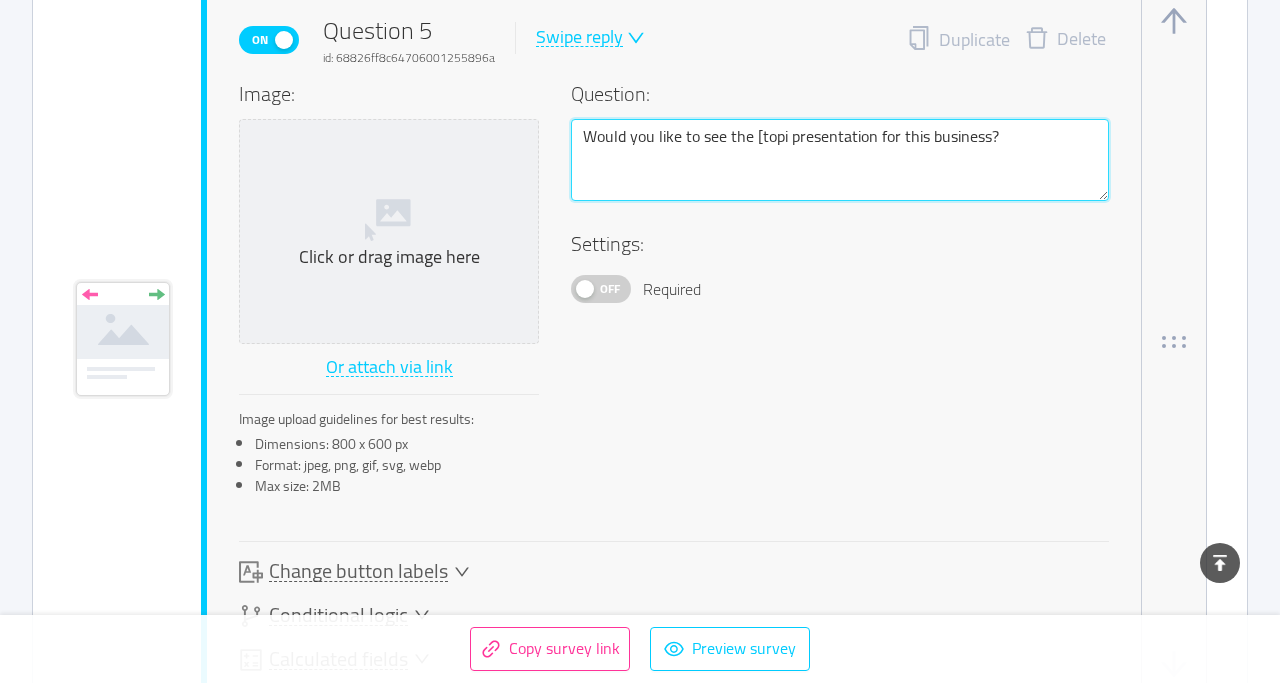 type 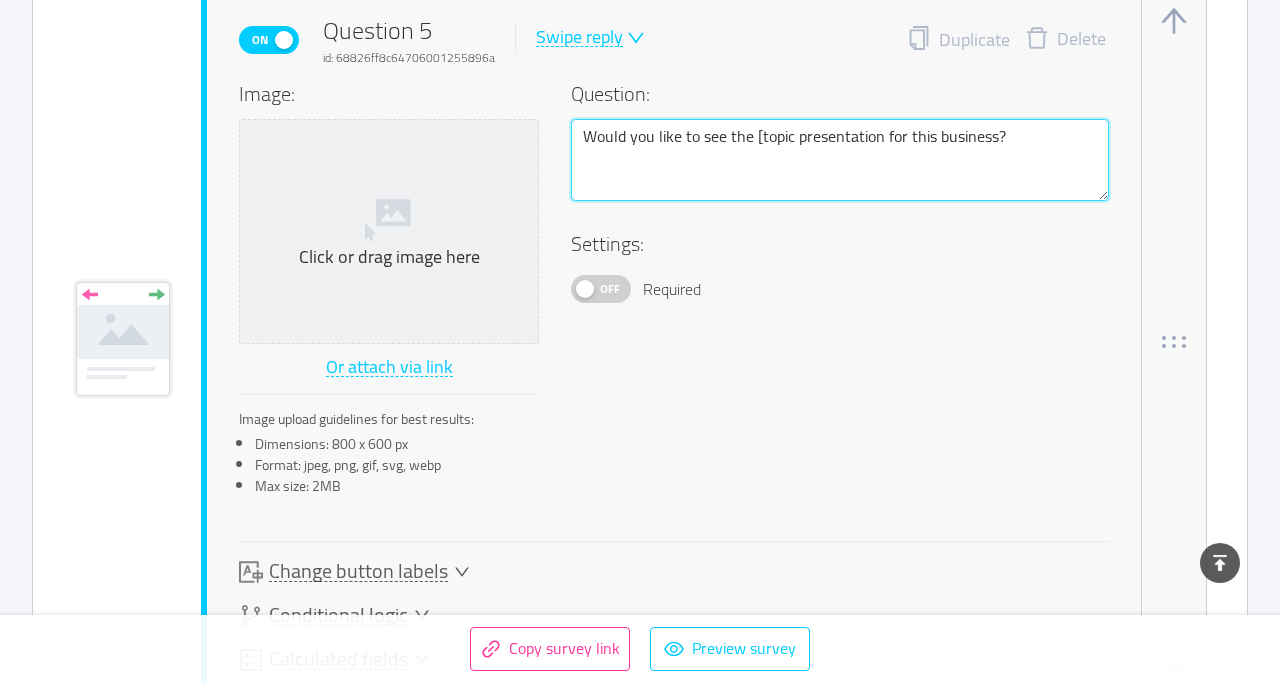 type 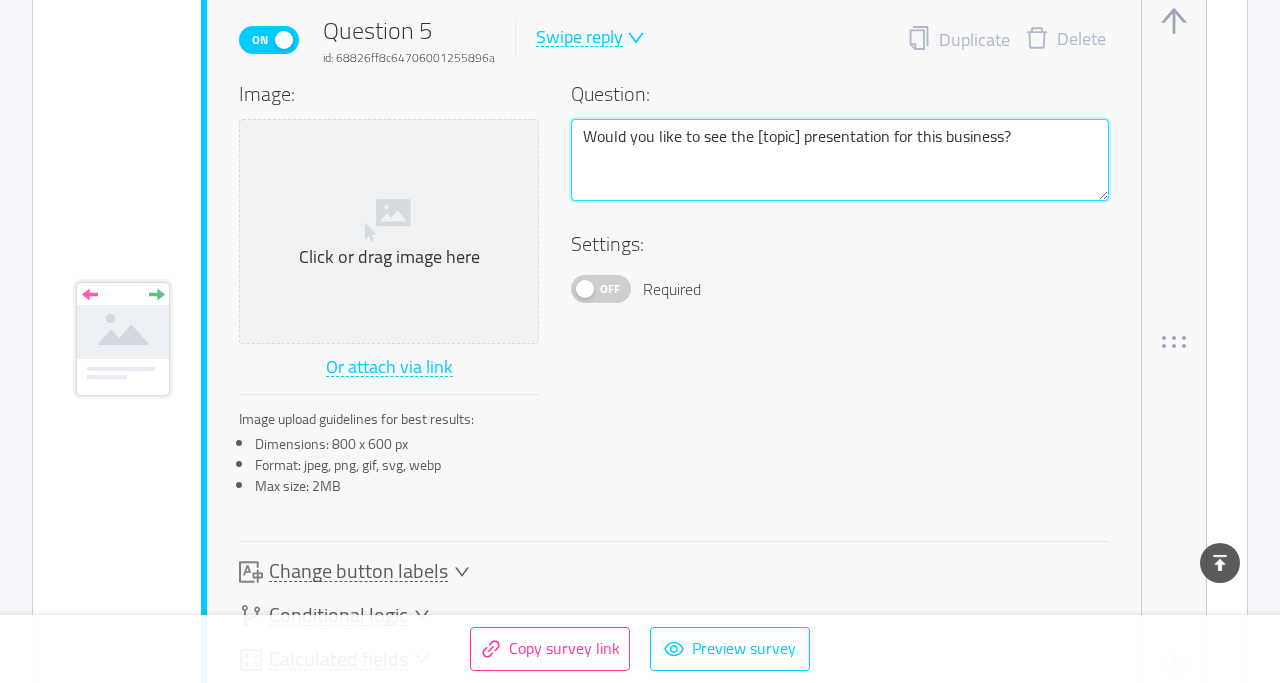 type on "Would you like to see the [topic] presentation for this business?" 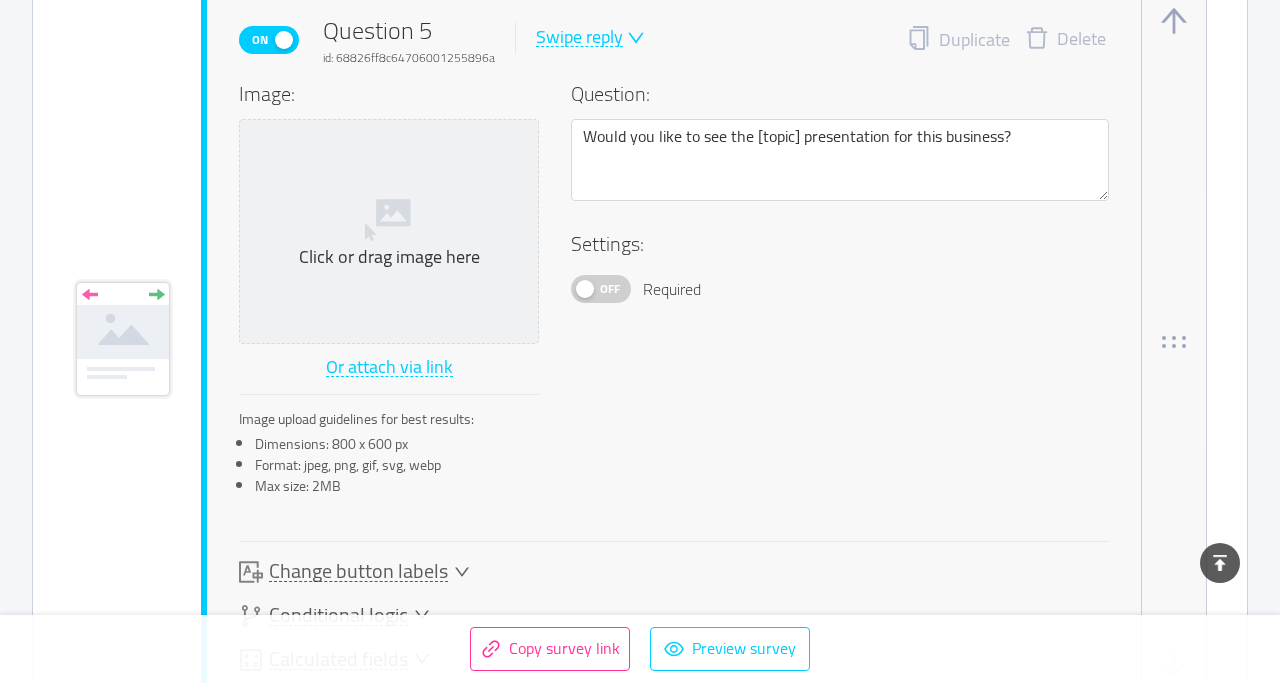 click on "Off" at bounding box center (610, 289) 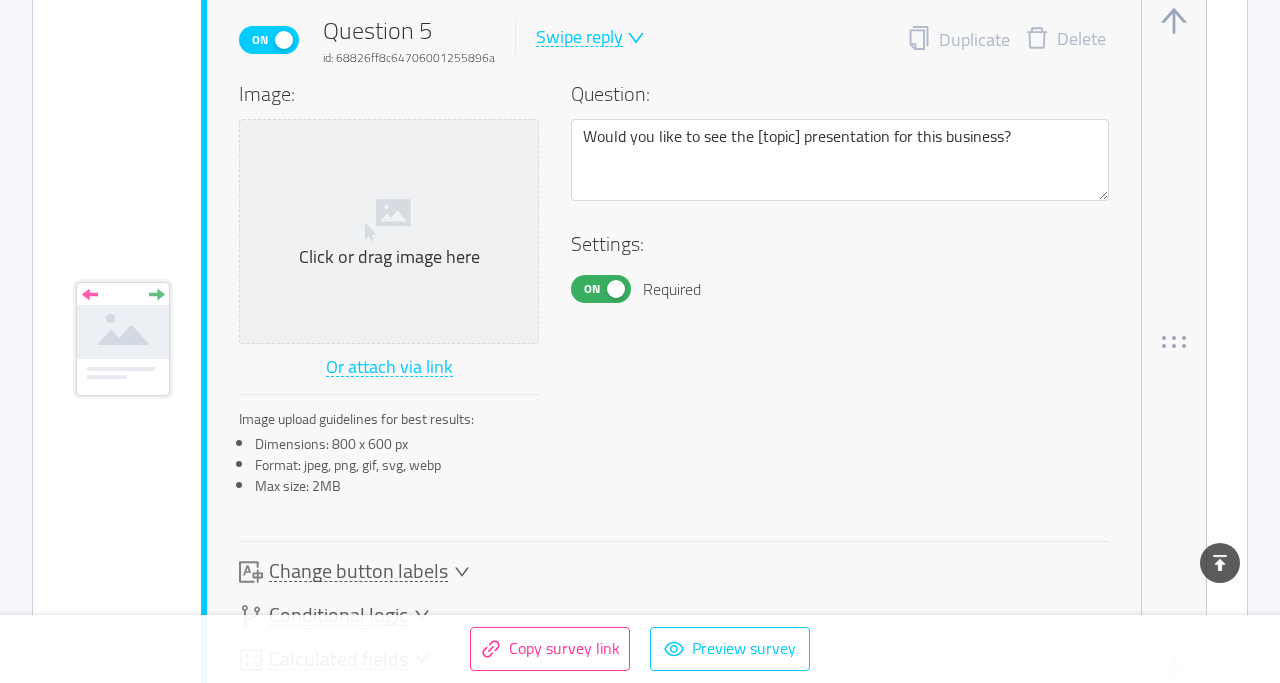 click 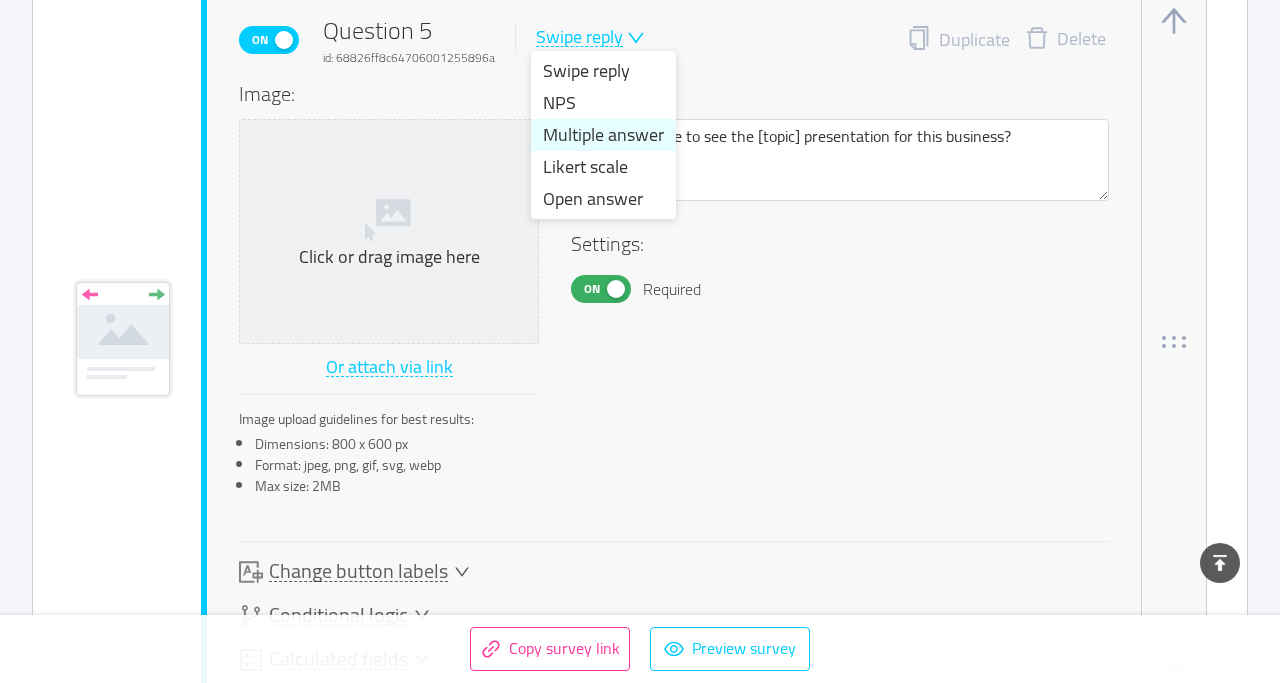 click on "Multiple answer" at bounding box center [603, 135] 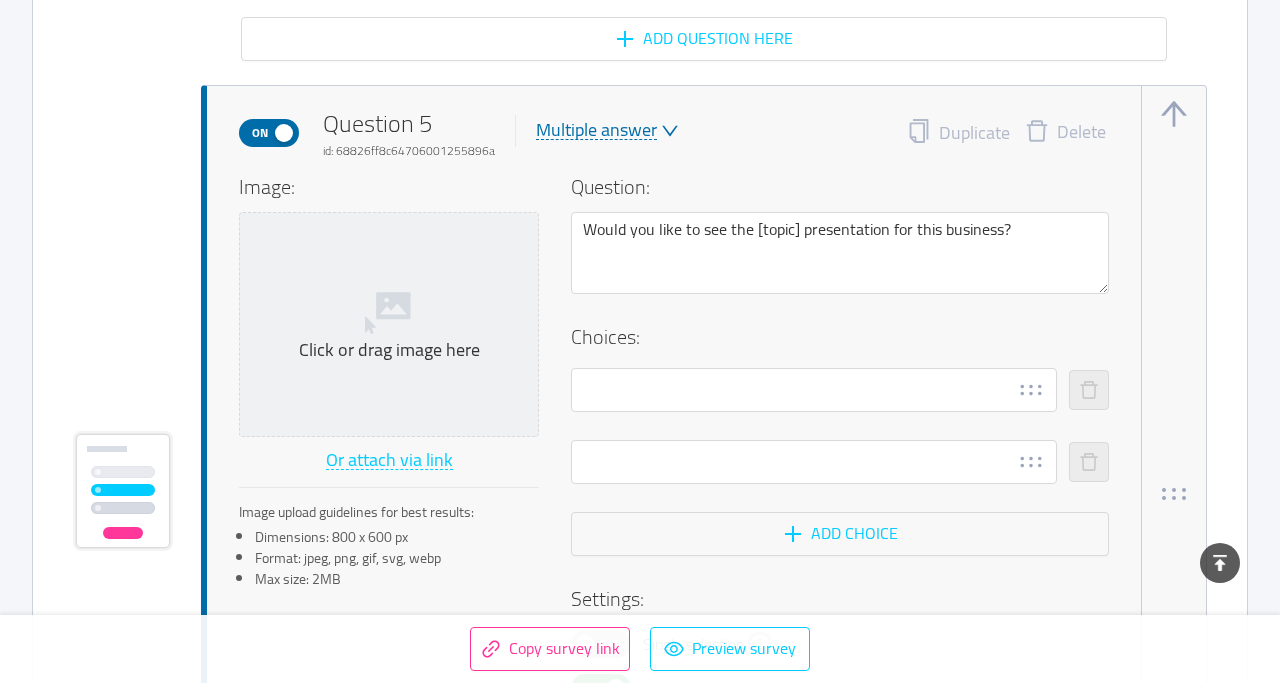 scroll, scrollTop: 6042, scrollLeft: 0, axis: vertical 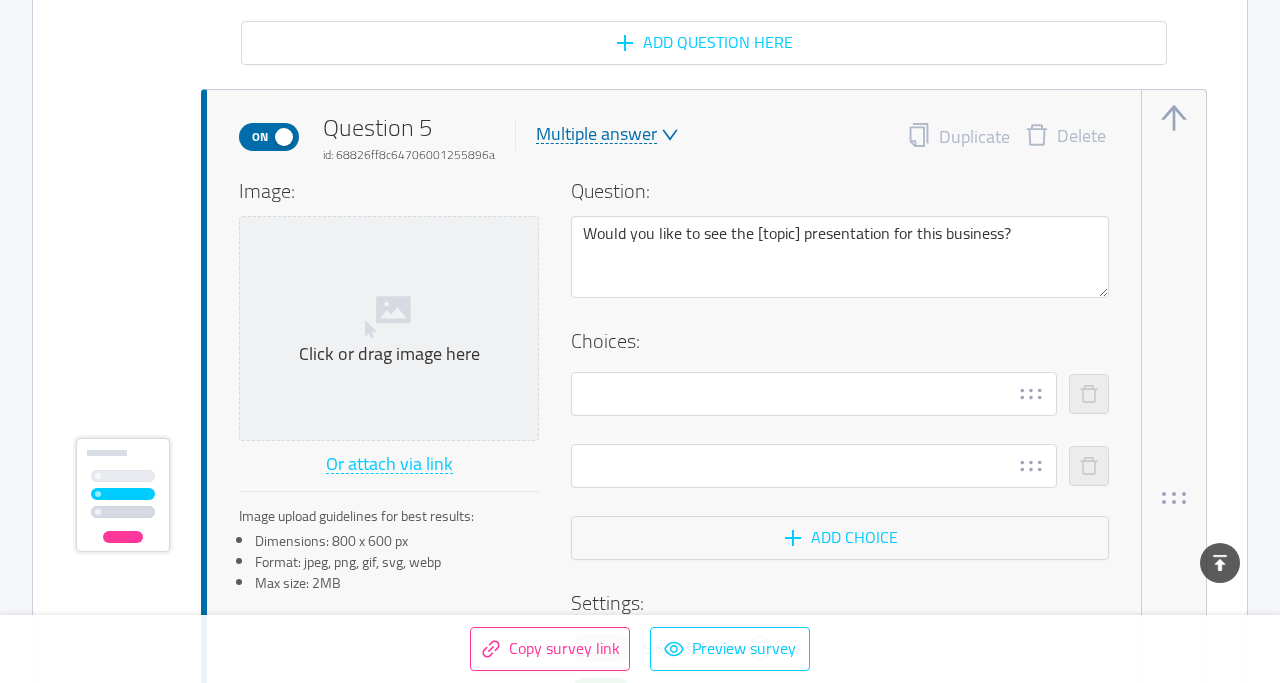 click 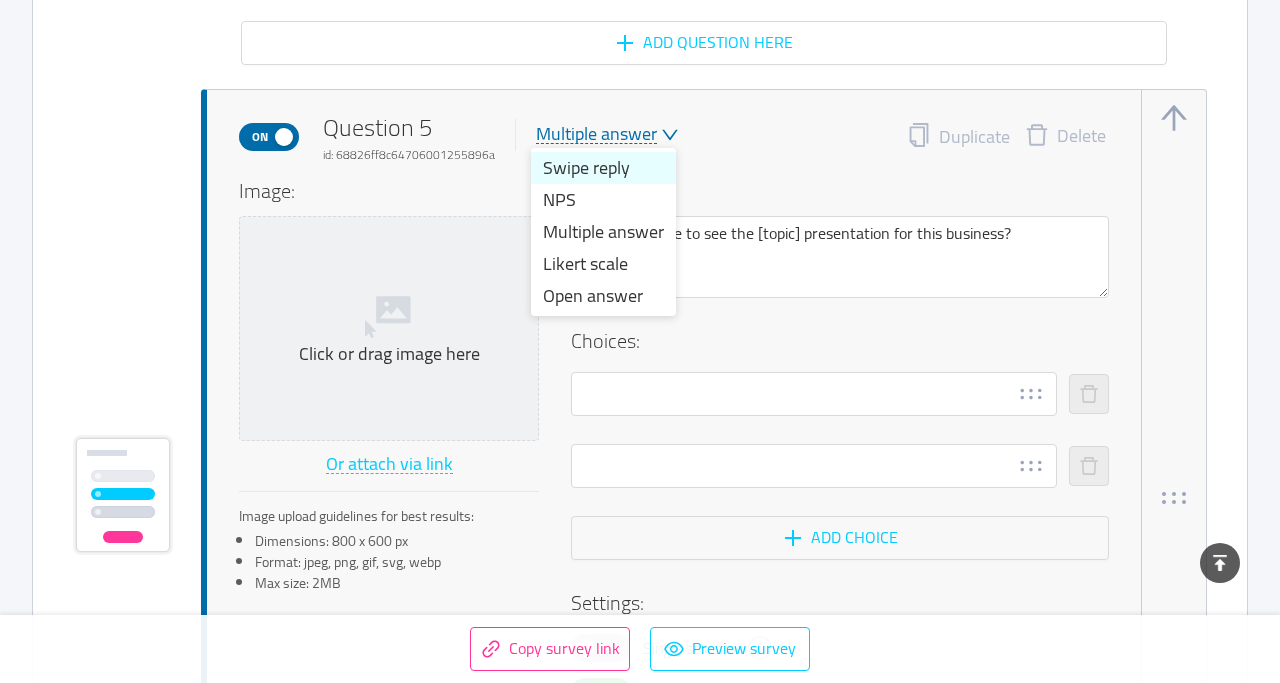 click on "Swipe reply" at bounding box center [603, 168] 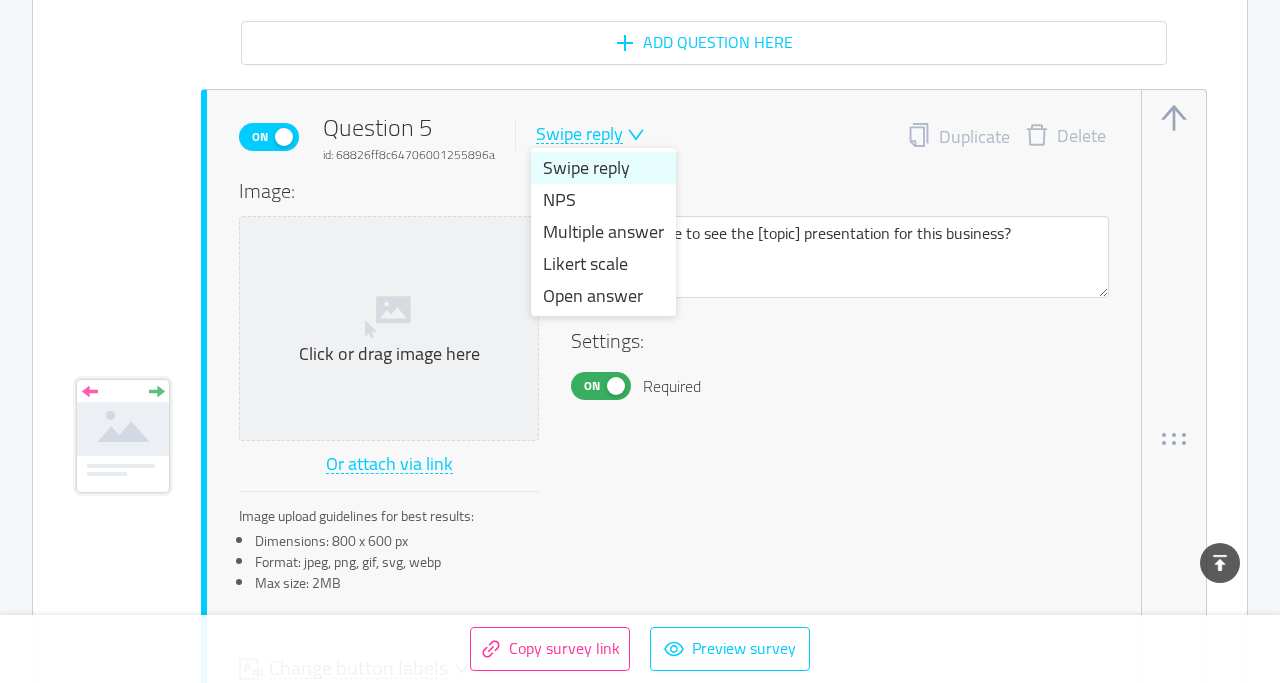type 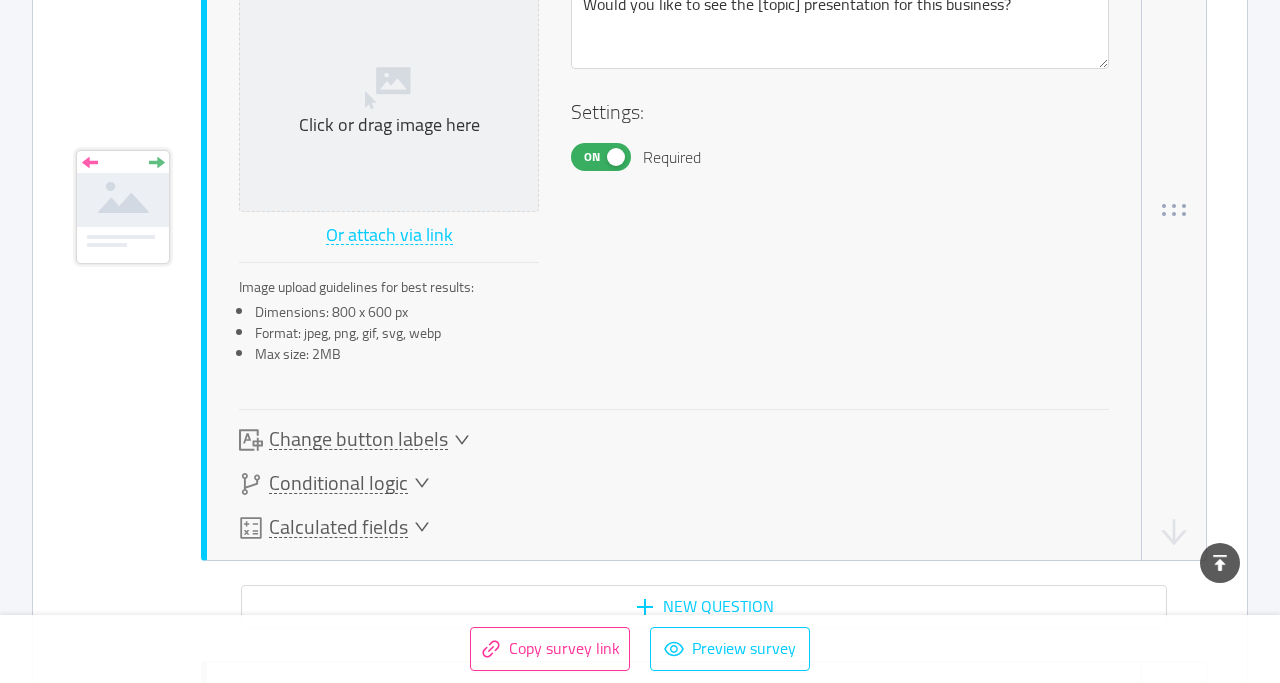scroll, scrollTop: 6274, scrollLeft: 0, axis: vertical 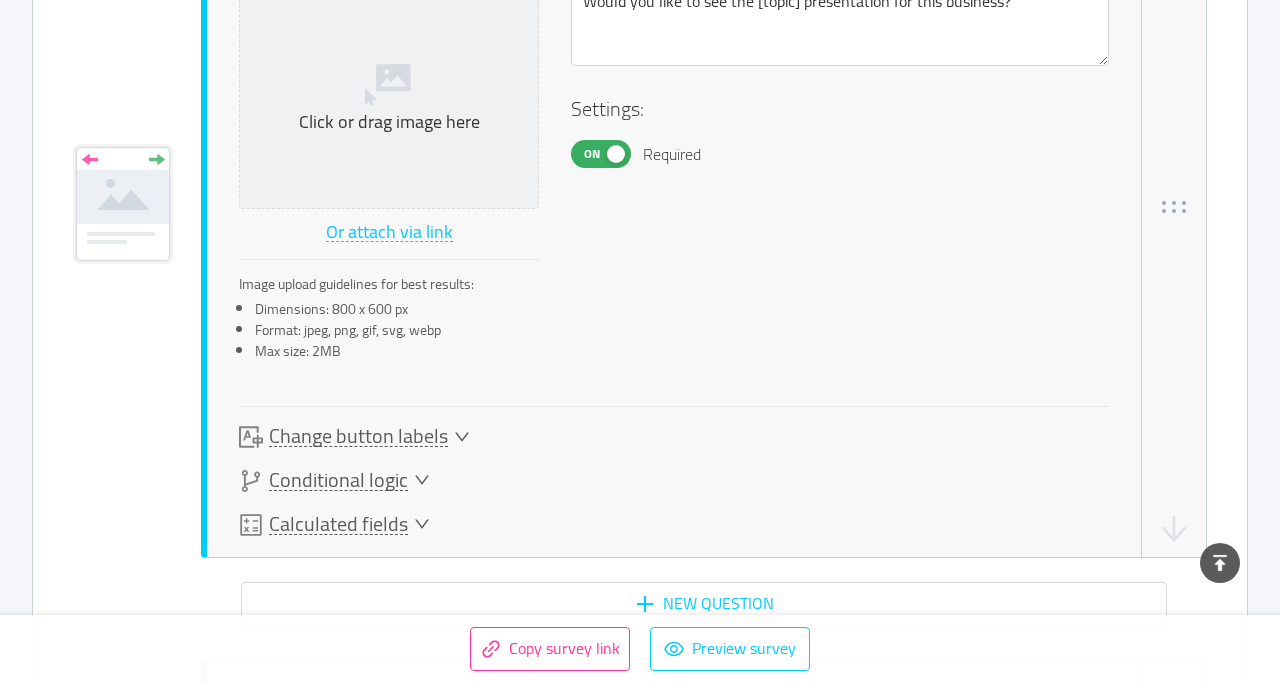 click on "Change button labels" at bounding box center [358, 436] 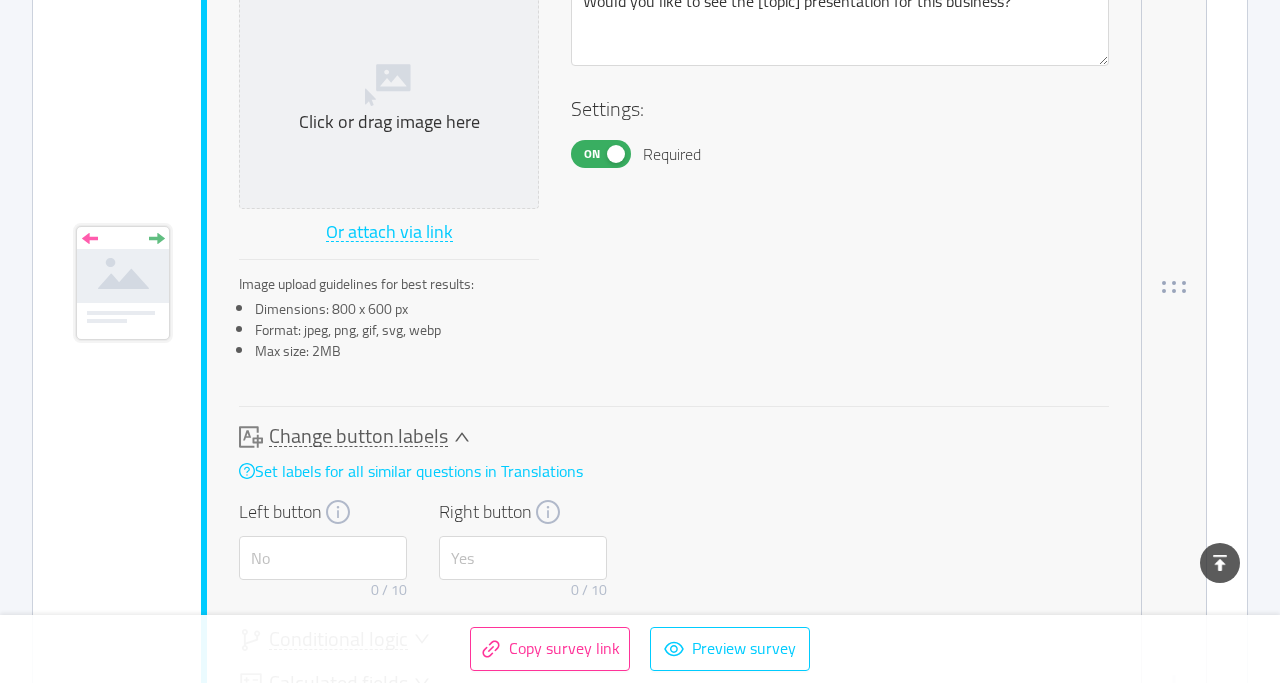 scroll, scrollTop: 6354, scrollLeft: 0, axis: vertical 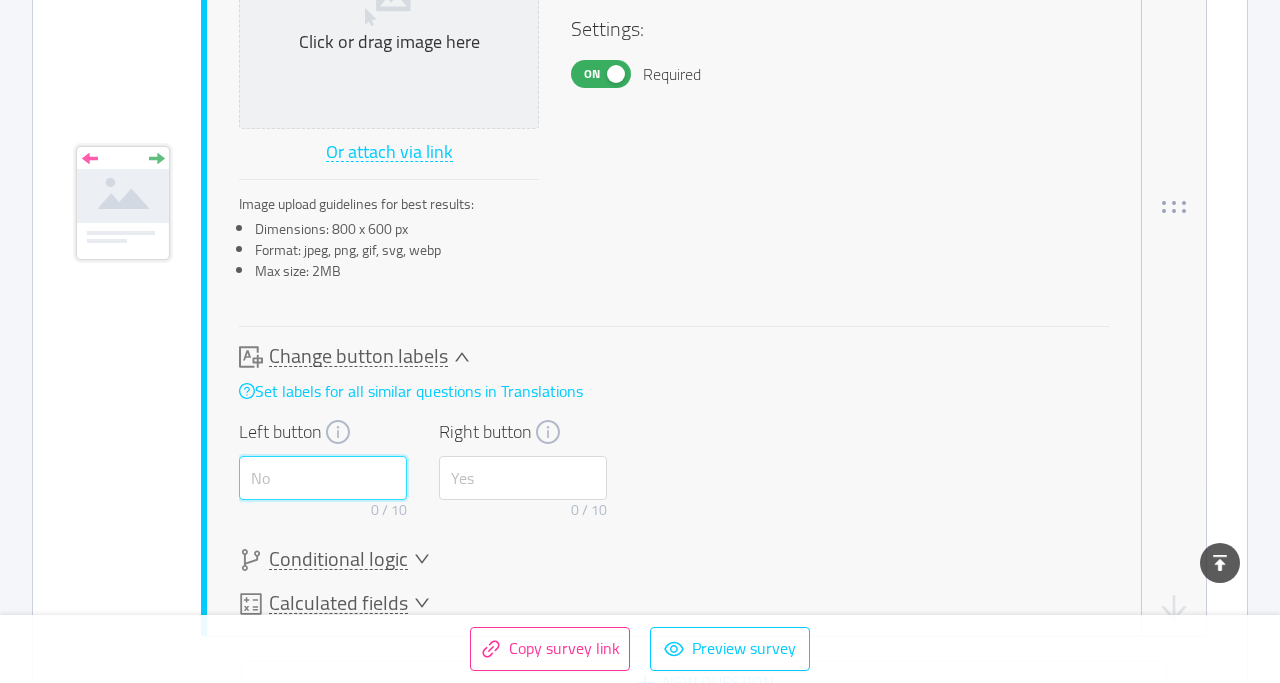 click at bounding box center [323, 478] 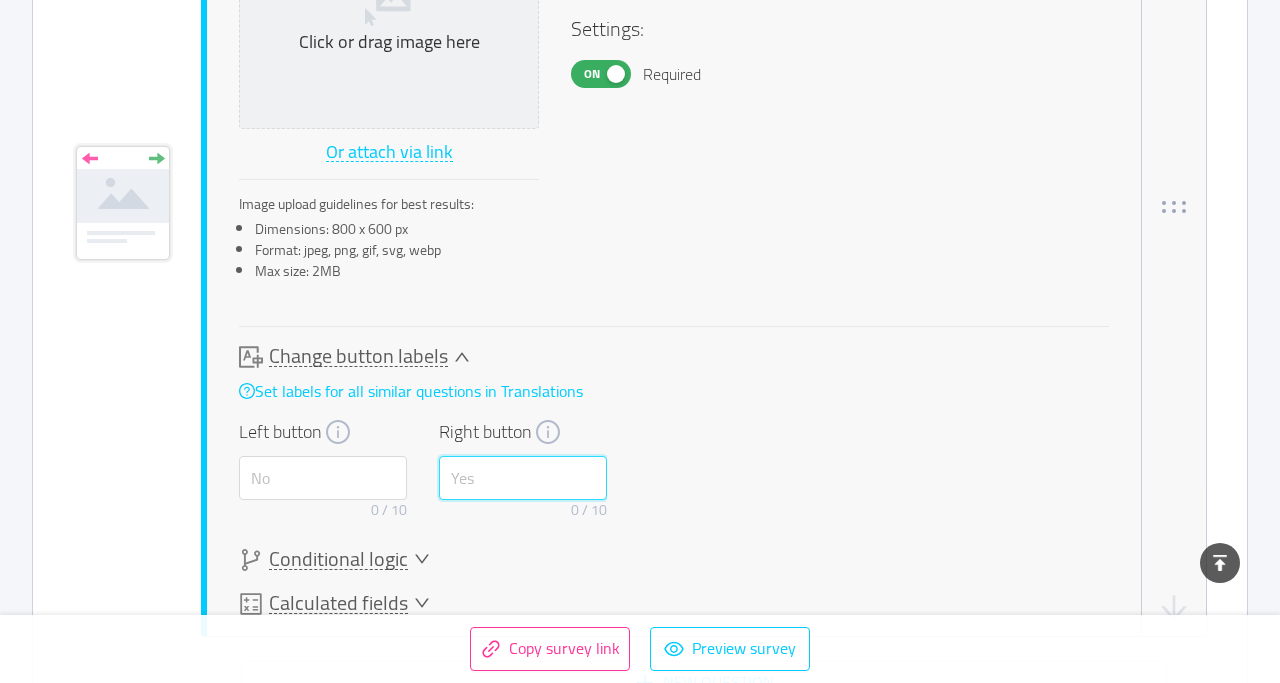 click at bounding box center (523, 478) 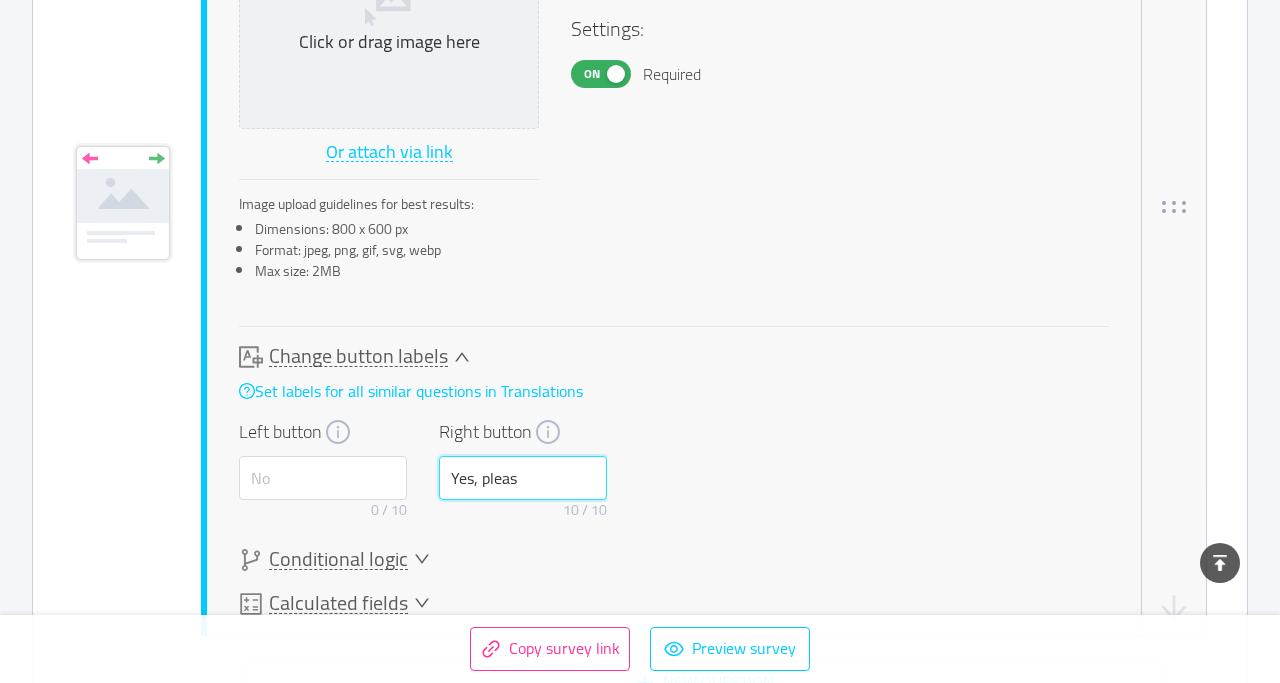 drag, startPoint x: 476, startPoint y: 478, endPoint x: 502, endPoint y: 491, distance: 29.068884 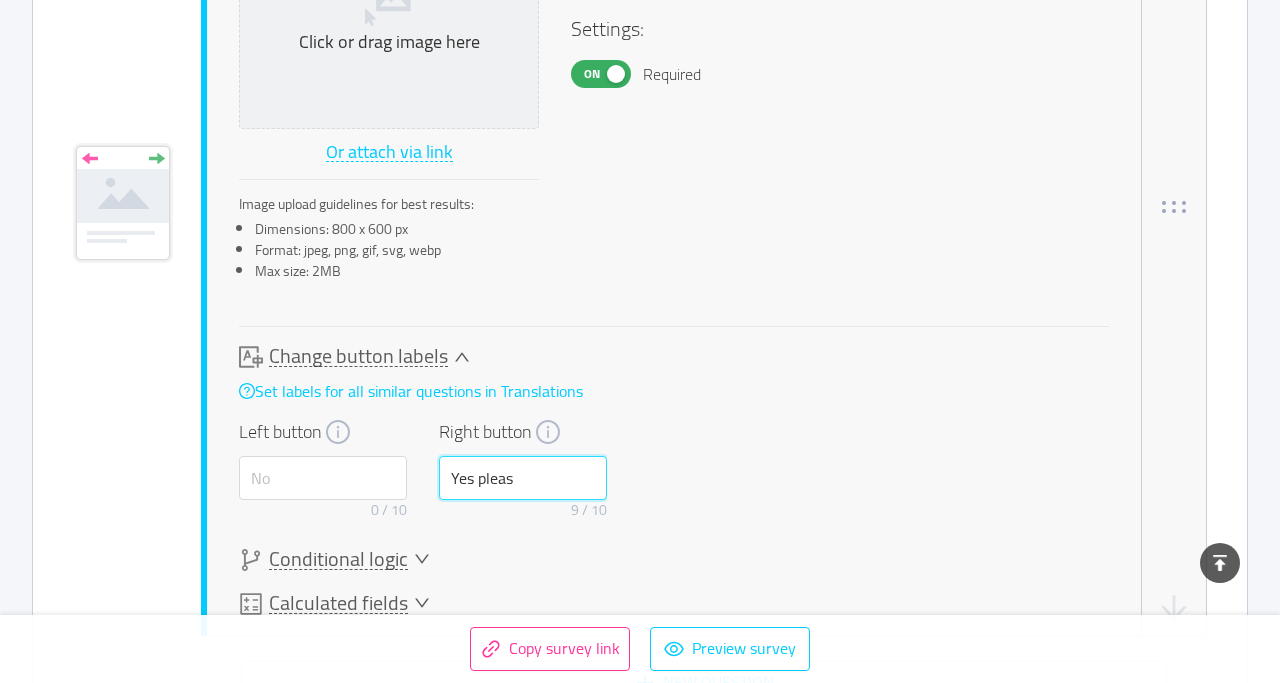 click on "Yes pleas" at bounding box center [523, 478] 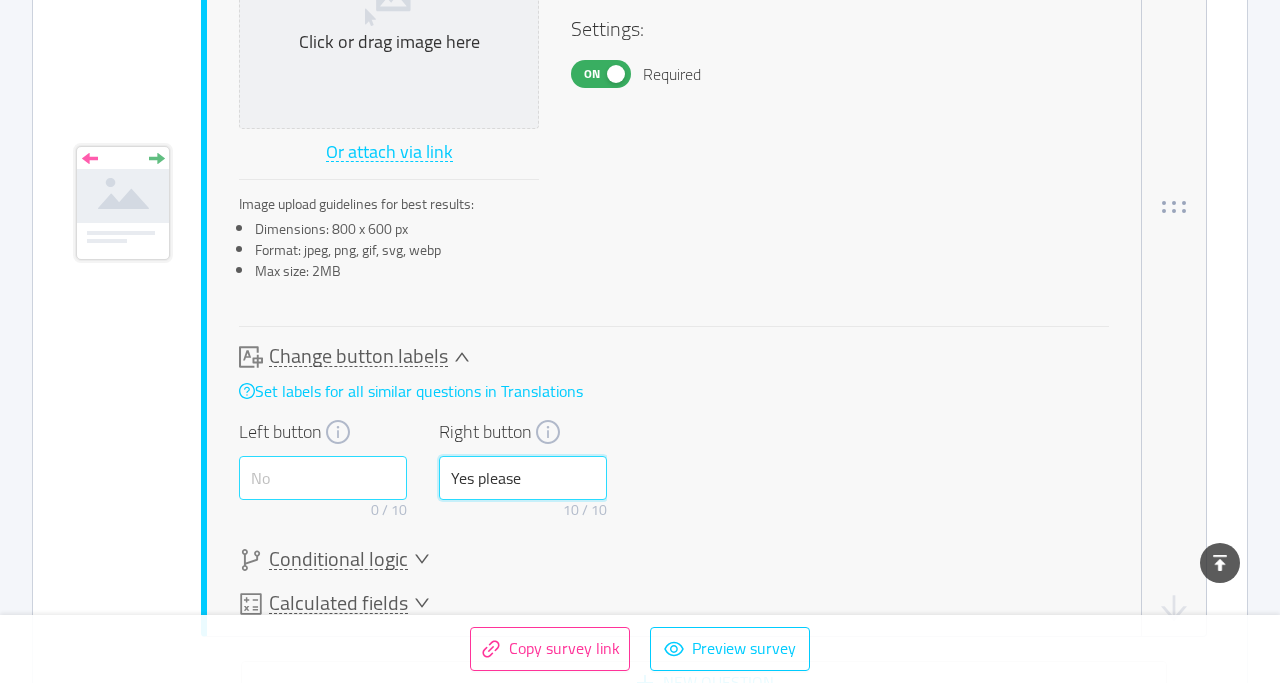 type on "Yes please" 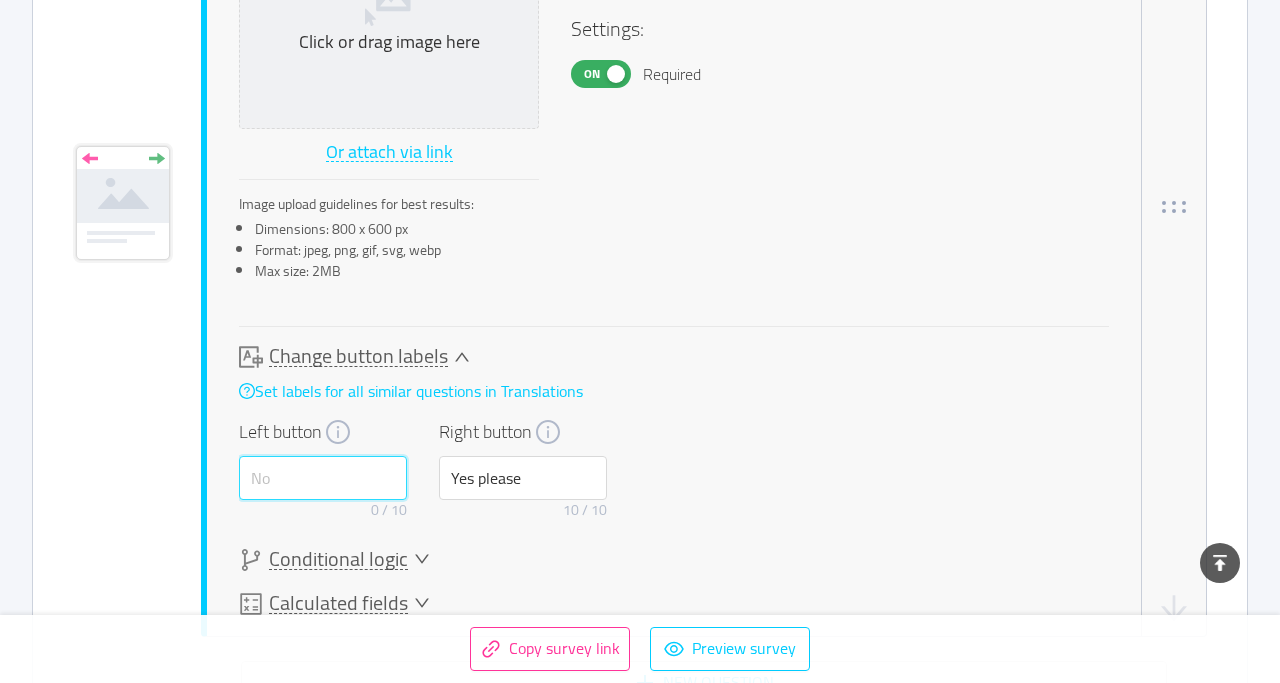 click at bounding box center [323, 478] 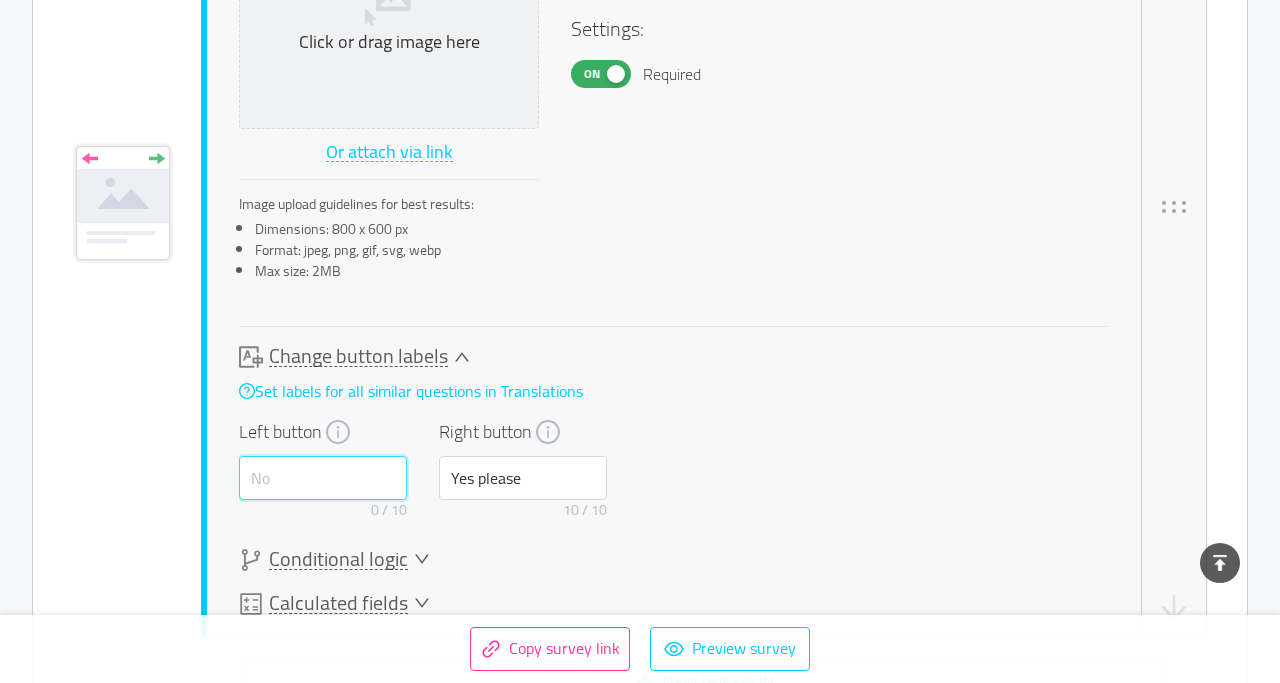 click at bounding box center [323, 478] 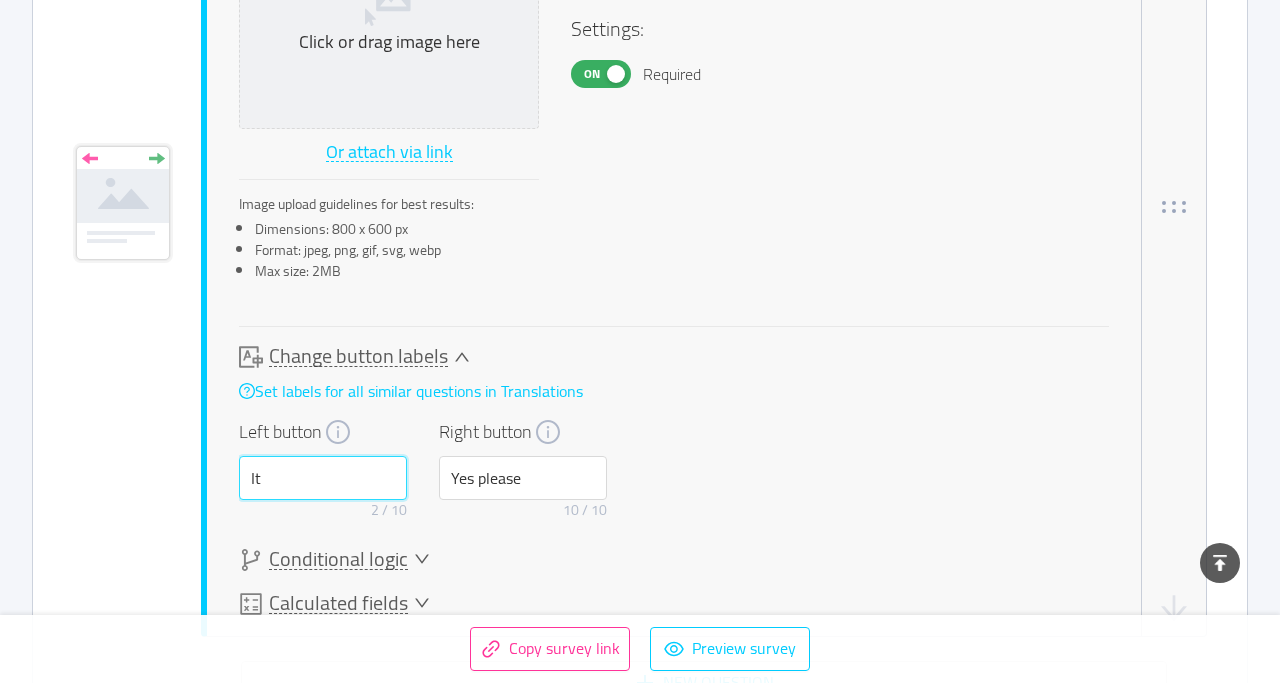 type on "I" 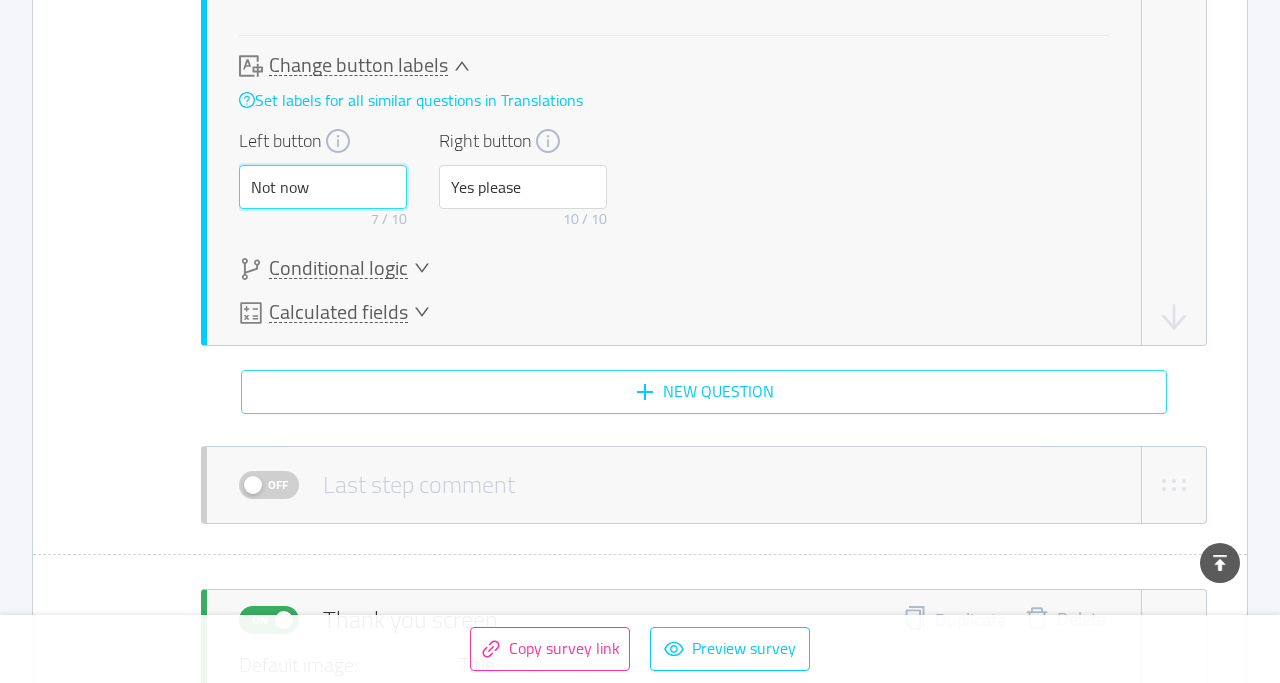 scroll, scrollTop: 6654, scrollLeft: 0, axis: vertical 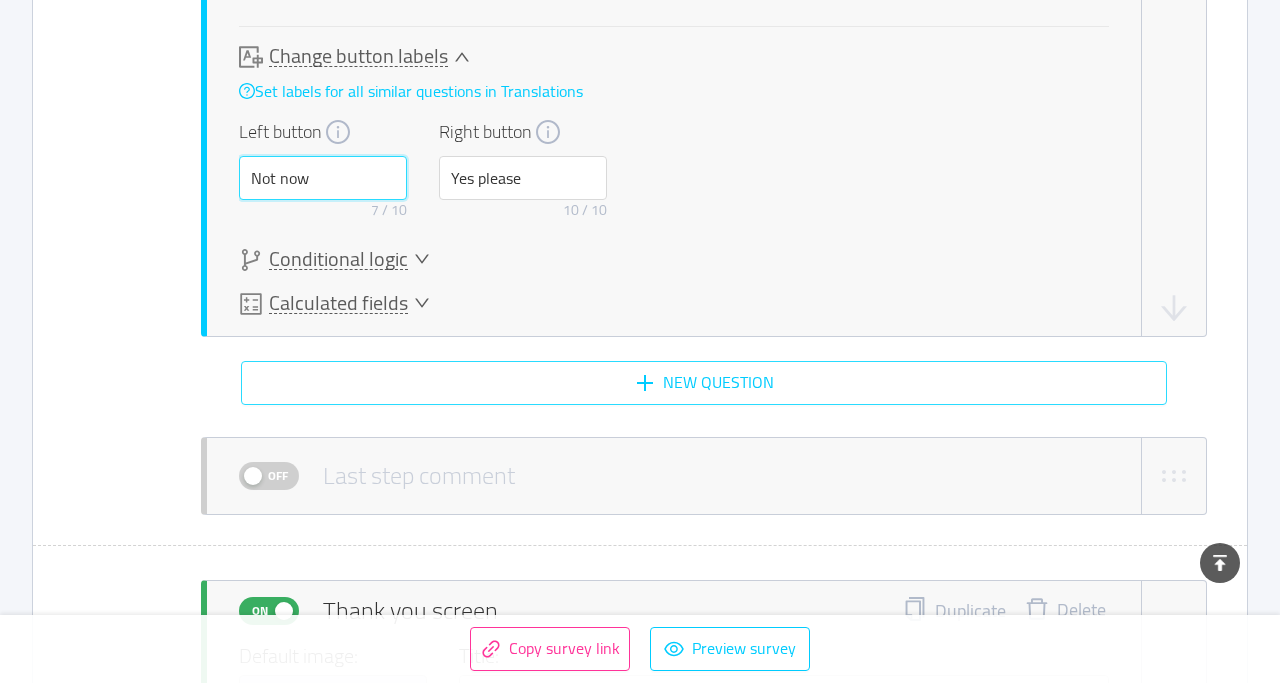 type on "Not now" 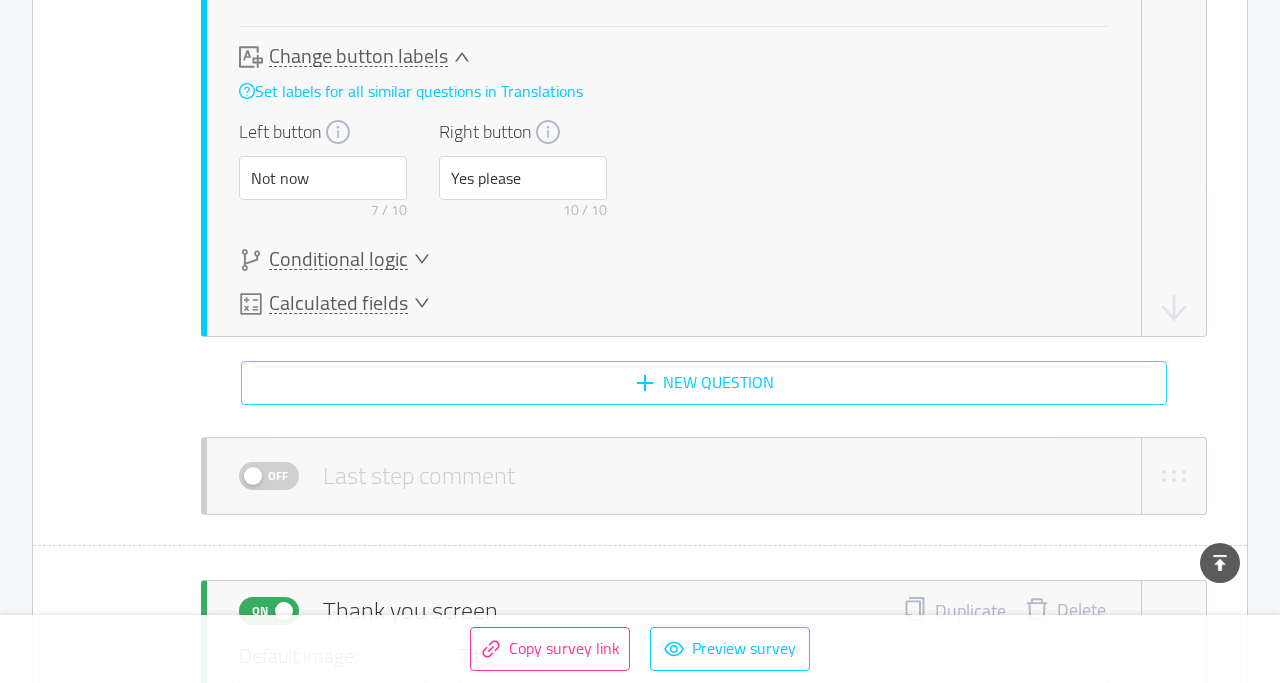 click on "New question" at bounding box center (704, 383) 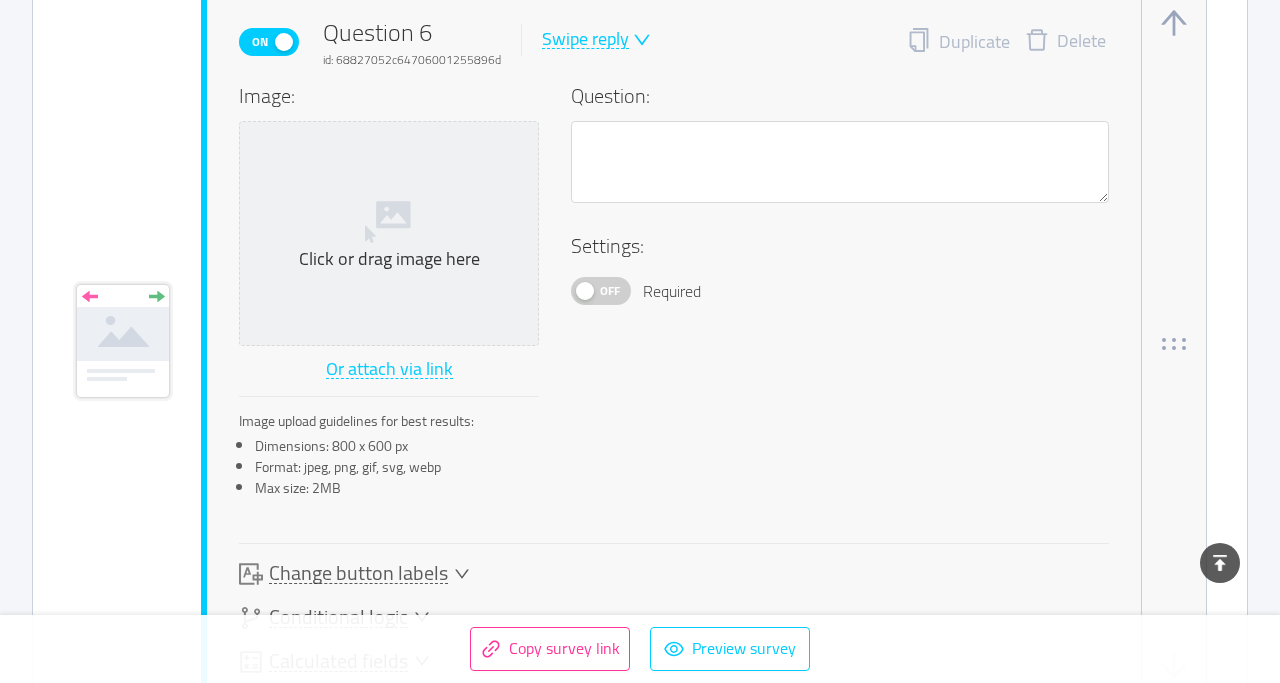 scroll, scrollTop: 7091, scrollLeft: 0, axis: vertical 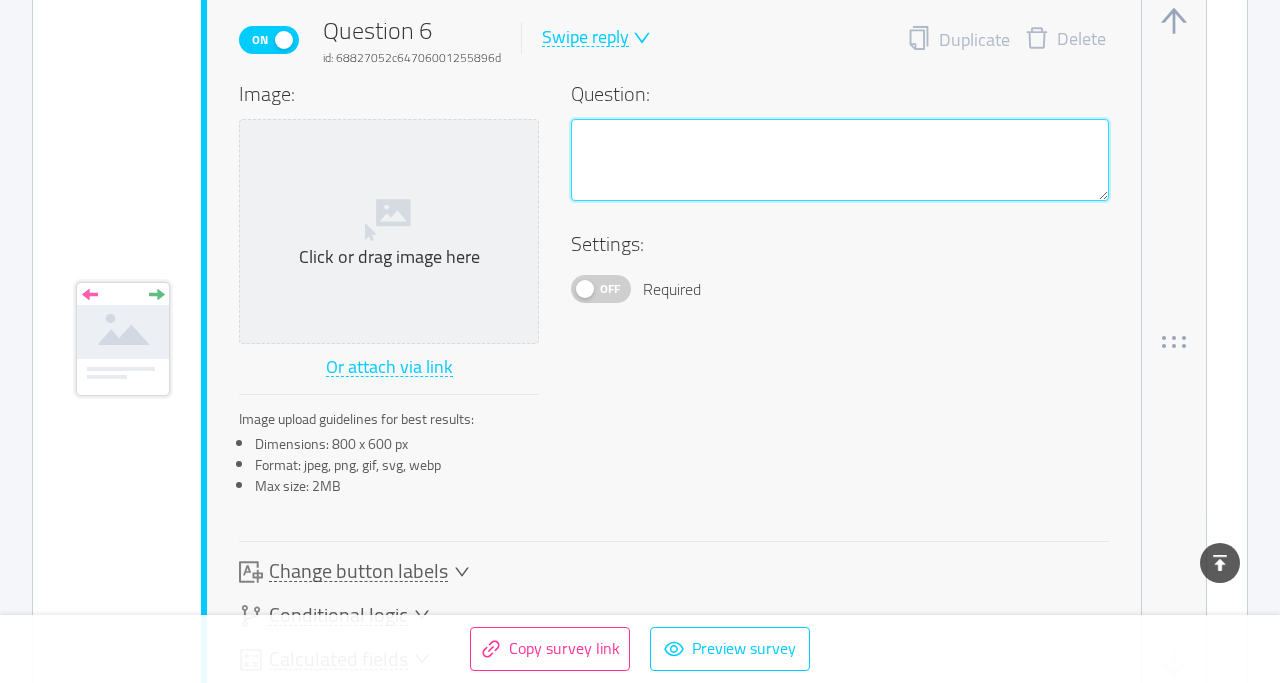 click at bounding box center [840, 160] 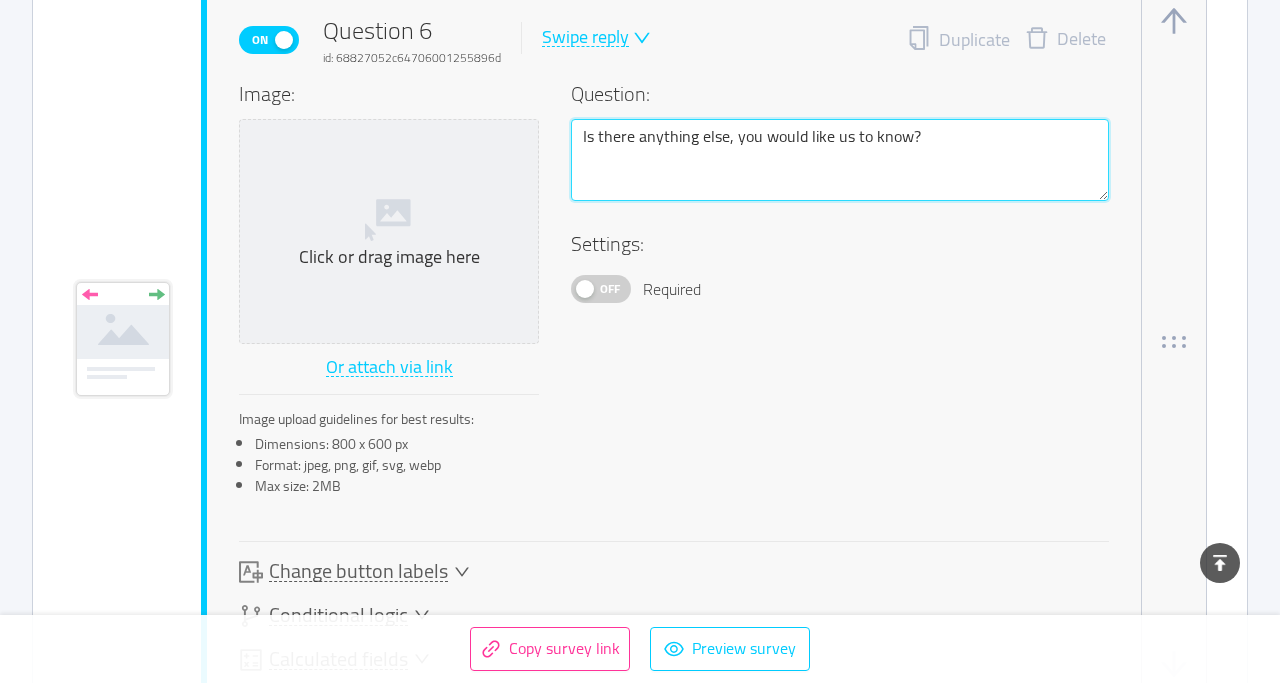 type on "Is there anything else, you would like us to know?" 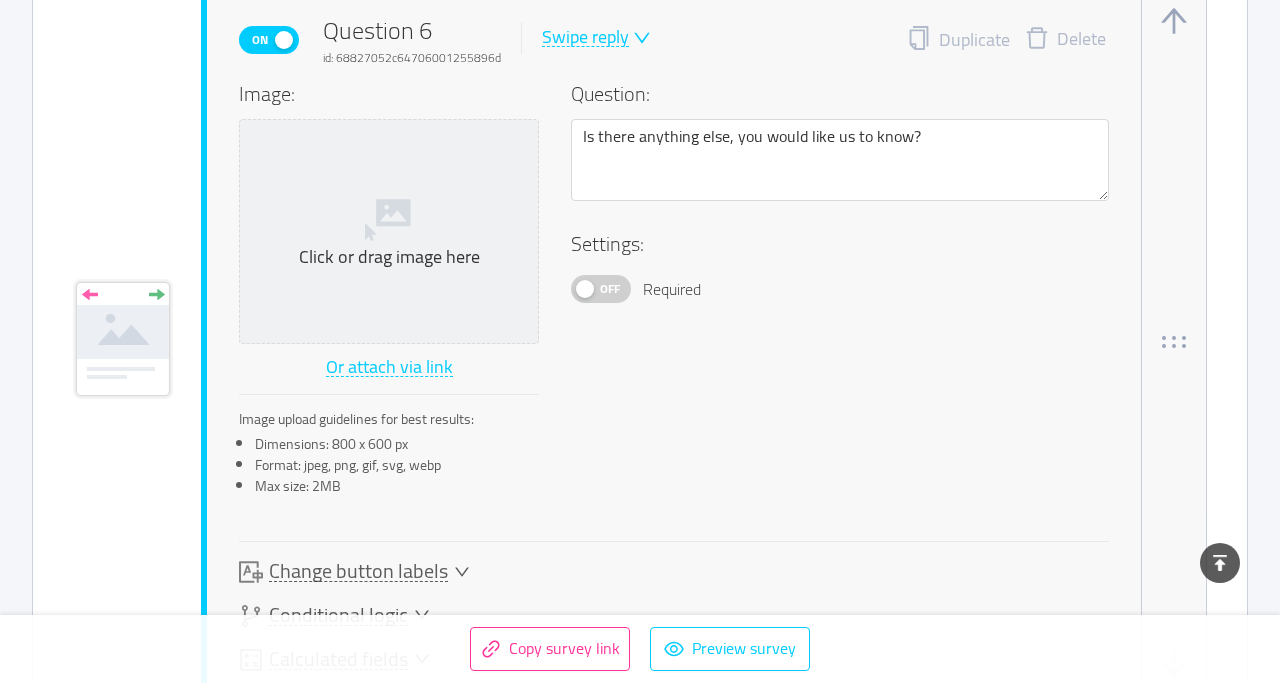 click on "Off" at bounding box center (610, 289) 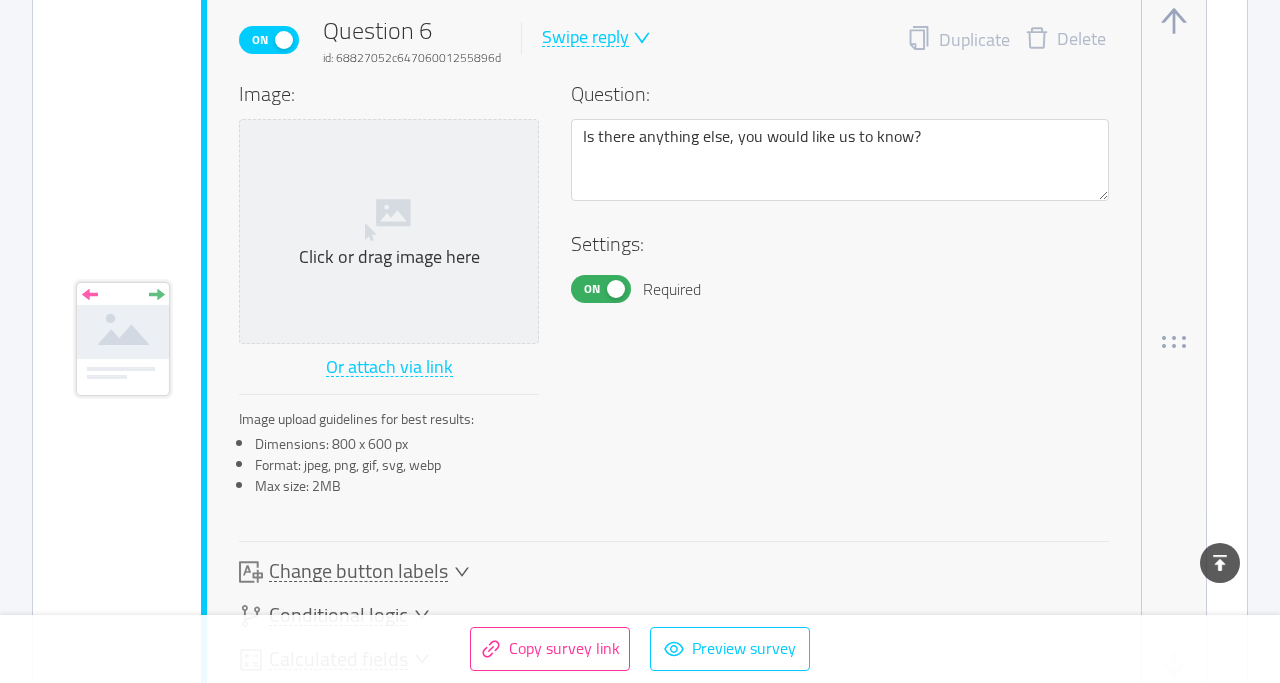 click on "Swipe reply" at bounding box center (585, 37) 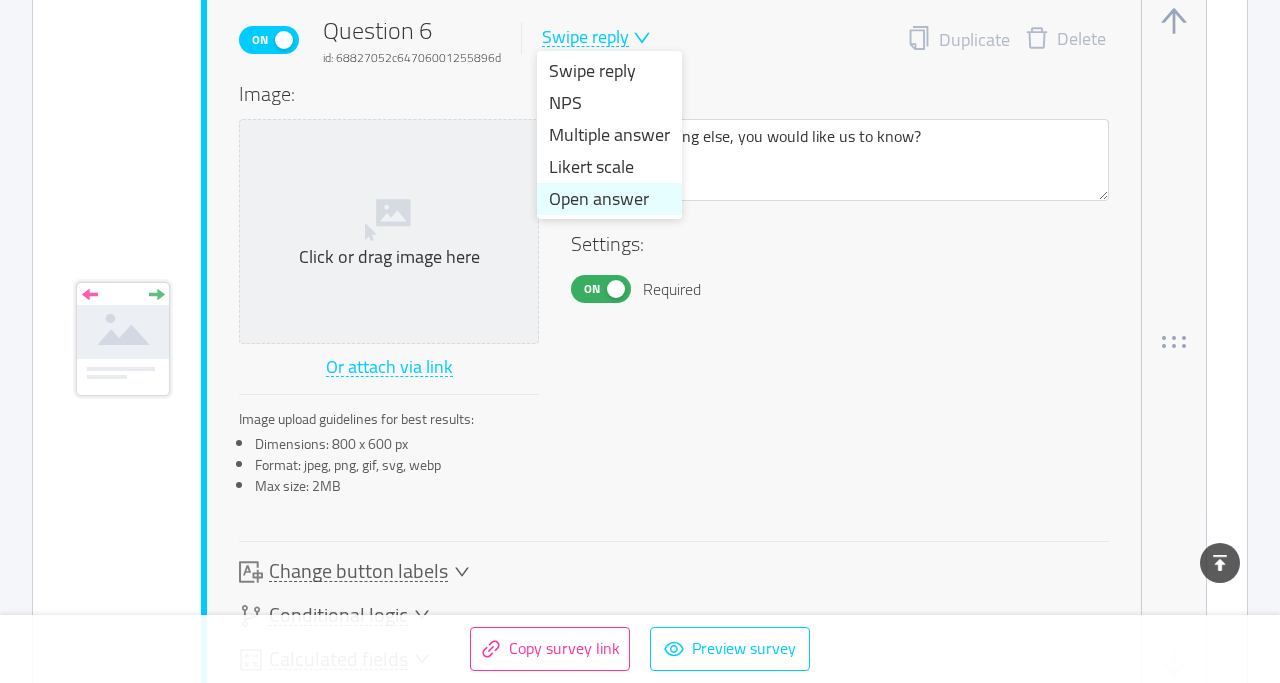 click on "Open answer" at bounding box center (609, 199) 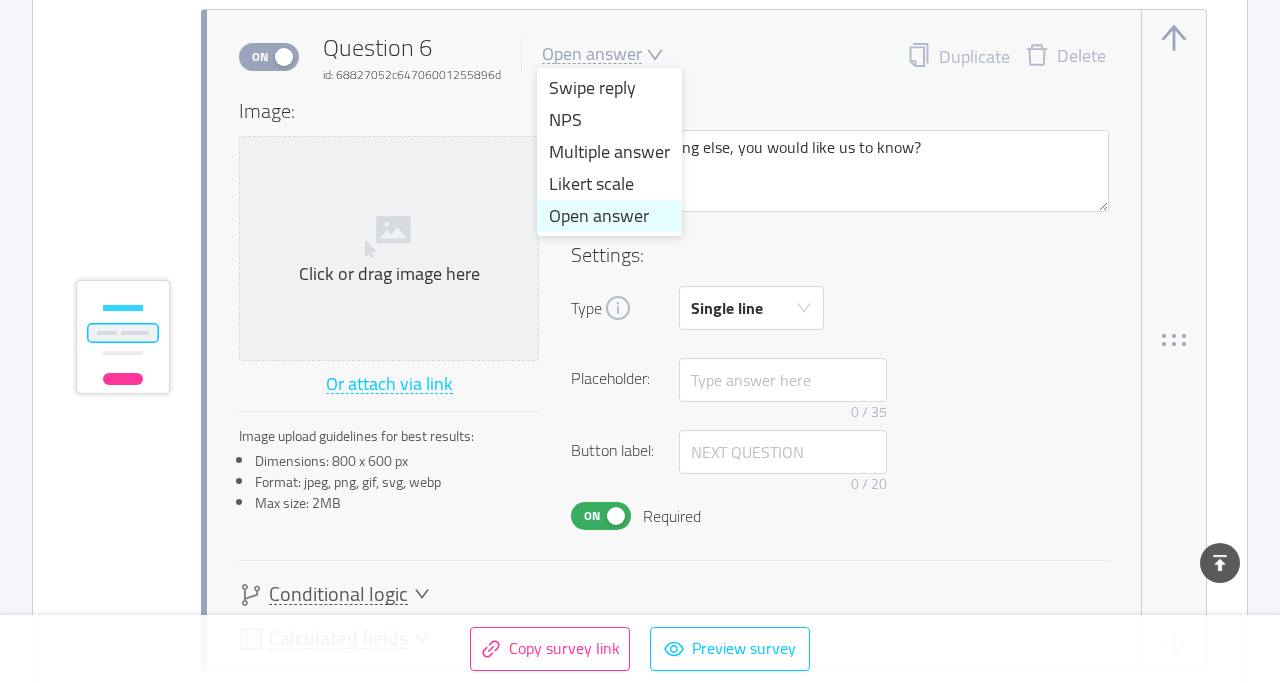 type 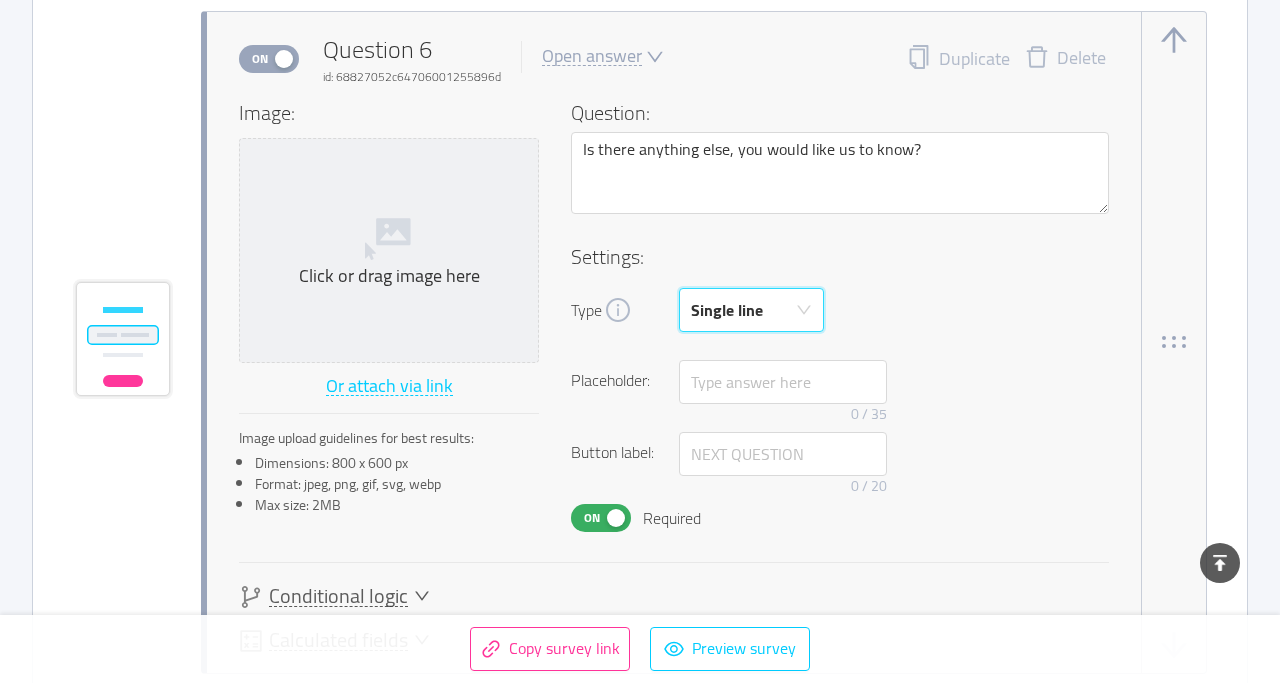 click 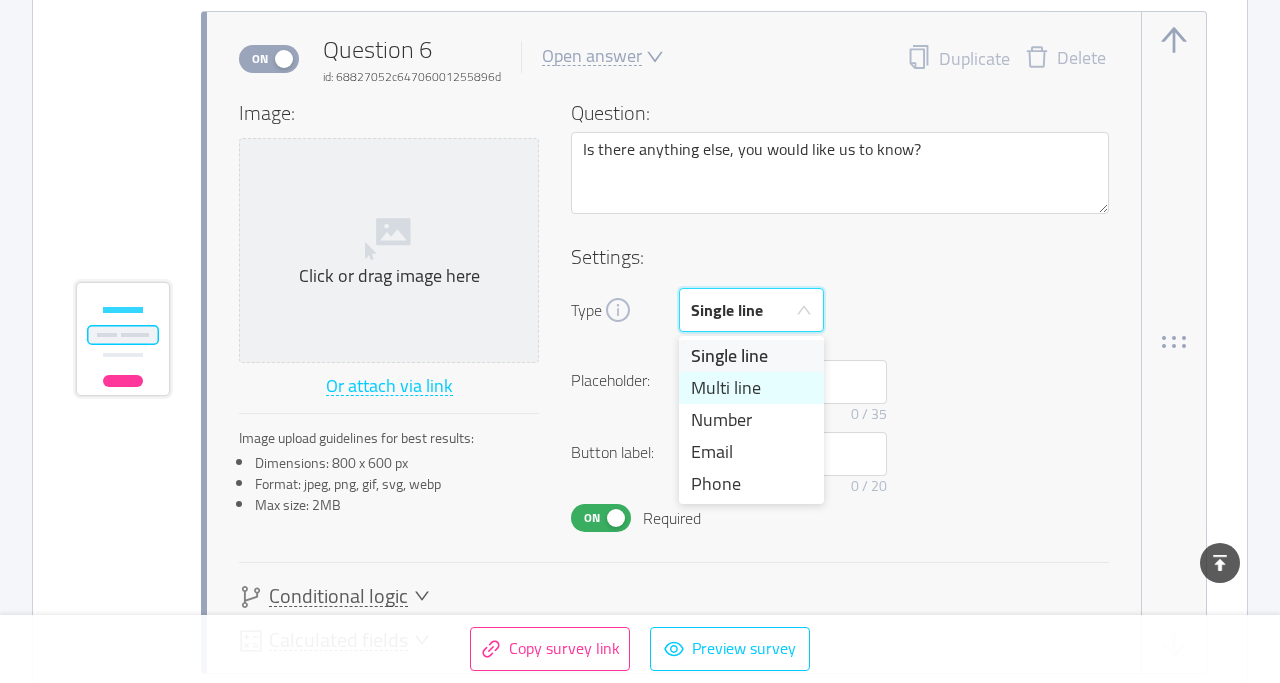 click on "Multi line" at bounding box center [751, 388] 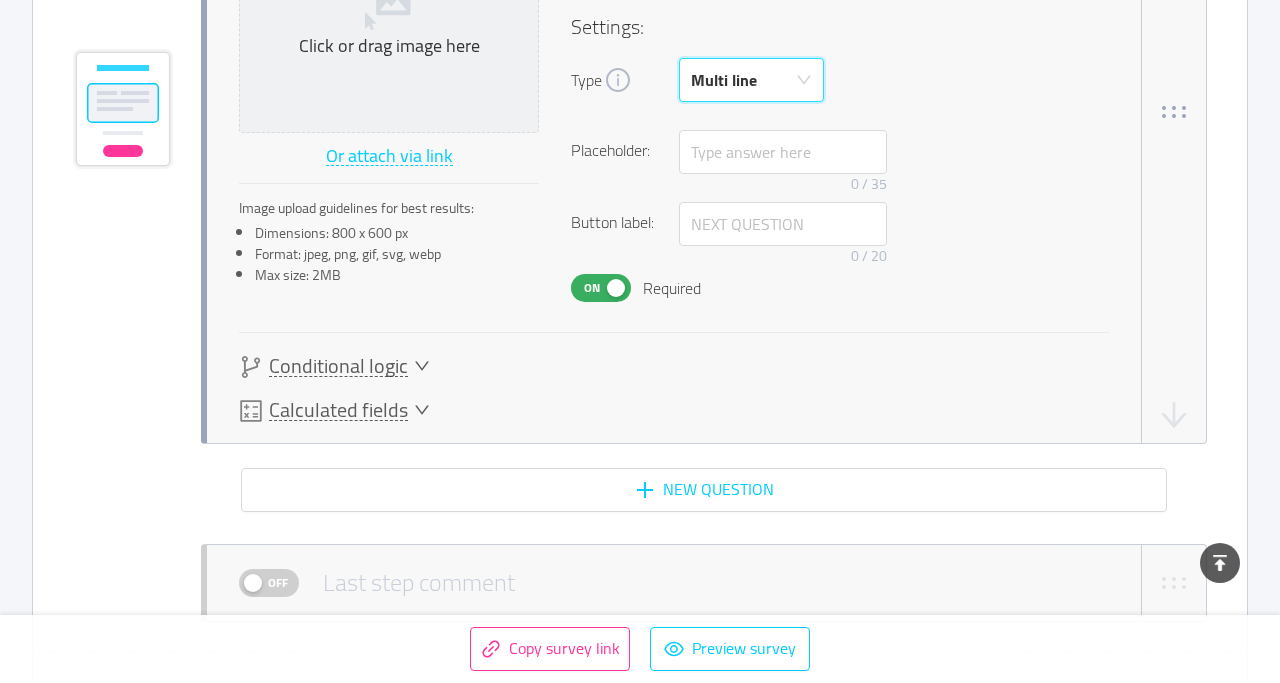scroll, scrollTop: 7315, scrollLeft: 0, axis: vertical 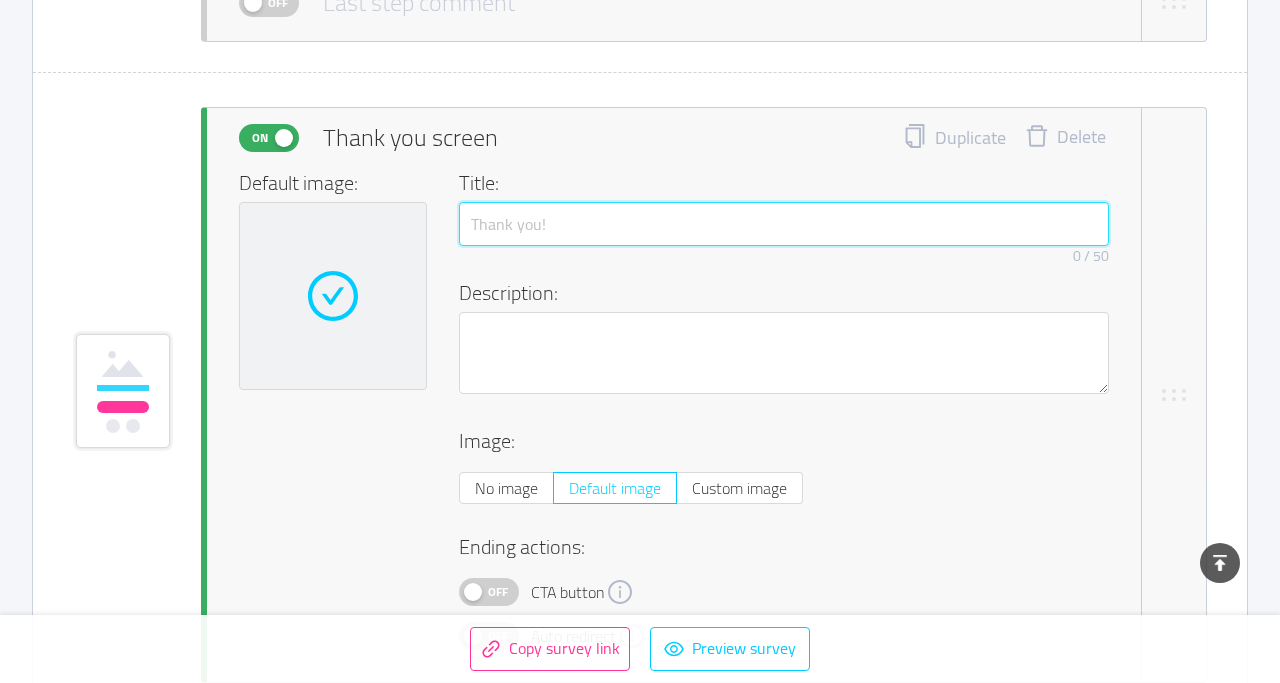 click at bounding box center [784, 224] 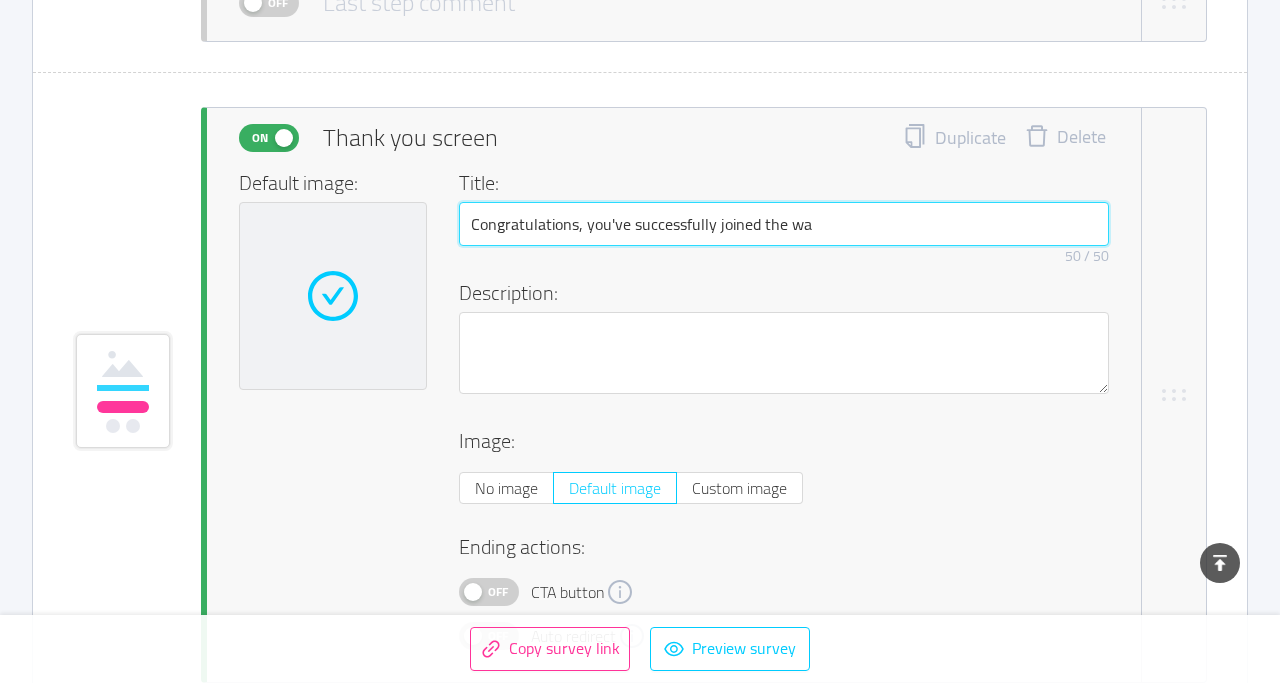 click on "Congratulations, you've successfully joined the wa" at bounding box center [784, 224] 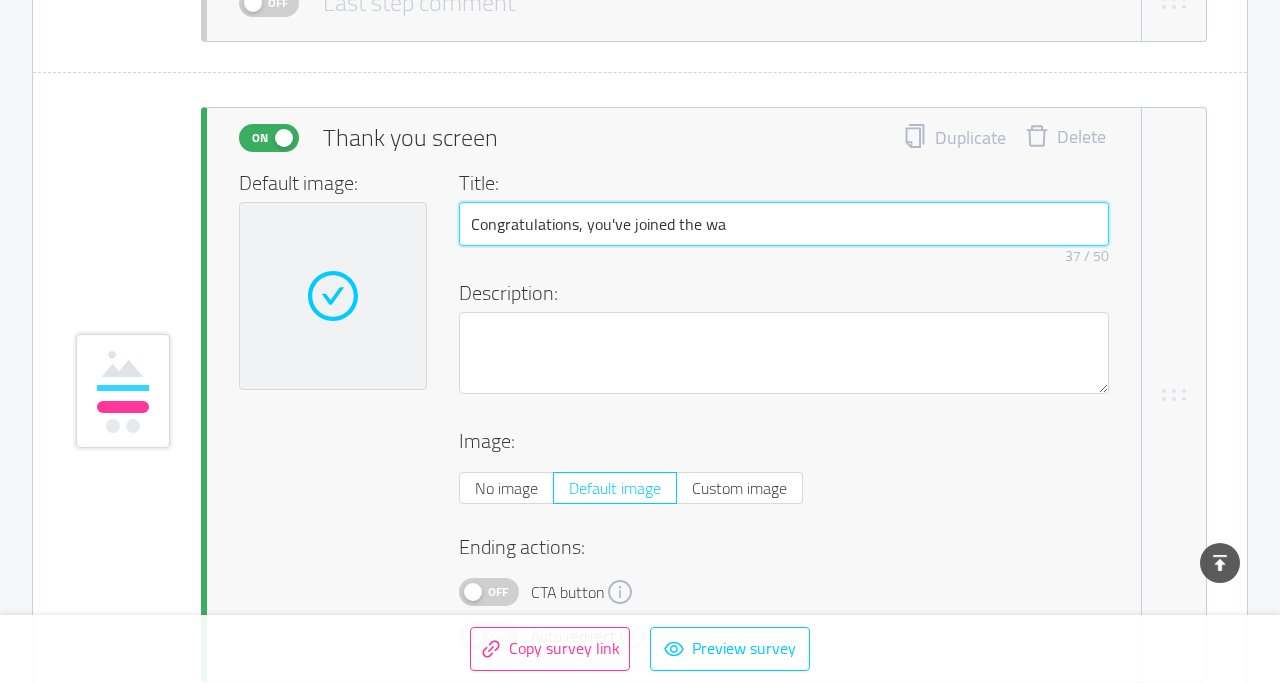 click on "Congratulations, you've joined the wa" at bounding box center (784, 224) 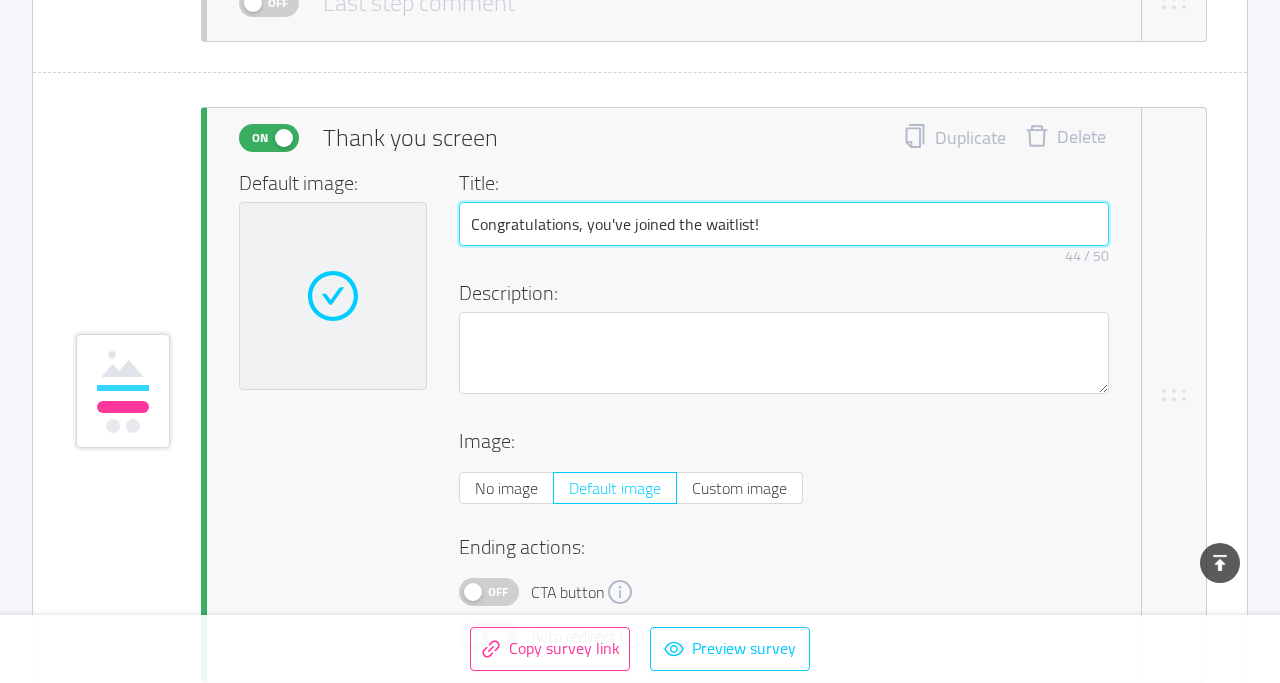 type on "Congratulations, you've joined the waitlist!" 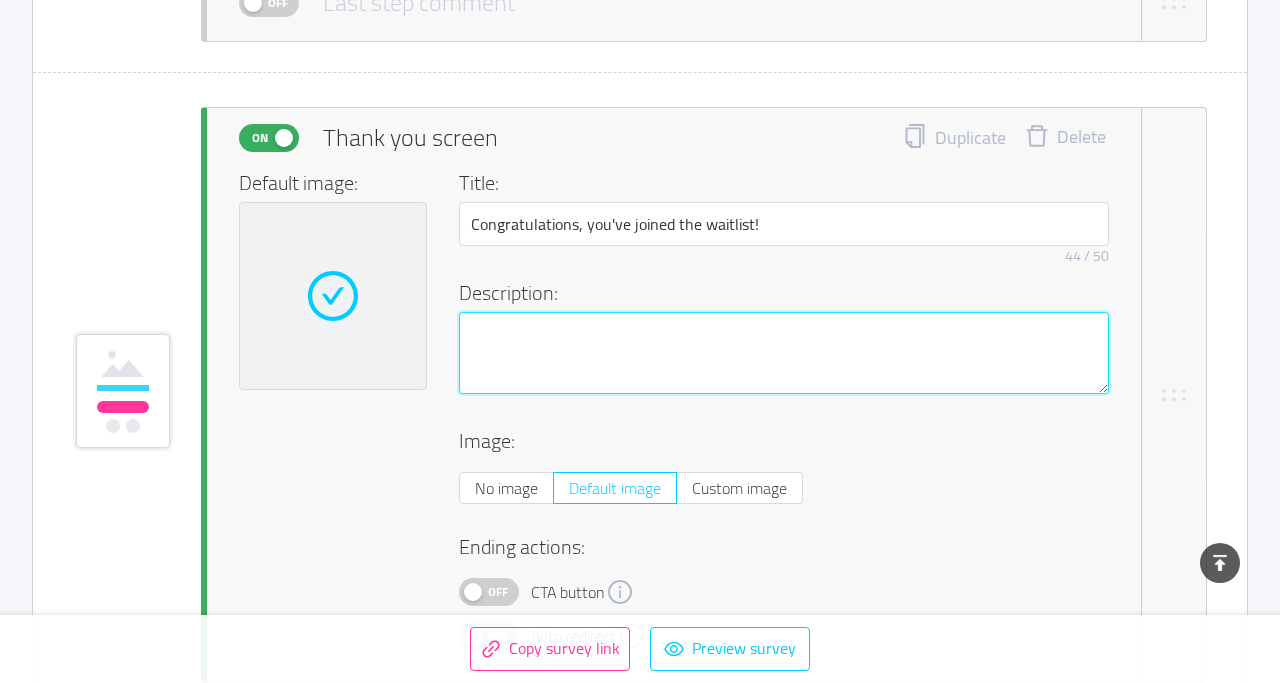 click at bounding box center [784, 353] 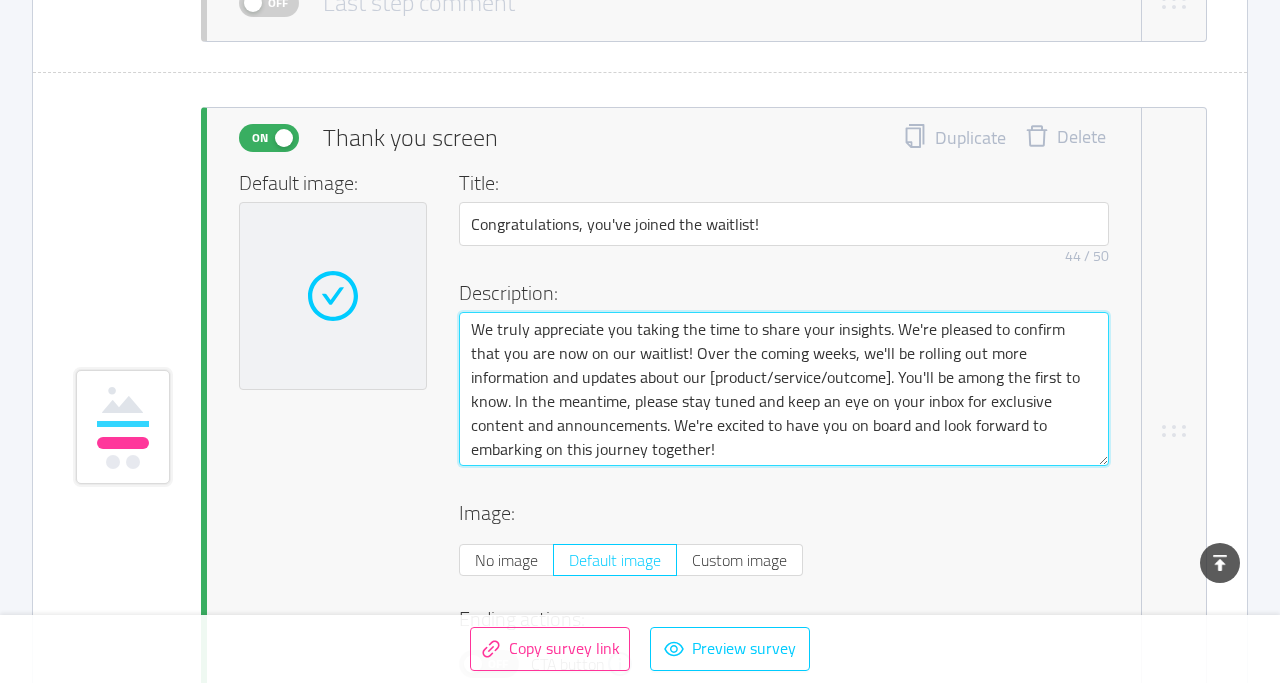 type 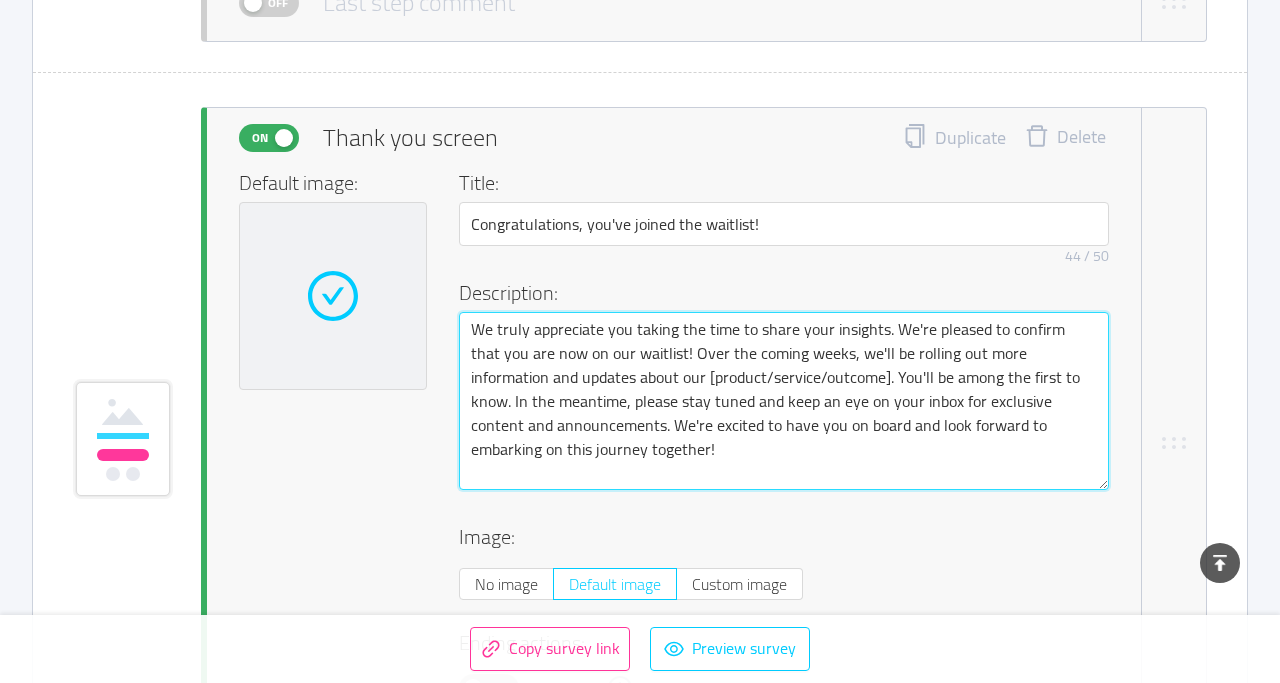 type 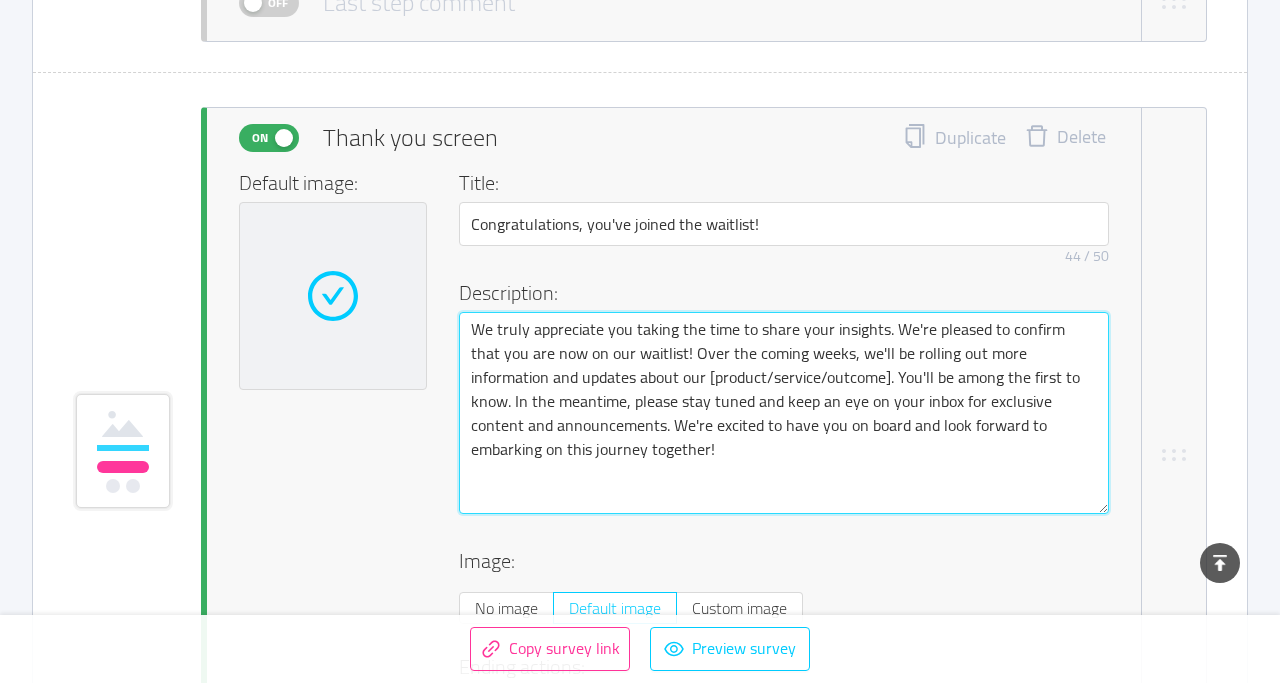 type on "We truly appreciate you taking the time to share your insights. We're pleased to confirm that you are now on our waitlist! Over the coming weeks, we'll be rolling out more information and updates about our [product/service/outcome]. You'll be among the first to know. In the meantime, please stay tuned and keep an eye on your inbox for exclusive content and announcements. We're excited to have you on board and look forward to embarking on this journey together!" 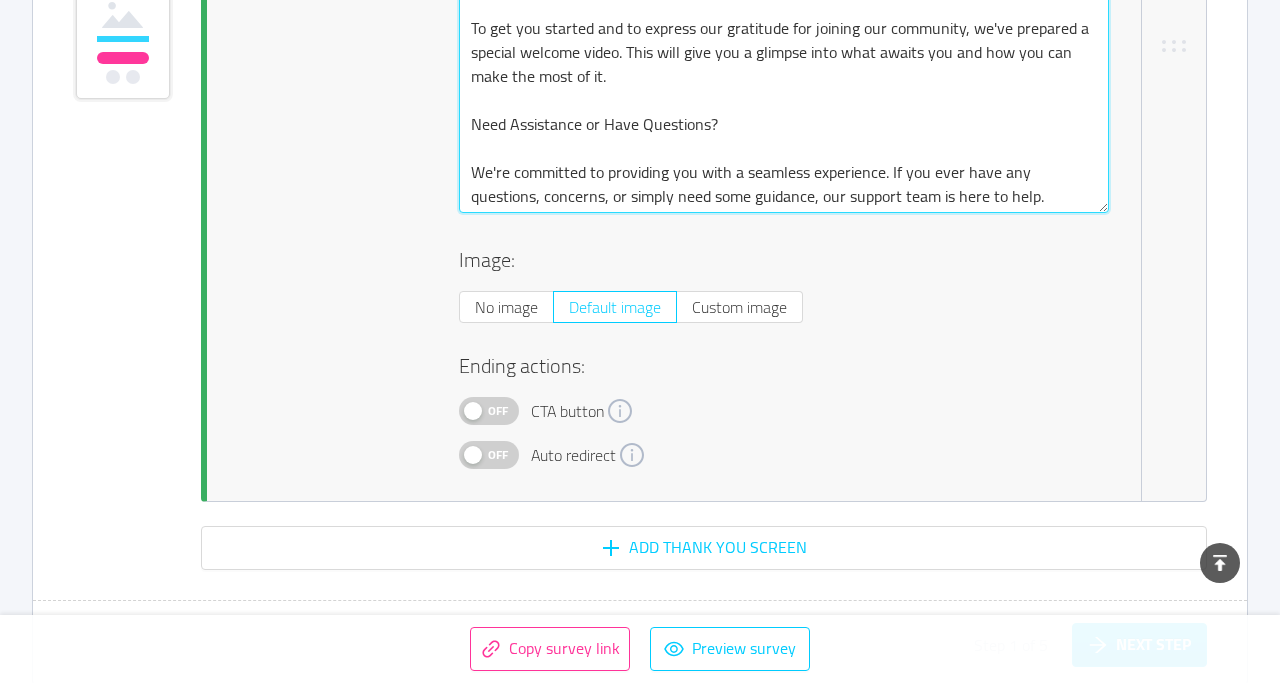 scroll, scrollTop: 8400, scrollLeft: 0, axis: vertical 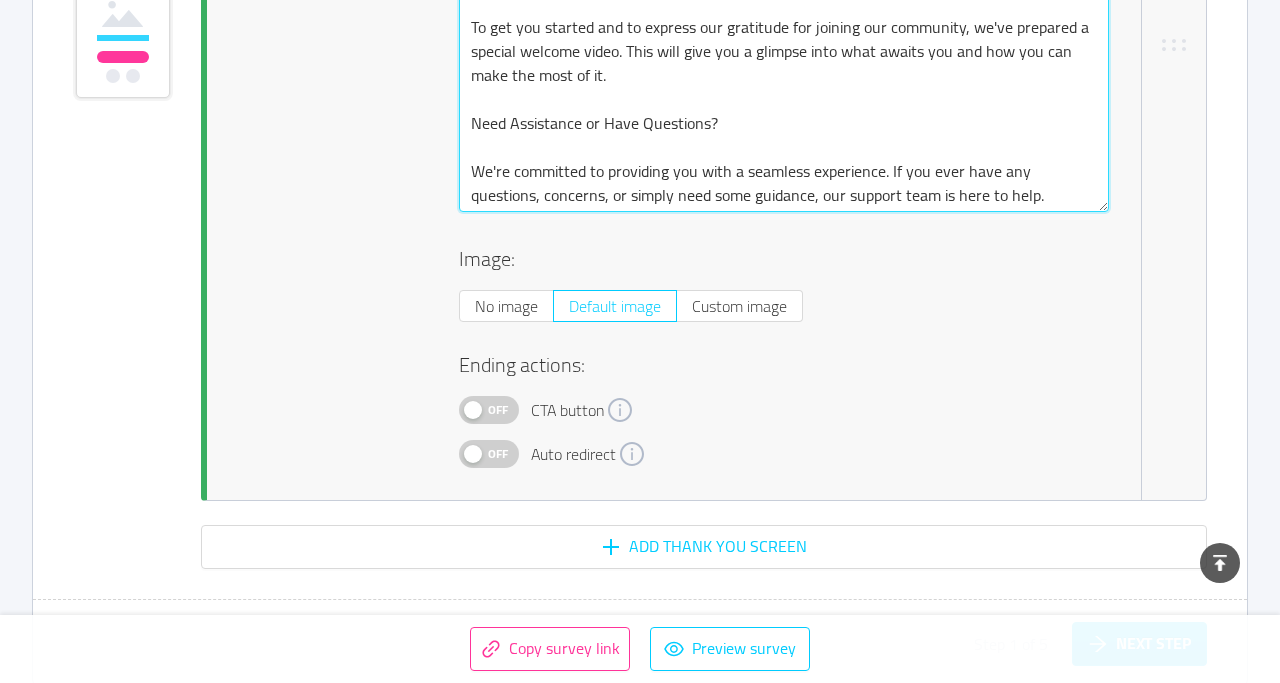 type on "We truly appreciate you taking the time to share your insights. We're pleased to confirm that you are now on our waitlist! Over the coming weeks, we'll be rolling out more information and updates about our [product/service/outcome]. You'll be among the first to know. In the meantime, please stay tuned and keep an eye on your inbox for exclusive content and announcements. We're excited to have you on board and look forward to embarking on this journey together!
Dive Deeper with Our Welcome Video
To get you started and to express our gratitude for joining our community, we've prepared a special welcome video. This will give you a glimpse into what awaits you and how you can make the most of it.
Need Assistance or Have Questions?
We're committed to providing you with a seamless experience. If you ever have any questions, concerns, or simply need some guidance, our support team is here to help." 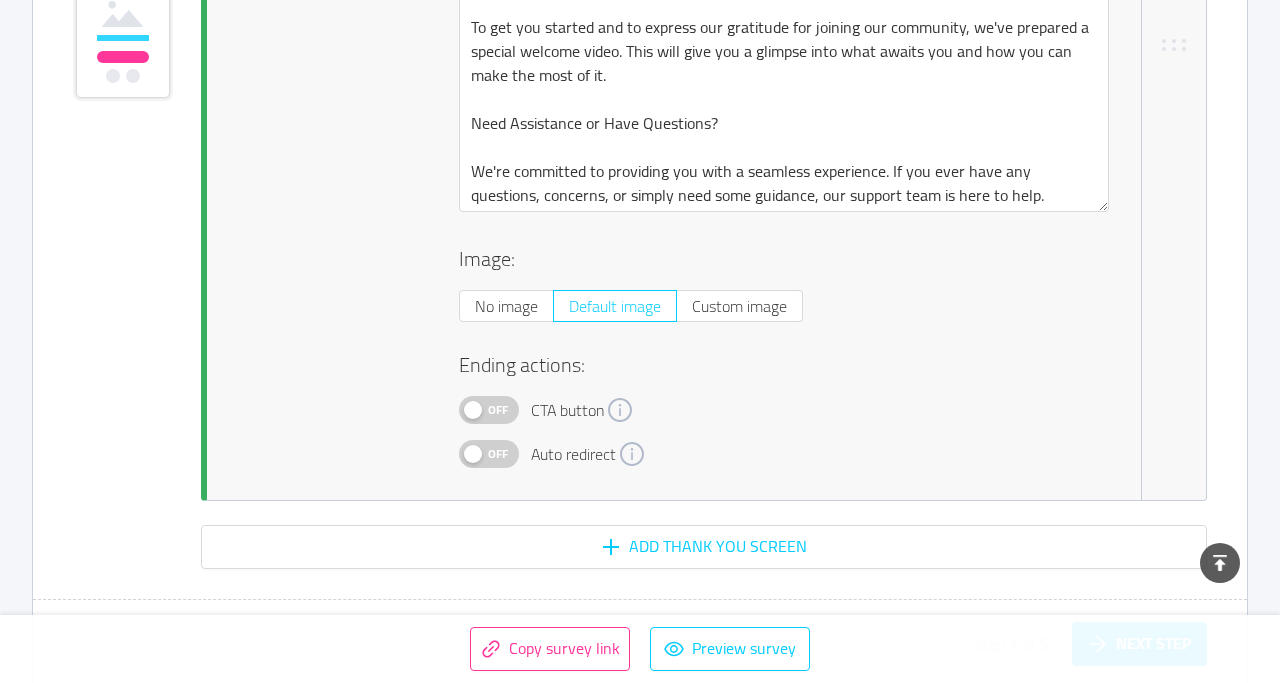 click on "Off" at bounding box center (498, 410) 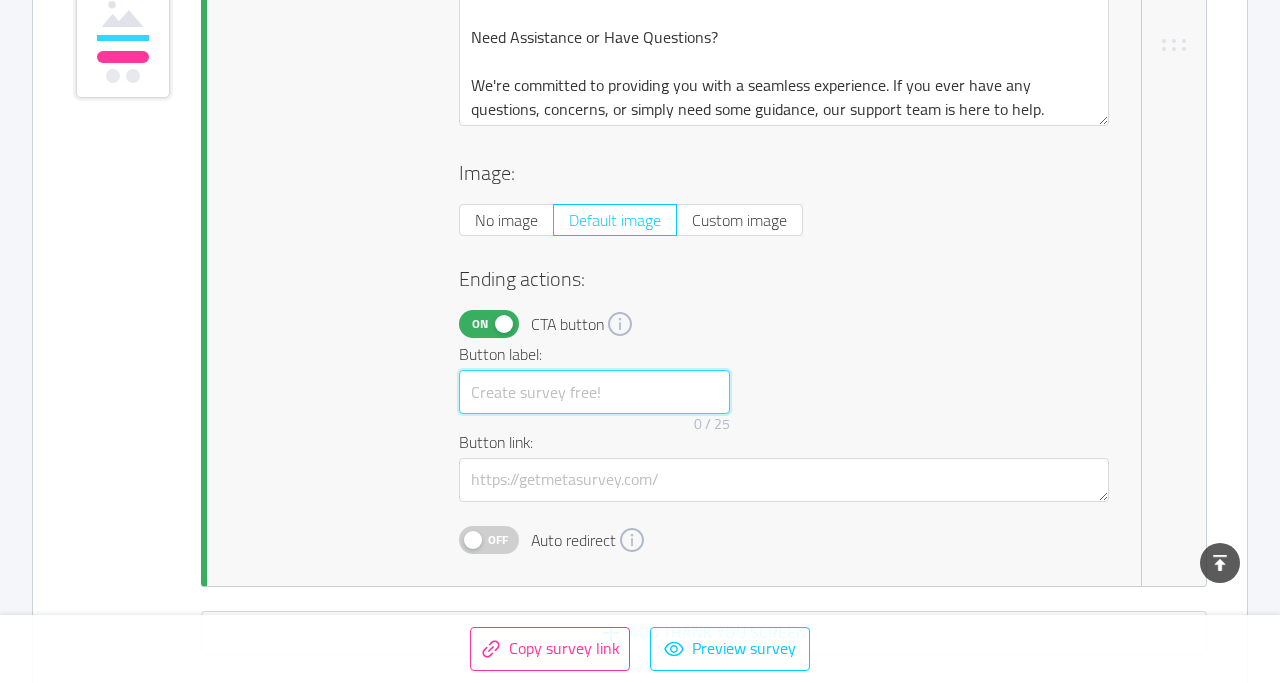 click at bounding box center (594, 392) 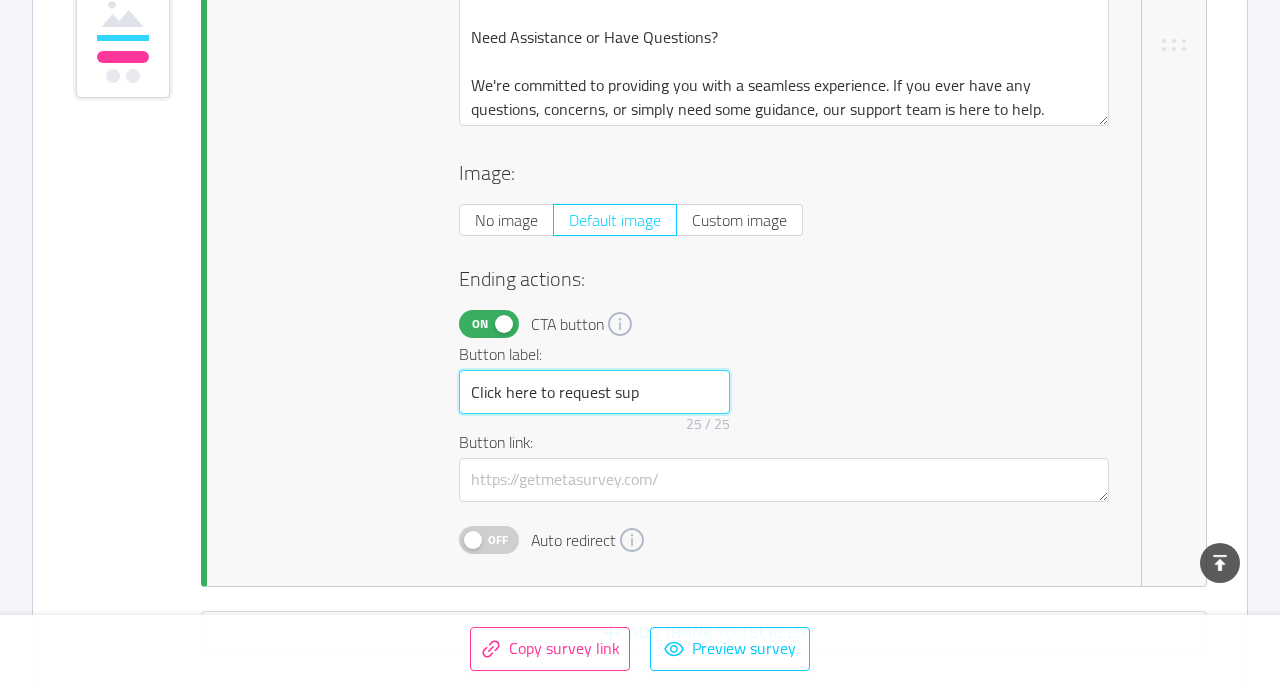 click on "Click here to request sup" at bounding box center (594, 392) 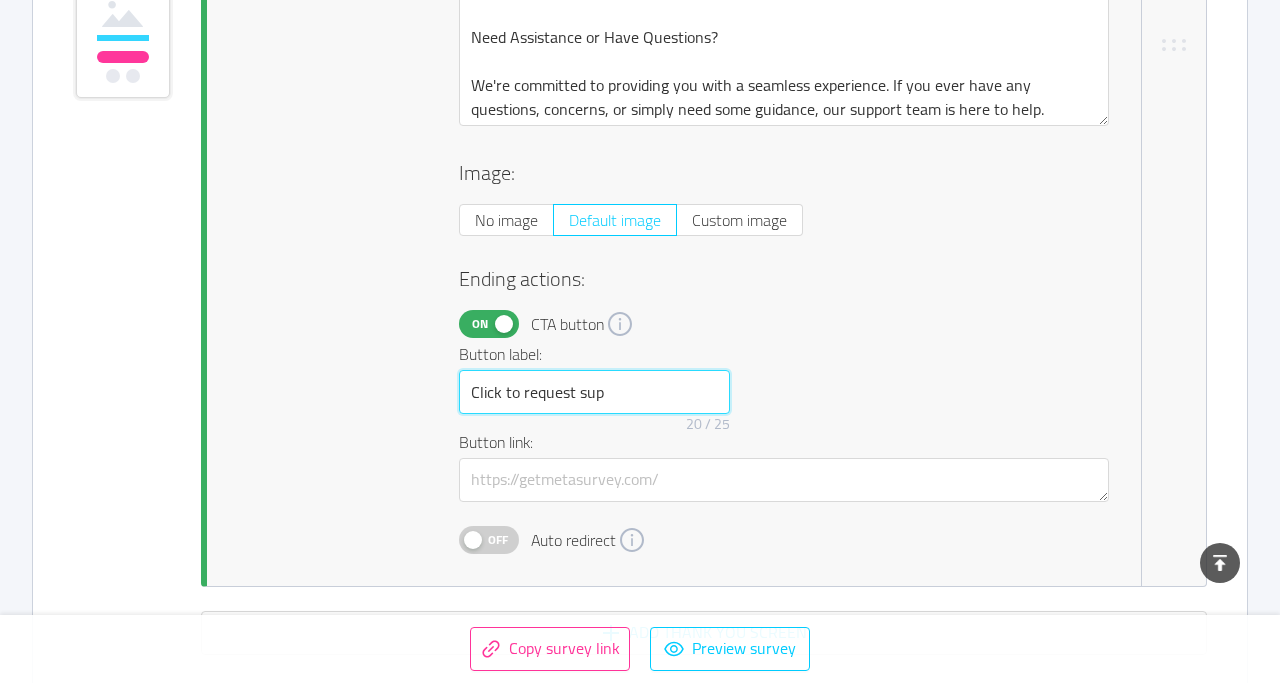 click on "Click to request sup" at bounding box center (594, 392) 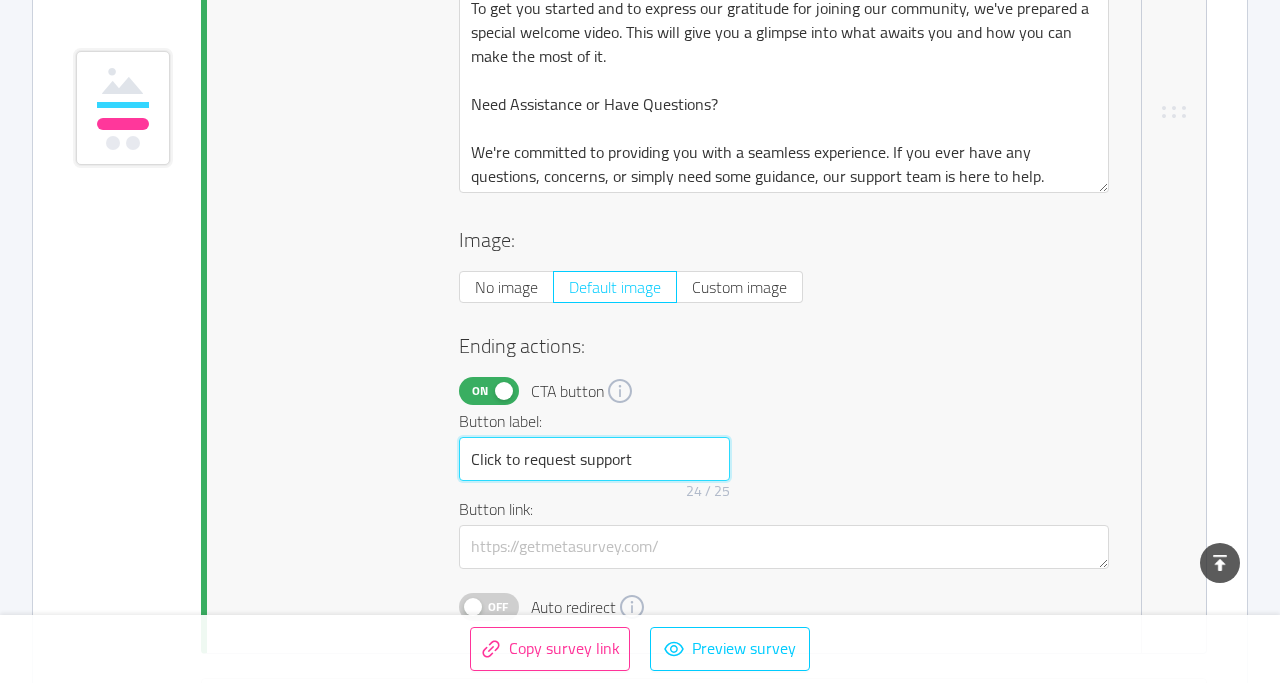 scroll, scrollTop: 8428, scrollLeft: 0, axis: vertical 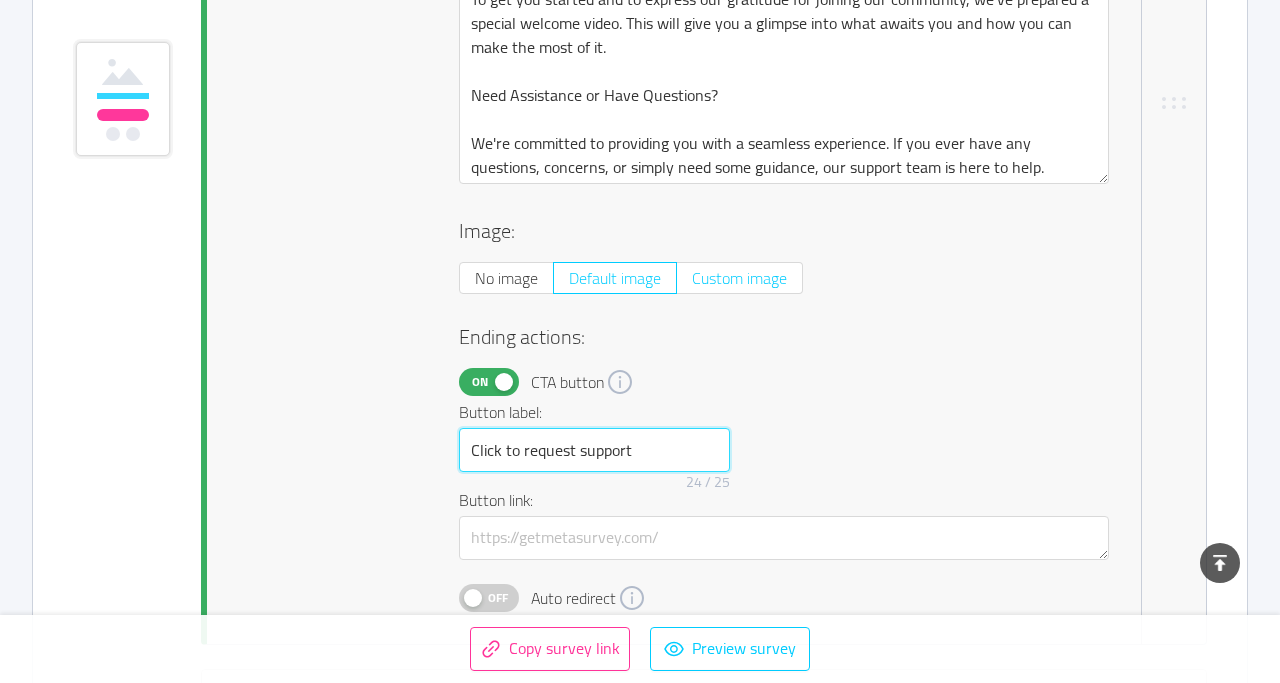 type on "Click to request support" 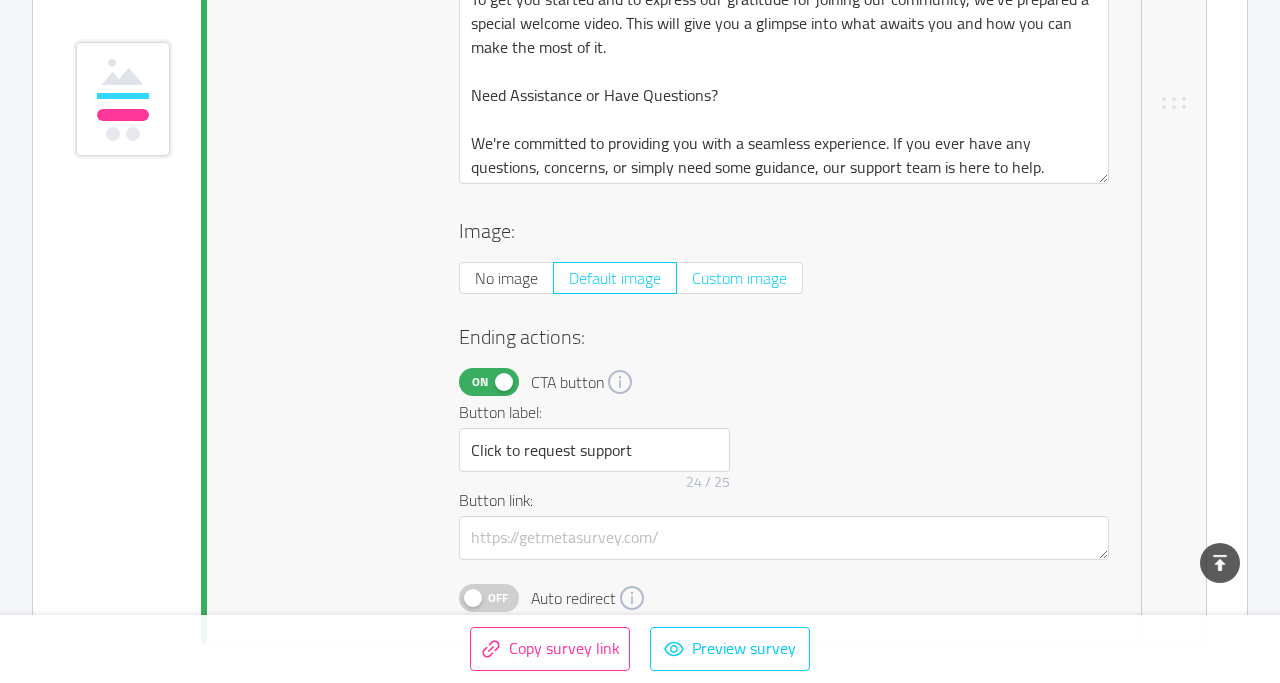 click on "Custom image" at bounding box center [739, 278] 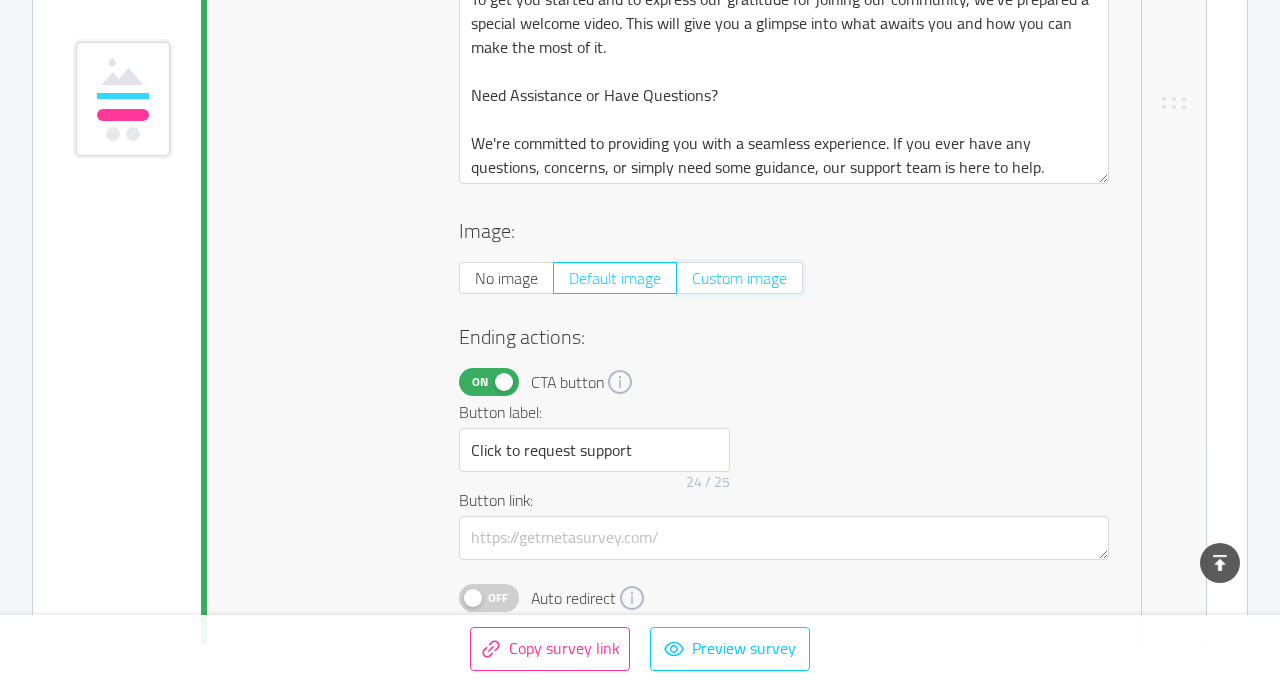 click on "Custom image" at bounding box center [692, 284] 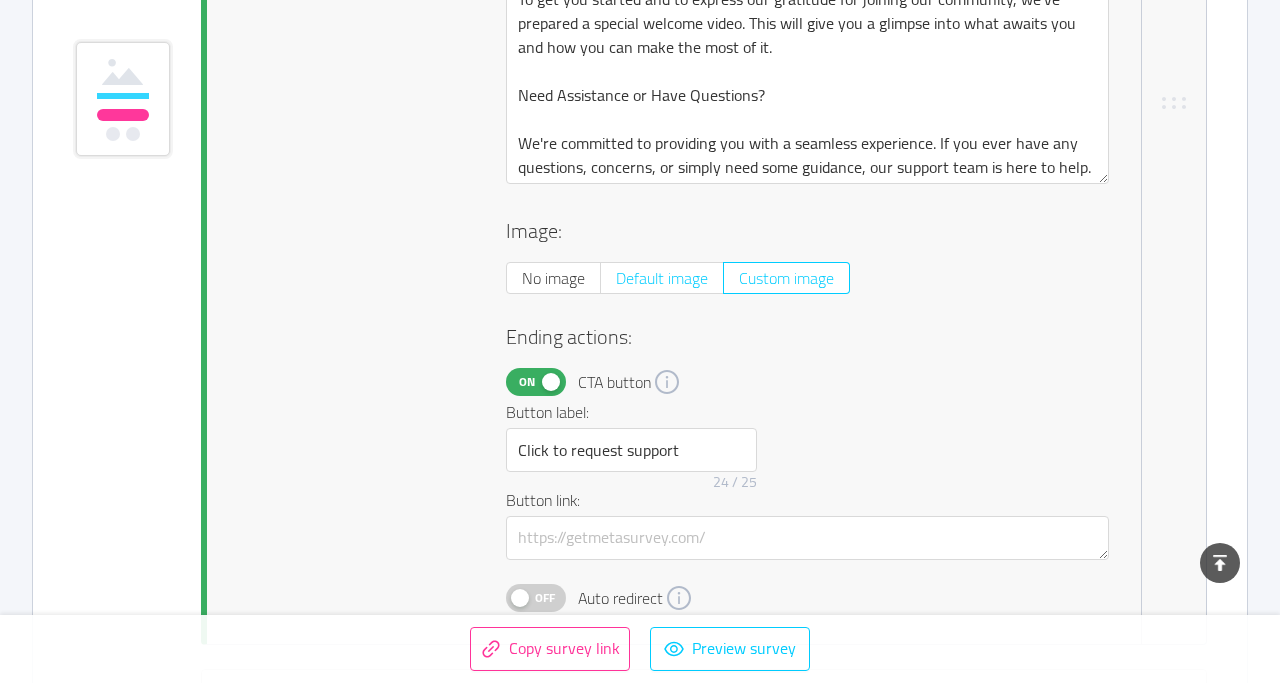 click on "Default image" at bounding box center [662, 278] 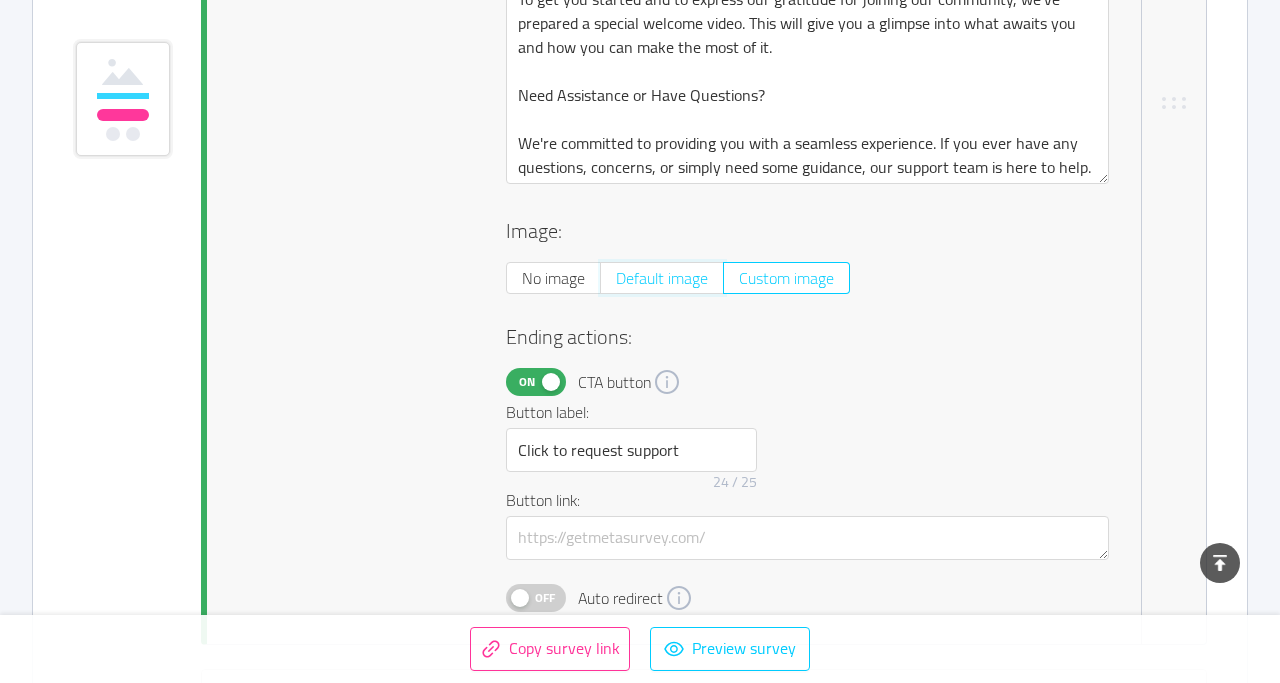 click on "Default image" at bounding box center [616, 284] 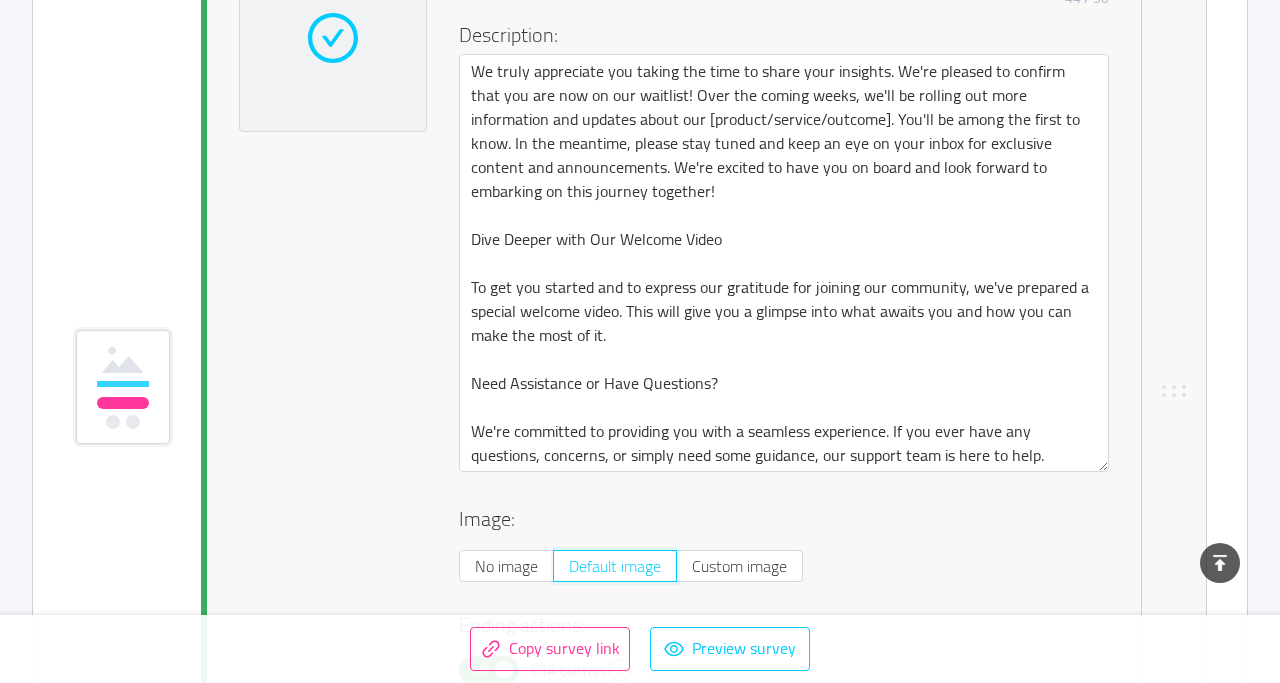 scroll, scrollTop: 8182, scrollLeft: 0, axis: vertical 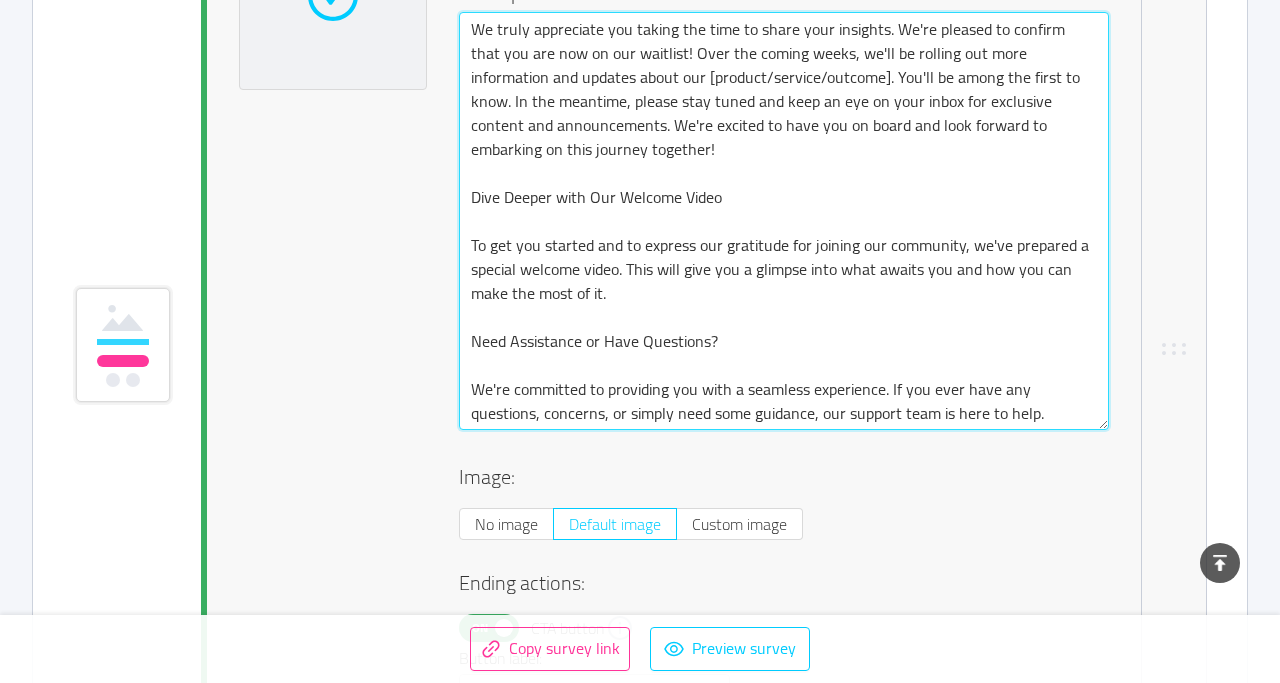 click on "We truly appreciate you taking the time to share your insights. We're pleased to confirm that you are now on our waitlist! Over the coming weeks, we'll be rolling out more information and updates about our [product/service/outcome]. You'll be among the first to know. In the meantime, please stay tuned and keep an eye on your inbox for exclusive content and announcements. We're excited to have you on board and look forward to embarking on this journey together!
Dive Deeper with Our Welcome Video
To get you started and to express our gratitude for joining our community, we've prepared a special welcome video. This will give you a glimpse into what awaits you and how you can make the most of it.
Need Assistance or Have Questions?
We're committed to providing you with a seamless experience. If you ever have any questions, concerns, or simply need some guidance, our support team is here to help." at bounding box center [784, 221] 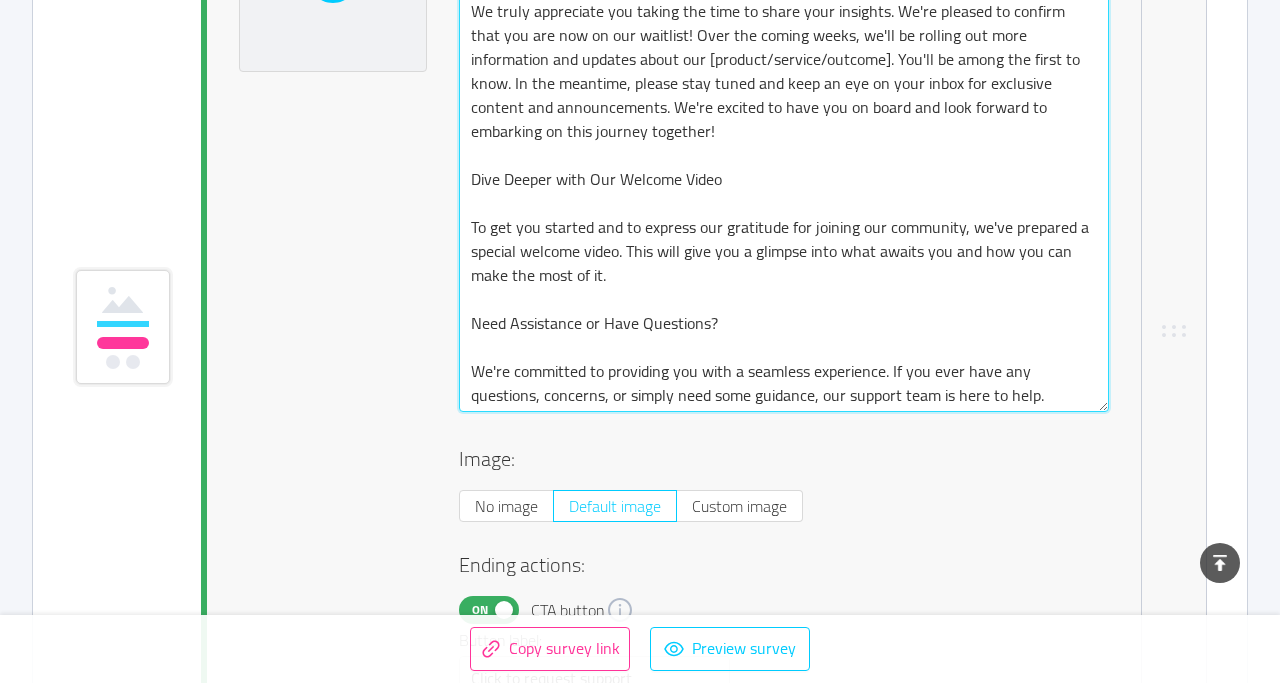 type 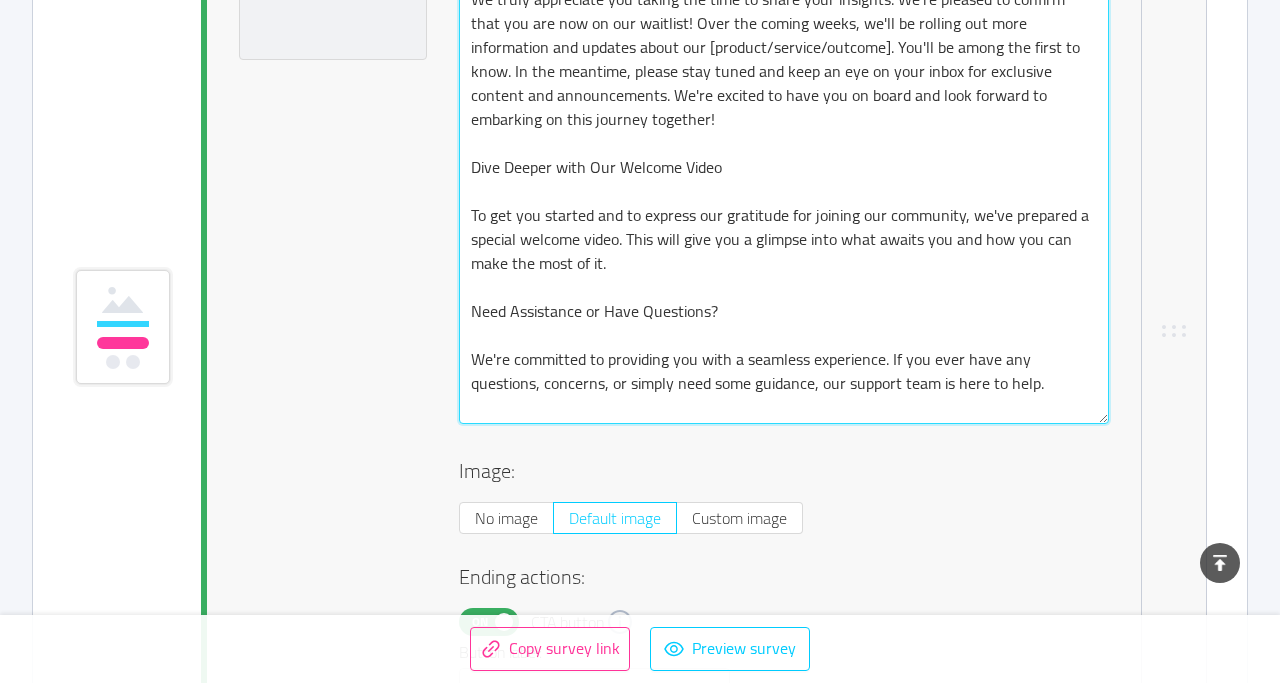 type 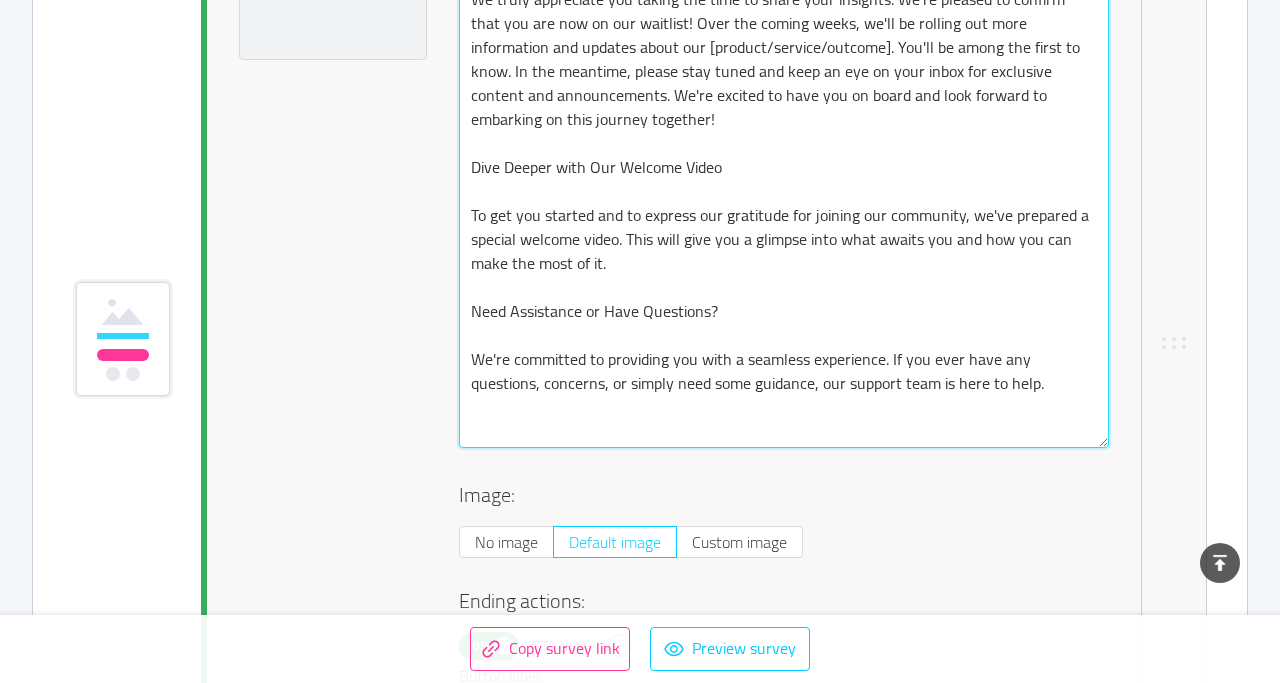 scroll, scrollTop: 8224, scrollLeft: 0, axis: vertical 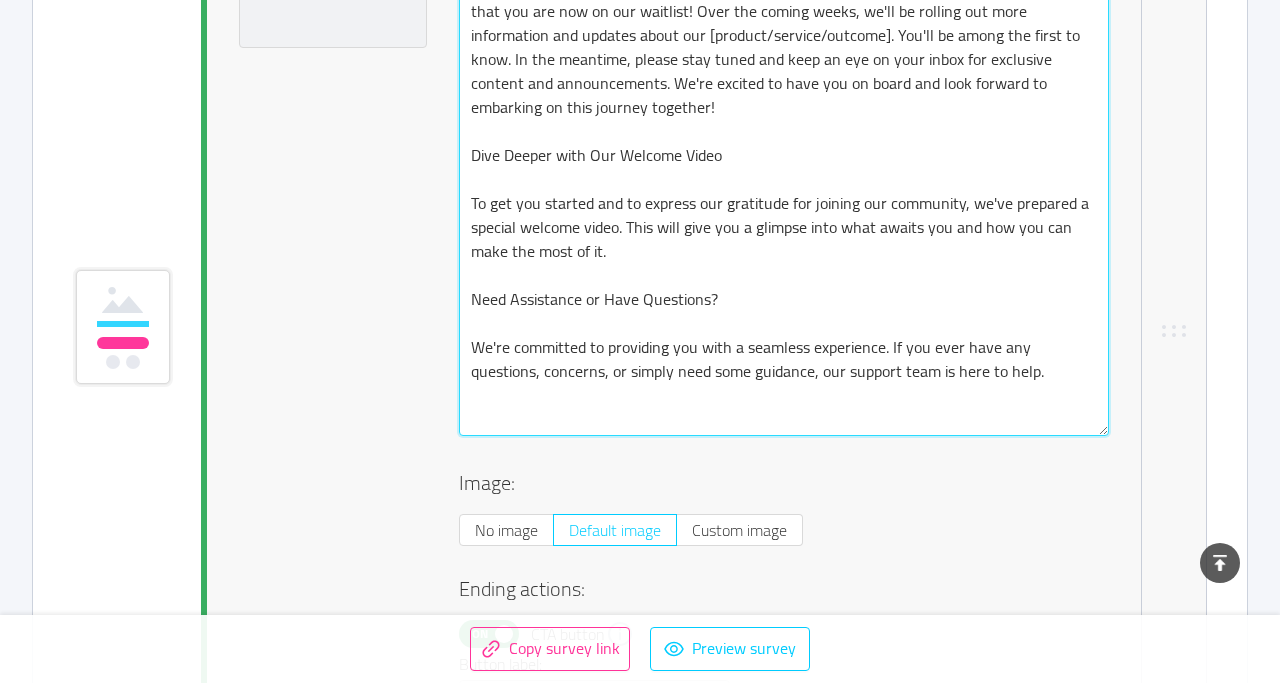 type on "We truly appreciate you taking the time to share your insights. We're pleased to confirm that you are now on our waitlist! Over the coming weeks, we'll be rolling out more information and updates about our [product/service/outcome]. You'll be among the first to know. In the meantime, please stay tuned and keep an eye on your inbox for exclusive content and announcements. We're excited to have you on board and look forward to embarking on this journey together!
Dive Deeper with Our Welcome Video
To get you started and to express our gratitude for joining our community, we've prepared a special welcome video. This will give you a glimpse into what awaits you and how you can make the most of it.
Need Assistance or Have Questions?
We're committed to providing you with a seamless experience. If you ever have any questions, concerns, or simply need some guidance, our support team is here to help." 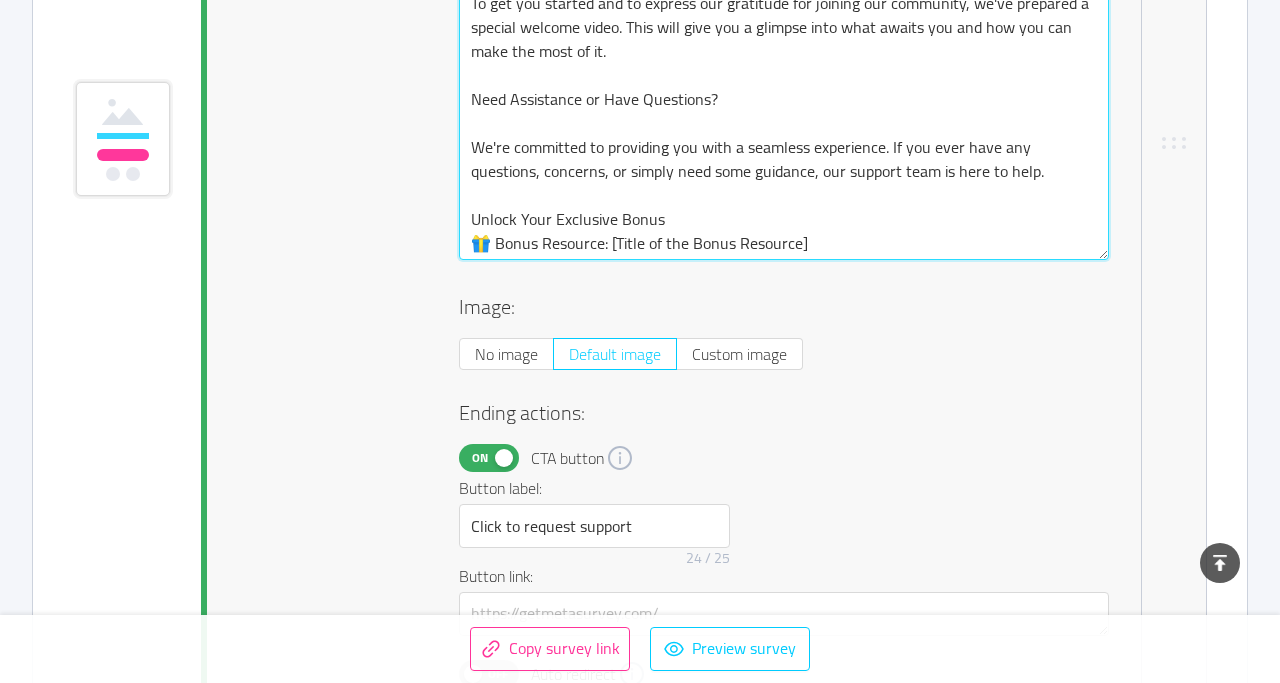 scroll, scrollTop: 8434, scrollLeft: 0, axis: vertical 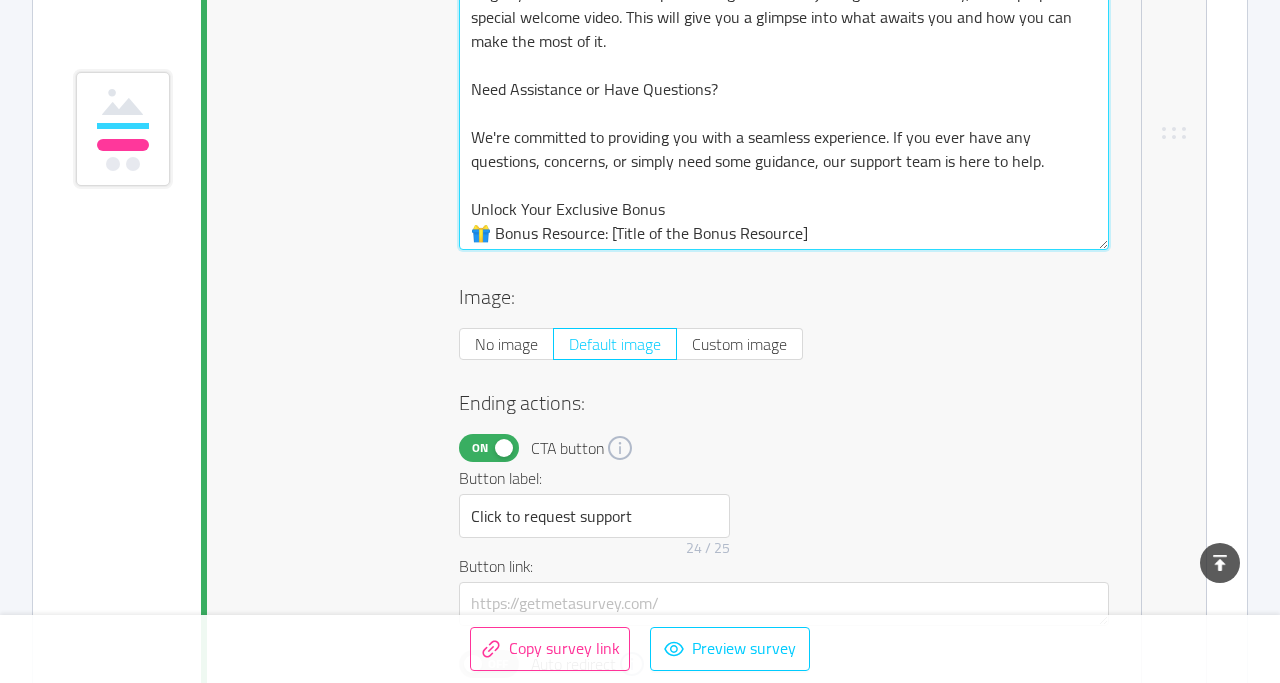 drag, startPoint x: 665, startPoint y: 208, endPoint x: 472, endPoint y: 210, distance: 193.01036 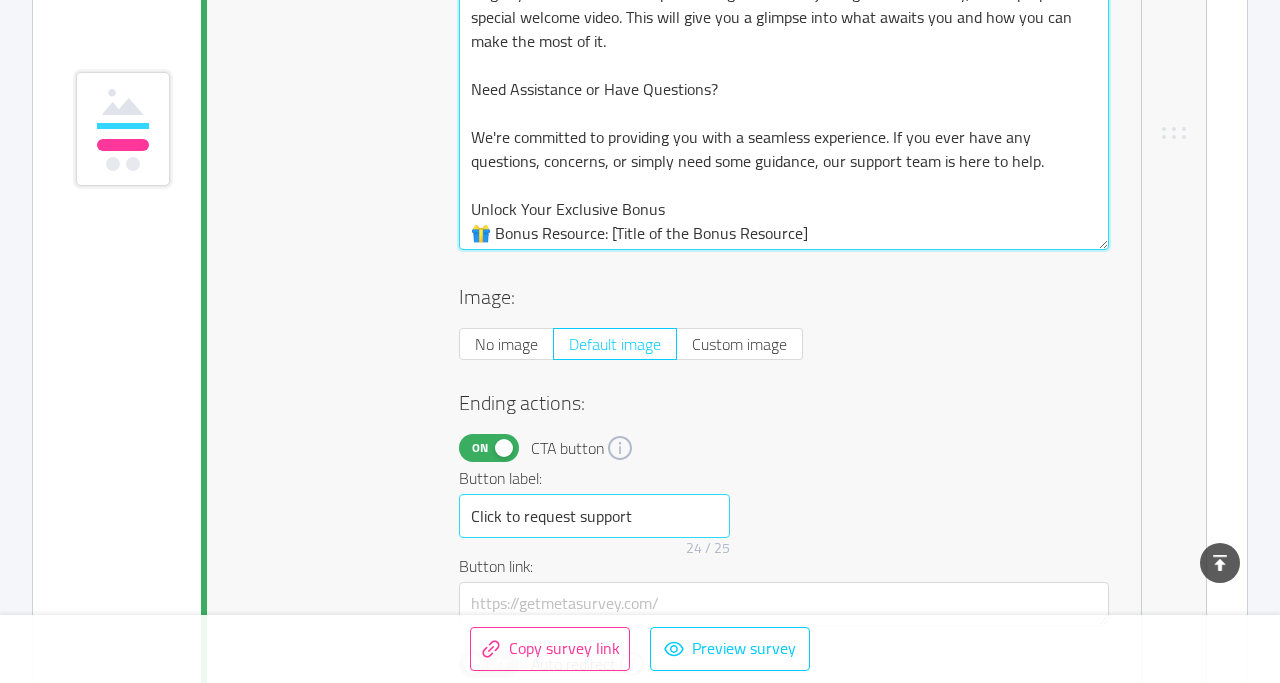 type on "We truly appreciate you taking the time to share your insights. We're pleased to confirm that you are now on our waitlist! Over the coming weeks, we'll be rolling out more information and updates about our [product/service/outcome]. You'll be among the first to know. In the meantime, please stay tuned and keep an eye on your inbox for exclusive content and announcements. We're excited to have you on board and look forward to embarking on this journey together!
Dive Deeper with Our Welcome Video
To get you started and to express our gratitude for joining our community, we've prepared a special welcome video. This will give you a glimpse into what awaits you and how you can make the most of it.
Need Assistance or Have Questions?
We're committed to providing you with a seamless experience. If you ever have any questions, concerns, or simply need some guidance, our support team is here to help.
Unlock Your Exclusive Bonus
🎁 Bonus Resource: [Title of the Bonus Resource]" 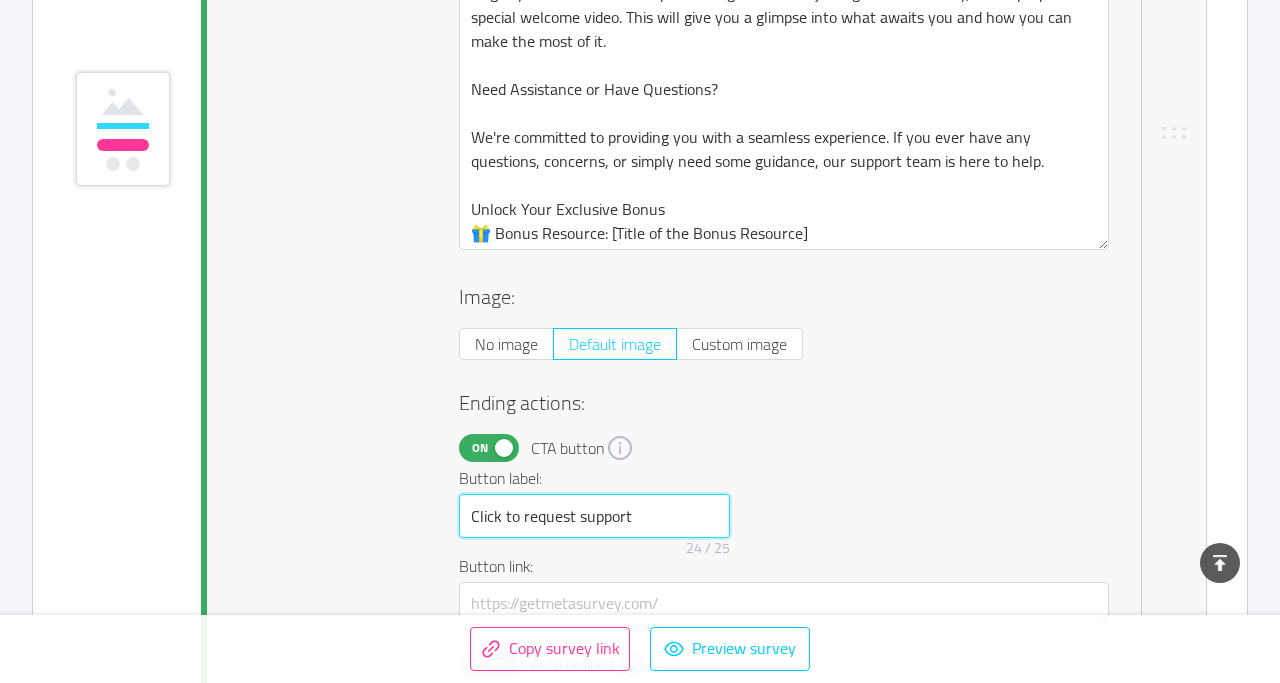 click on "Click to request support" at bounding box center (594, 516) 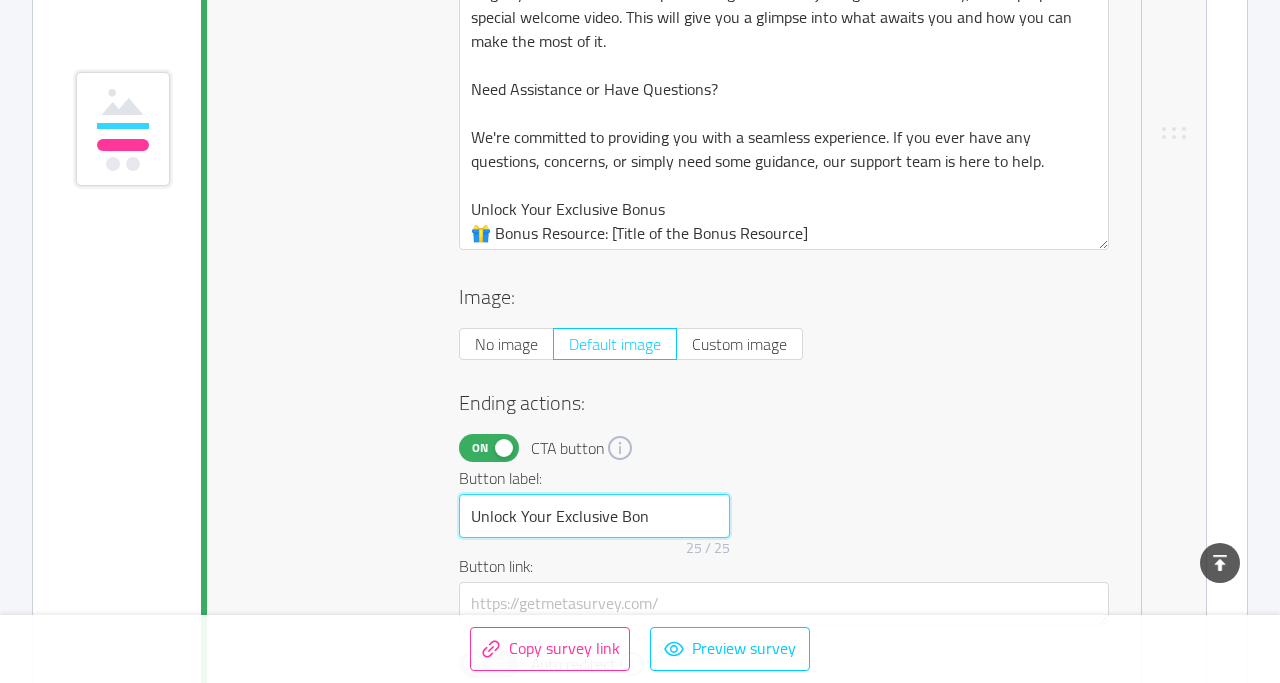 click on "Unlock Your Exclusive Bon" at bounding box center [594, 516] 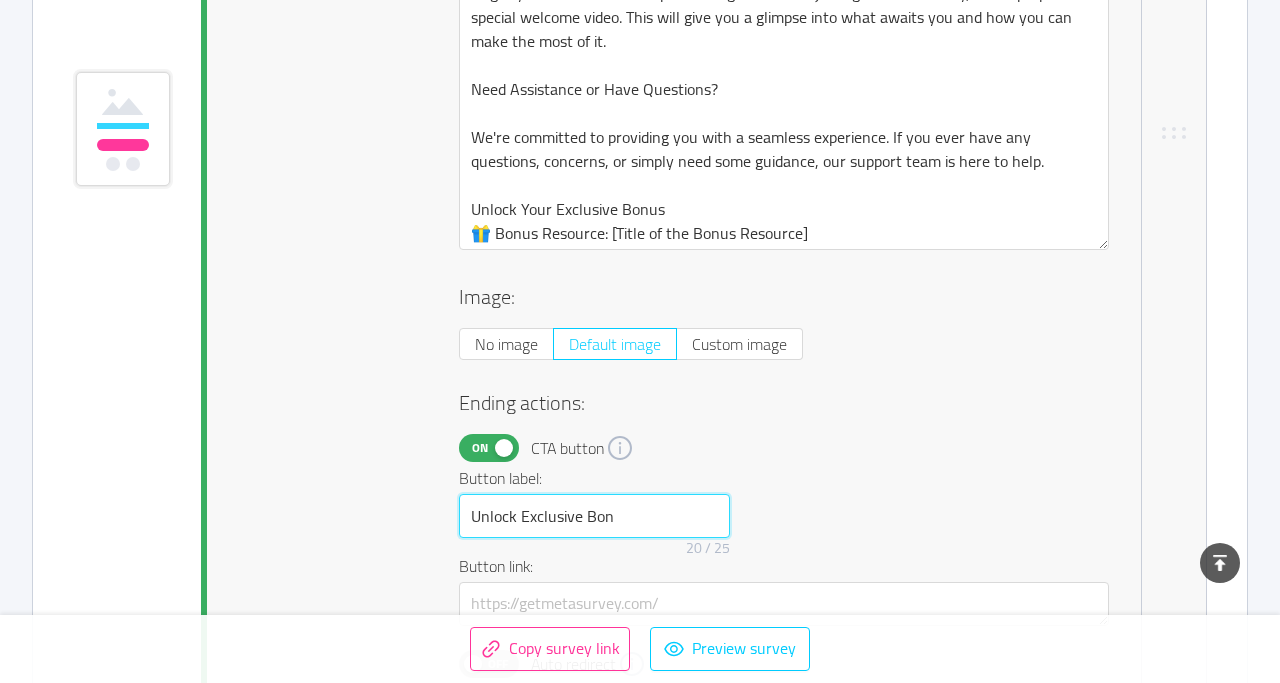 click on "Unlock Exclusive Bon" at bounding box center [594, 516] 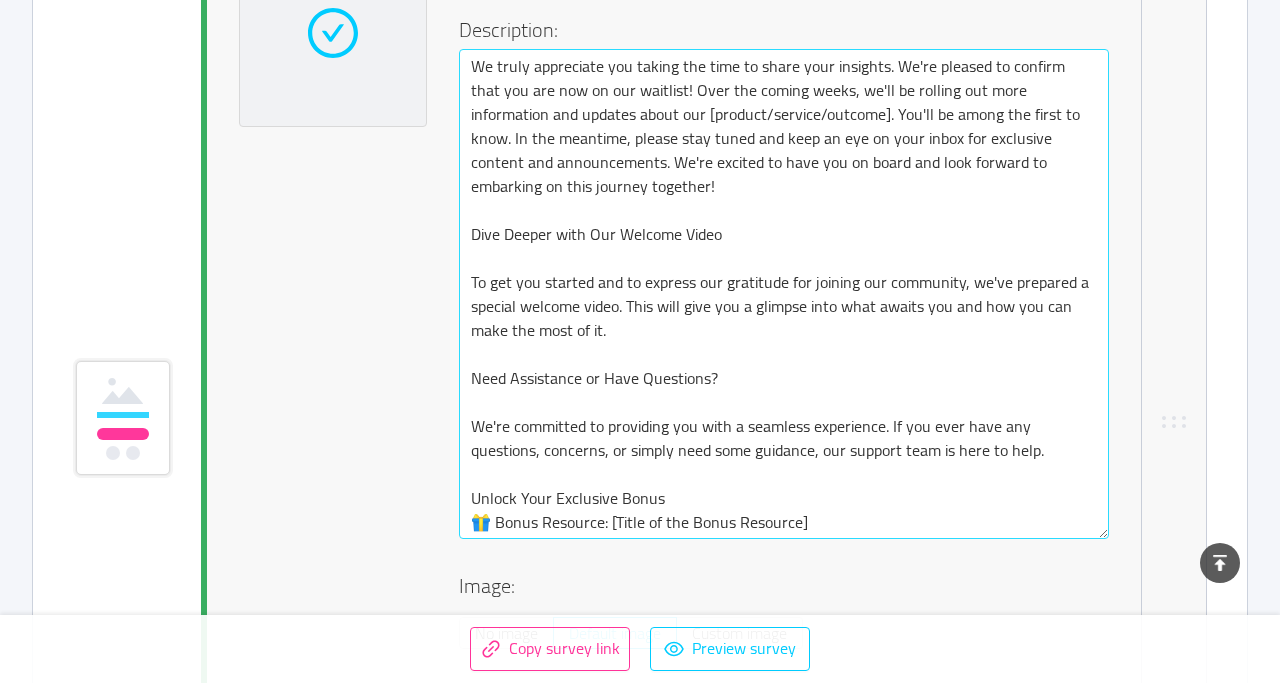 scroll, scrollTop: 8169, scrollLeft: 0, axis: vertical 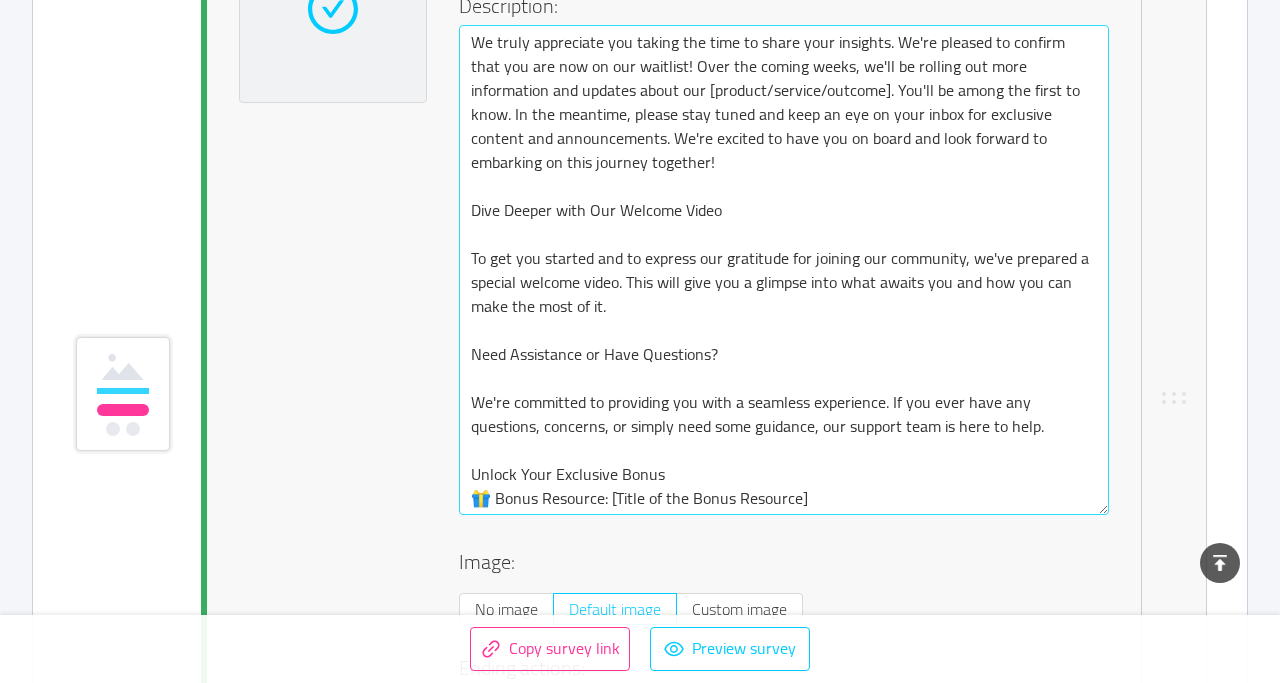 type on "Unlock Exclusive Bonus" 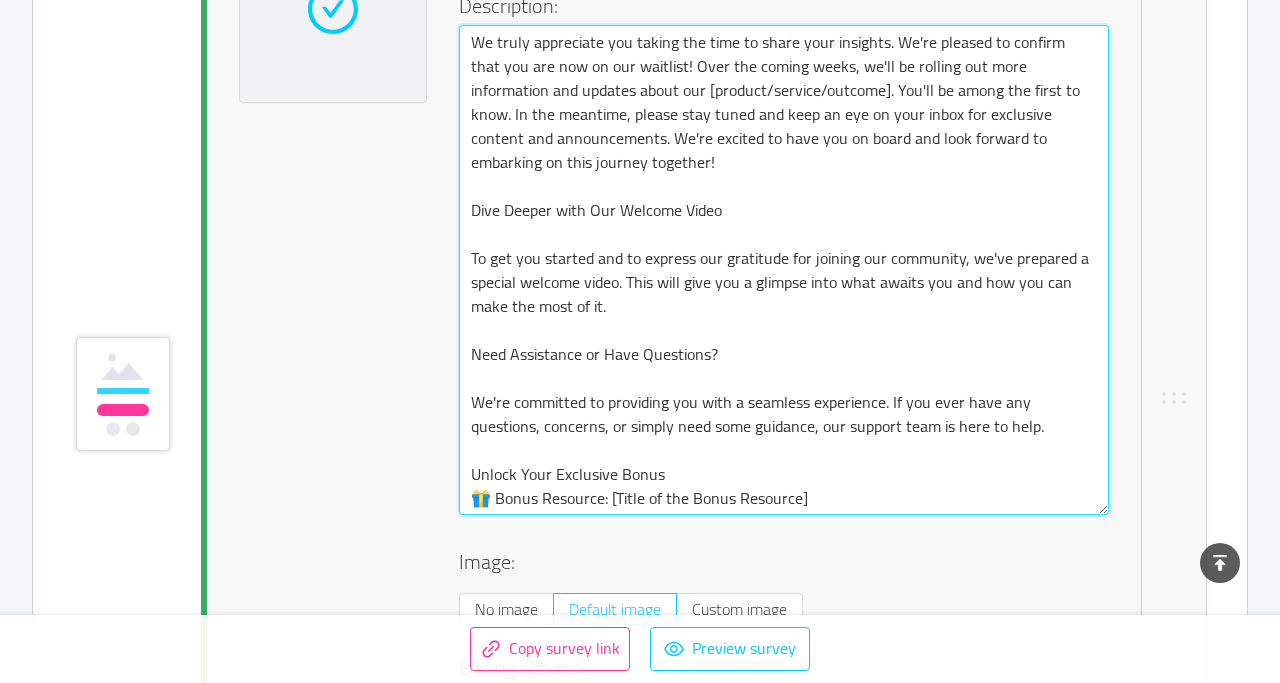 click on "We truly appreciate you taking the time to share your insights. We're pleased to confirm that you are now on our waitlist! Over the coming weeks, we'll be rolling out more information and updates about our [product/service/outcome]. You'll be among the first to know. In the meantime, please stay tuned and keep an eye on your inbox for exclusive content and announcements. We're excited to have you on board and look forward to embarking on this journey together!
Dive Deeper with Our Welcome Video
To get you started and to express our gratitude for joining our community, we've prepared a special welcome video. This will give you a glimpse into what awaits you and how you can make the most of it.
Need Assistance or Have Questions?
We're committed to providing you with a seamless experience. If you ever have any questions, concerns, or simply need some guidance, our support team is here to help.
Unlock Your Exclusive Bonus
🎁 Bonus Resource: [Title of the Bonus Resource]" at bounding box center (784, 270) 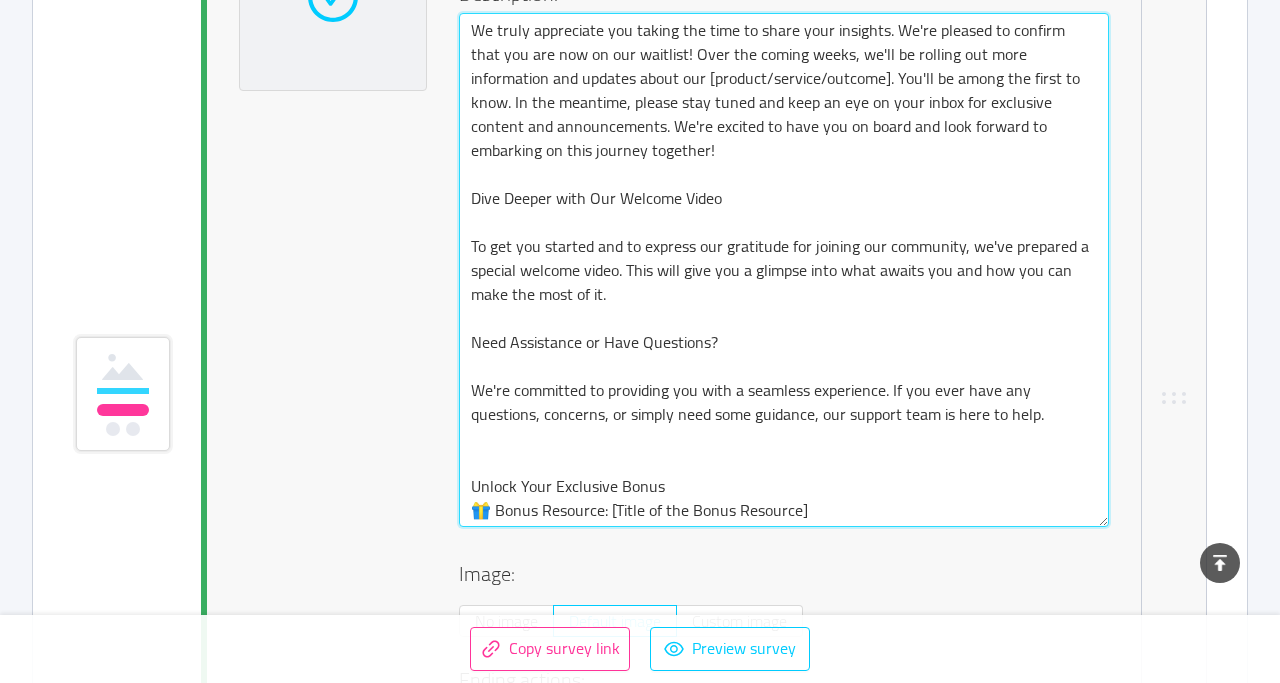 type 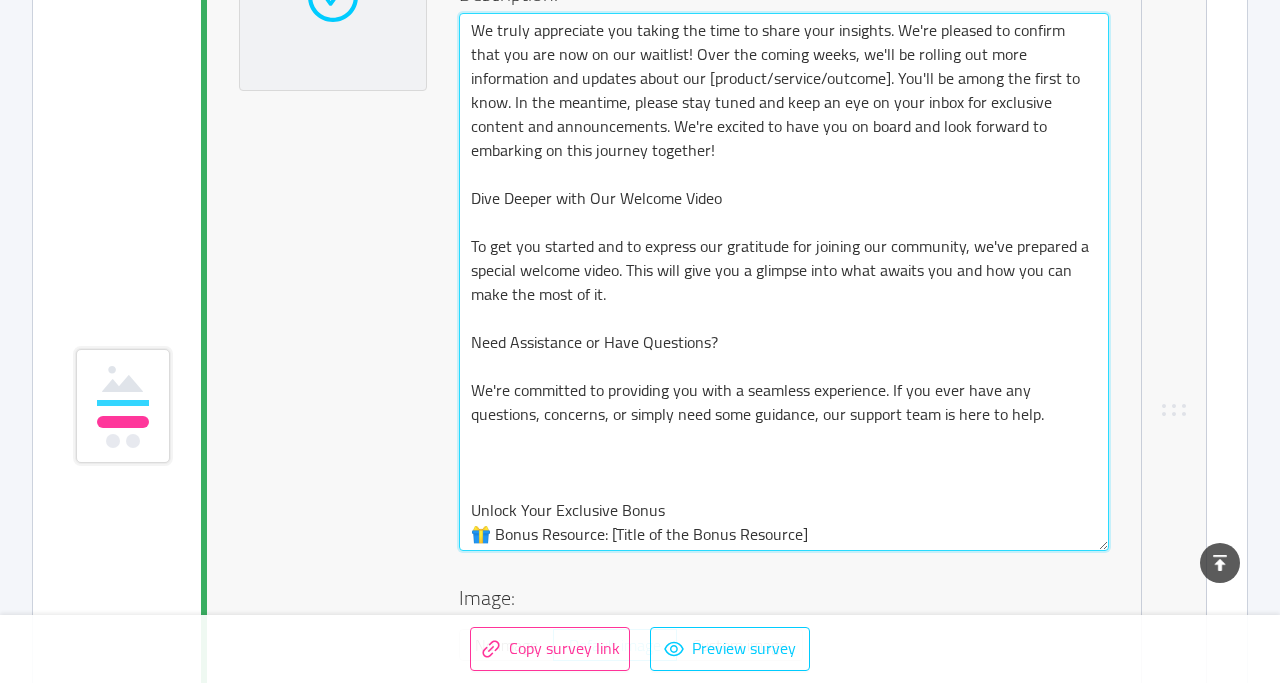scroll, scrollTop: 8193, scrollLeft: 0, axis: vertical 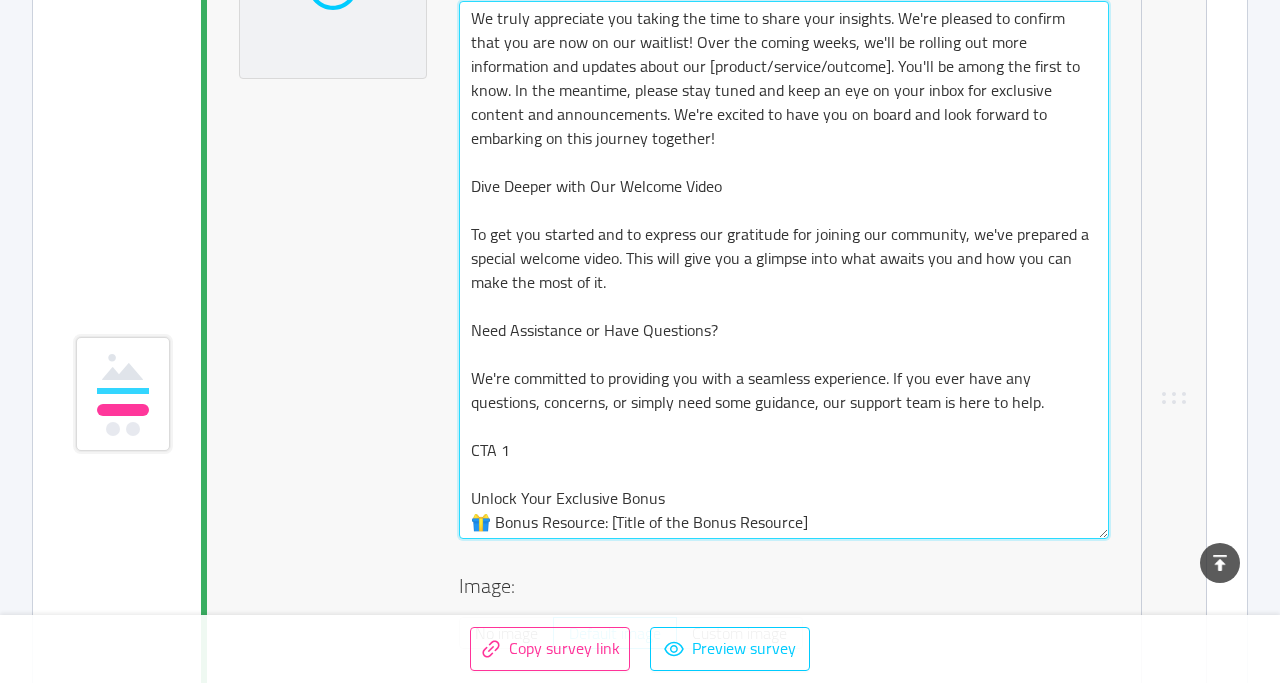 click on "We truly appreciate you taking the time to share your insights. We're pleased to confirm that you are now on our waitlist! Over the coming weeks, we'll be rolling out more information and updates about our [product/service/outcome]. You'll be among the first to know. In the meantime, please stay tuned and keep an eye on your inbox for exclusive content and announcements. We're excited to have you on board and look forward to embarking on this journey together!
Dive Deeper with Our Welcome Video
To get you started and to express our gratitude for joining our community, we've prepared a special welcome video. This will give you a glimpse into what awaits you and how you can make the most of it.
Need Assistance or Have Questions?
We're committed to providing you with a seamless experience. If you ever have any questions, concerns, or simply need some guidance, our support team is here to help.
CTA 1
Unlock Your Exclusive Bonus
🎁 Bonus Resource: [Title of the Bonus Resource]" at bounding box center [784, 270] 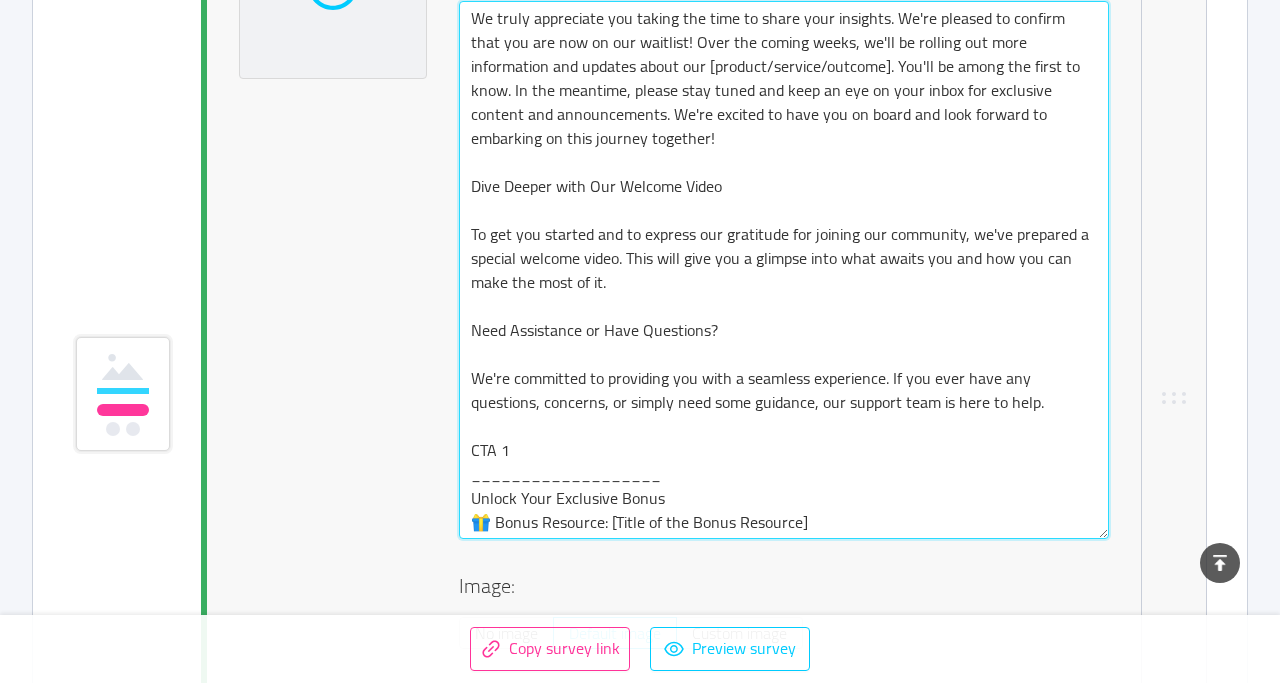 click on "We truly appreciate you taking the time to share your insights. We're pleased to confirm that you are now on our waitlist! Over the coming weeks, we'll be rolling out more information and updates about our [product/service/outcome]. You'll be among the first to know. In the meantime, please stay tuned and keep an eye on your inbox for exclusive content and announcements. We're excited to have you on board and look forward to embarking on this journey together!
Dive Deeper with Our Welcome Video
To get you started and to express our gratitude for joining our community, we've prepared a special welcome video. This will give you a glimpse into what awaits you and how you can make the most of it.
Need Assistance or Have Questions?
We're committed to providing you with a seamless experience. If you ever have any questions, concerns, or simply need some guidance, our support team is here to help.
CTA 1
___________________
Unlock Your Exclusive Bonus
🎁 Bonus Resource: [Title of the Bonus Resource]" at bounding box center [784, 270] 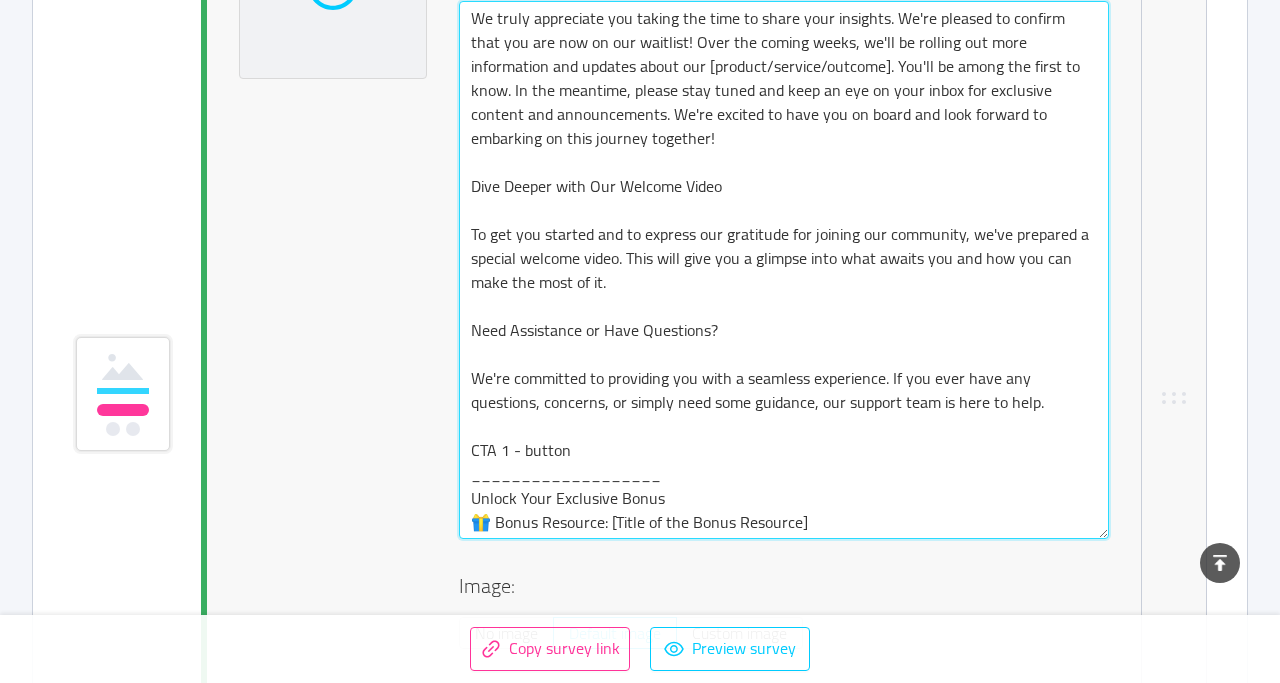 click on "We truly appreciate you taking the time to share your insights. We're pleased to confirm that you are now on our waitlist! Over the coming weeks, we'll be rolling out more information and updates about our [product/service/outcome]. You'll be among the first to know. In the meantime, please stay tuned and keep an eye on your inbox for exclusive content and announcements. We're excited to have you on board and look forward to embarking on this journey together!
Dive Deeper with Our Welcome Video
To get you started and to express our gratitude for joining our community, we've prepared a special welcome video. This will give you a glimpse into what awaits you and how you can make the most of it.
Need Assistance or Have Questions?
We're committed to providing you with a seamless experience. If you ever have any questions, concerns, or simply need some guidance, our support team is here to help.
CTA 1 - button
___________________
Unlock Your Exclusive Bonus
🎁 Bonus Resource: [Title of the Bonus Resource]" at bounding box center [784, 270] 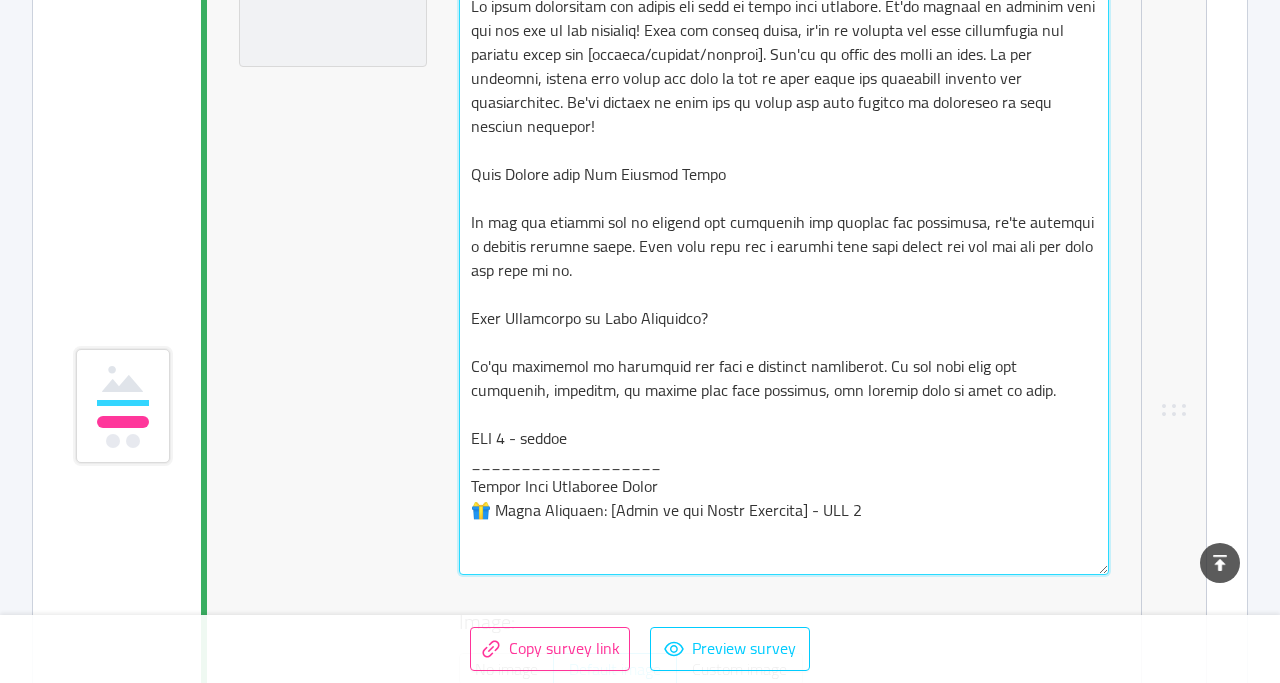 scroll, scrollTop: 8217, scrollLeft: 0, axis: vertical 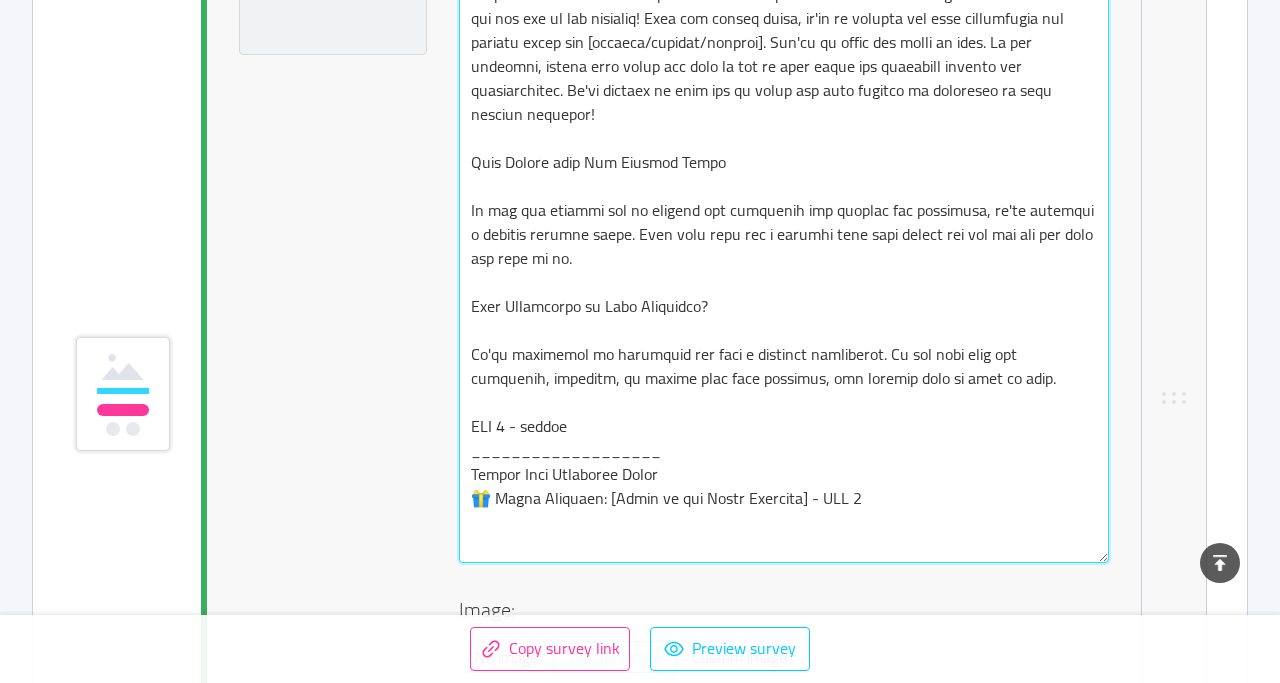 paste on "[Brief description of the bonus resource]
This valuable resource is designed to complement your journey towards mastering [topic] and achieving your goals. It's yours to access and leverage as you continue on your path to success.
To claim your bonus, simply click the button below:" 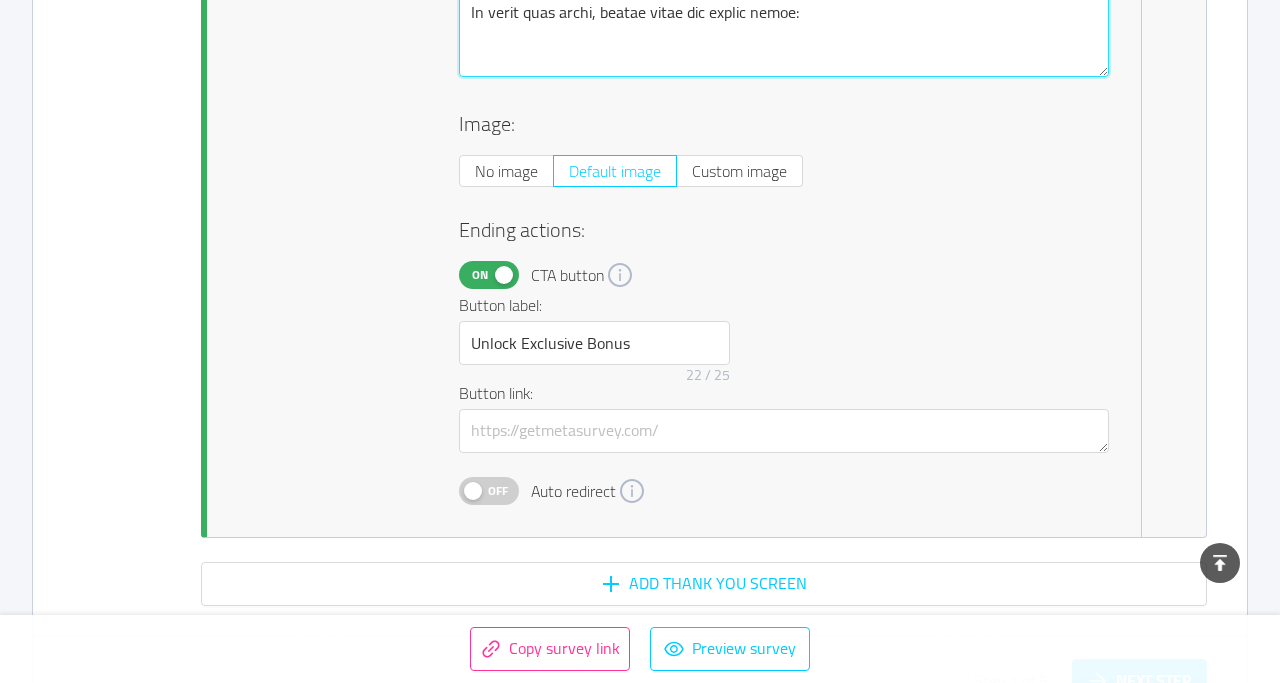 scroll, scrollTop: 8872, scrollLeft: 0, axis: vertical 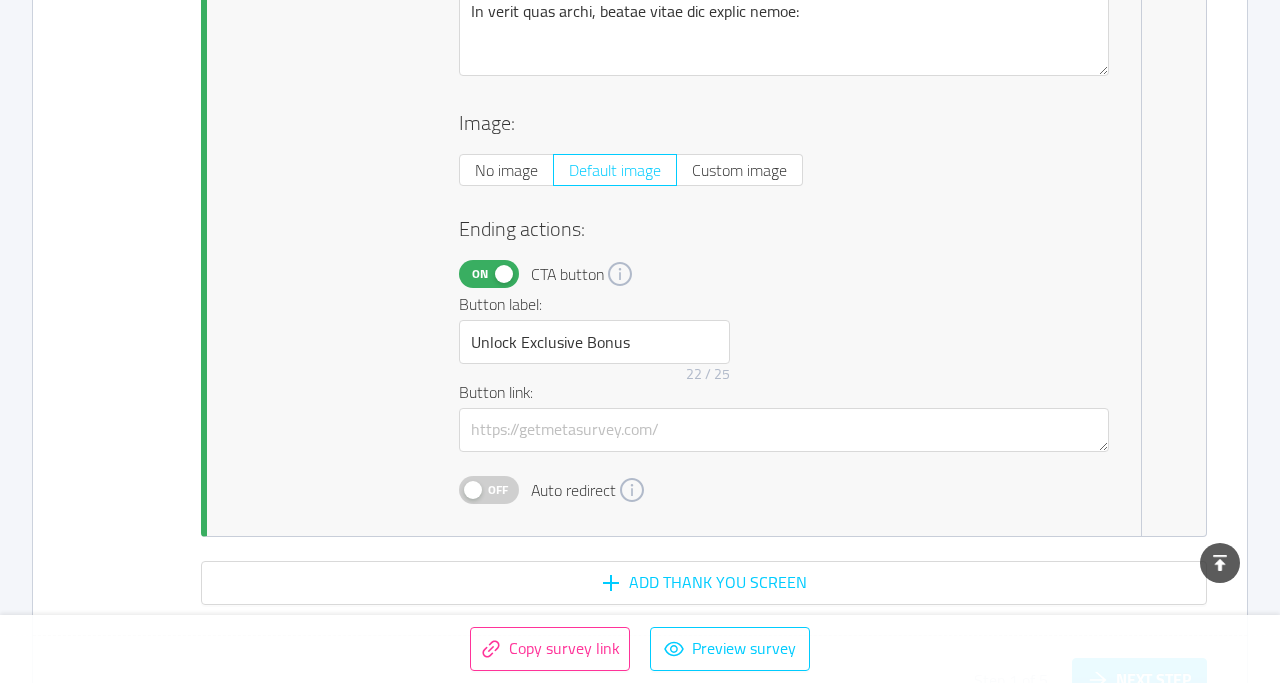 click on "Off" at bounding box center (489, 490) 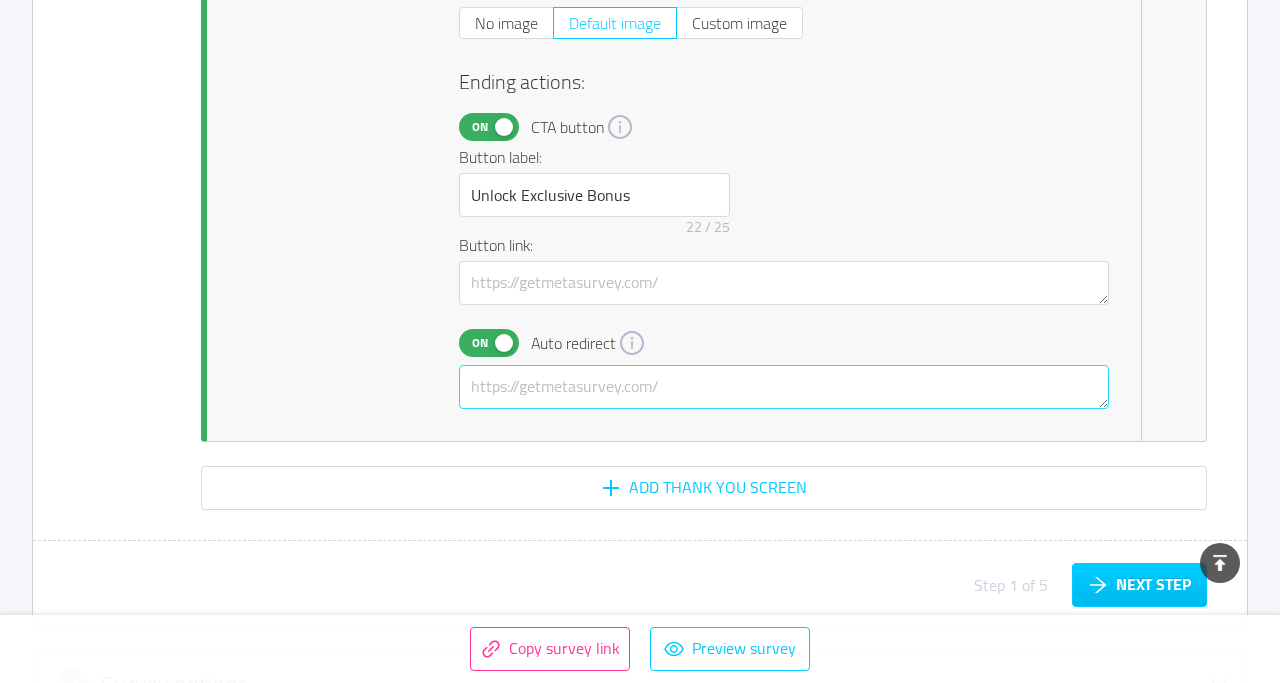 scroll, scrollTop: 9023, scrollLeft: 0, axis: vertical 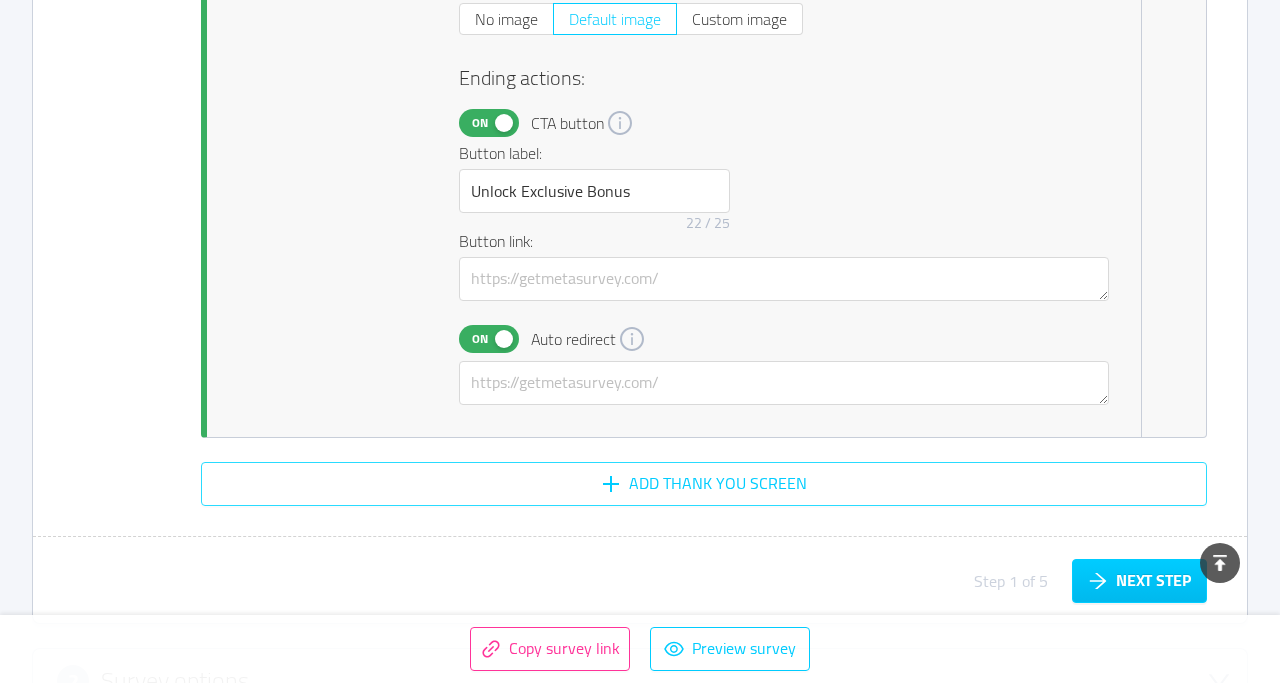 click on "Add Thank You screen" at bounding box center (704, 484) 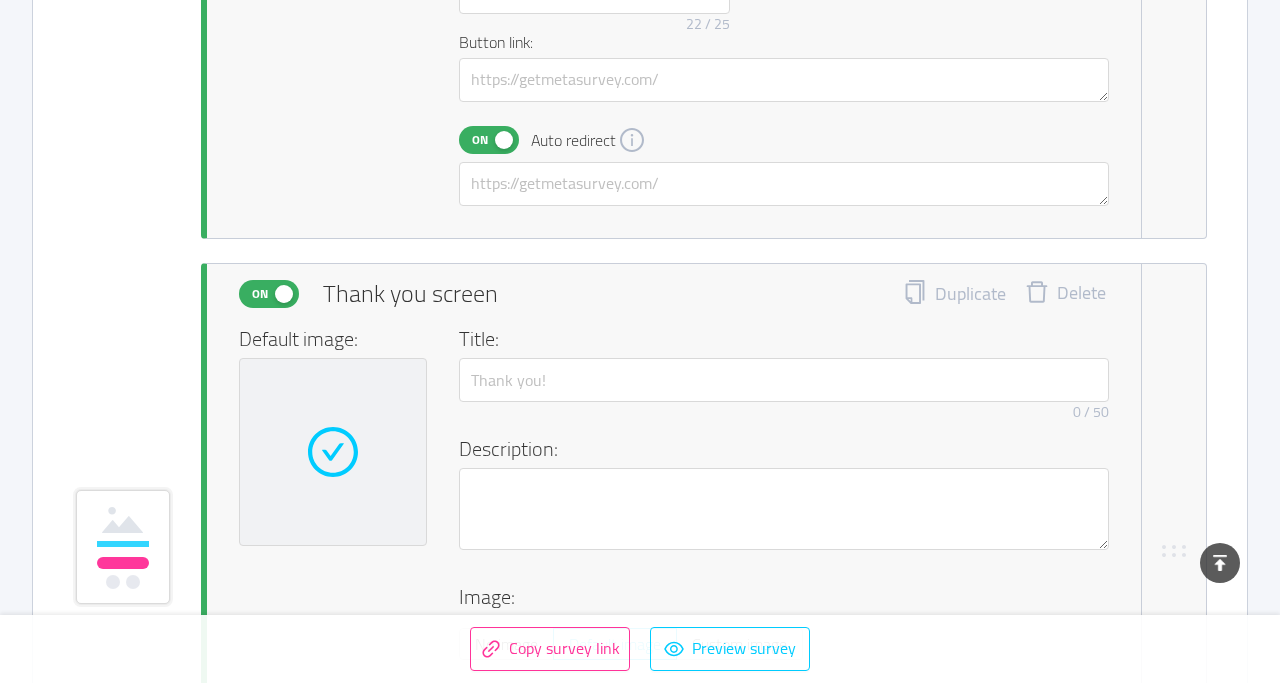 scroll, scrollTop: 9232, scrollLeft: 0, axis: vertical 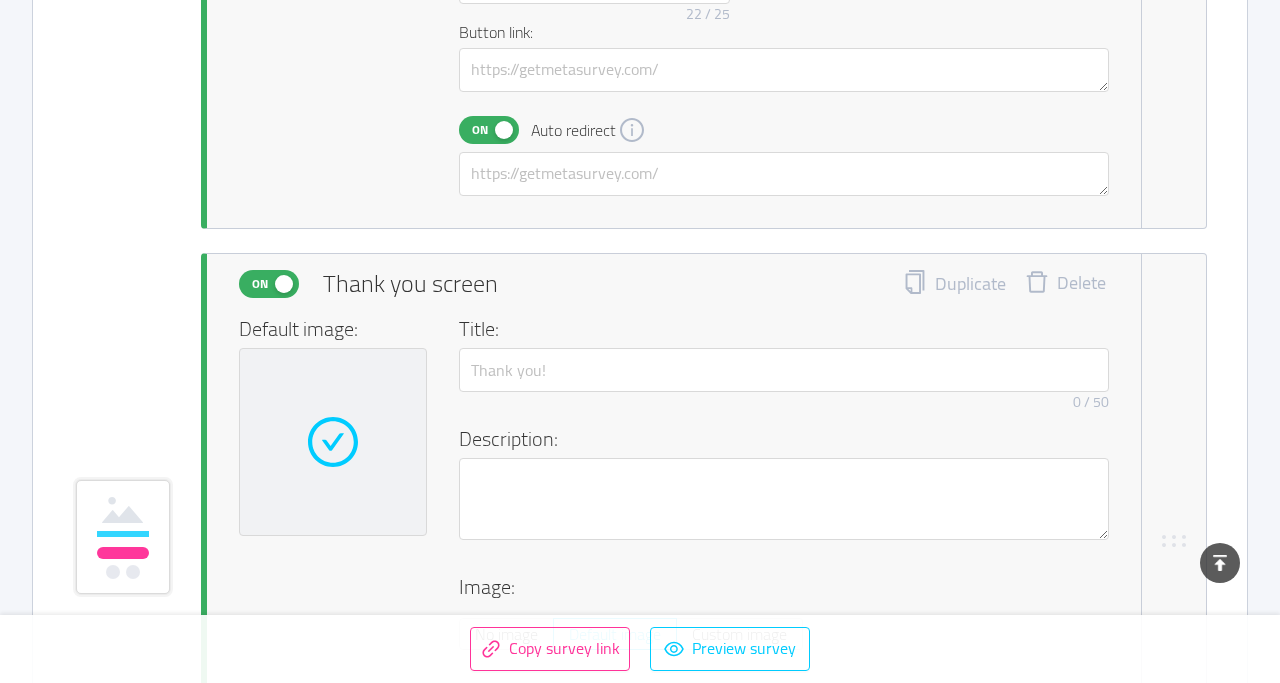 click on "Delete" at bounding box center (1065, 284) 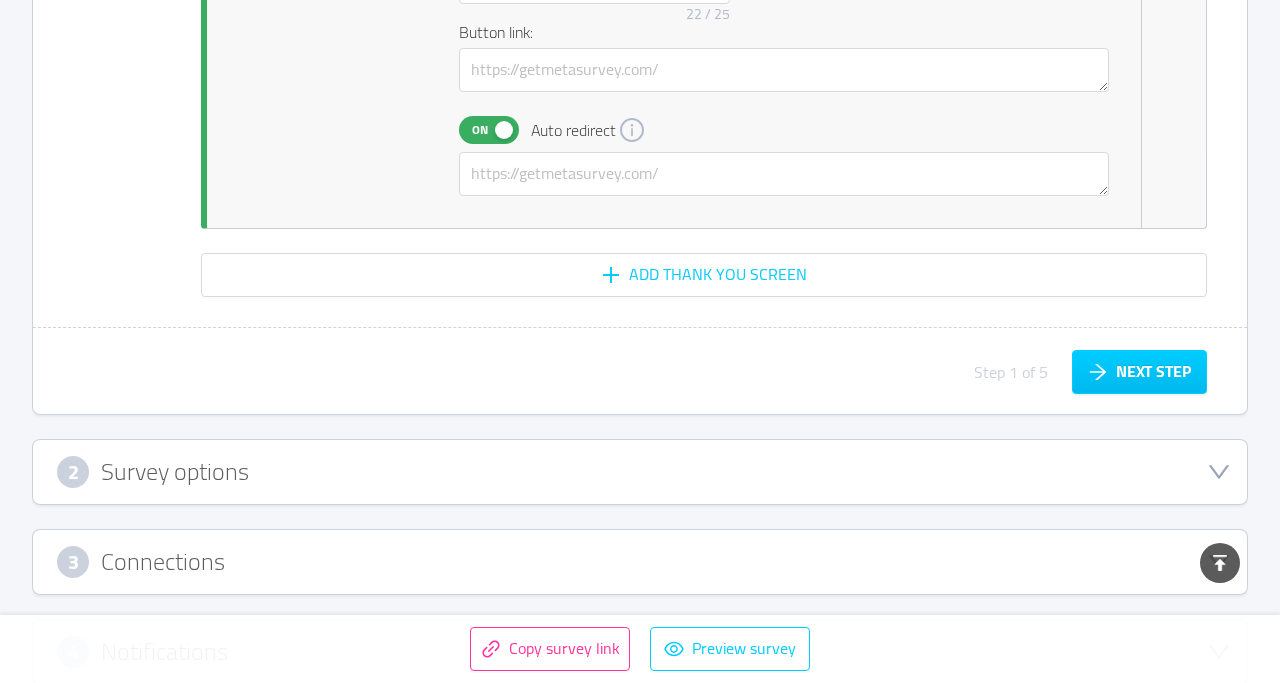 click on "2  Survey options" at bounding box center (640, 472) 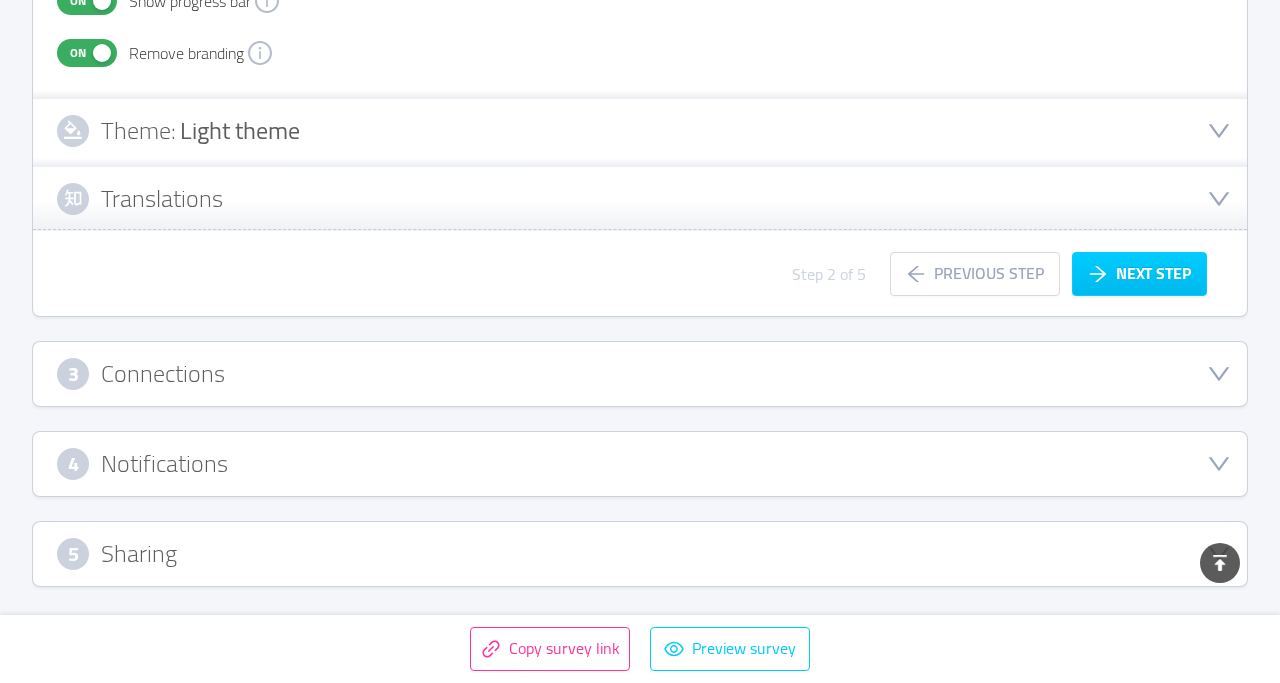 scroll, scrollTop: 395, scrollLeft: 0, axis: vertical 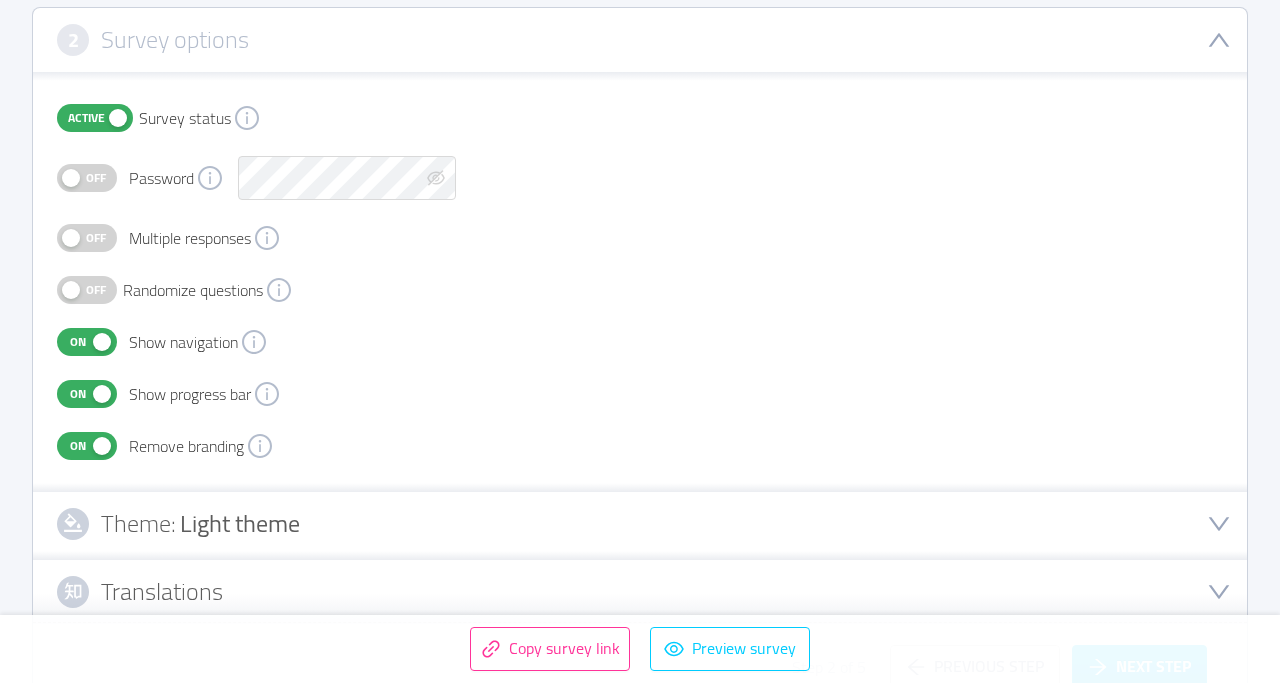 click on "Off" at bounding box center [96, 238] 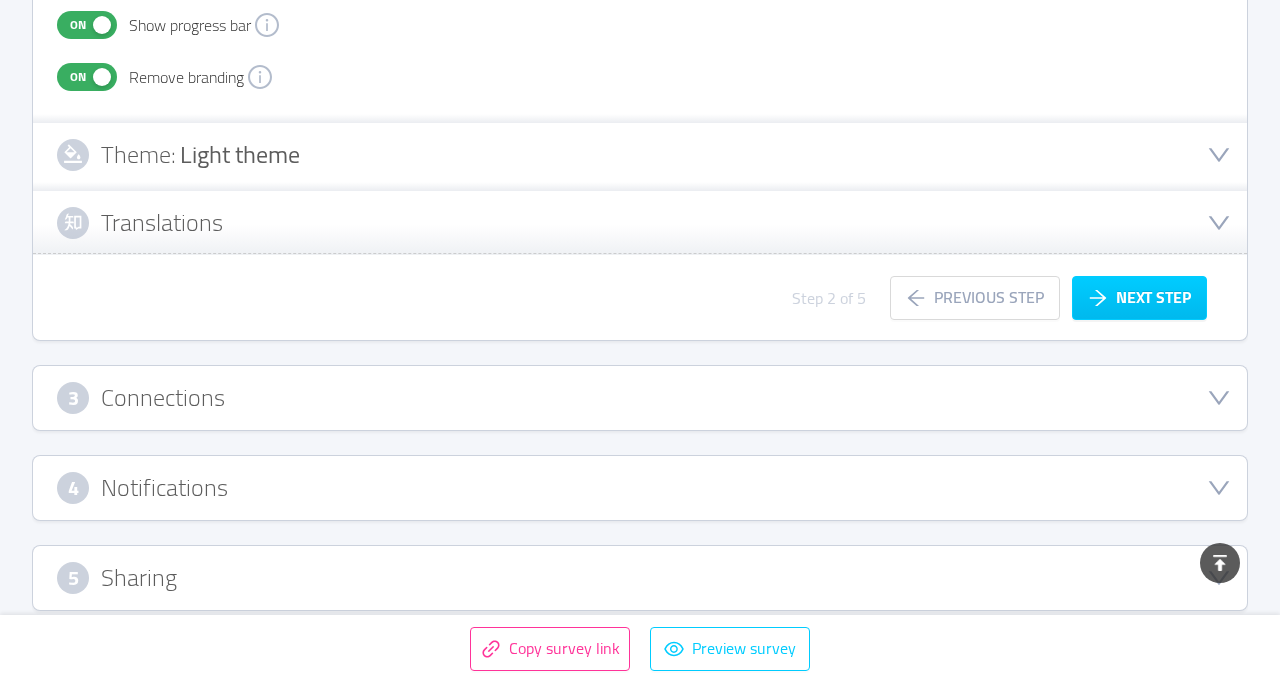 scroll, scrollTop: 787, scrollLeft: 0, axis: vertical 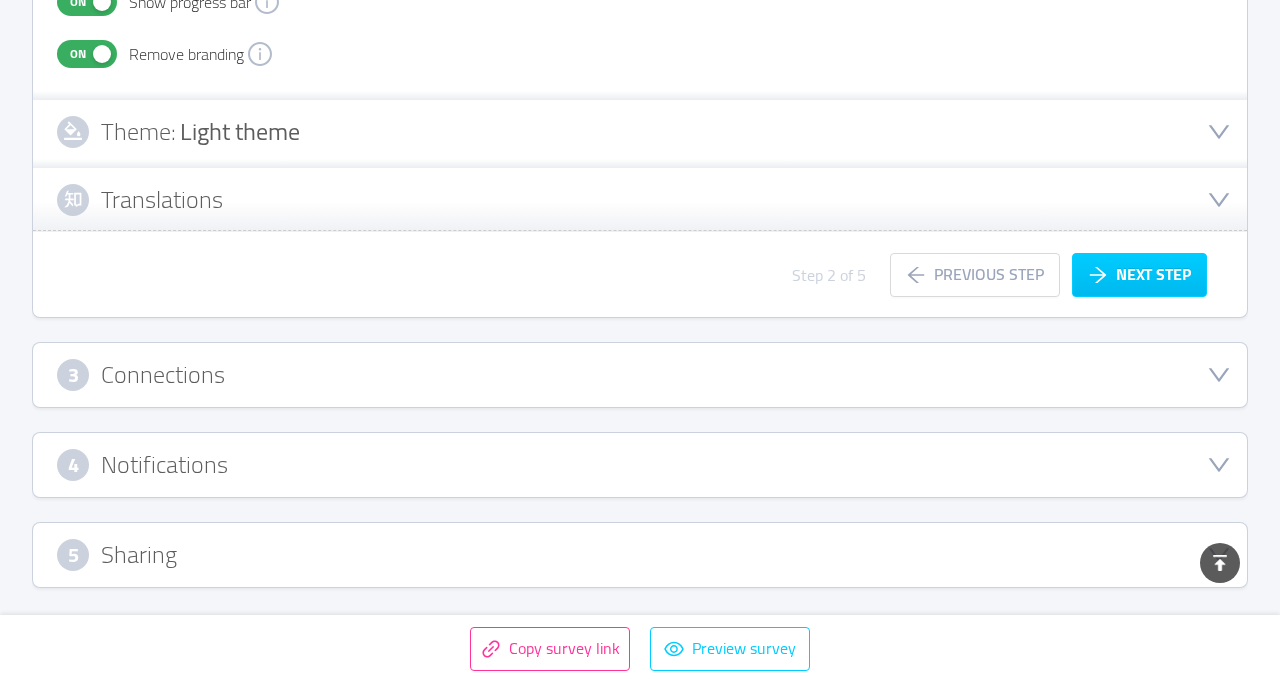 click 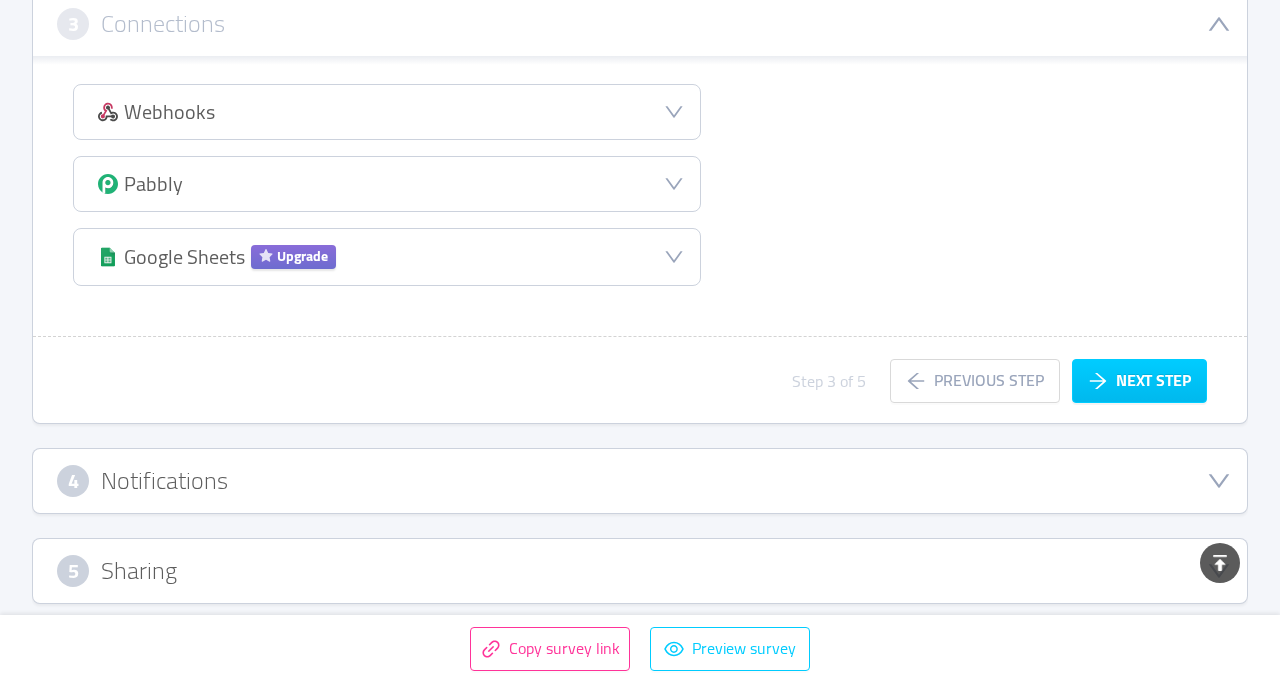 scroll, scrollTop: 517, scrollLeft: 0, axis: vertical 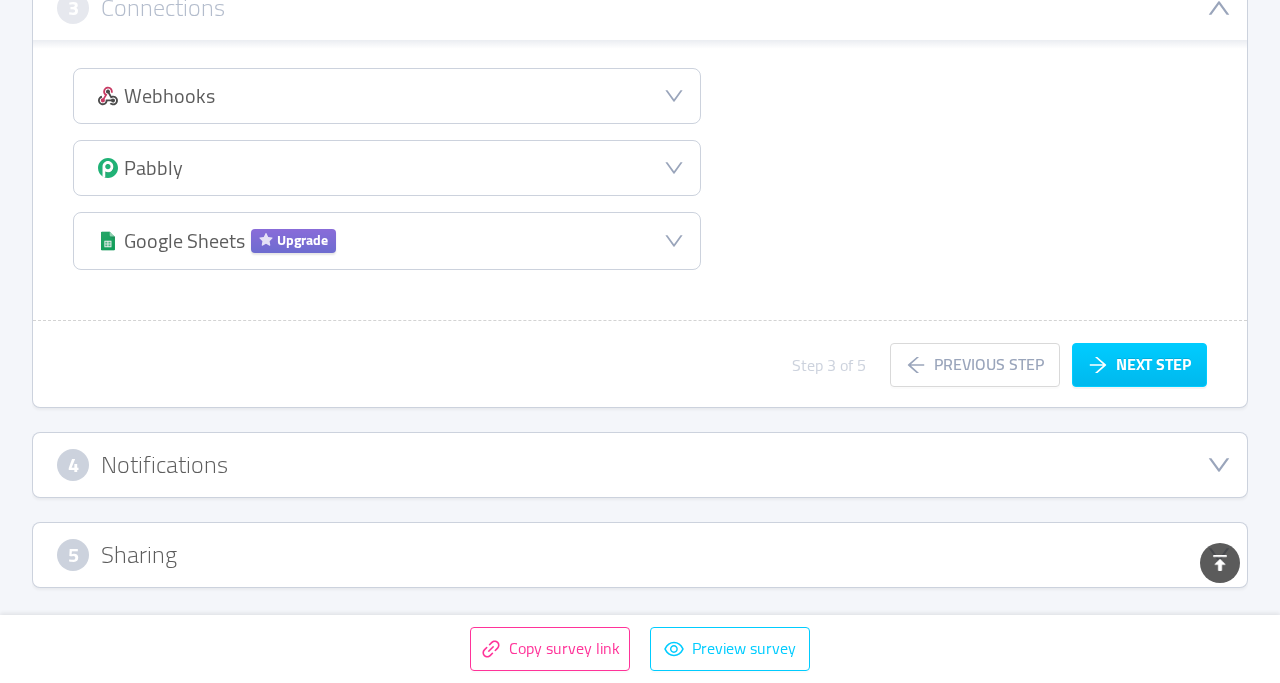click on "4  Notifications" at bounding box center [640, 465] 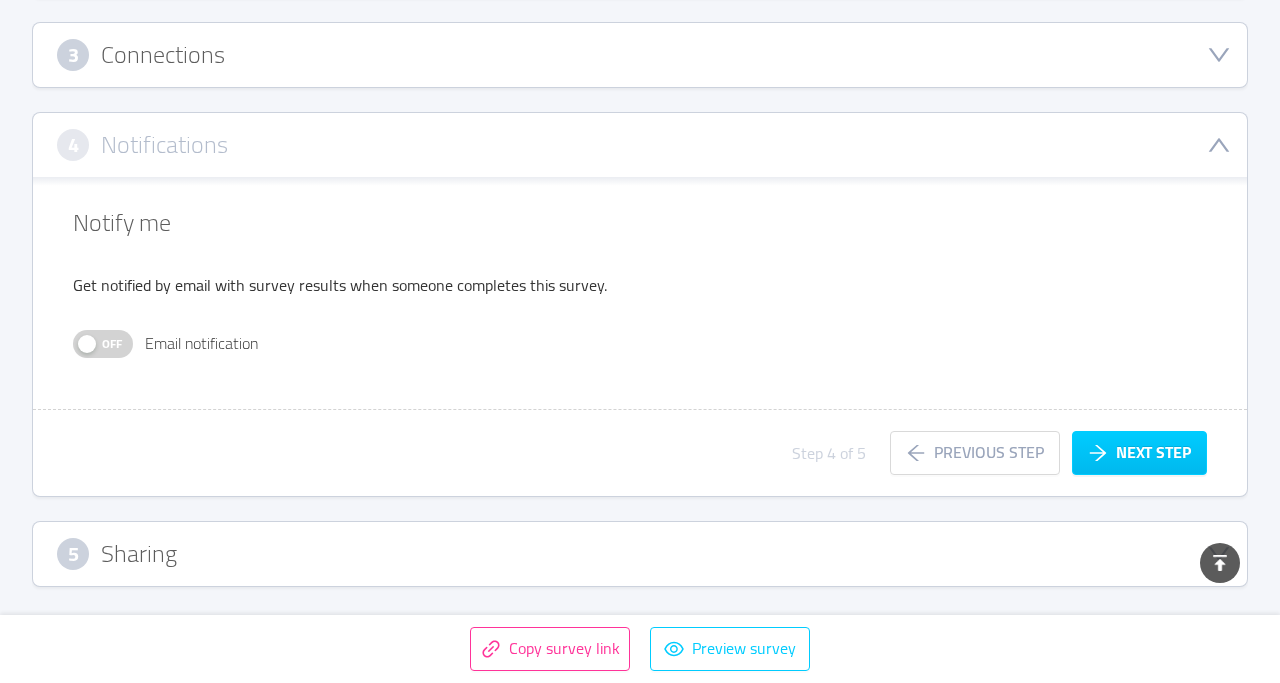 scroll, scrollTop: 469, scrollLeft: 0, axis: vertical 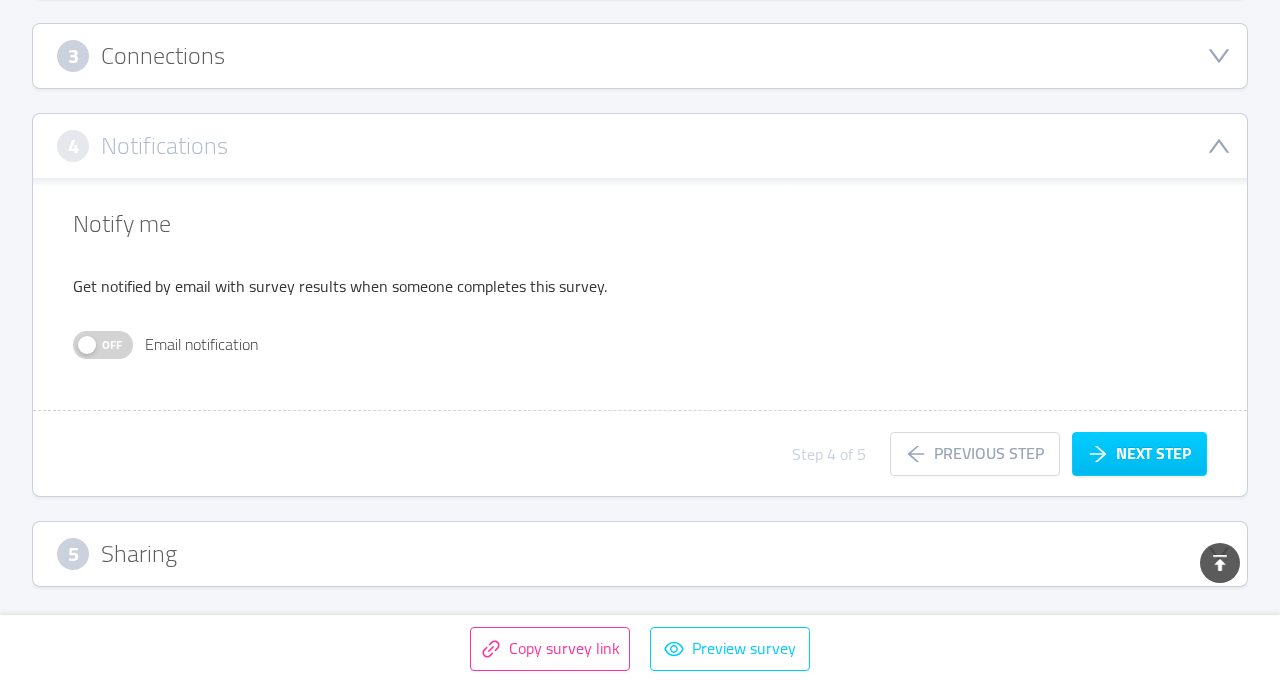 click on "Off" at bounding box center [103, 345] 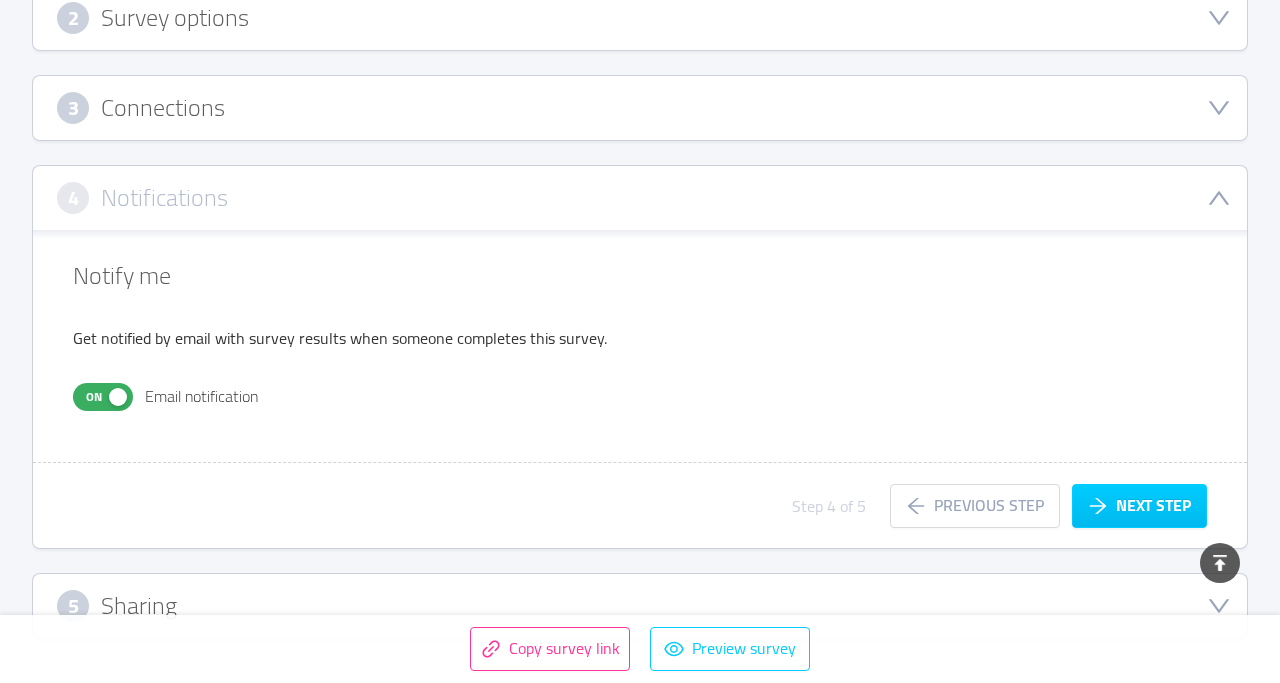 scroll, scrollTop: 412, scrollLeft: 0, axis: vertical 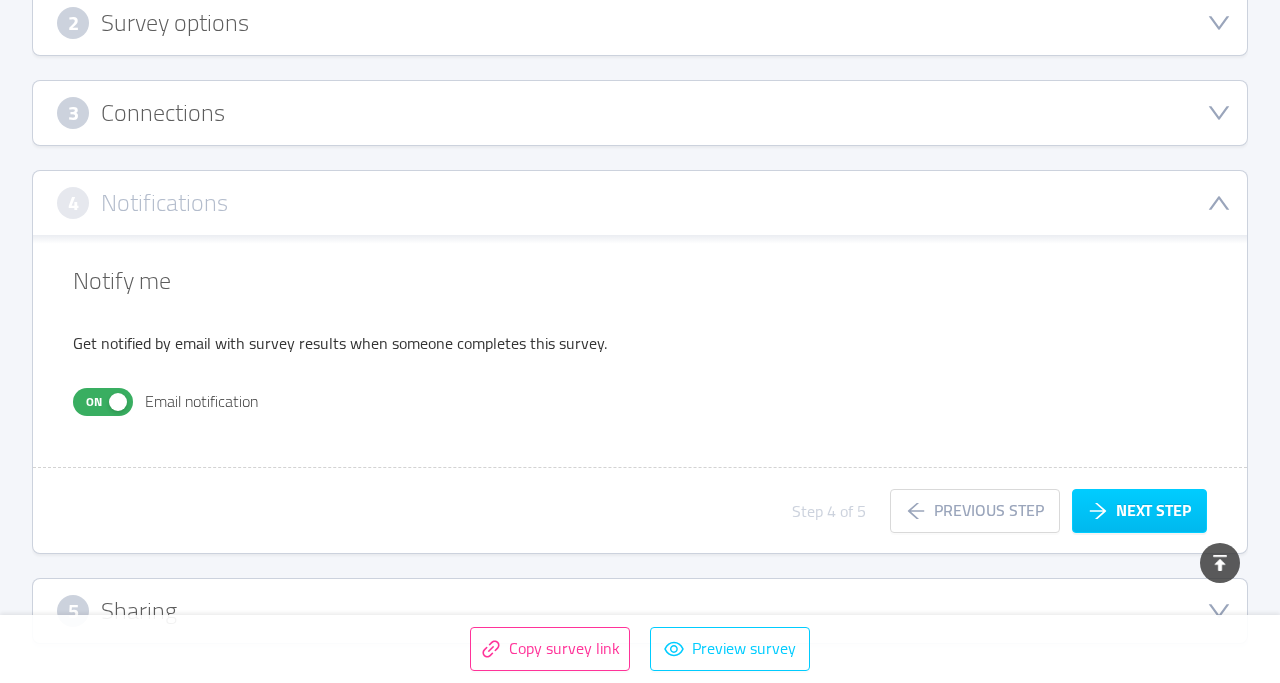 click 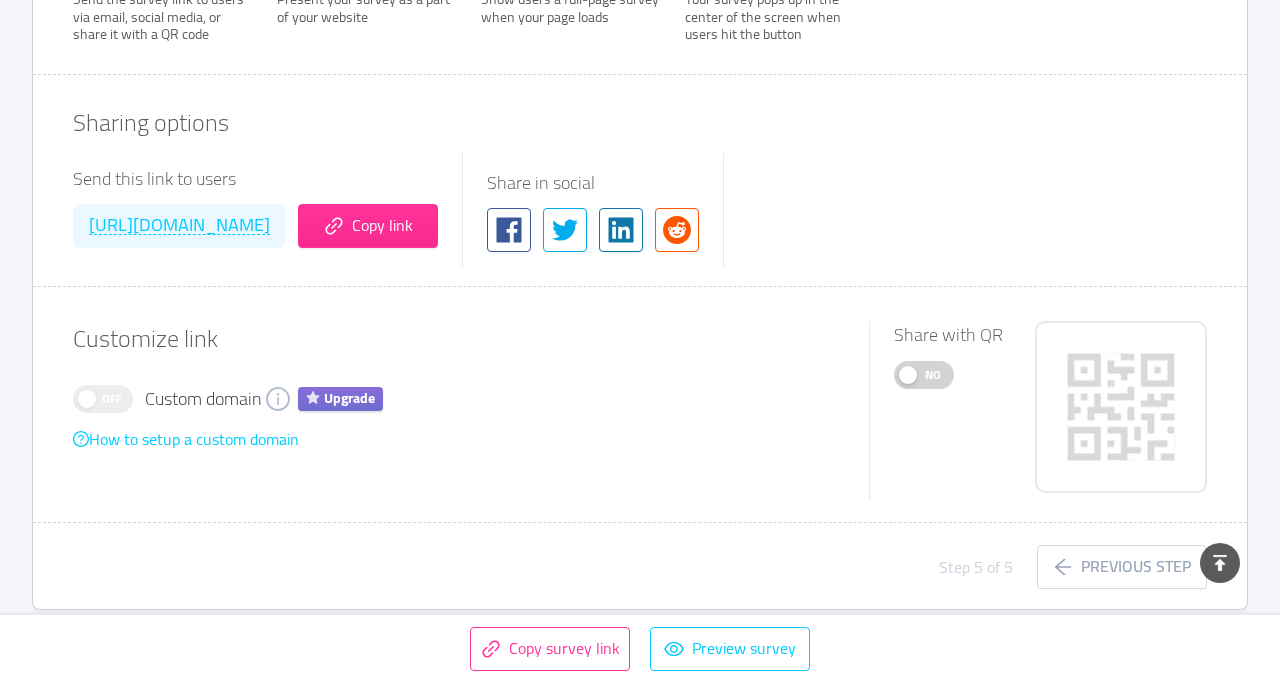 scroll, scrollTop: 1026, scrollLeft: 0, axis: vertical 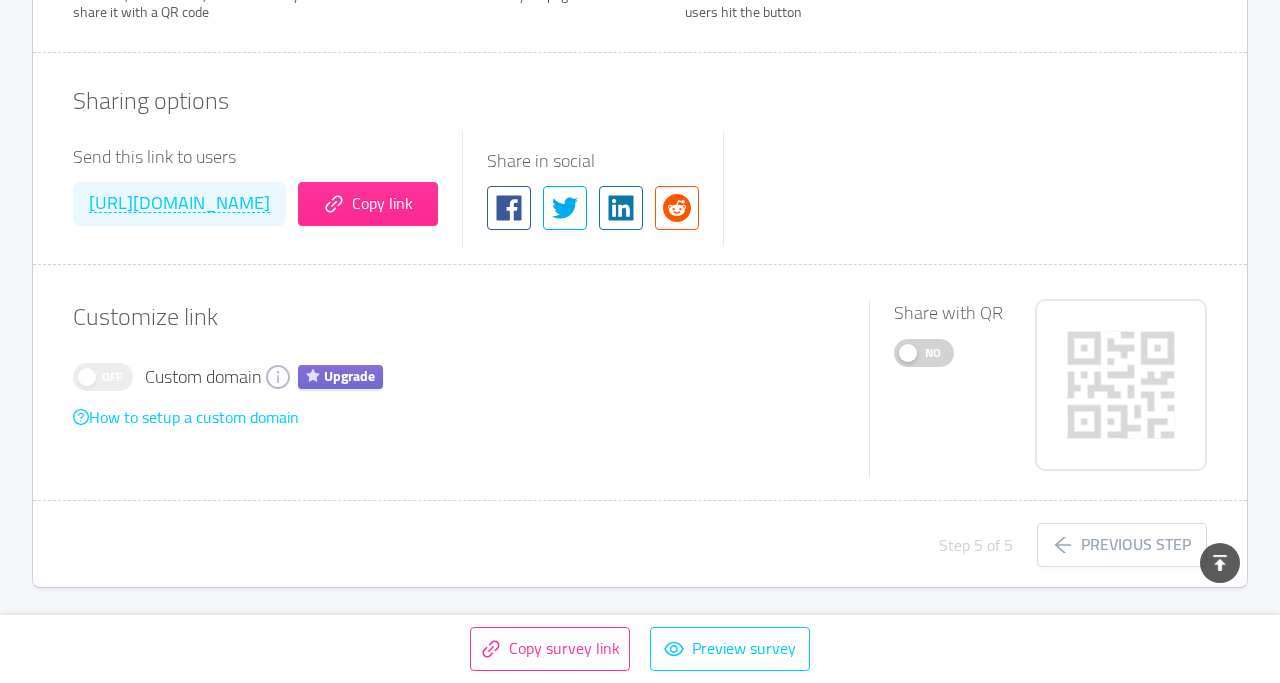 click on "No" at bounding box center [933, 353] 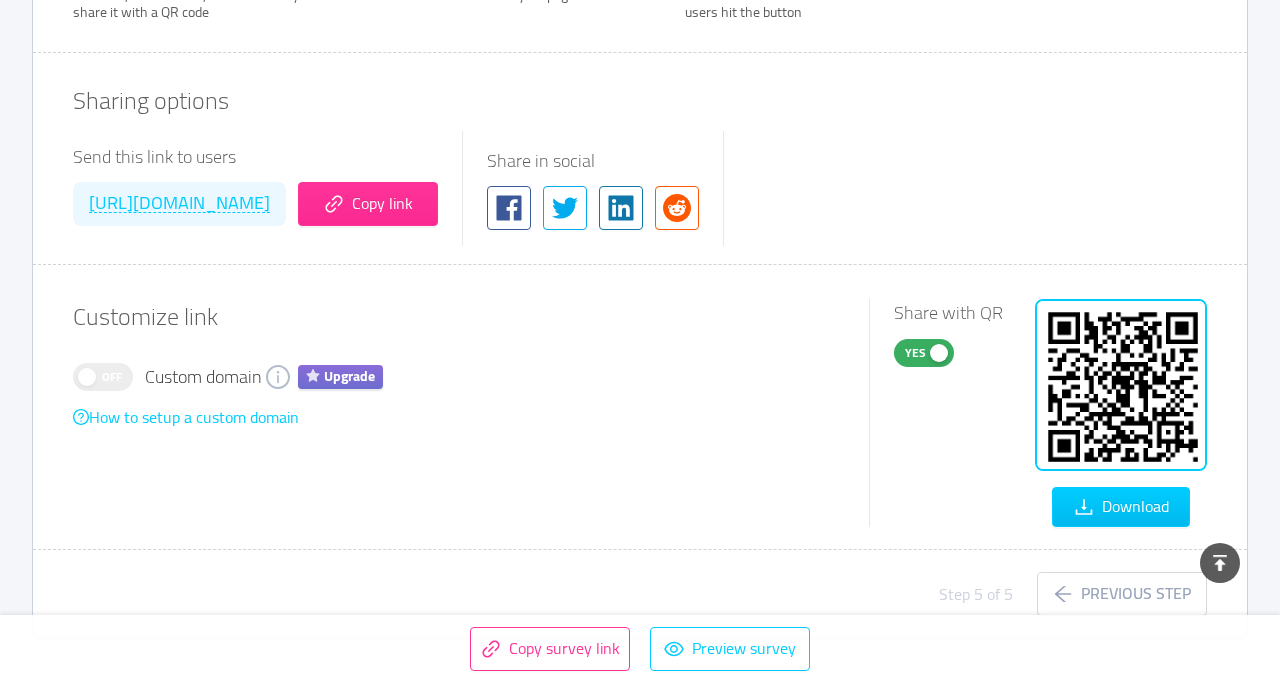 scroll, scrollTop: 1075, scrollLeft: 0, axis: vertical 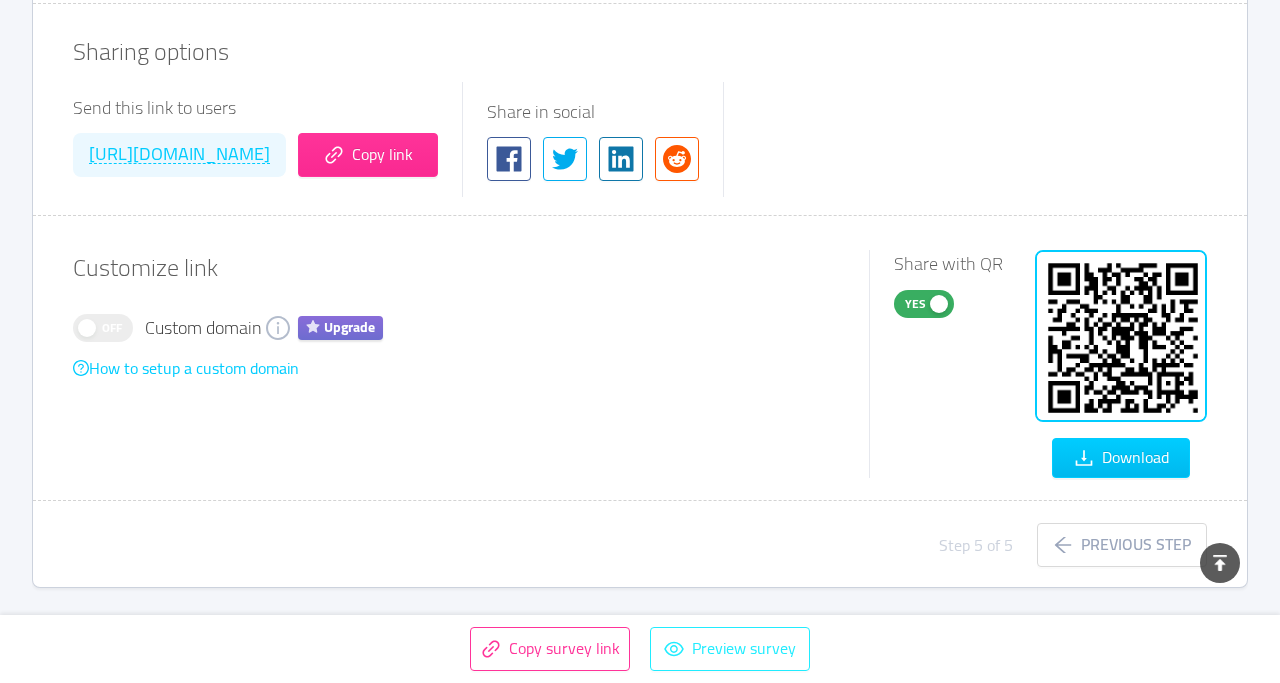 click on "Preview survey" at bounding box center (730, 649) 